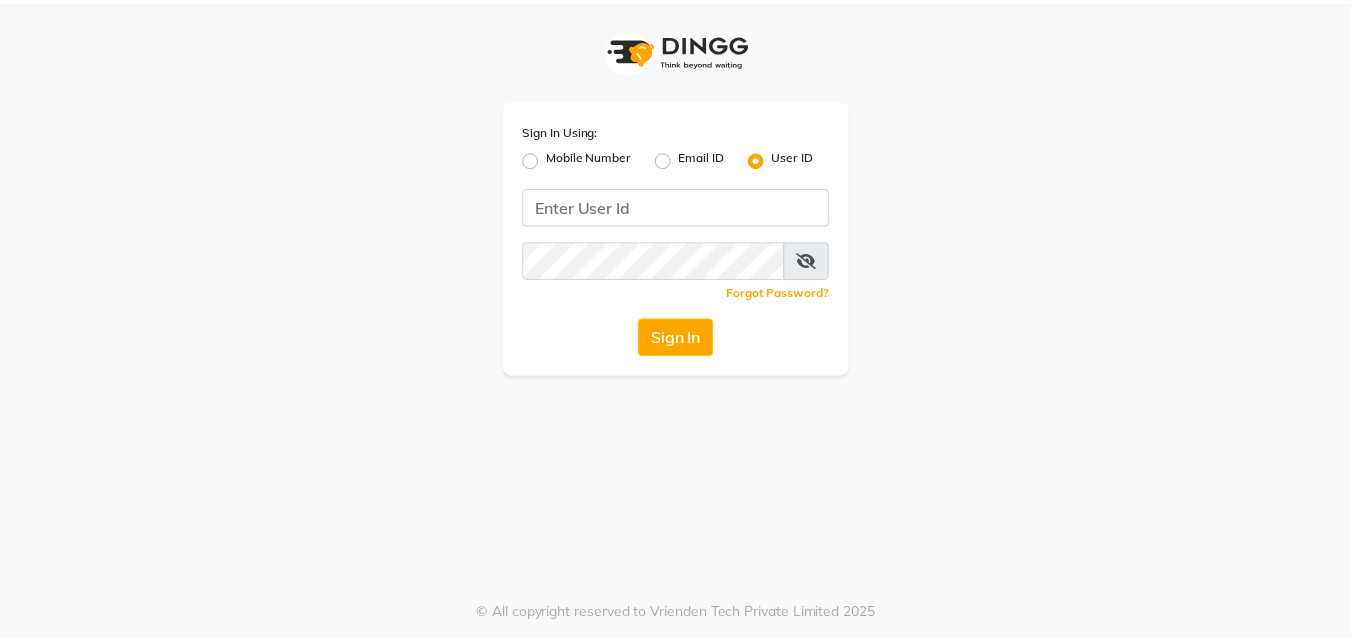scroll, scrollTop: 0, scrollLeft: 0, axis: both 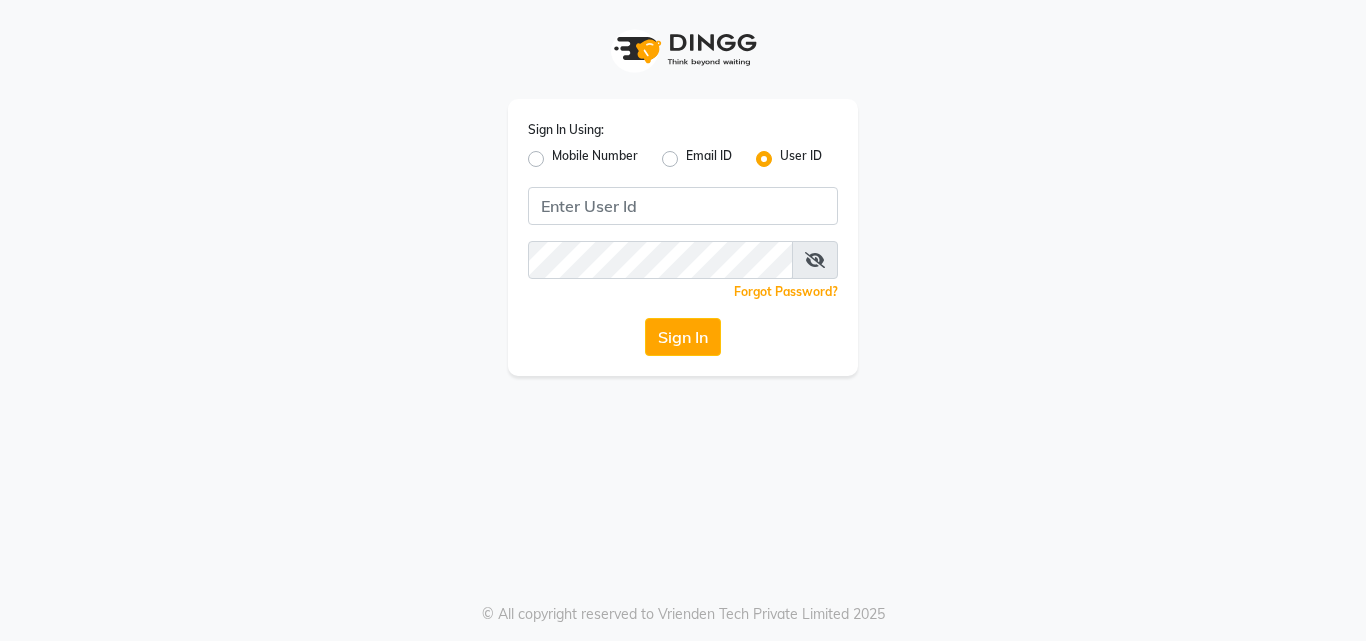 click 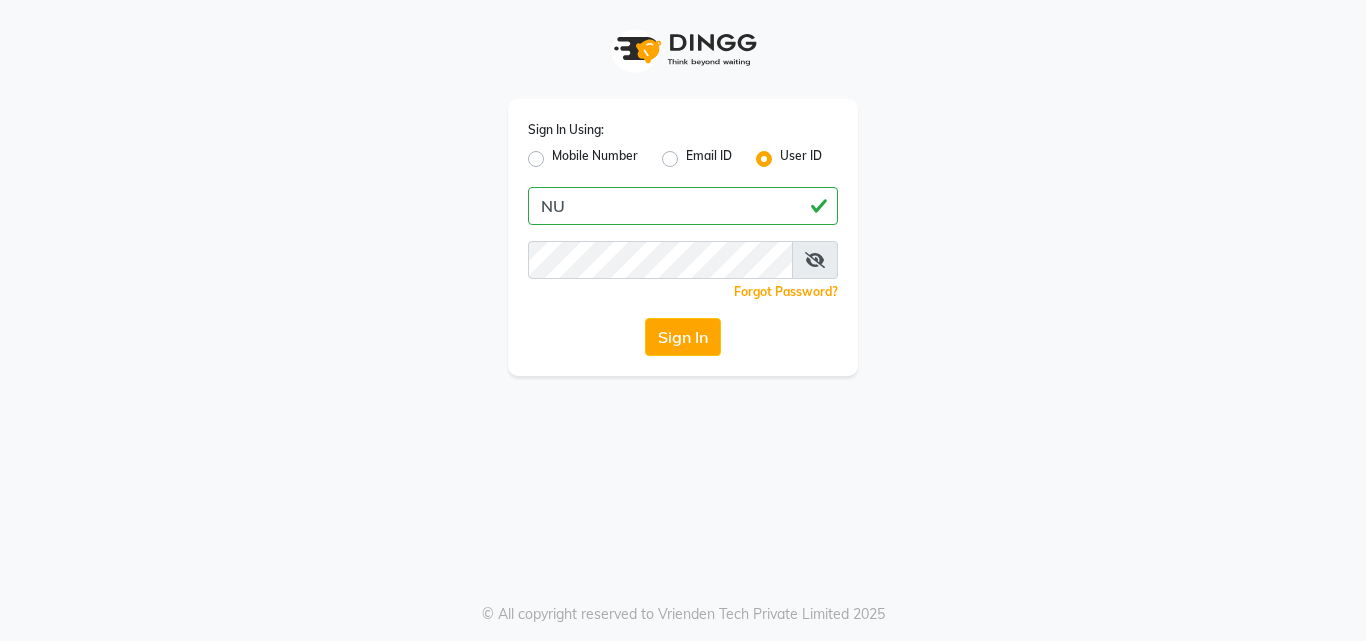 type on "N" 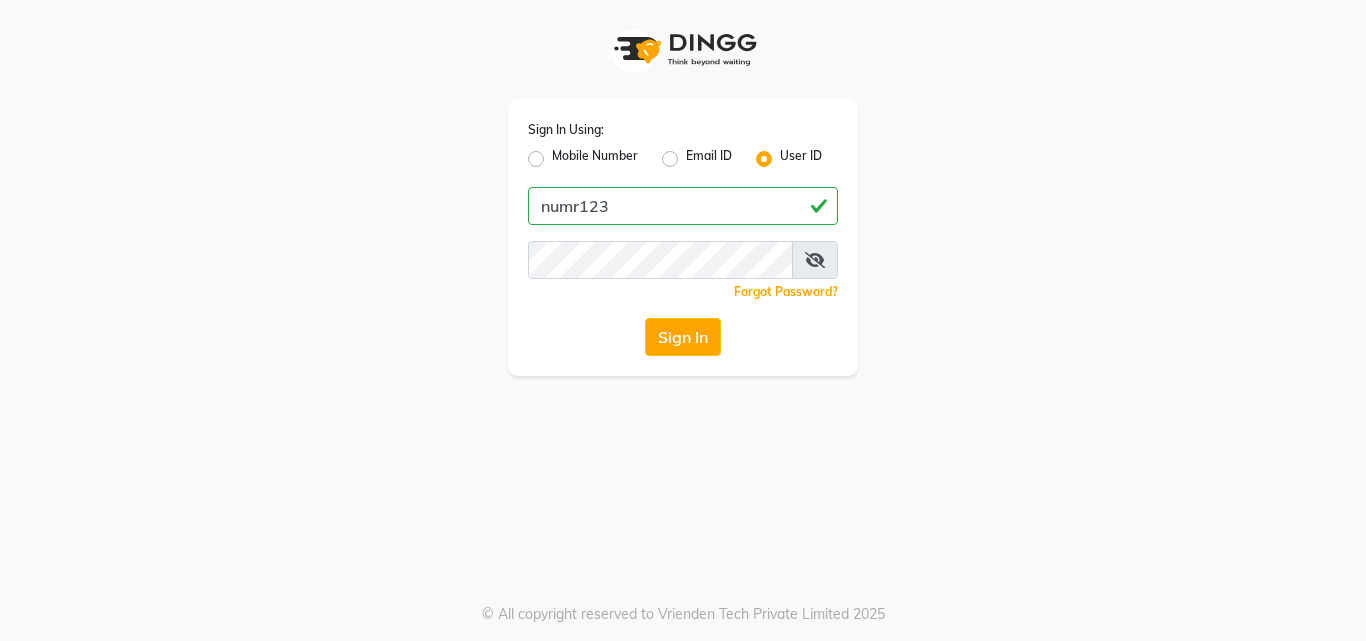 click on "numr123" 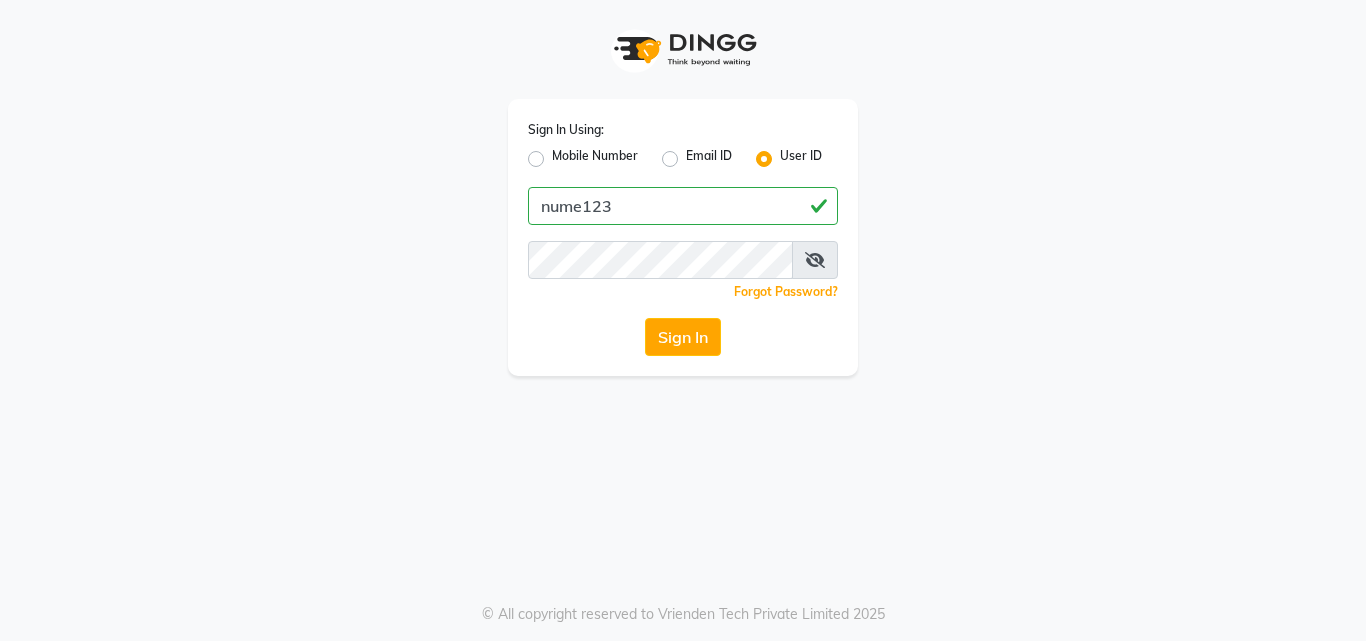 drag, startPoint x: 621, startPoint y: 200, endPoint x: 569, endPoint y: 204, distance: 52.153618 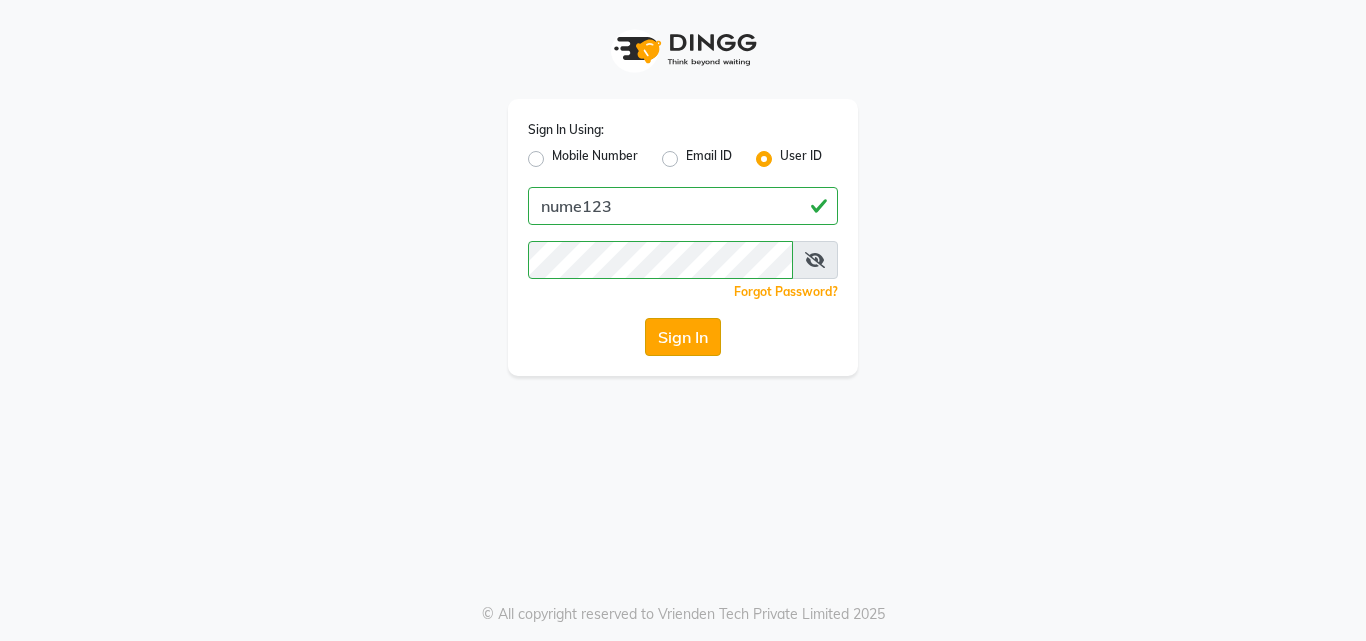 click on "Sign In" 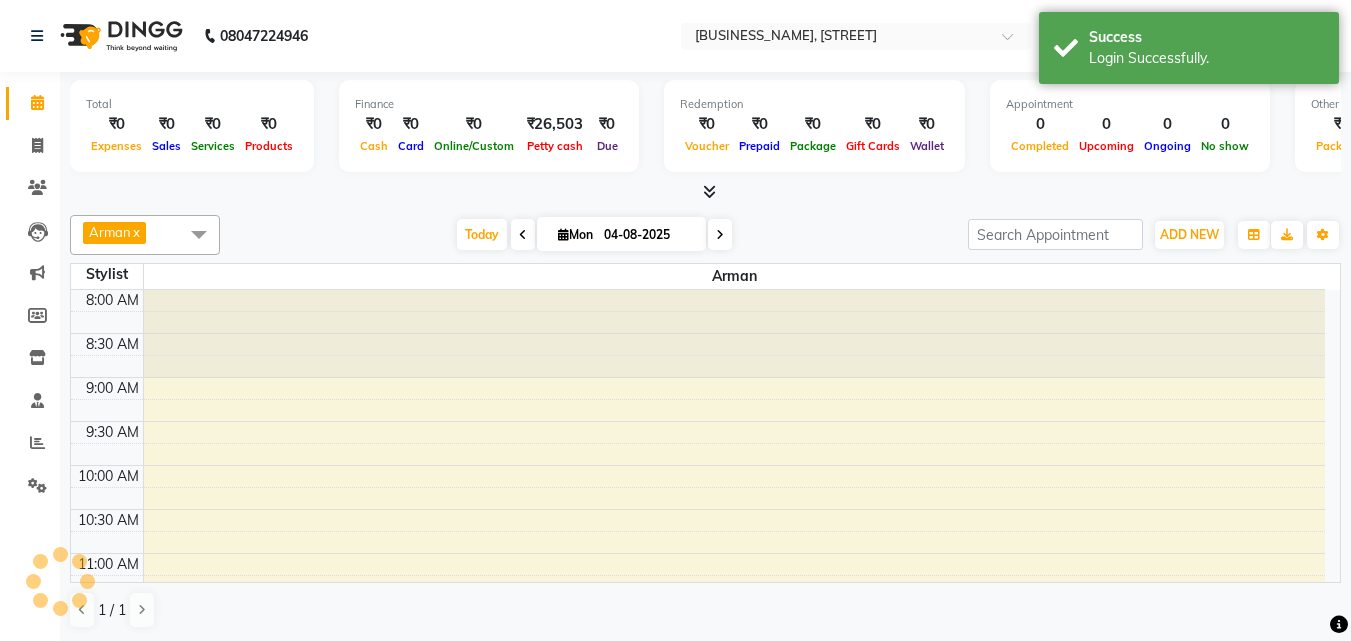 scroll, scrollTop: 0, scrollLeft: 0, axis: both 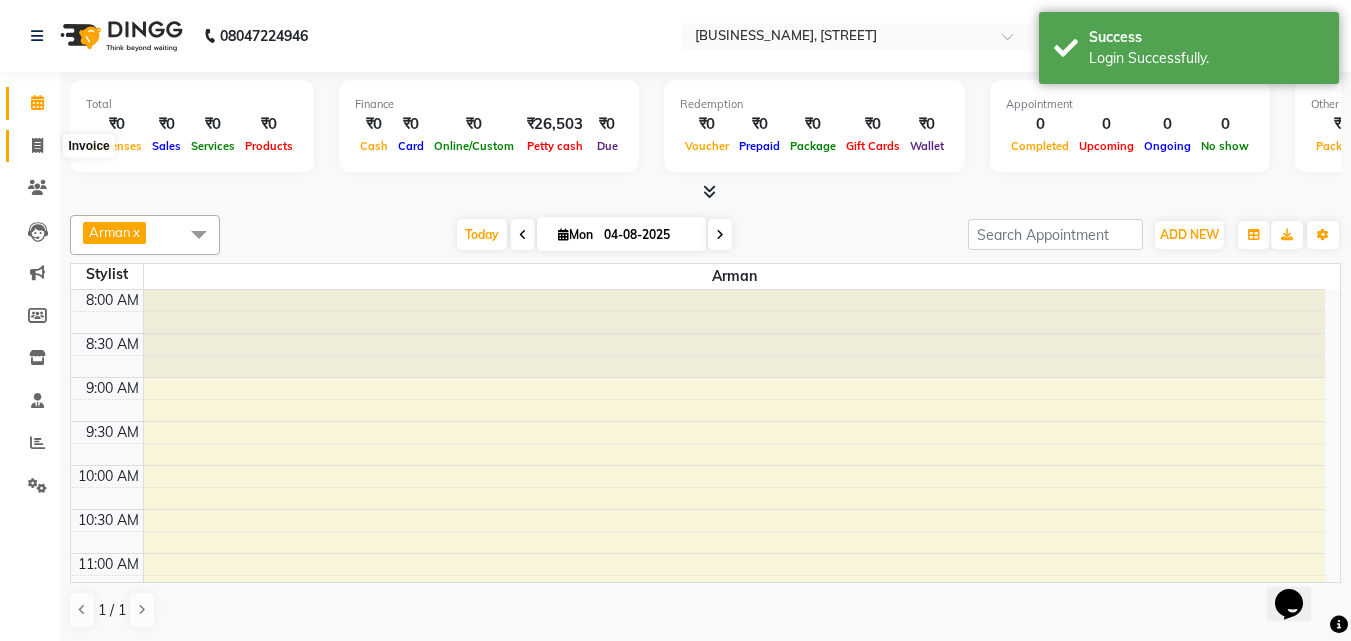 click 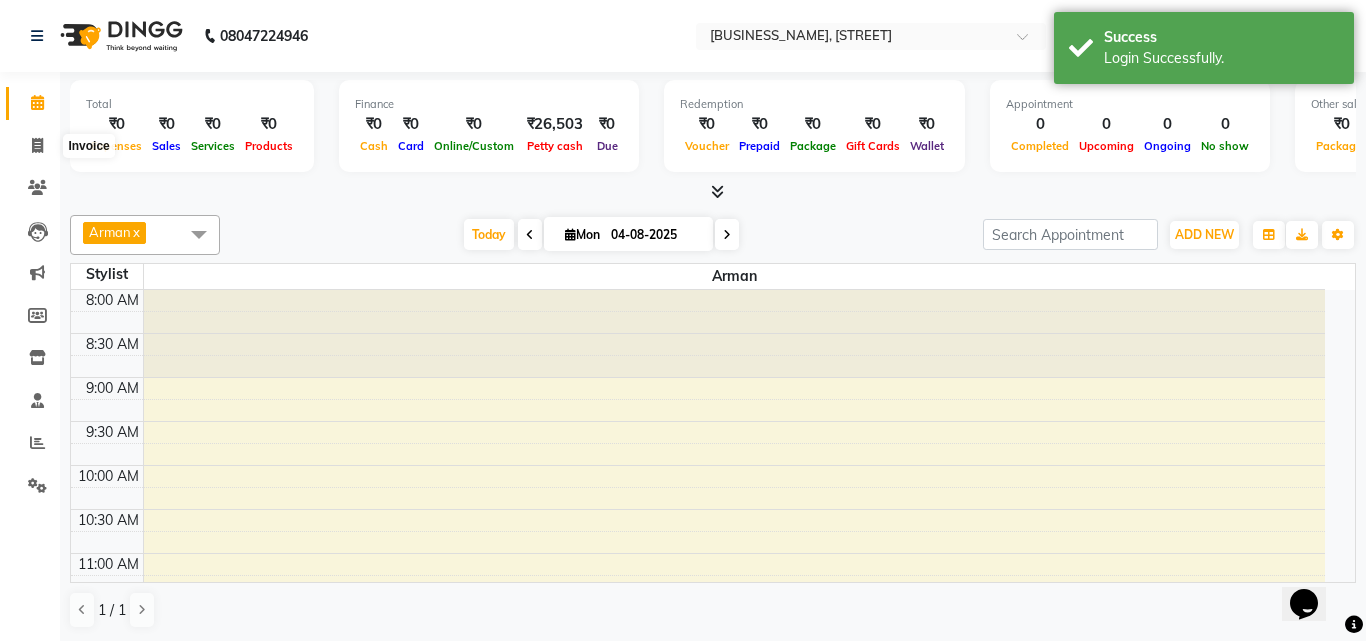 select on "service" 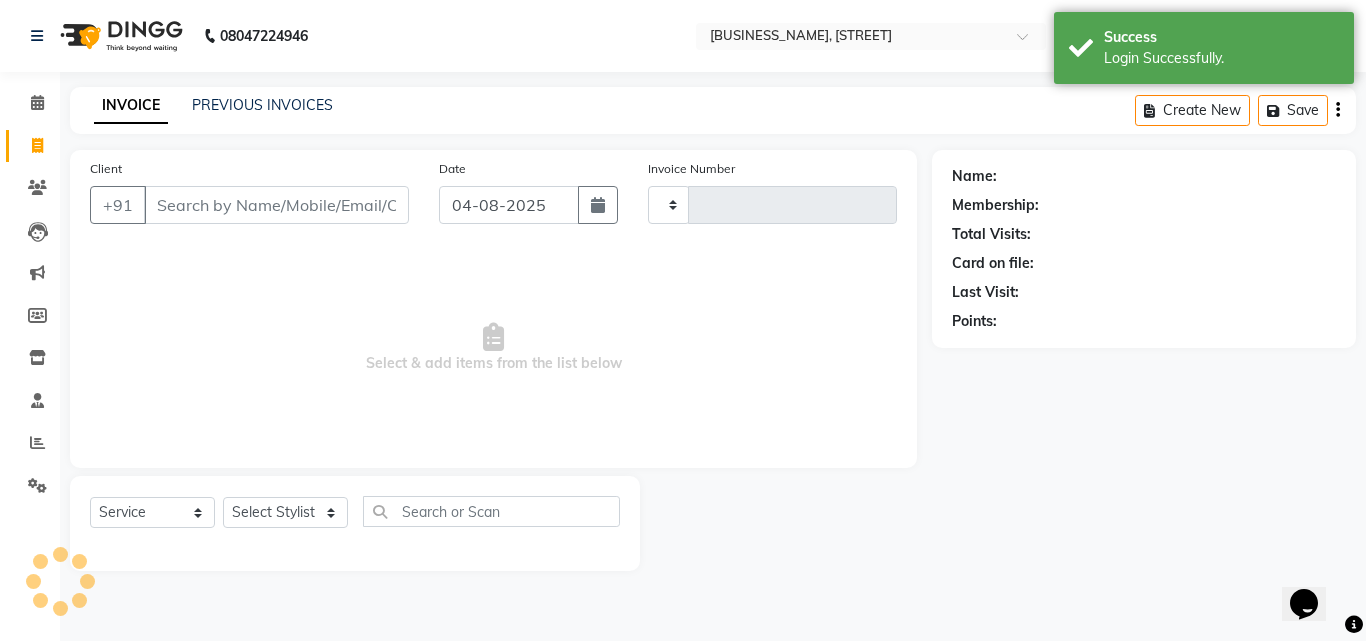 type on "0424" 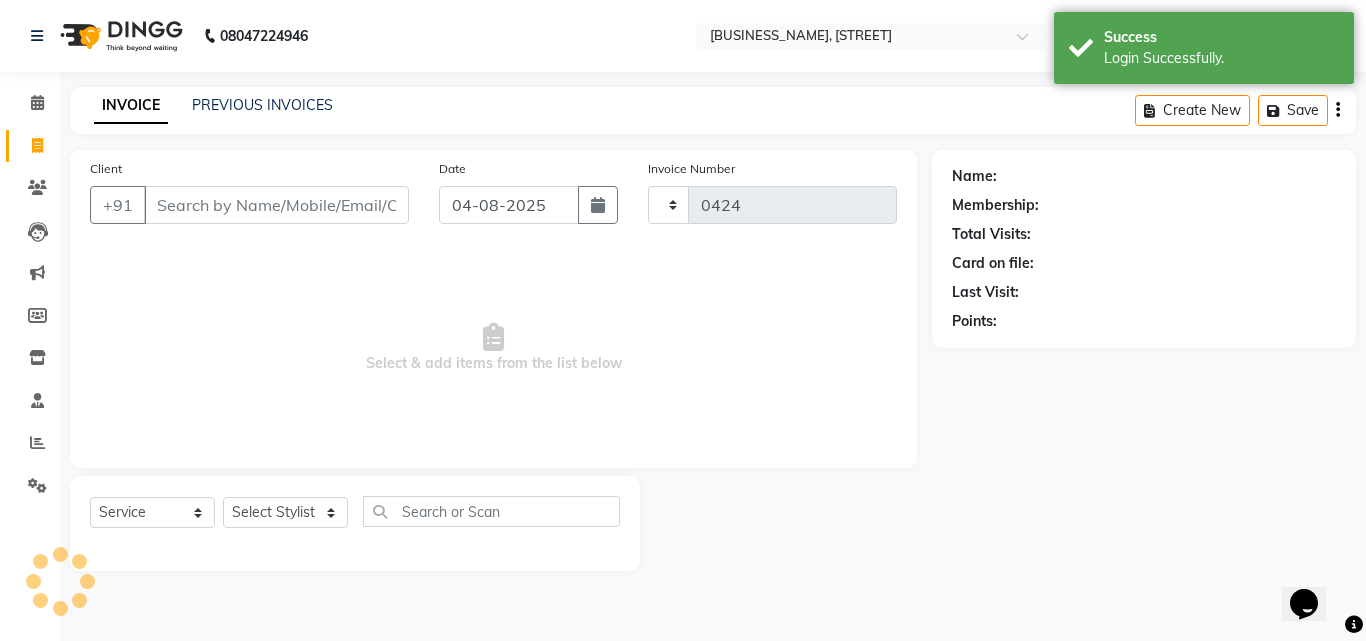 select on "7047" 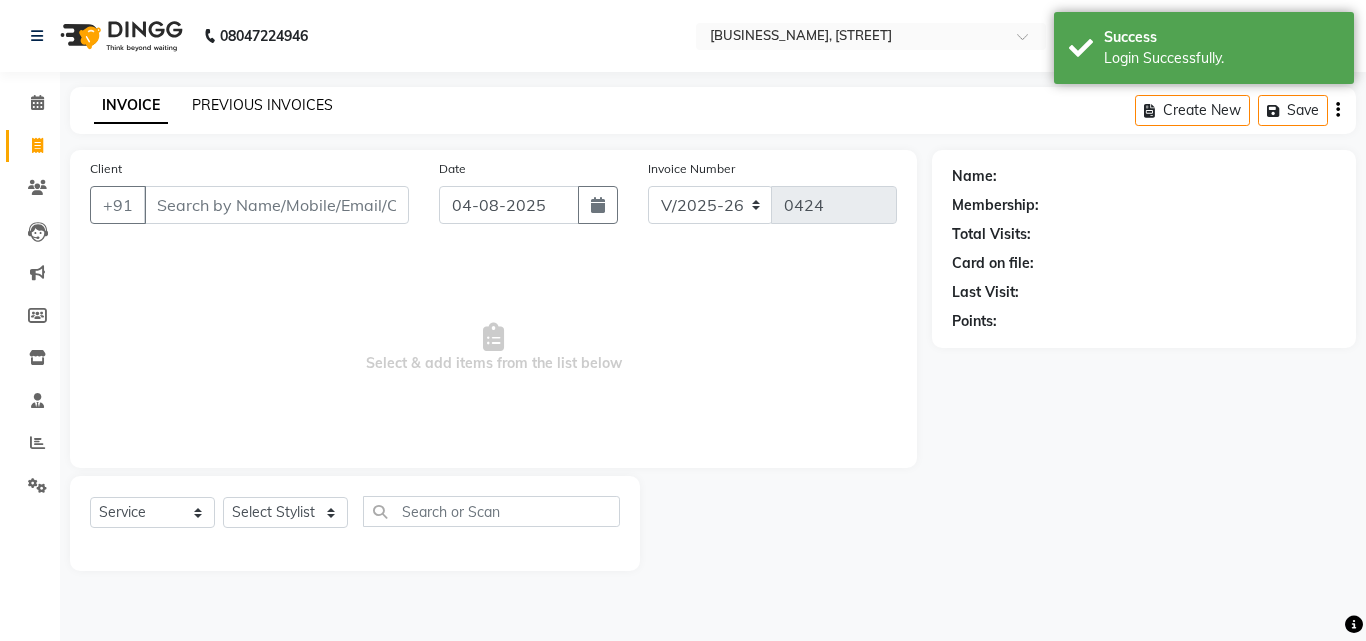 click on "PREVIOUS INVOICES" 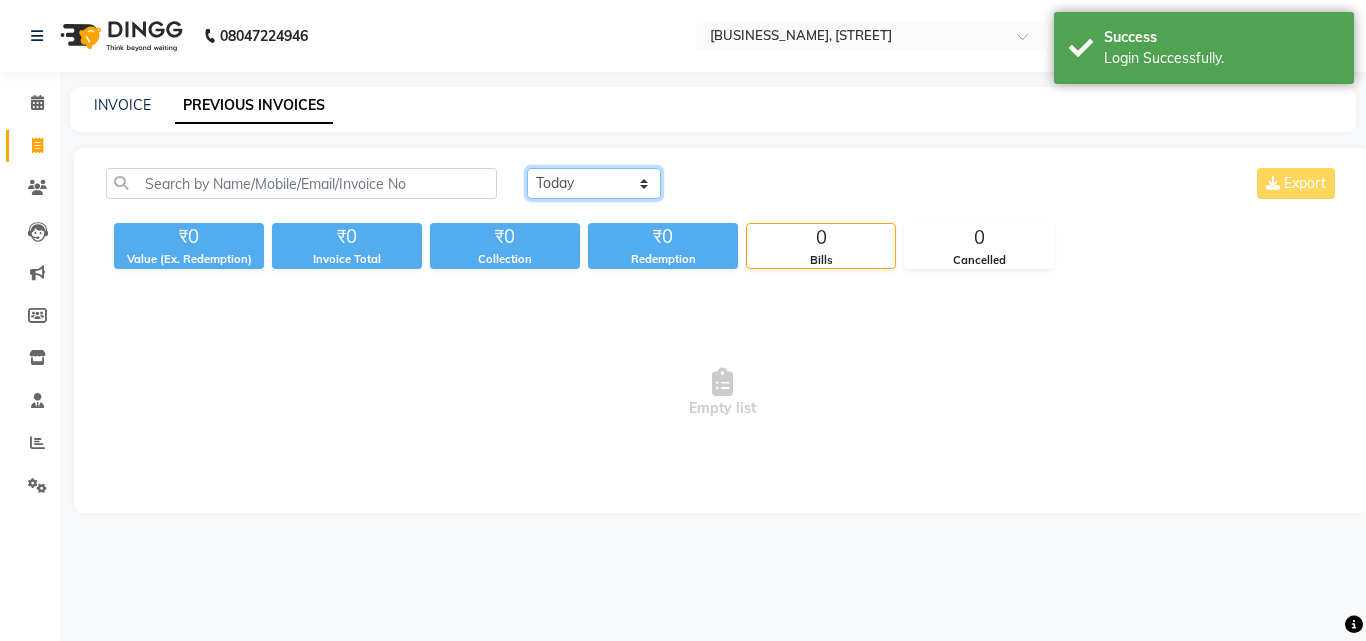 click on "Today Yesterday Custom Range" 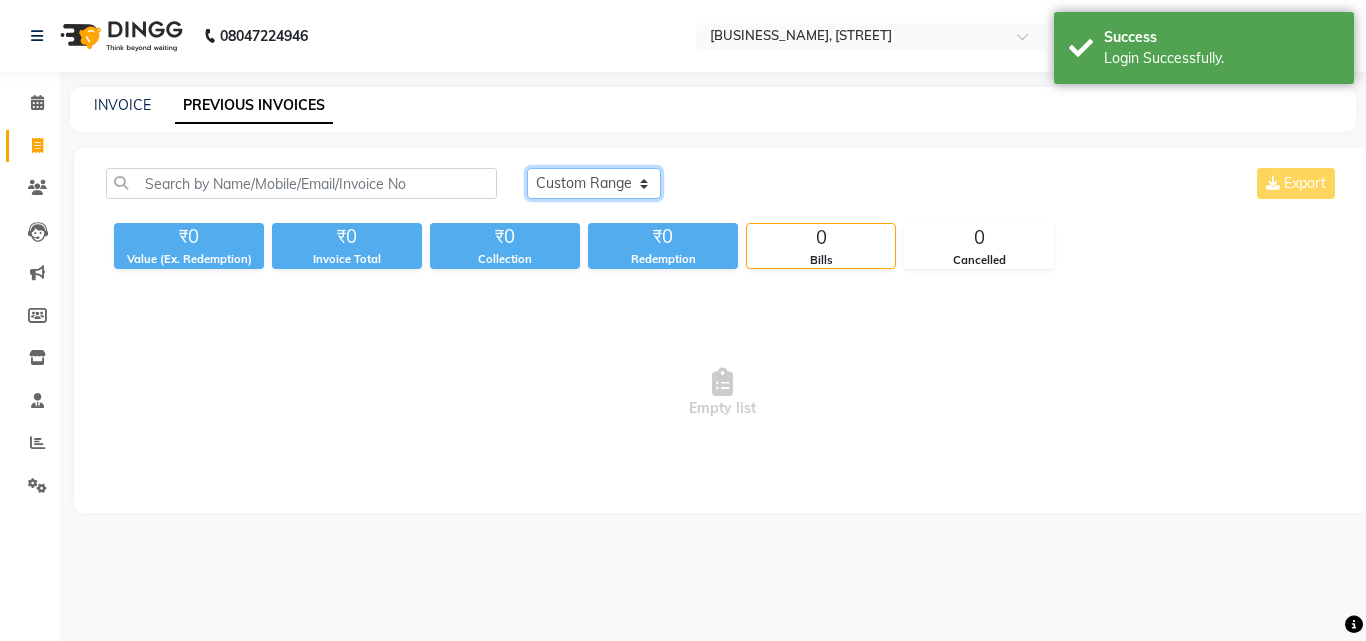 click on "Today Yesterday Custom Range" 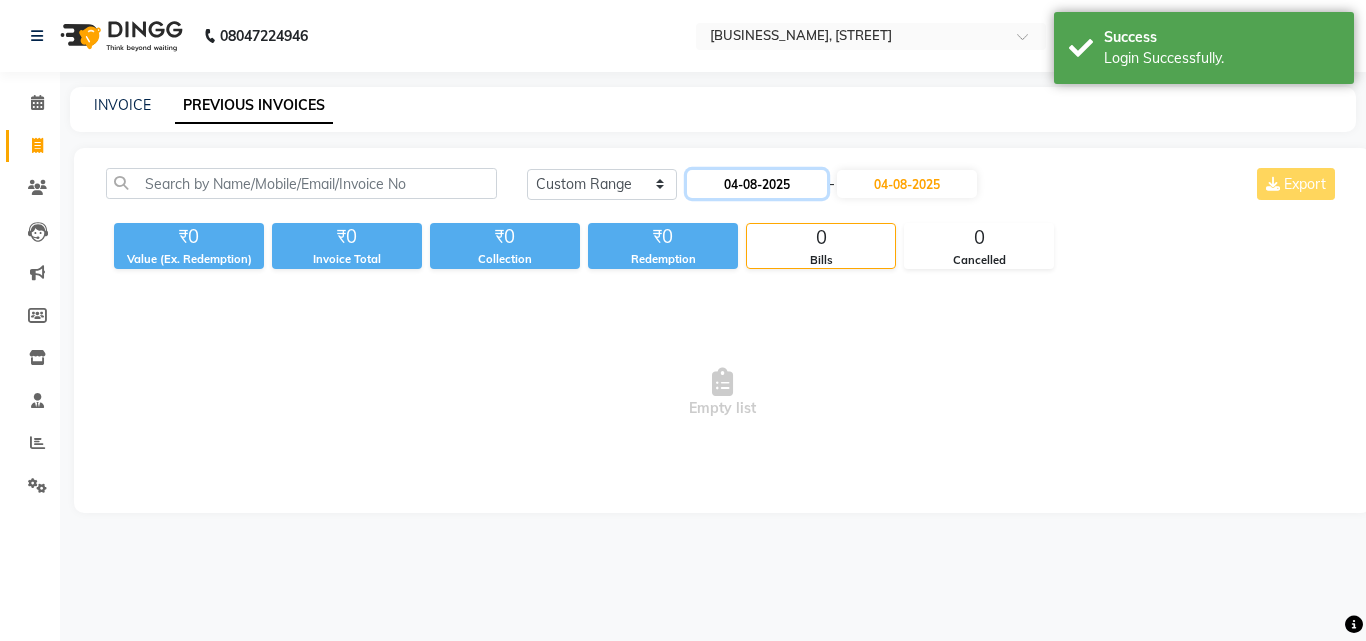 click on "04-08-2025" 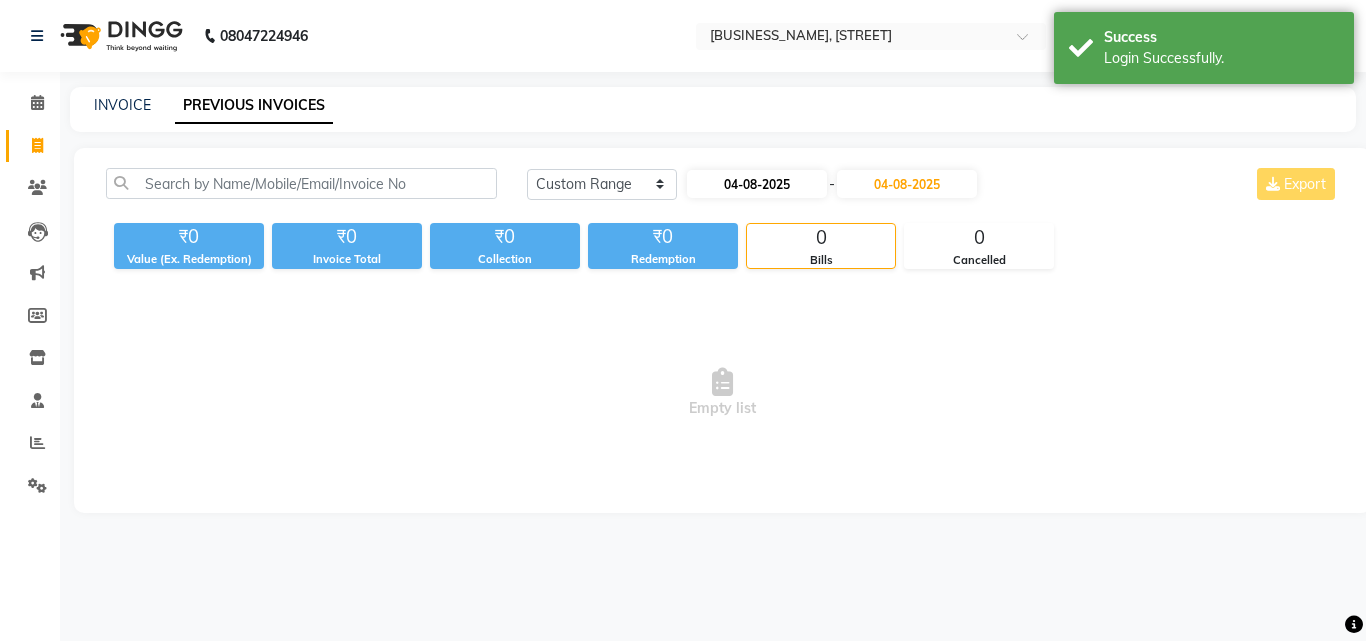 select on "8" 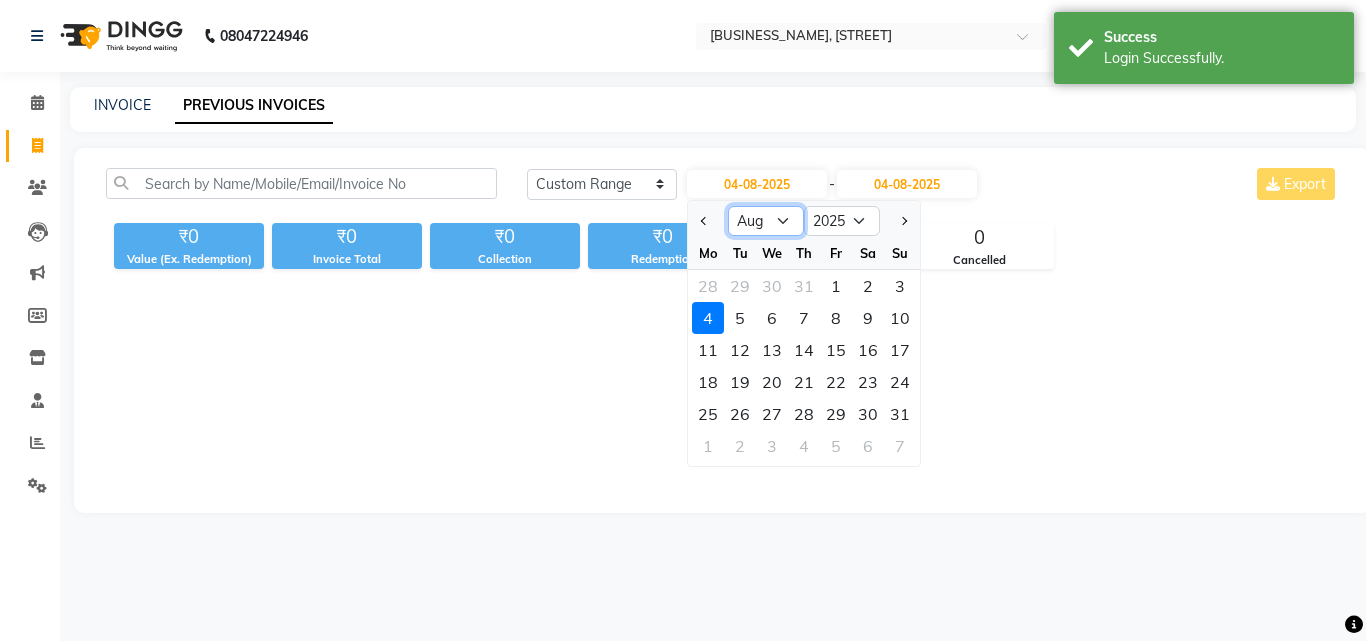 click on "Jan Feb Mar Apr May Jun Jul Aug Sep Oct Nov Dec" 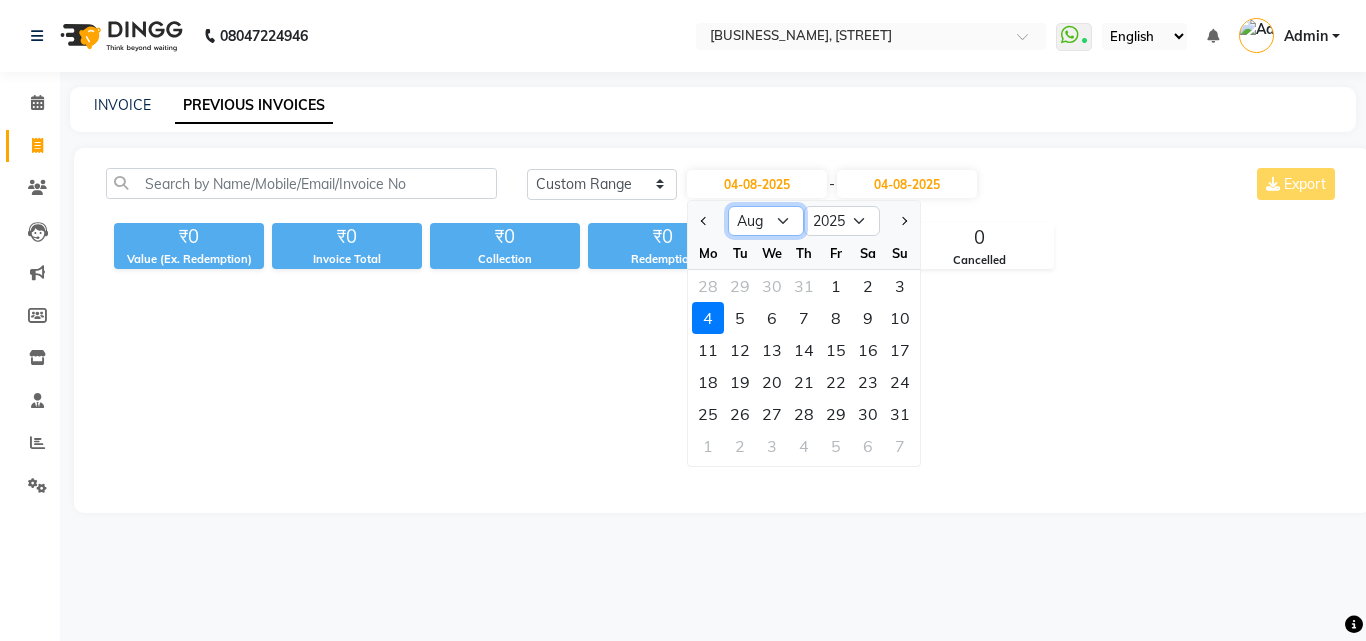select on "6" 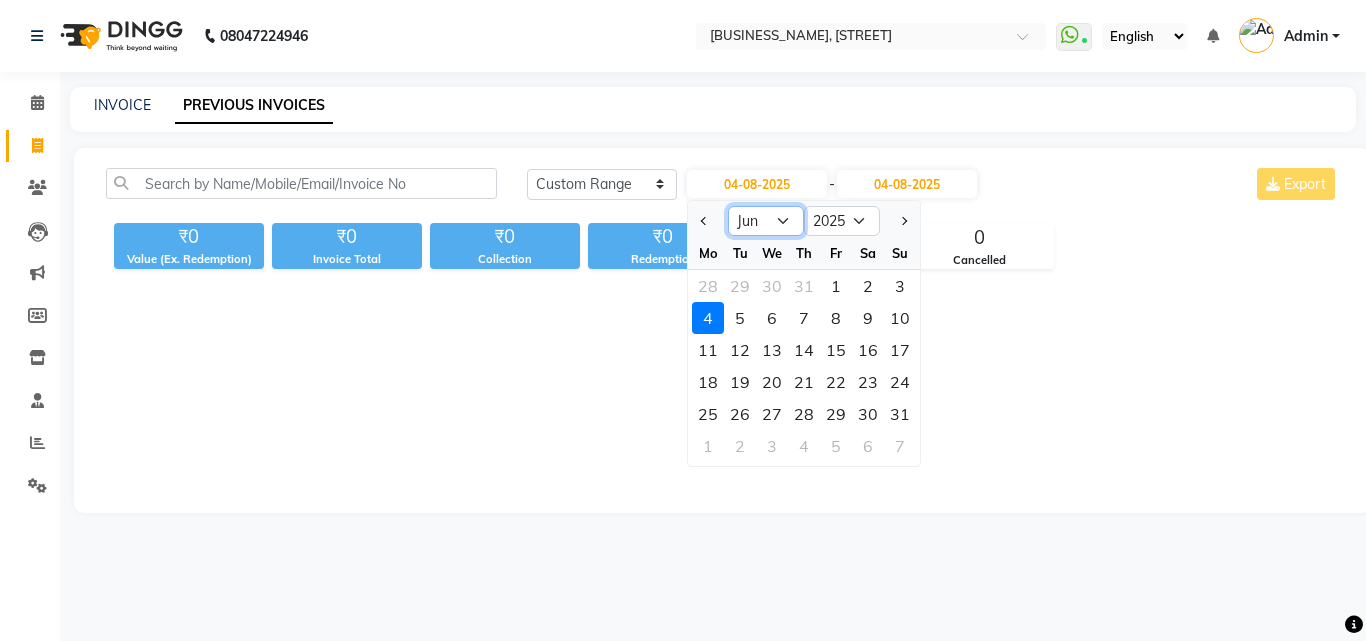 click on "Jan Feb Mar Apr May Jun Jul Aug Sep Oct Nov Dec" 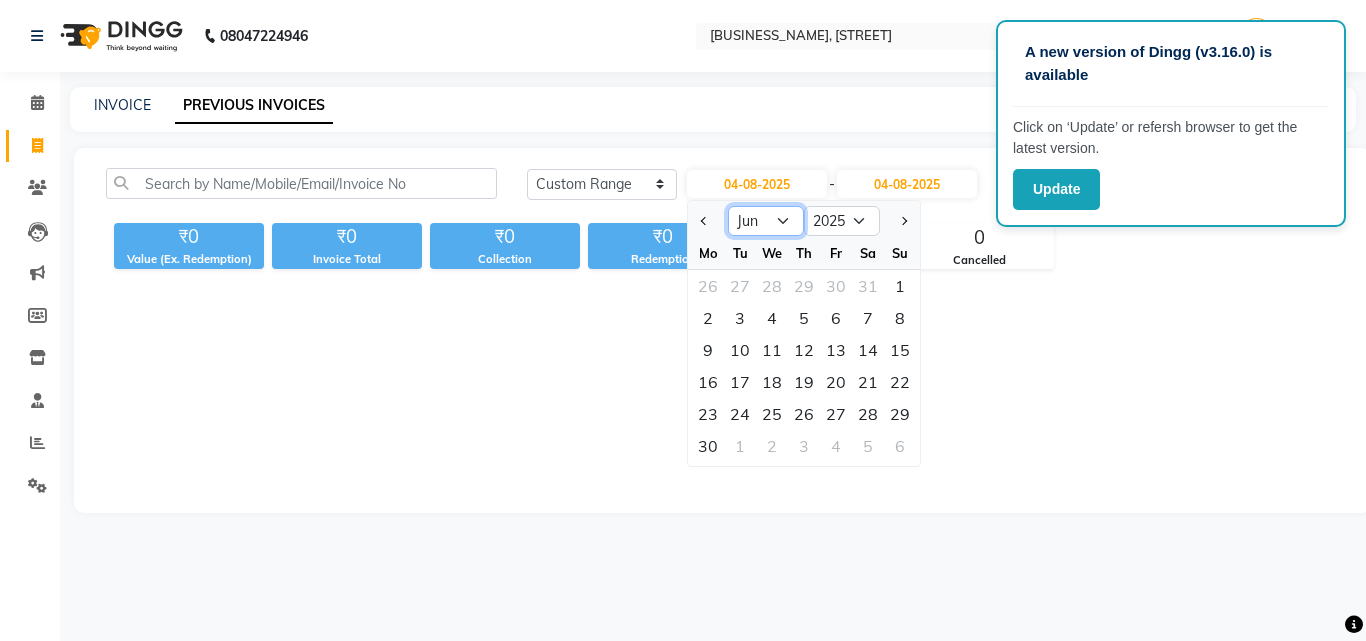 click on "Jan Feb Mar Apr May Jun Jul Aug Sep Oct Nov Dec" 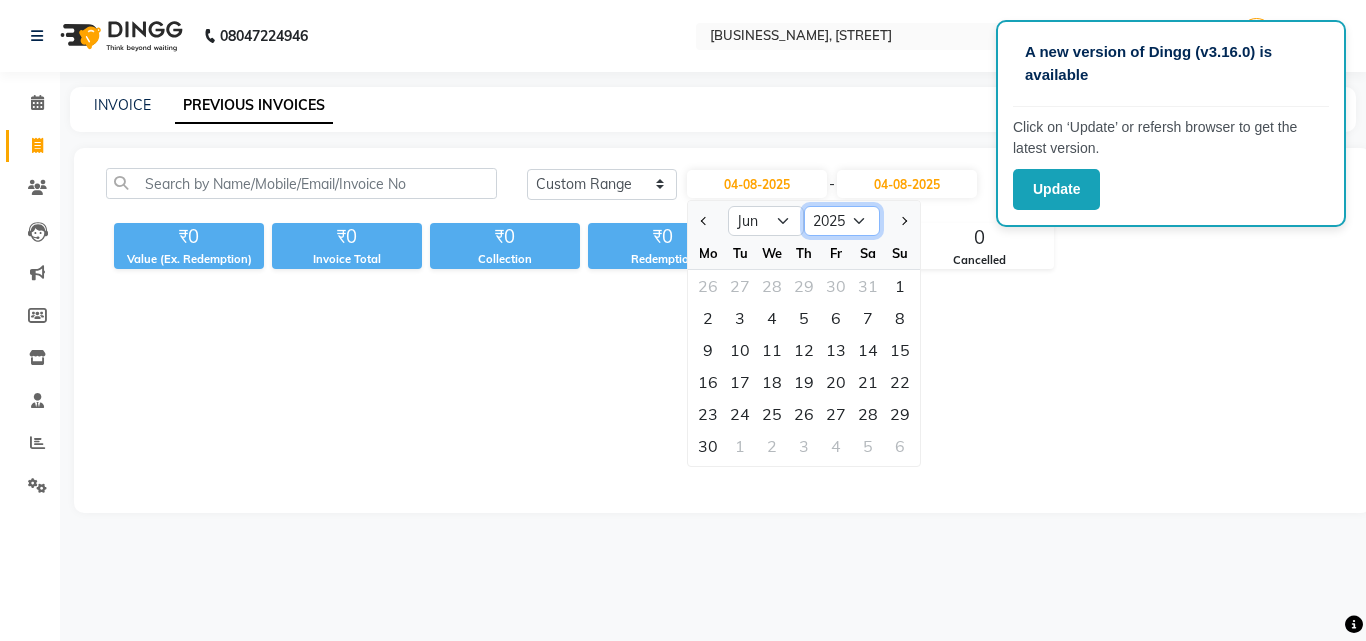 click on "2015 2016 2017 2018 2019 2020 2021 2022 2023 2024 2025 2026 2027 2028 2029 2030 2031 2032 2033 2034 2035" 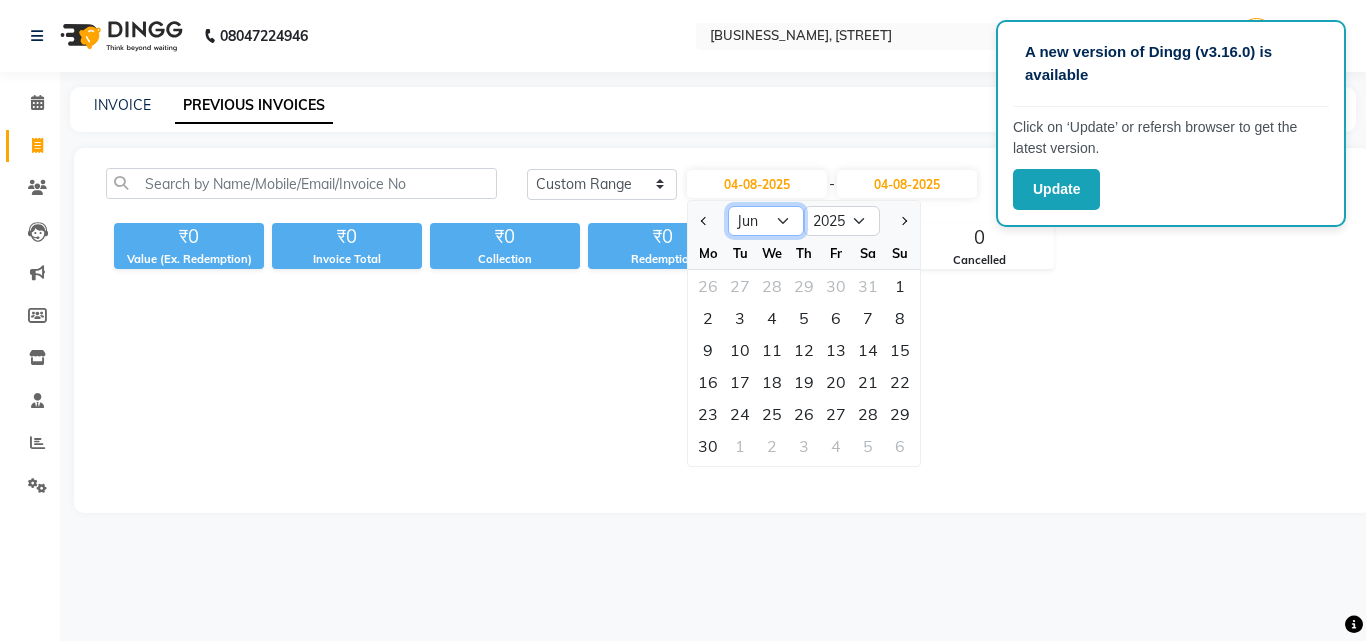 click on "Jan Feb Mar Apr May Jun Jul Aug Sep Oct Nov Dec" 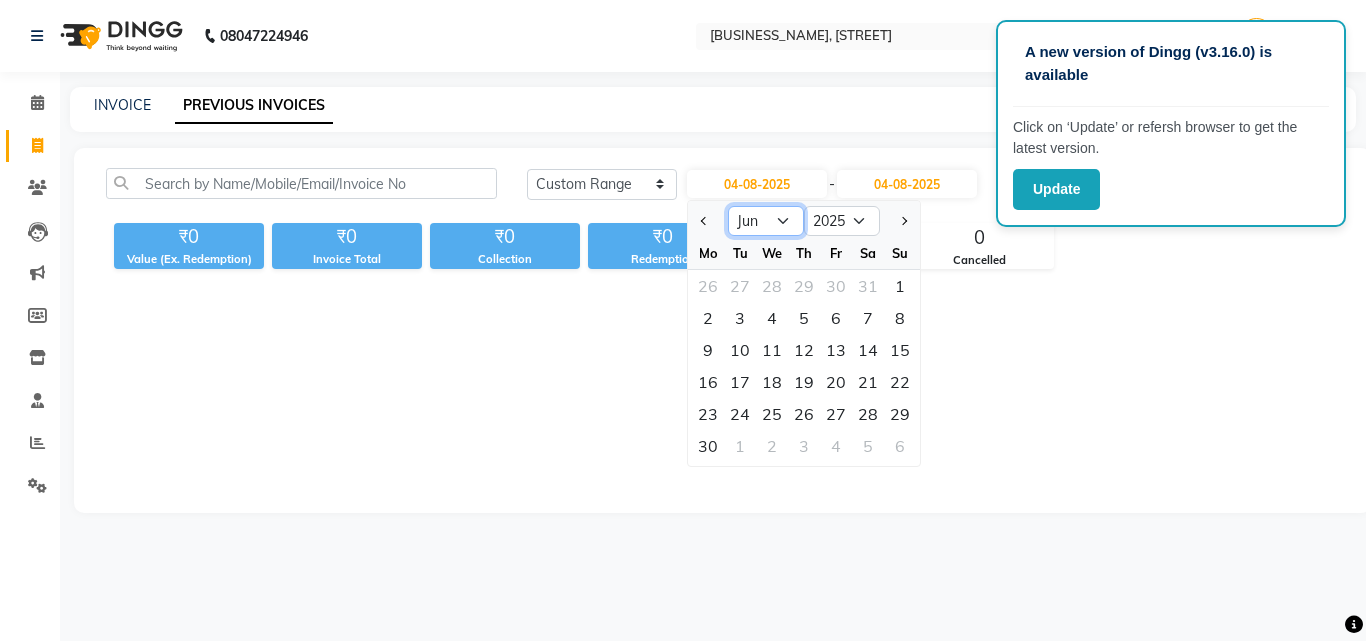 click on "Jan Feb Mar Apr May Jun Jul Aug Sep Oct Nov Dec" 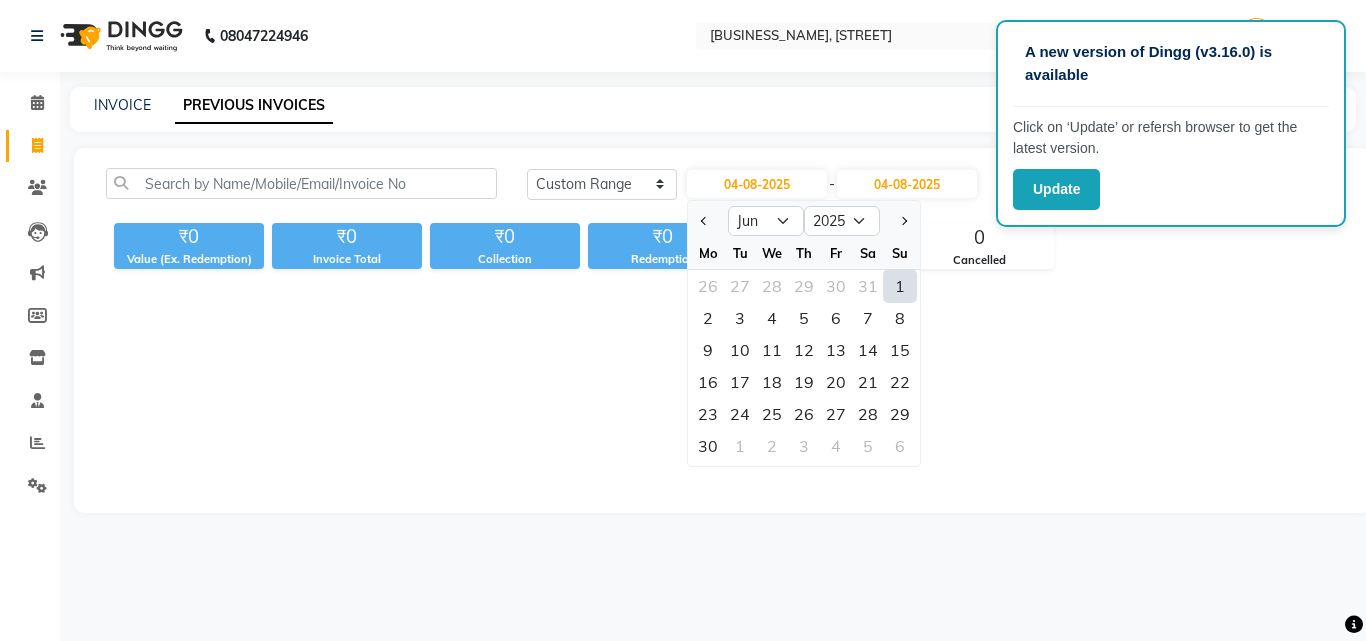 click on "1" 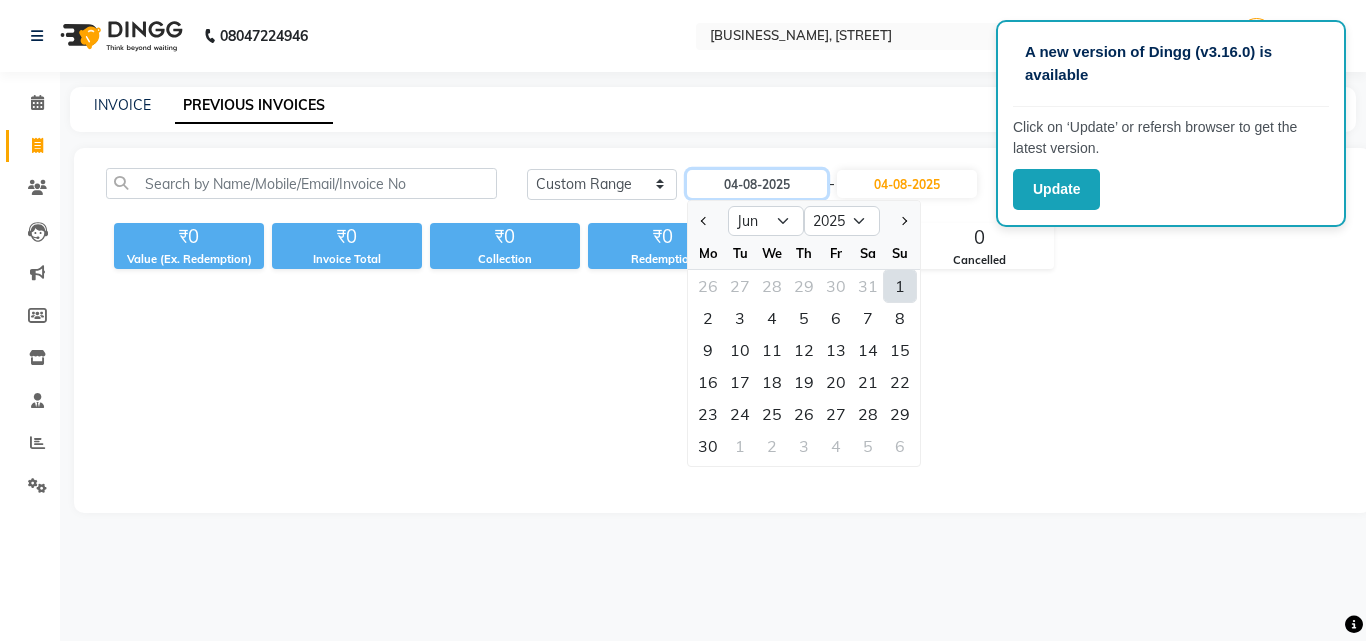 type on "01-06-2025" 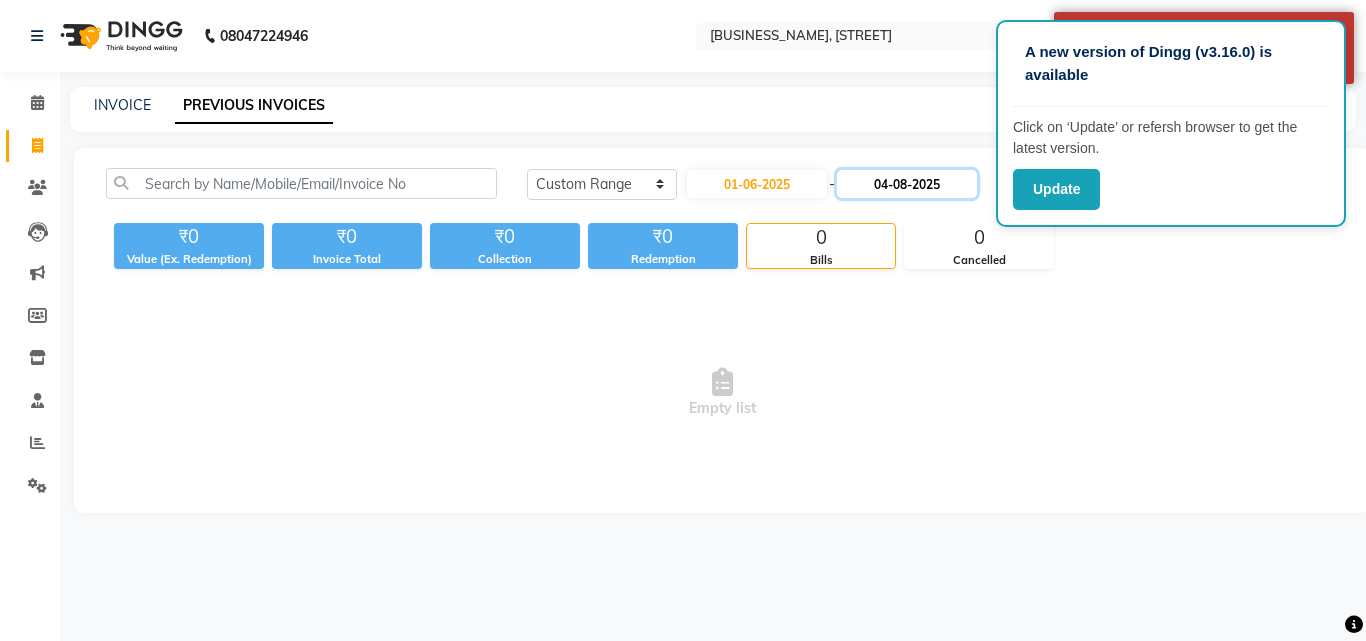click on "04-08-2025" 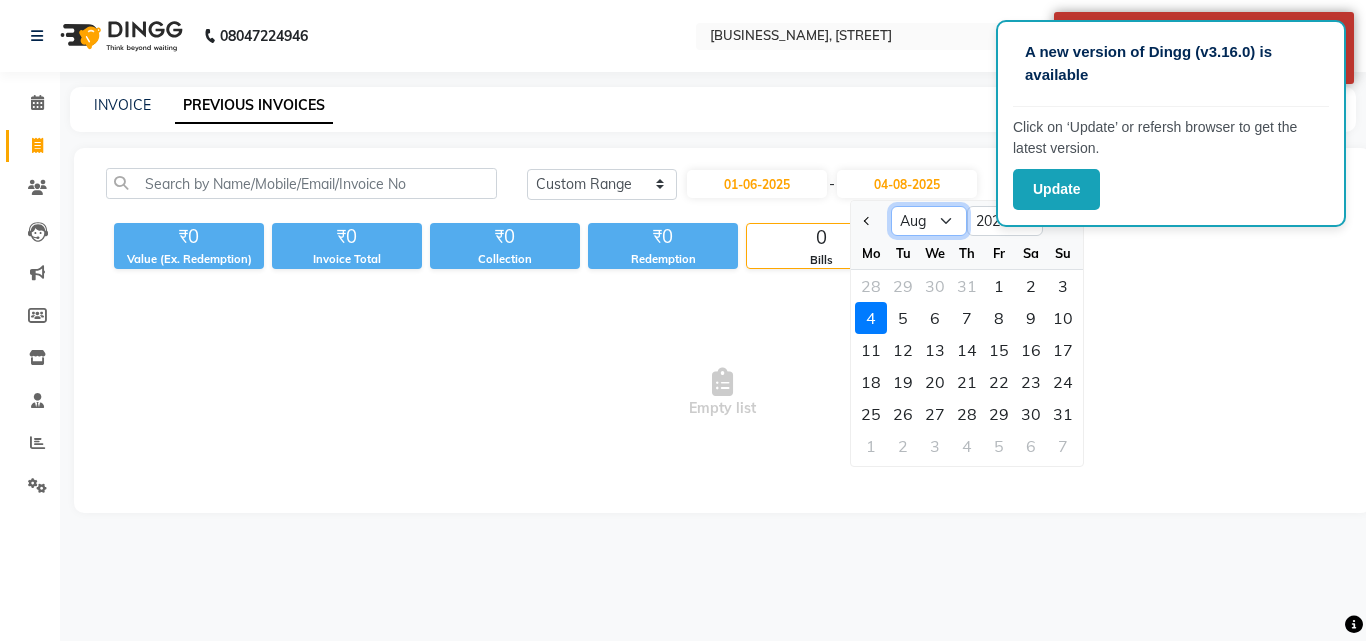 click on "Jun Jul Aug Sep Oct Nov Dec" 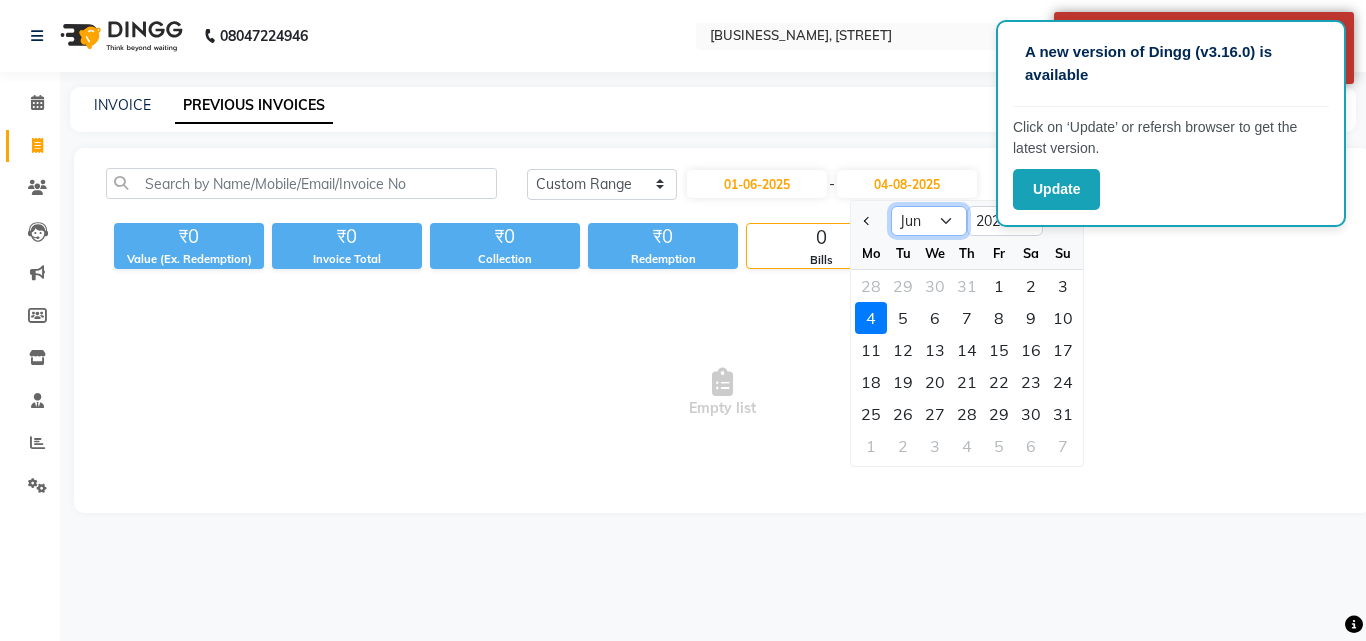 click on "Jun Jul Aug Sep Oct Nov Dec" 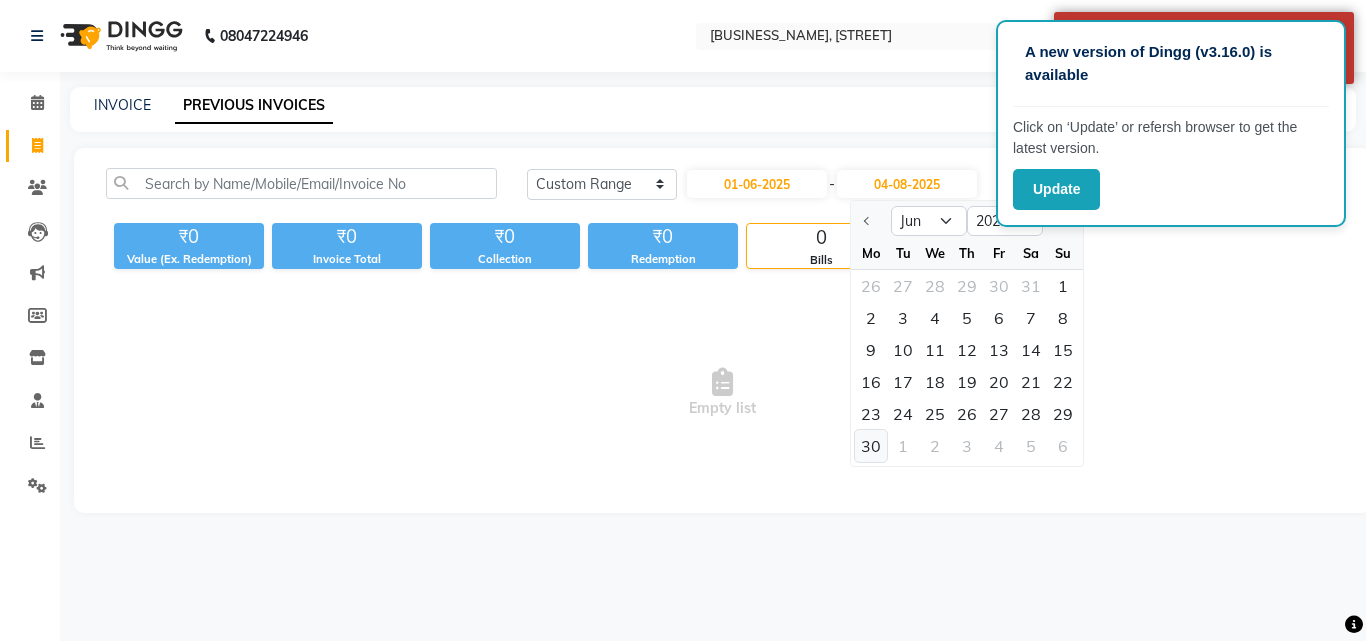 click on "30" 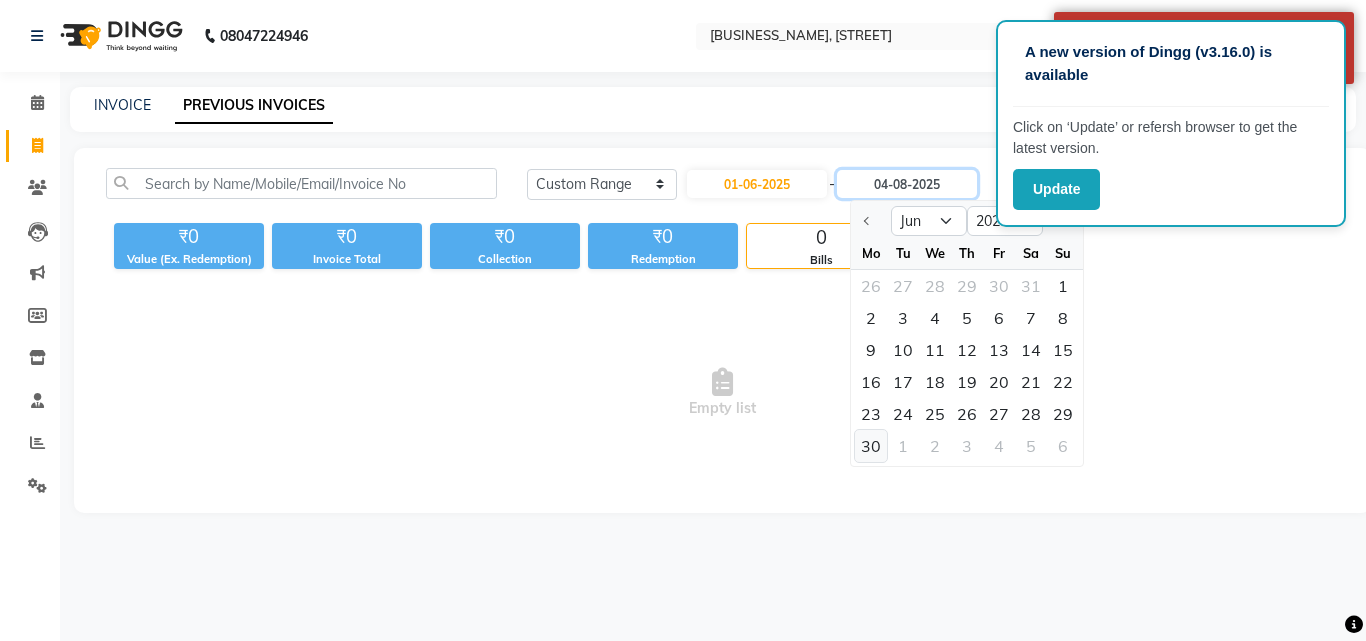 type on "30-06-2025" 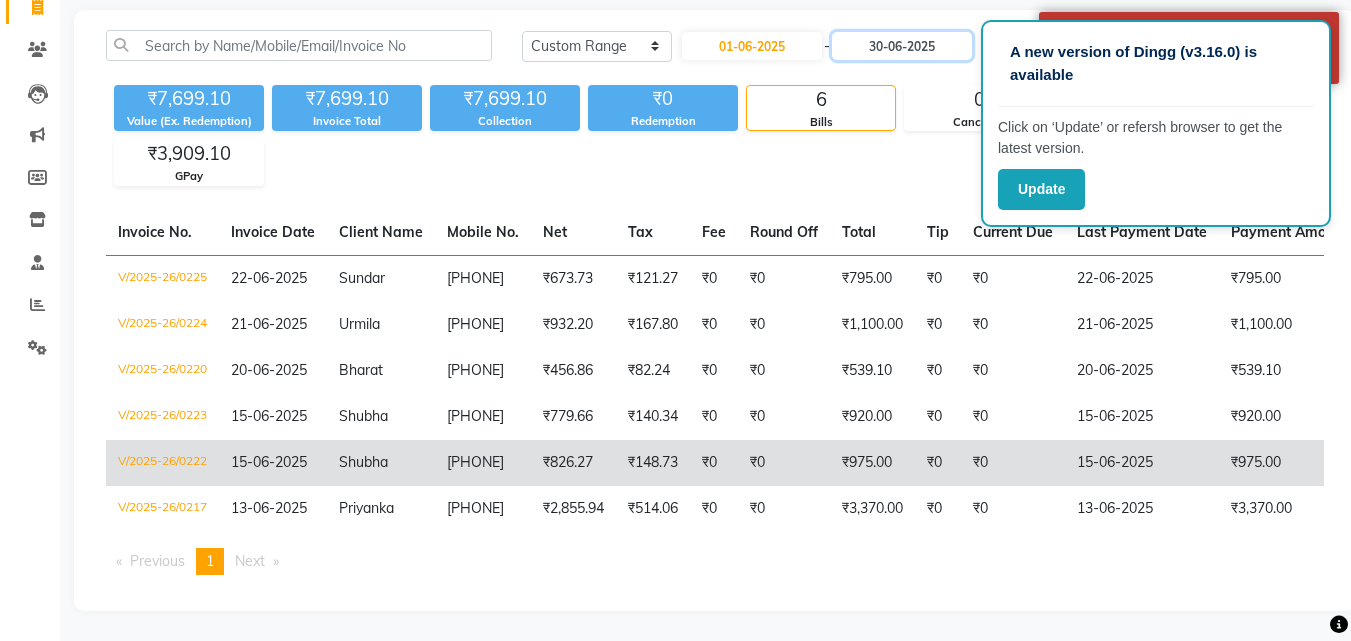scroll, scrollTop: 153, scrollLeft: 0, axis: vertical 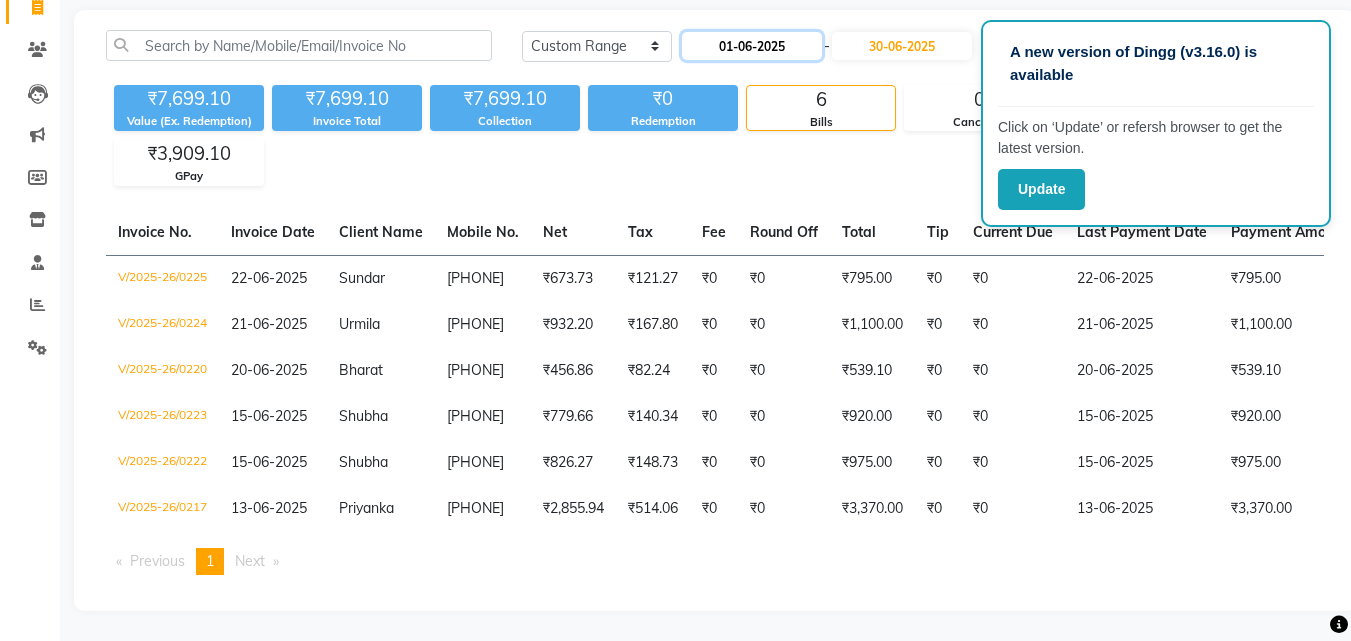 click on "01-06-2025" 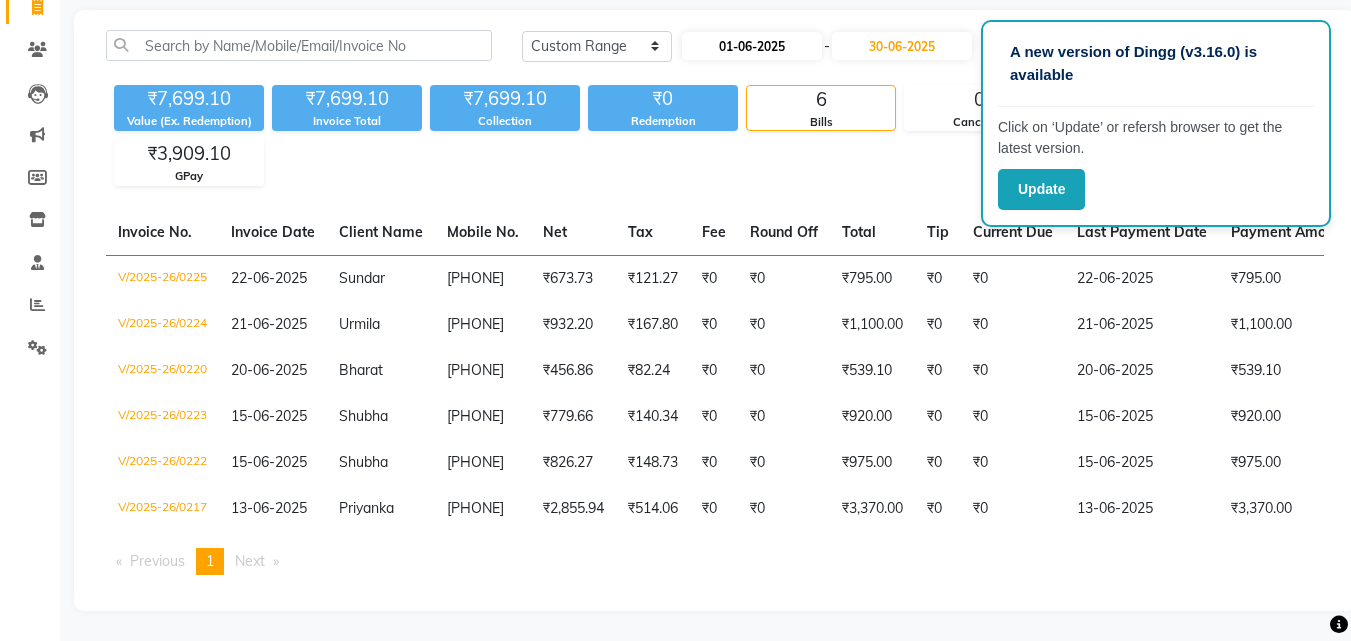 select on "6" 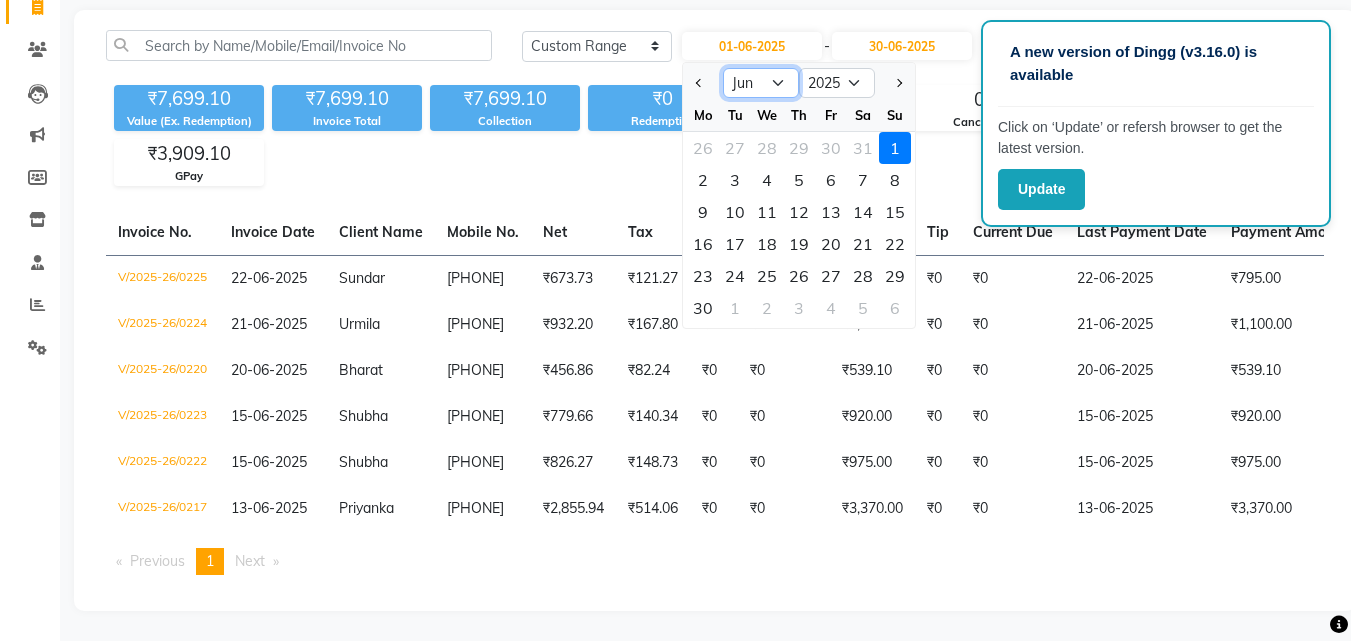click on "Jan Feb Mar Apr May Jun Jul Aug Sep Oct Nov Dec" 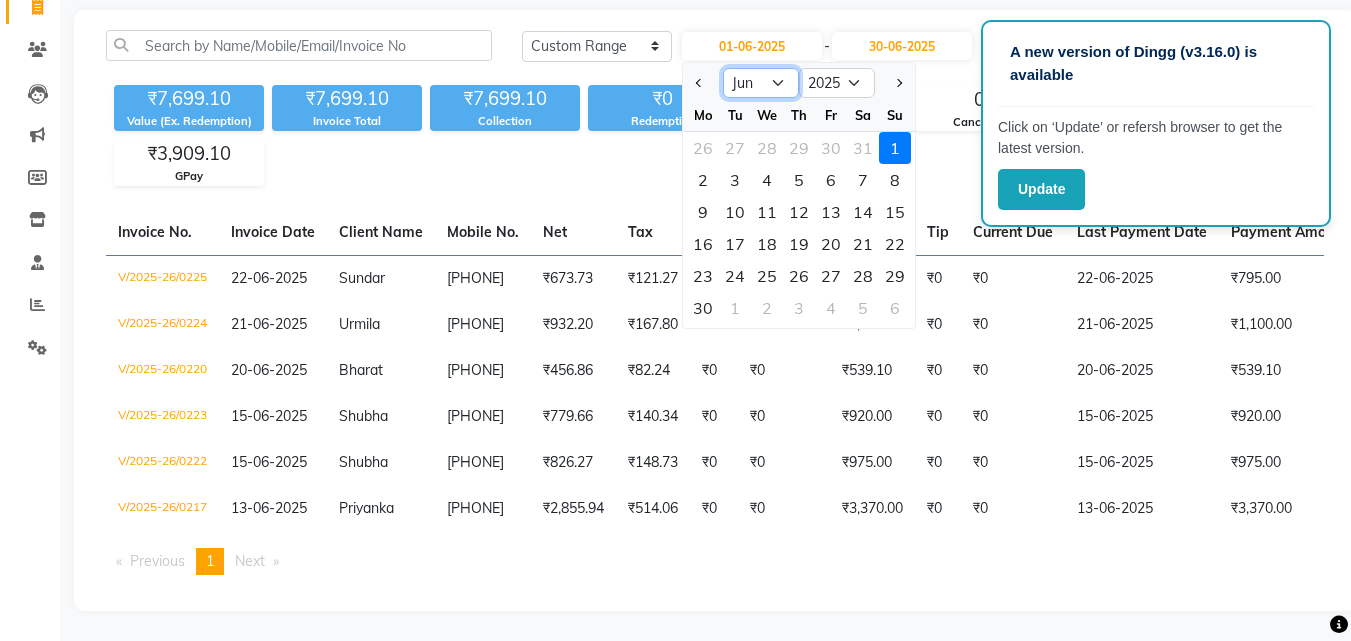select on "5" 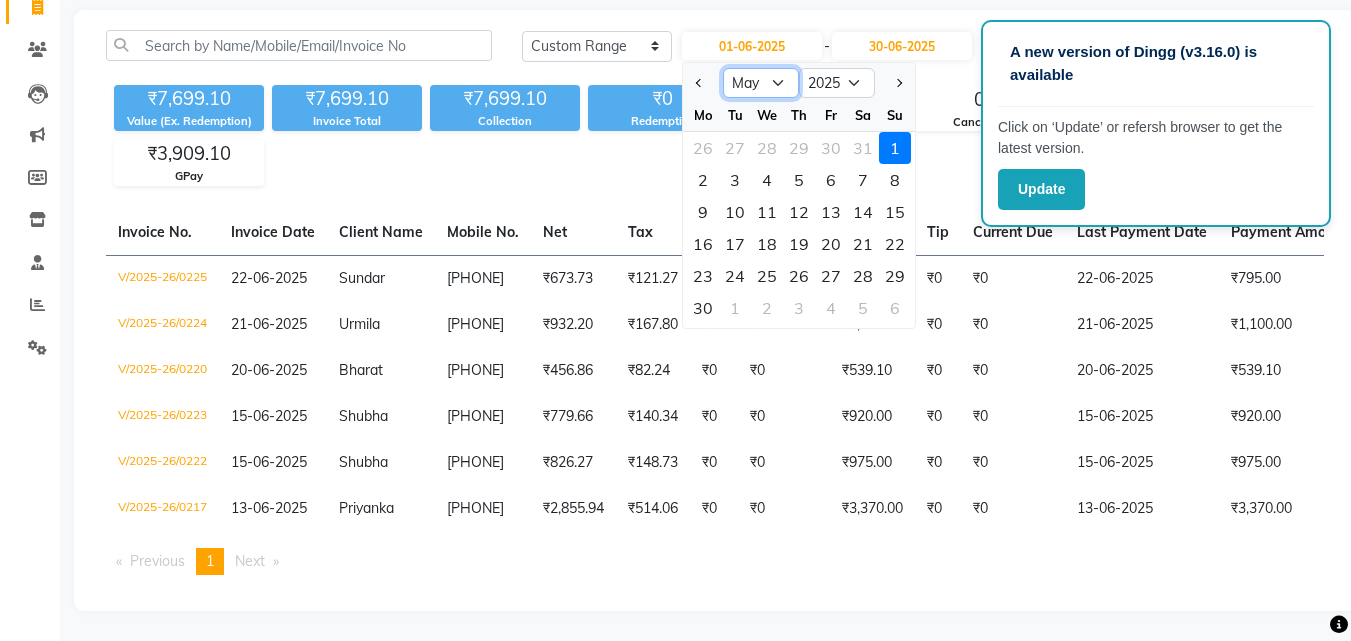click on "Jan Feb Mar Apr May Jun Jul Aug Sep Oct Nov Dec" 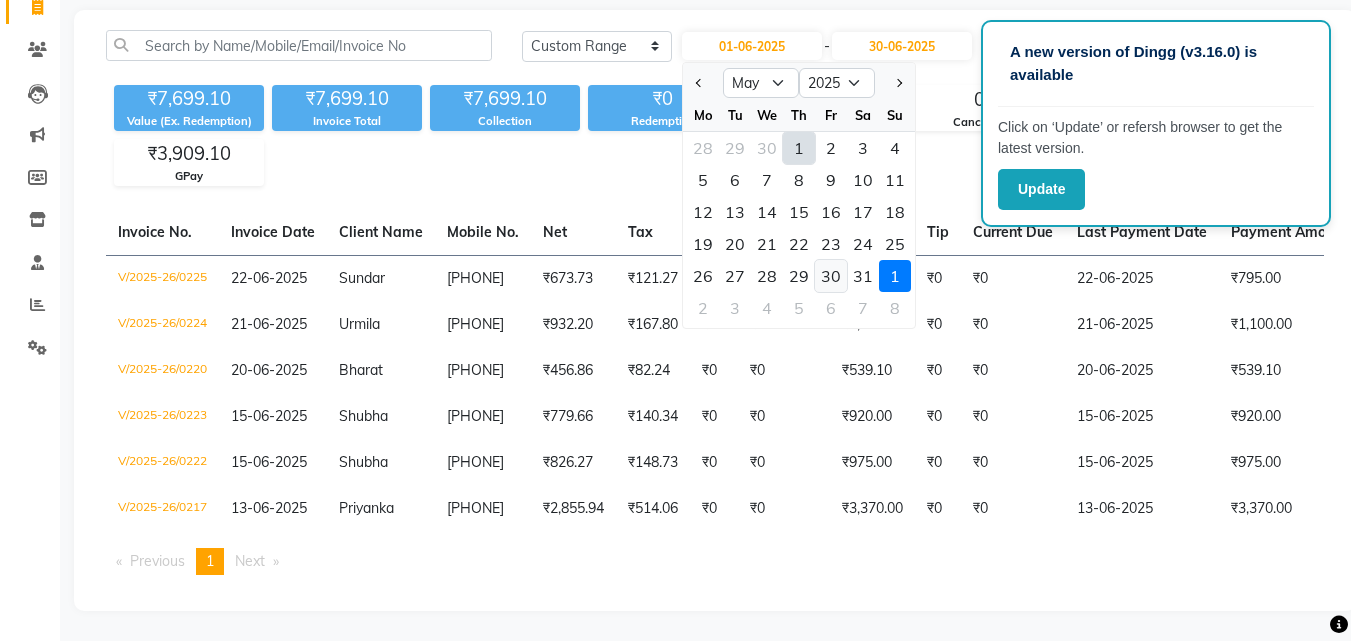 click on "30" 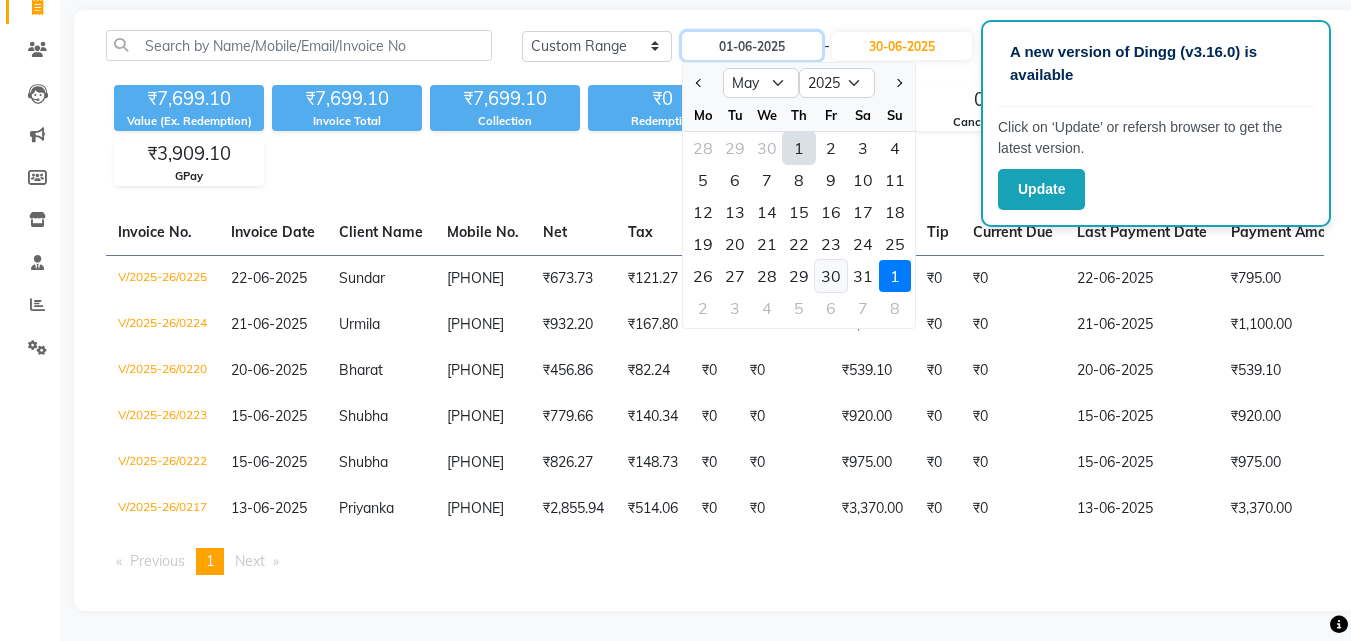 type on "30-05-2025" 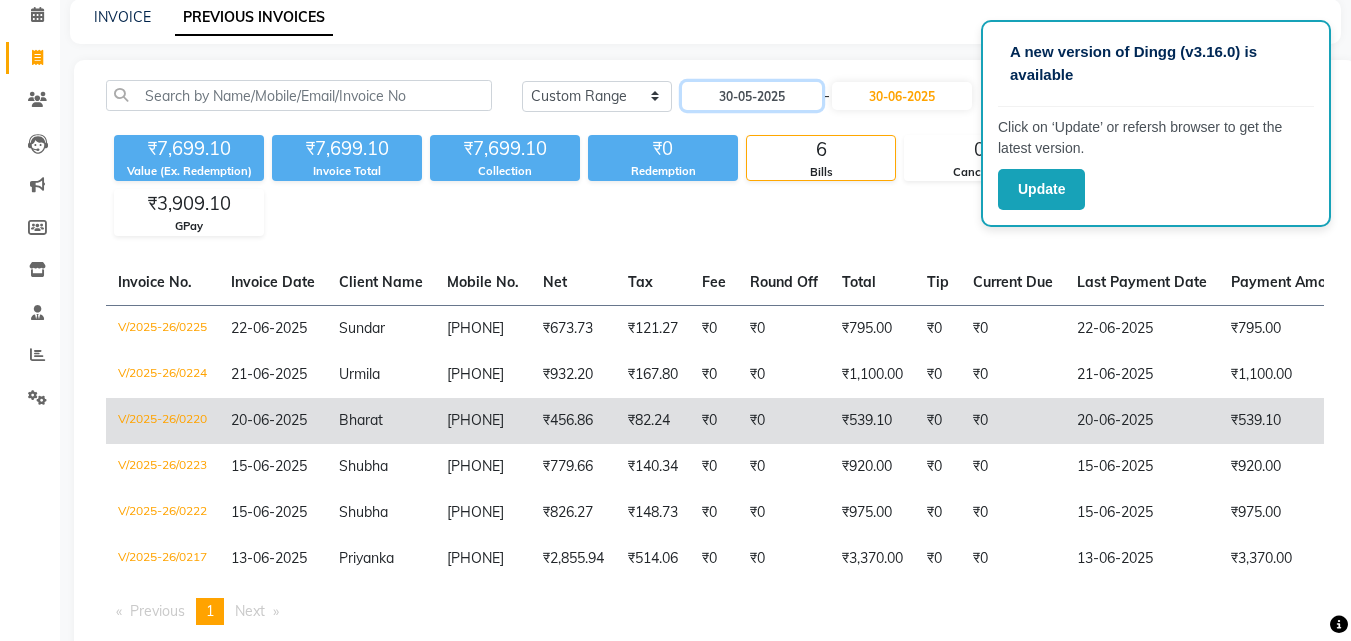 scroll, scrollTop: 153, scrollLeft: 0, axis: vertical 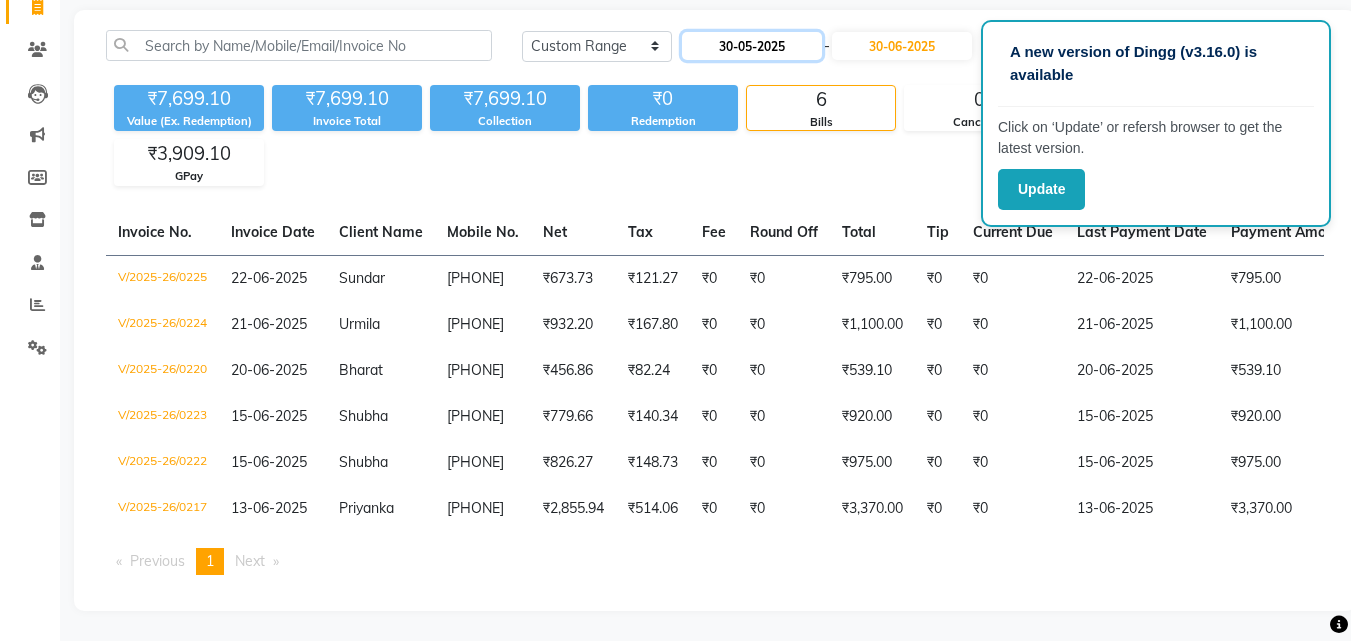 click on "30-05-2025" 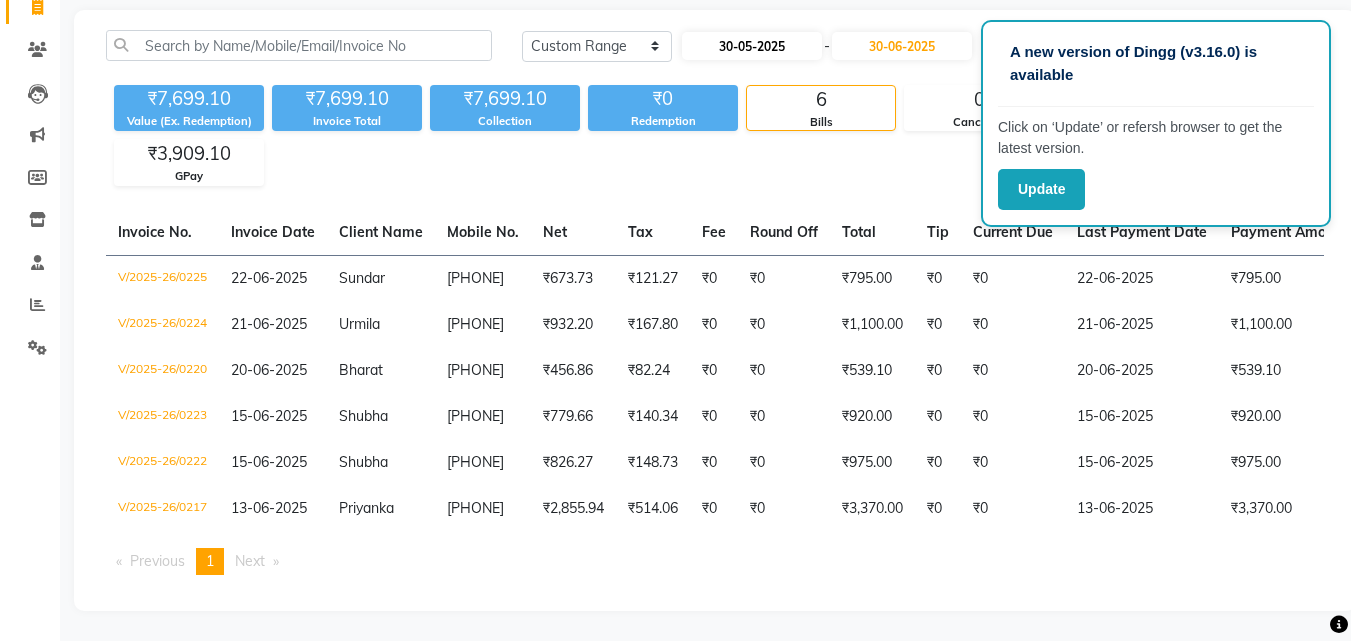 select on "5" 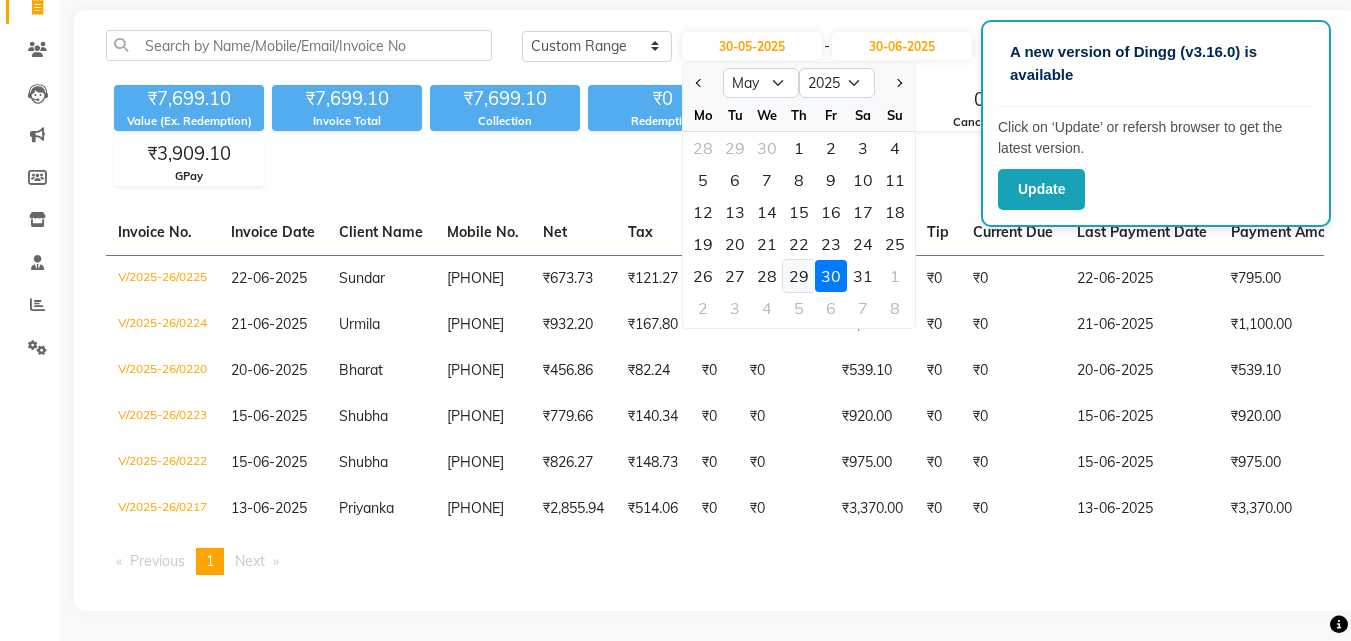 click on "29" 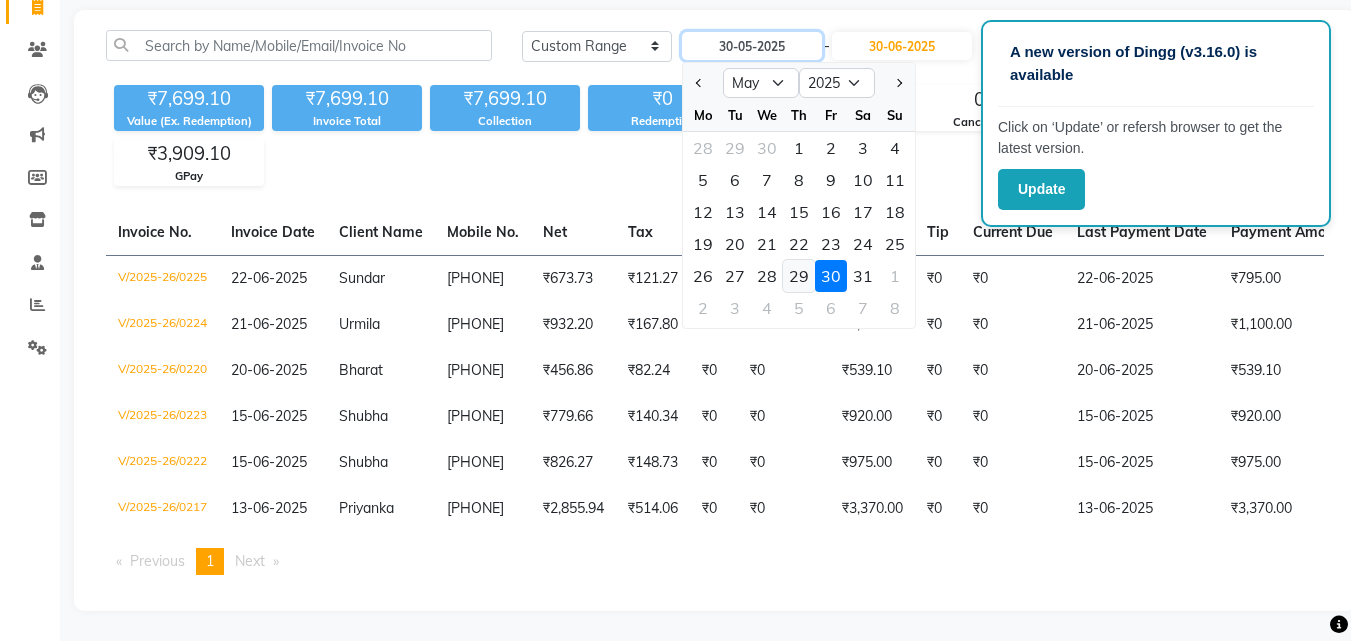 type on "29-05-2025" 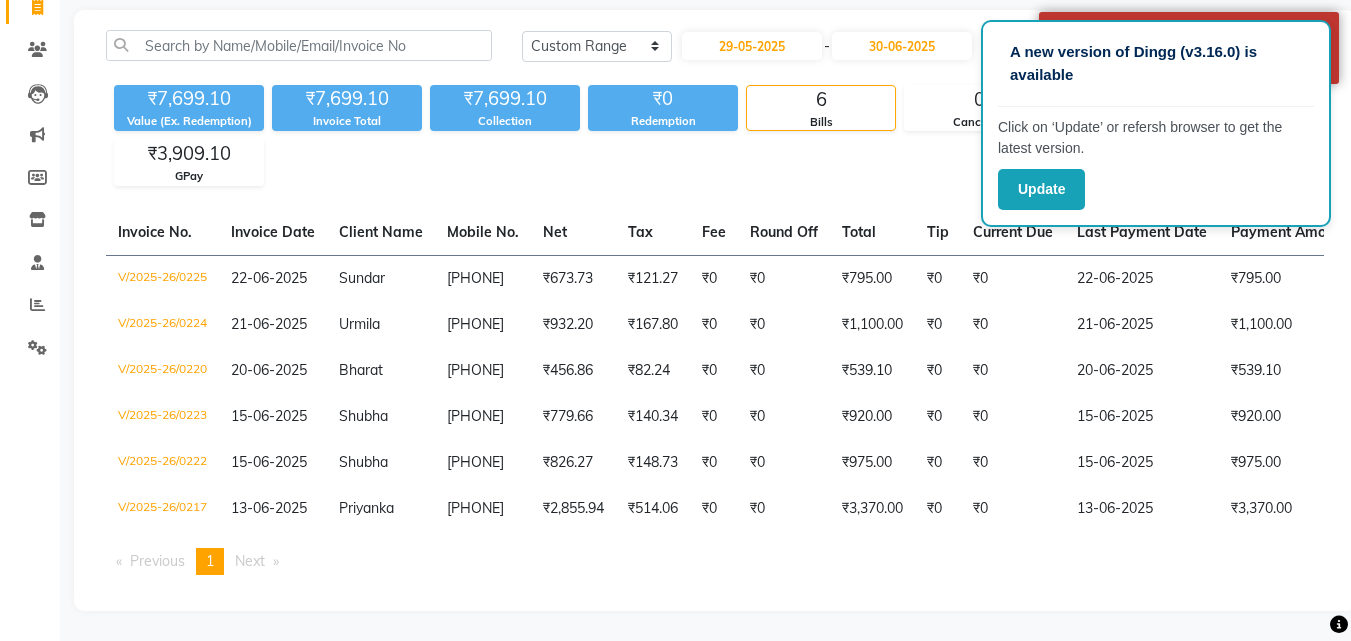 click on "₹7,699.10 Value (Ex. Redemption) ₹7,699.10 Invoice Total  ₹7,699.10 Collection ₹0 Redemption 6 Bills 0 Cancelled ₹3,790.00 CASH ₹3,909.10 GPay" 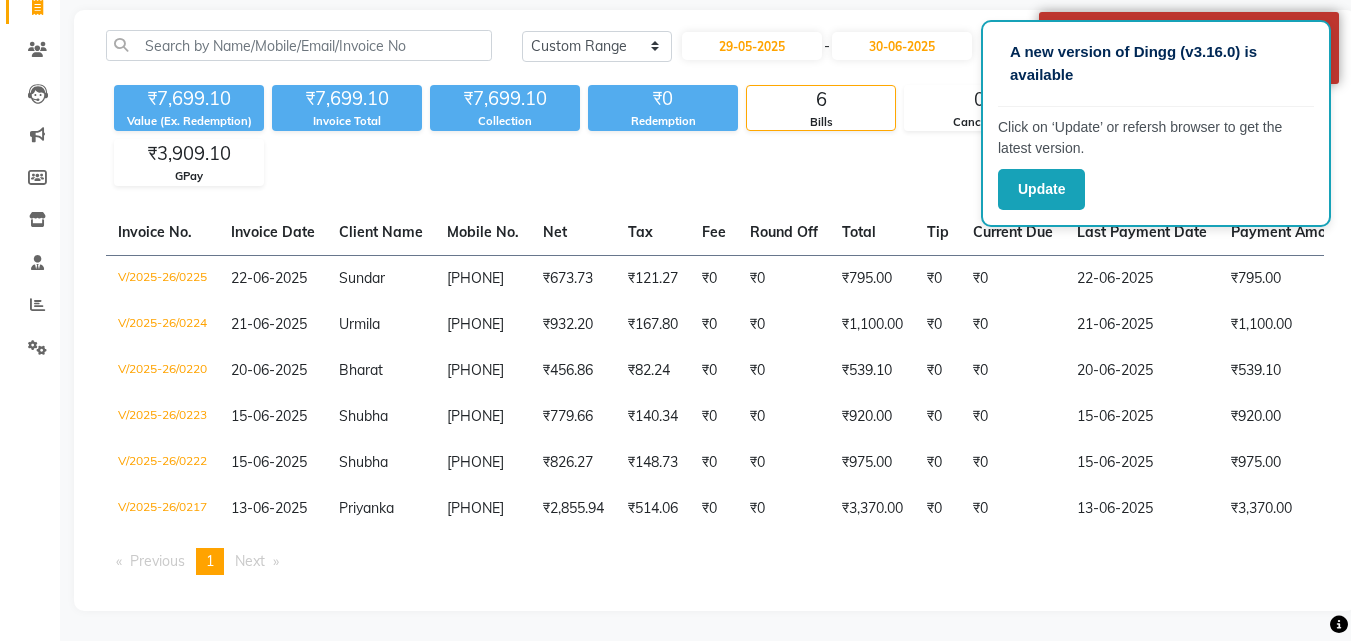 click on "₹7,699.10 Value (Ex. Redemption) ₹7,699.10 Invoice Total  ₹7,699.10 Collection ₹0 Redemption 6 Bills 0 Cancelled ₹3,790.00 CASH ₹3,909.10 GPay" 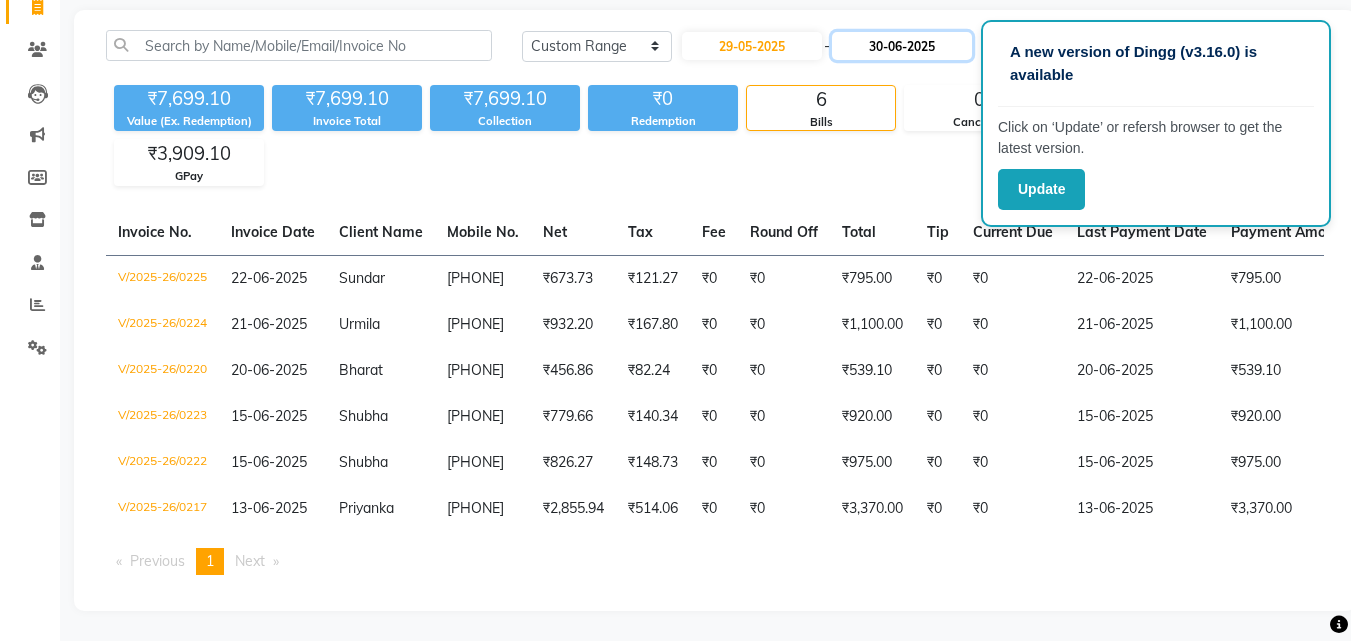 click on "30-06-2025" 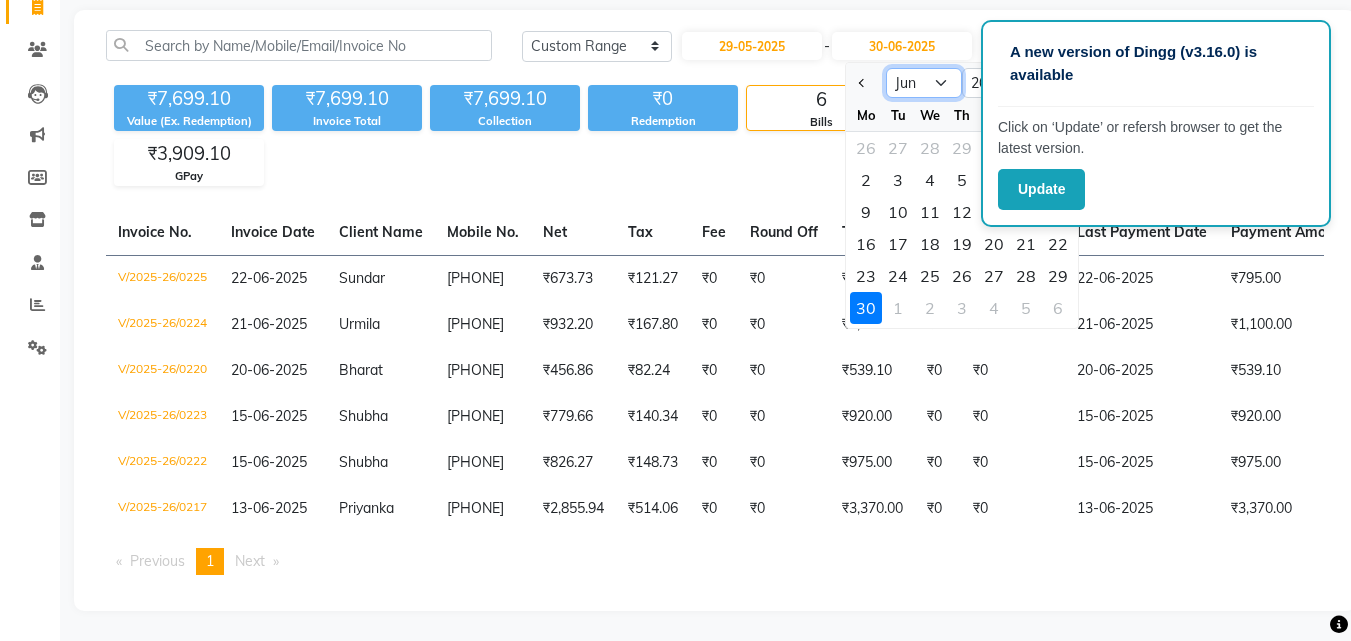 click on "May Jun Jul Aug Sep Oct Nov Dec" 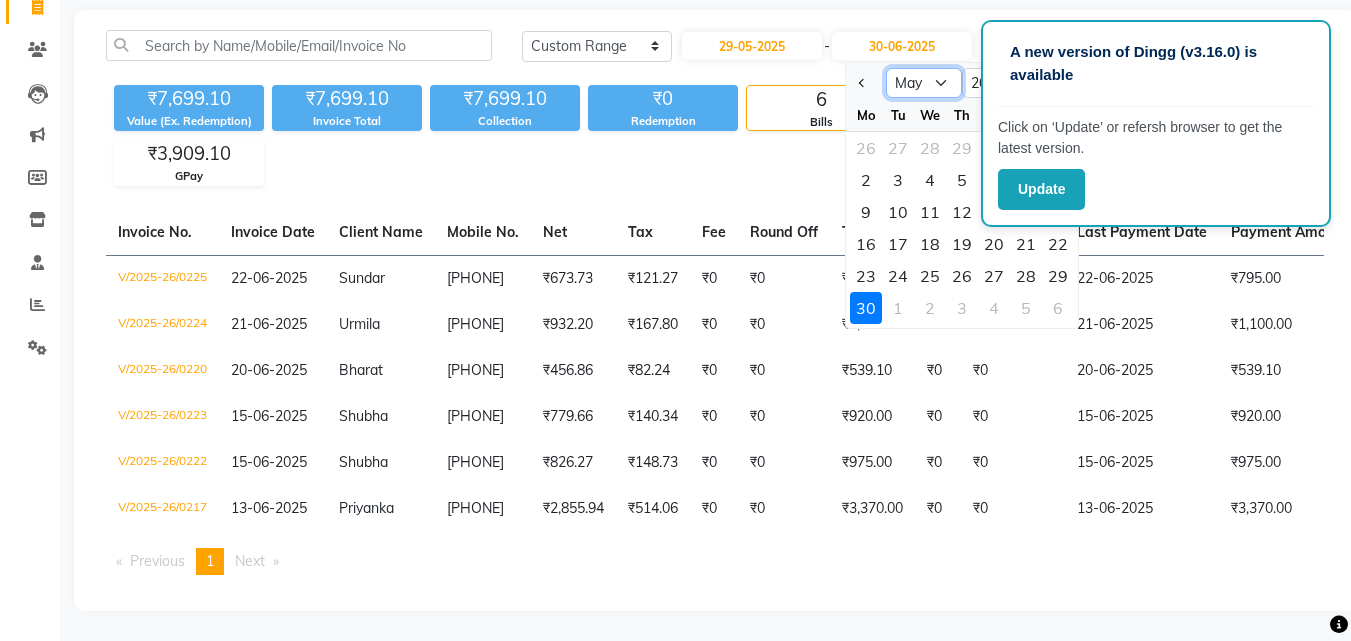 click on "May Jun Jul Aug Sep Oct Nov Dec" 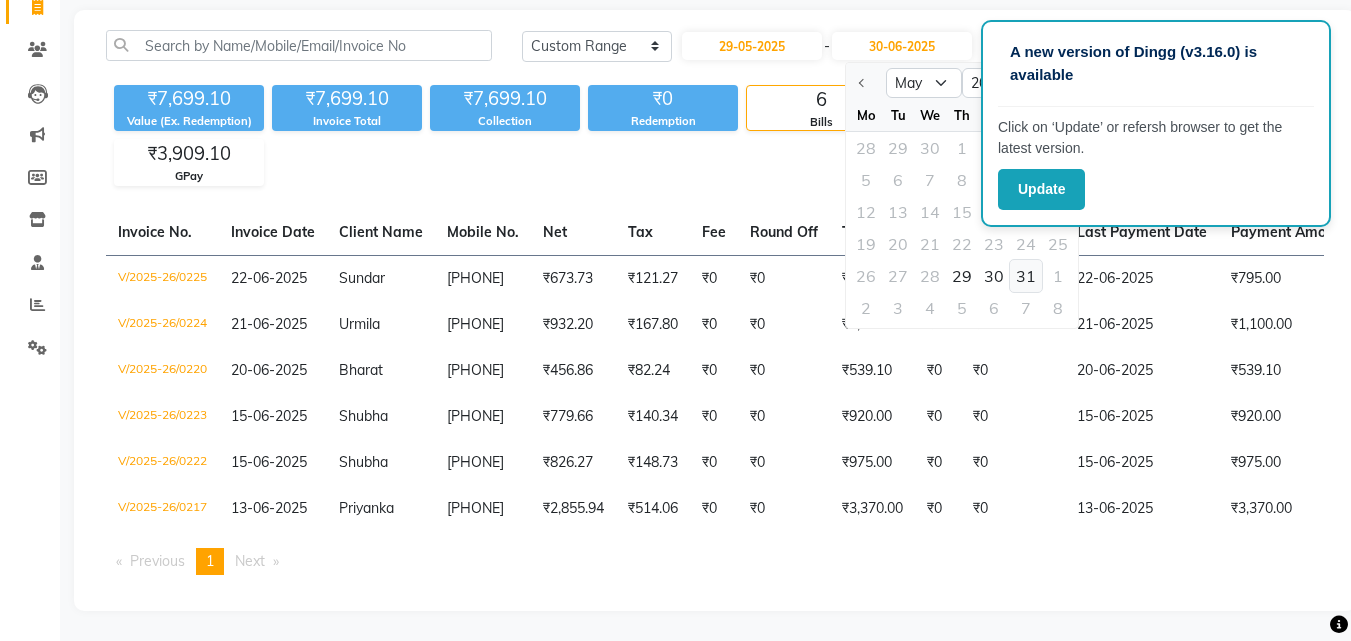 click on "31" 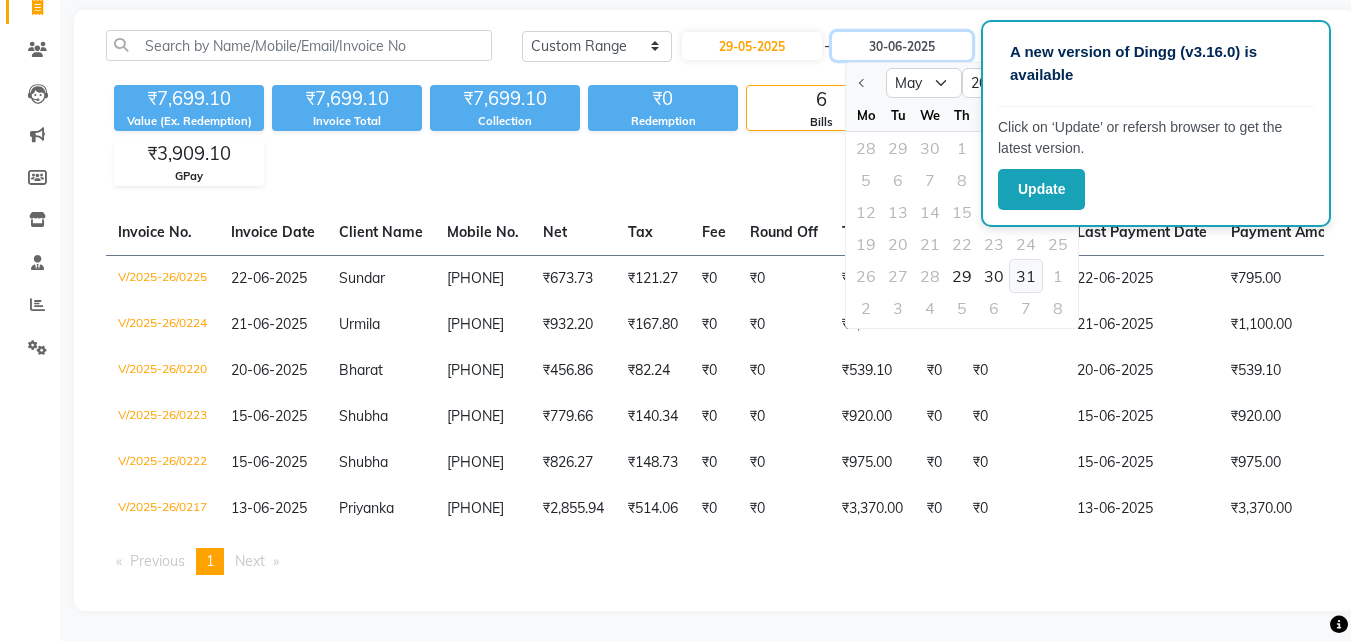 type on "31-05-2025" 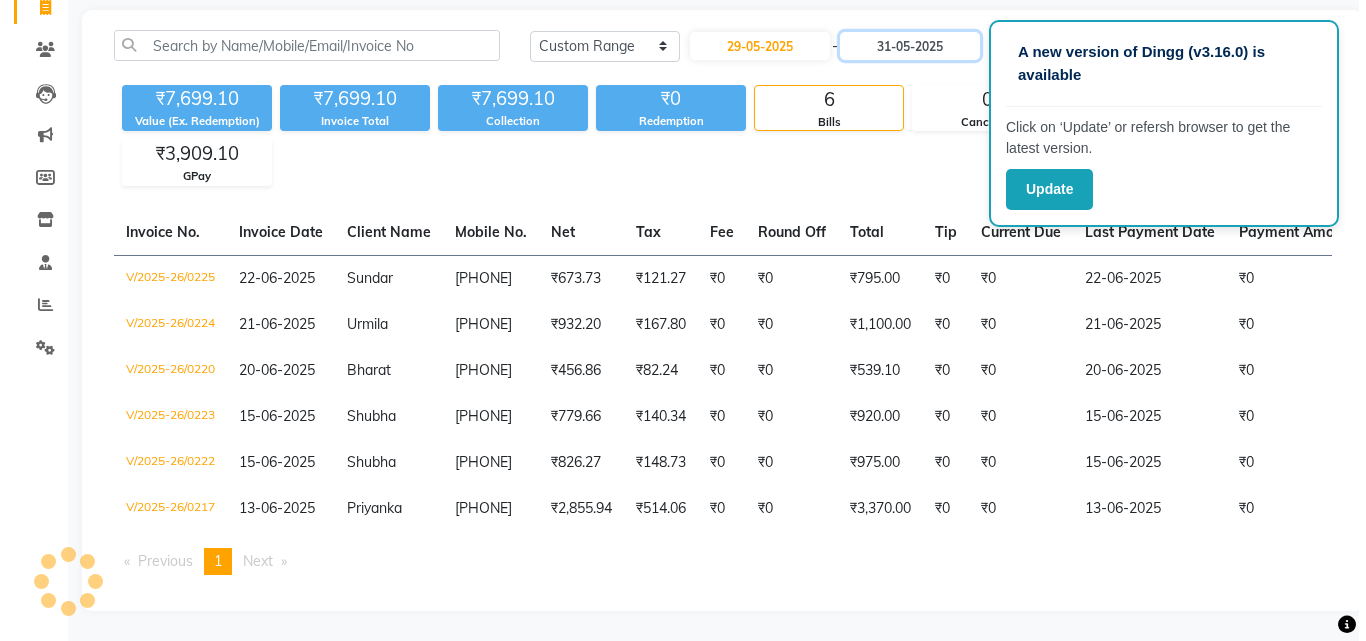 scroll, scrollTop: 0, scrollLeft: 0, axis: both 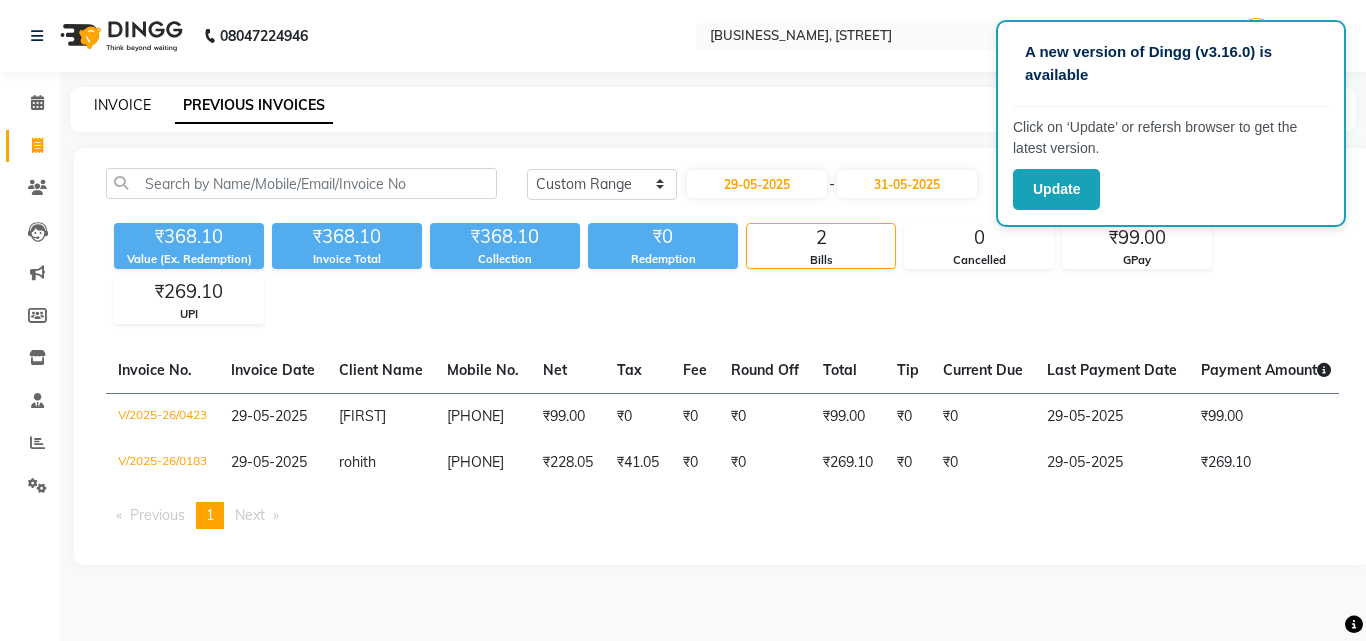 click on "INVOICE" 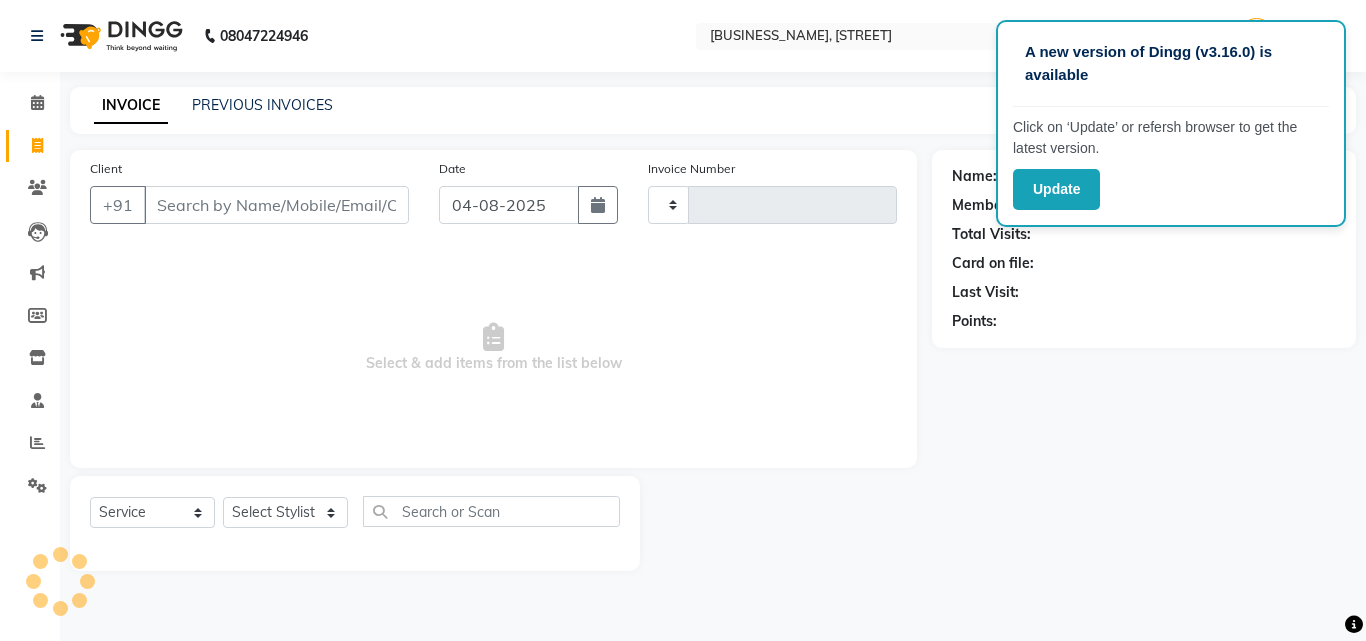 type on "0424" 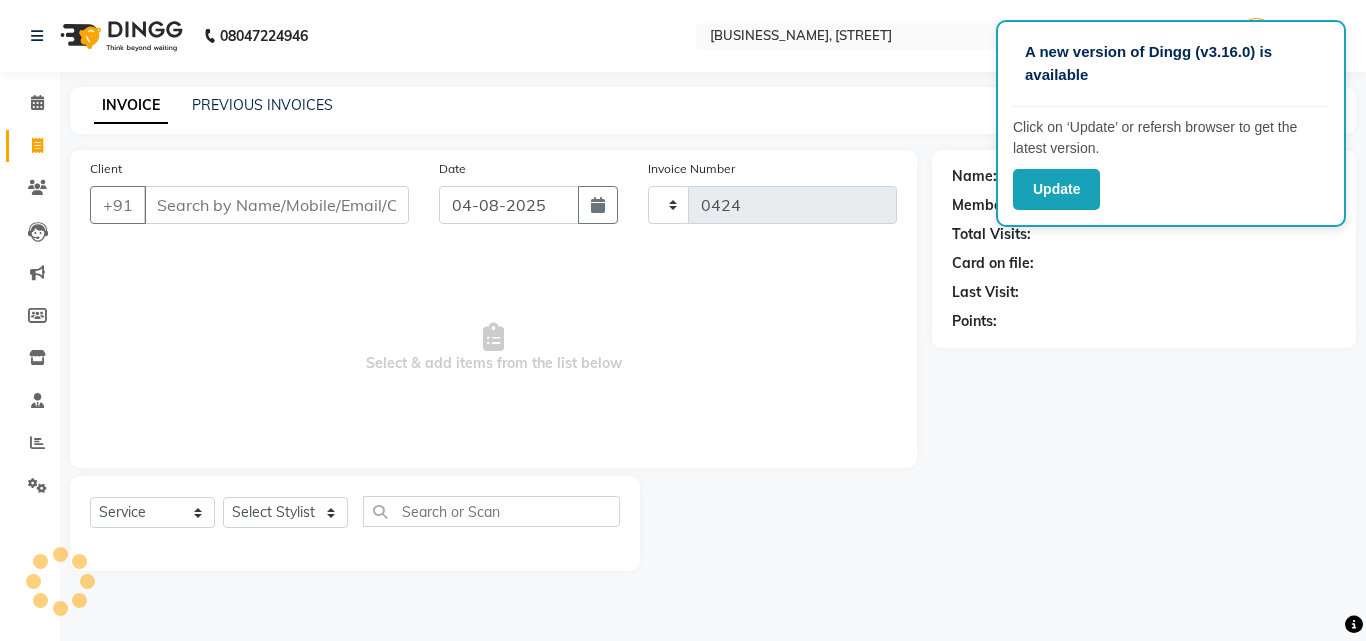 select on "7047" 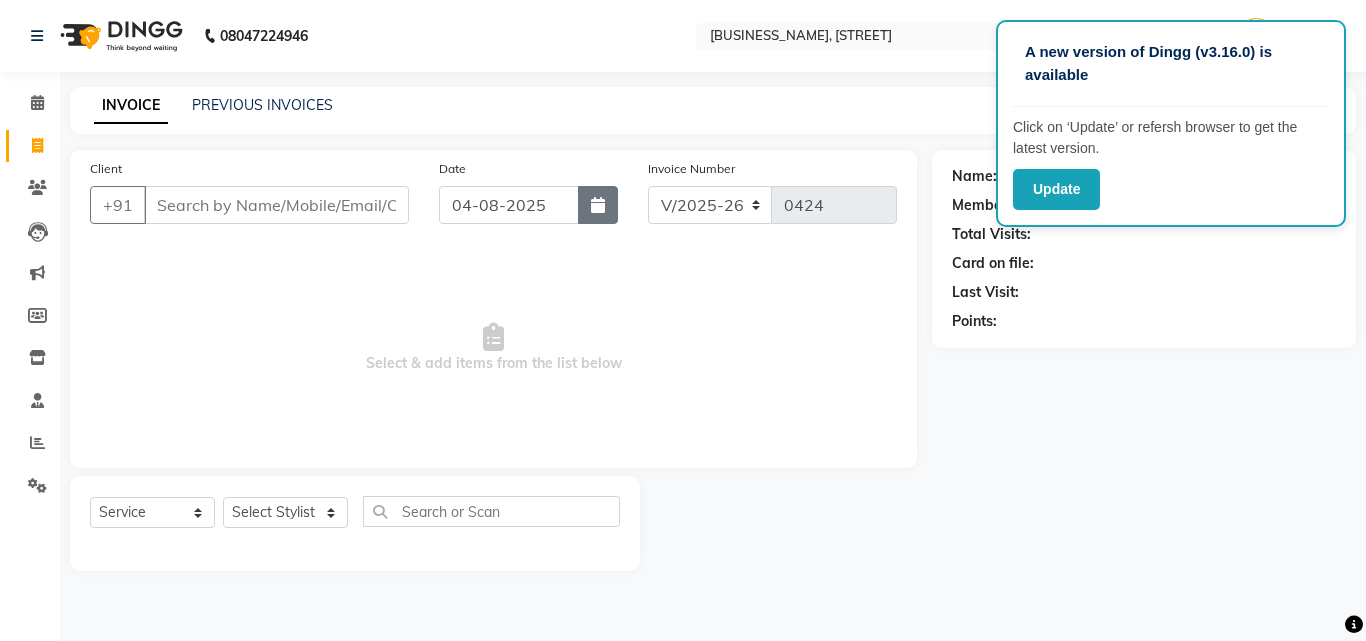 click 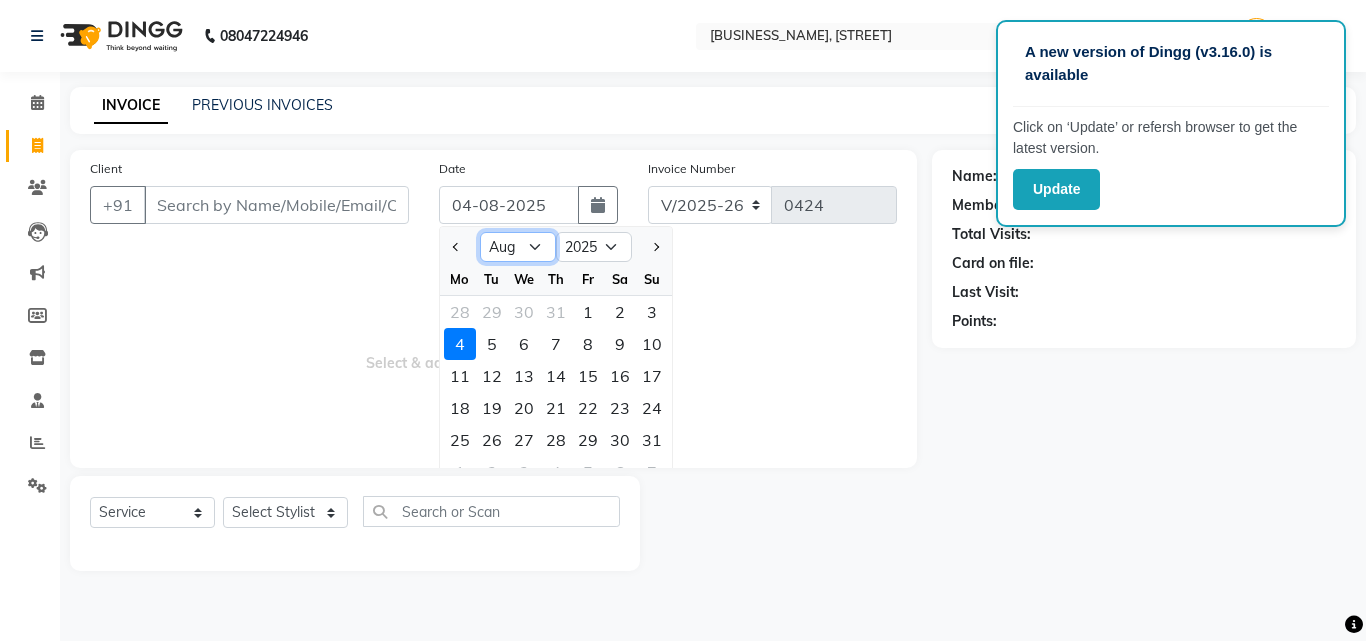click on "Jan Feb Mar Apr May Jun Jul Aug Sep Oct Nov Dec" 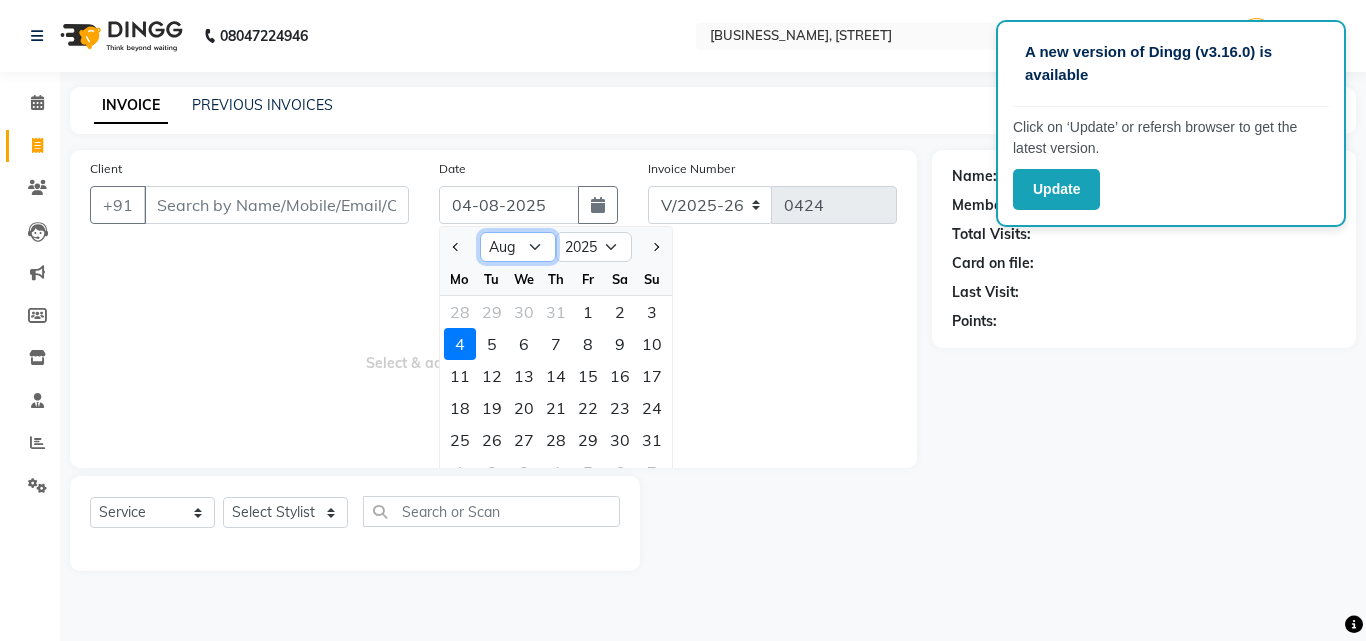 select on "5" 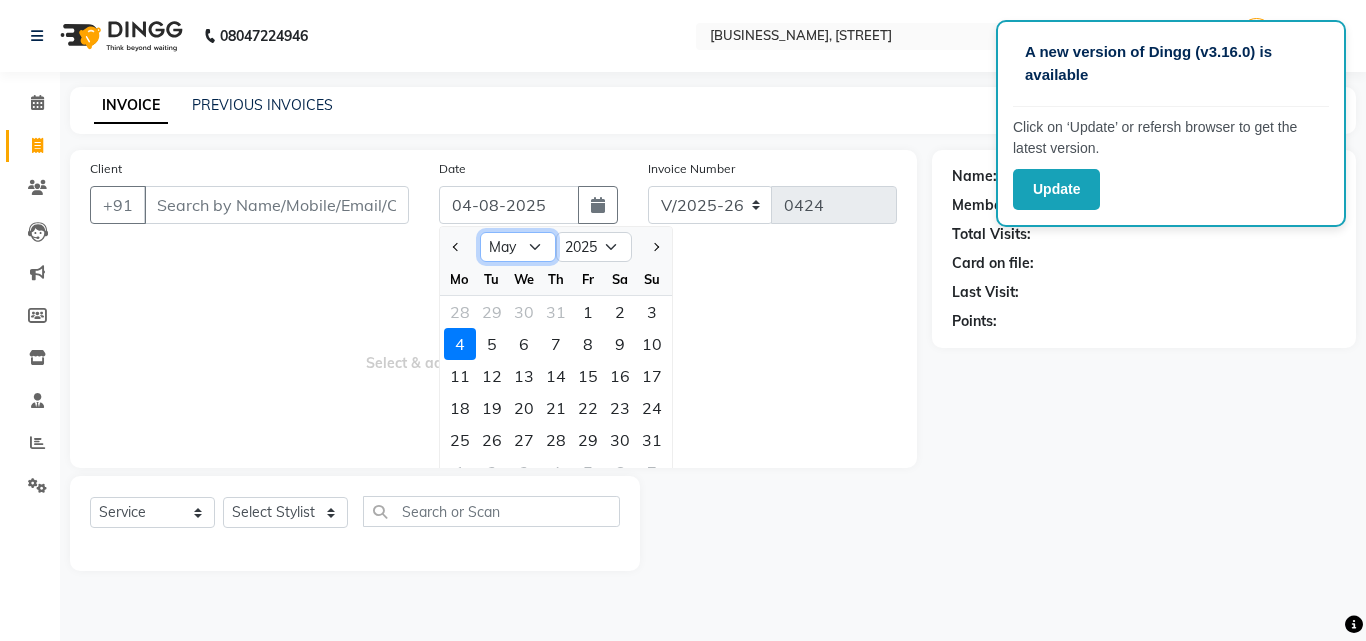 click on "Jan Feb Mar Apr May Jun Jul Aug Sep Oct Nov Dec" 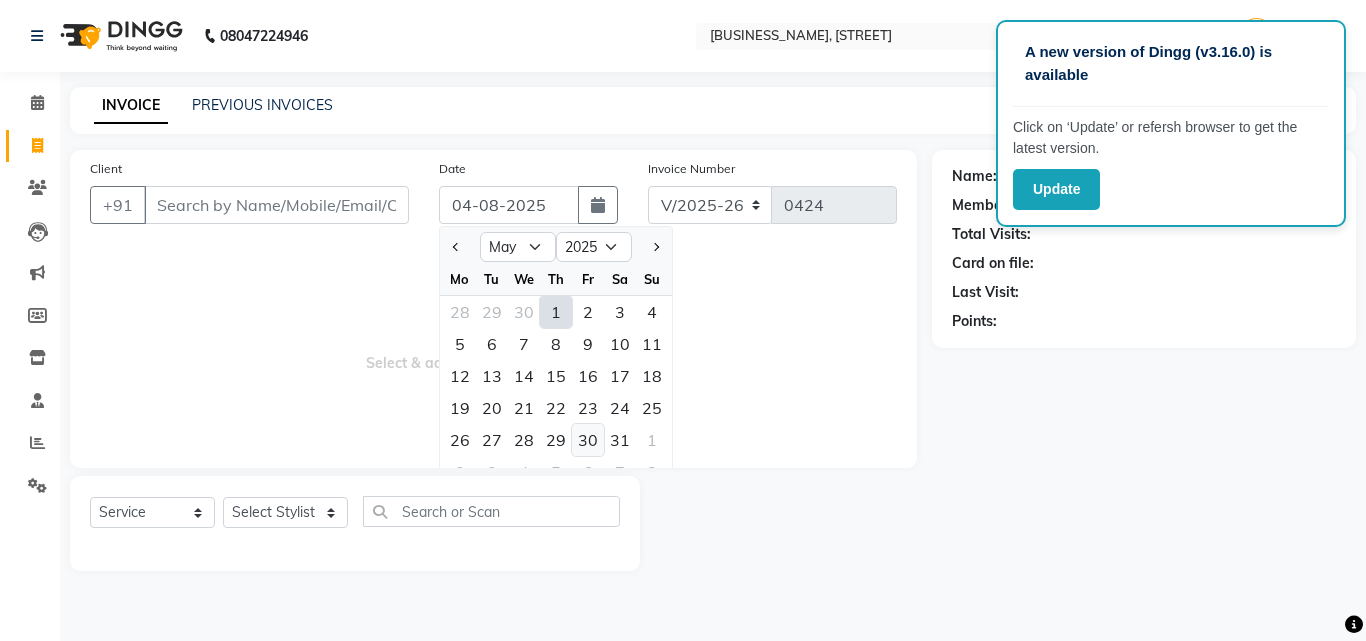 click on "30" 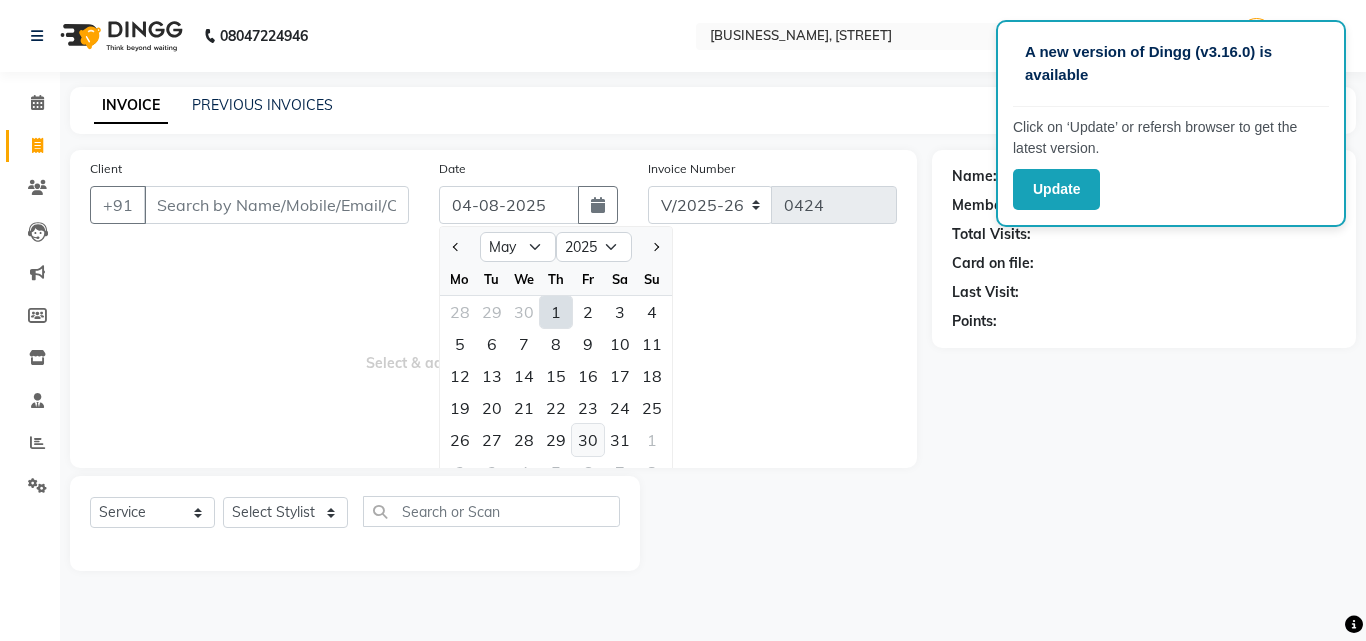 type on "30-05-2025" 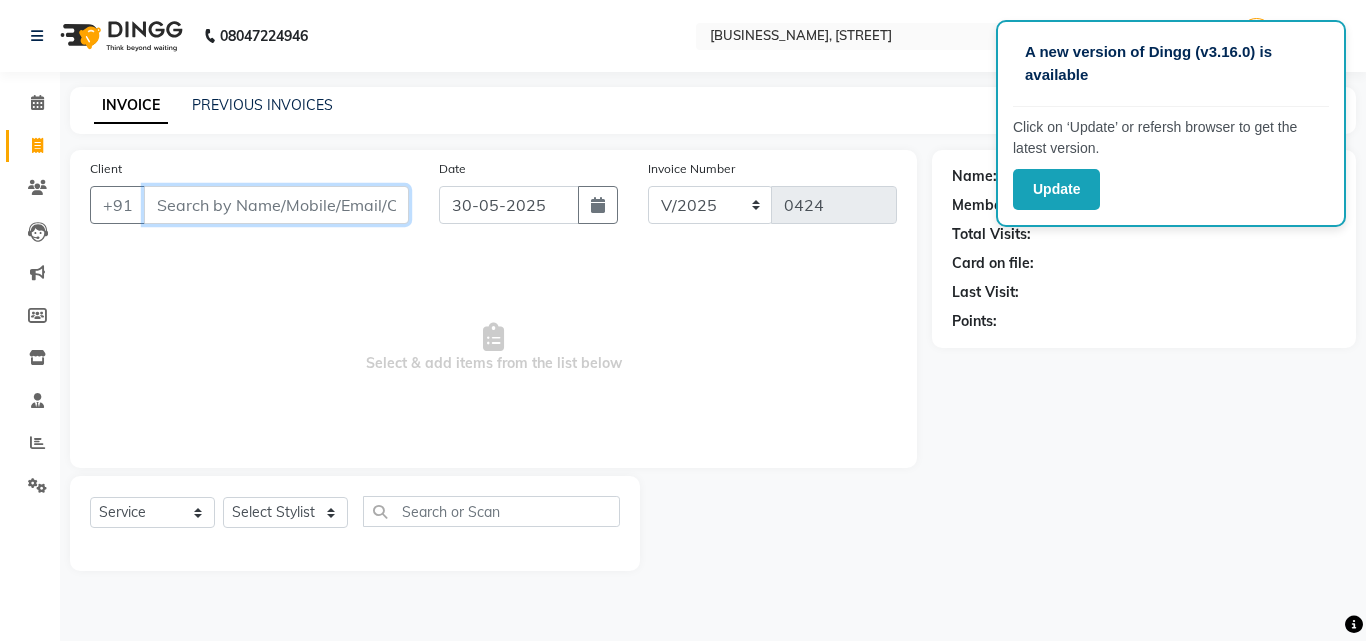 click on "Client" at bounding box center [276, 205] 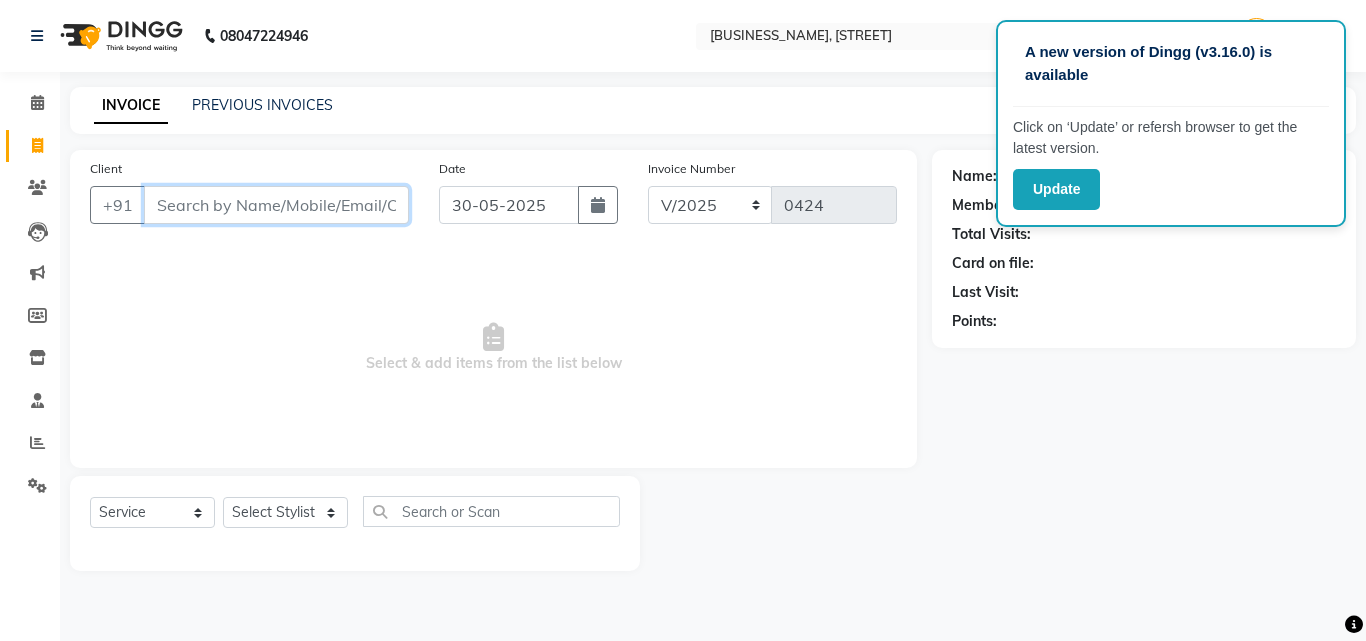click on "Client" at bounding box center [276, 205] 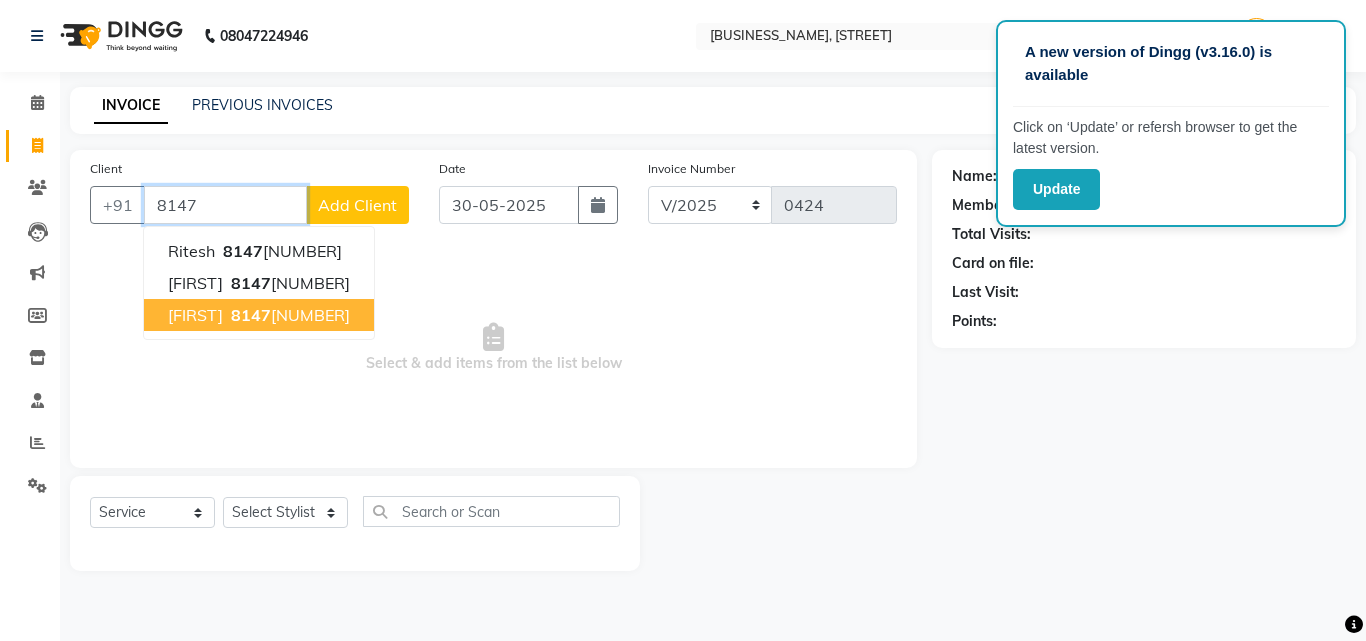click on "8147" at bounding box center [251, 315] 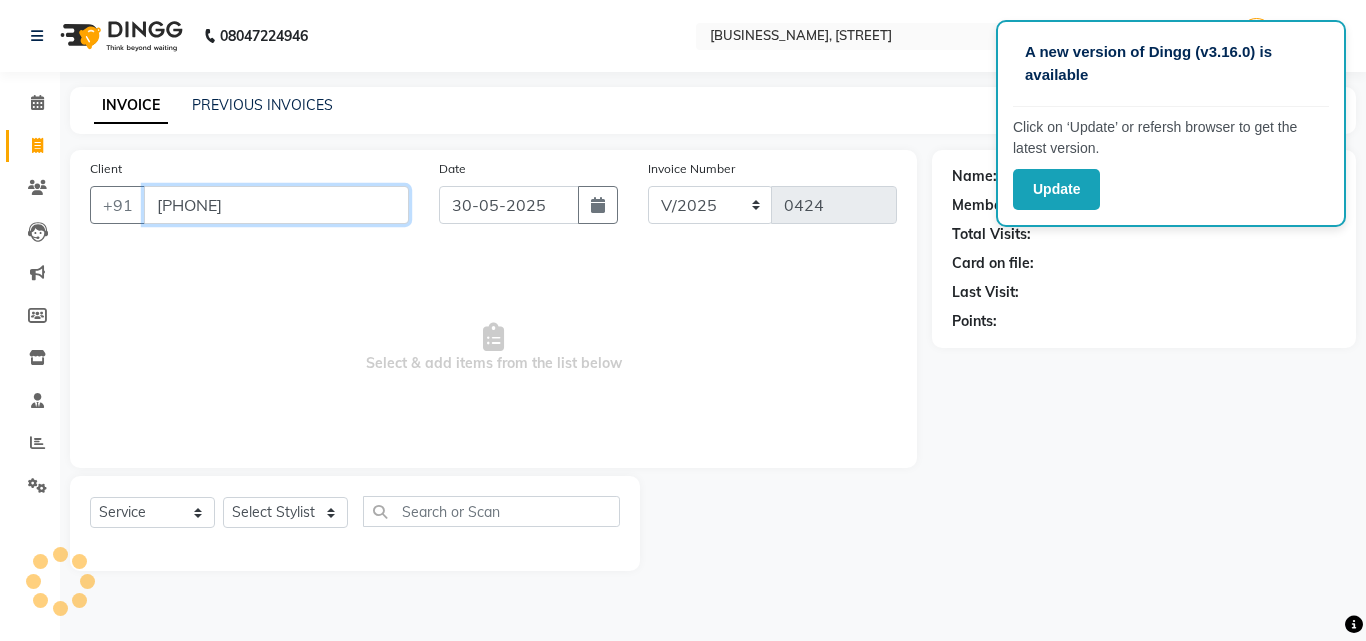 type on "[PHONE]" 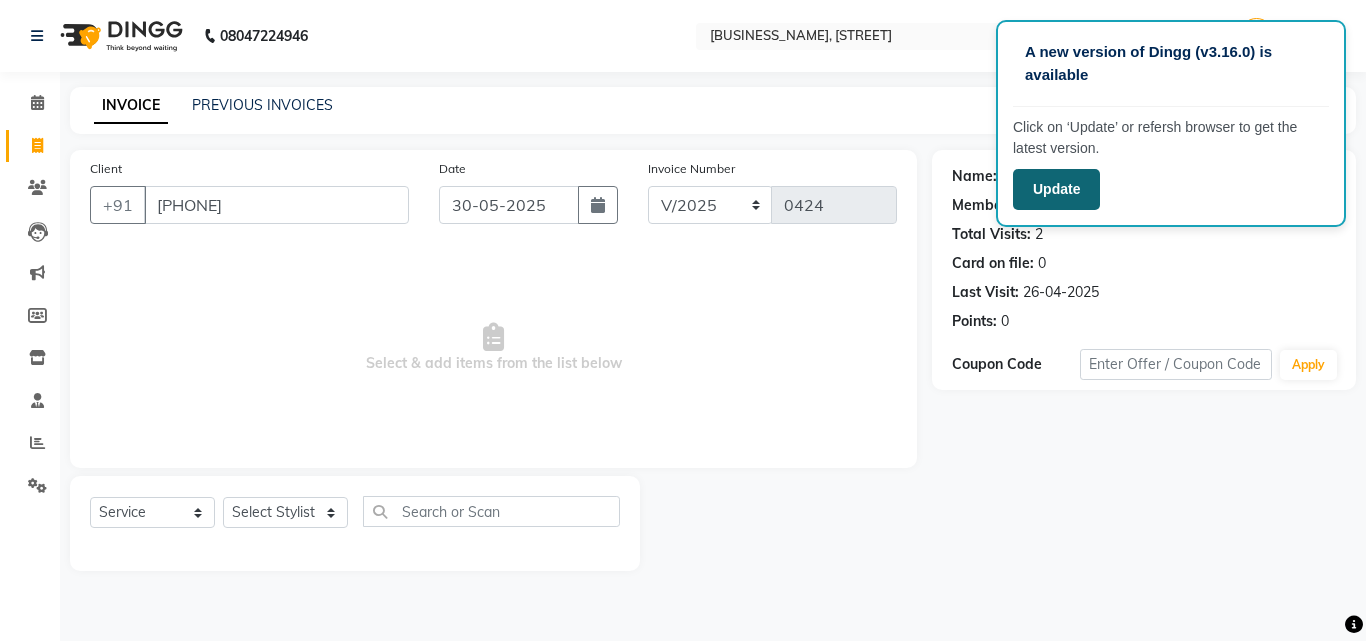click on "Update" 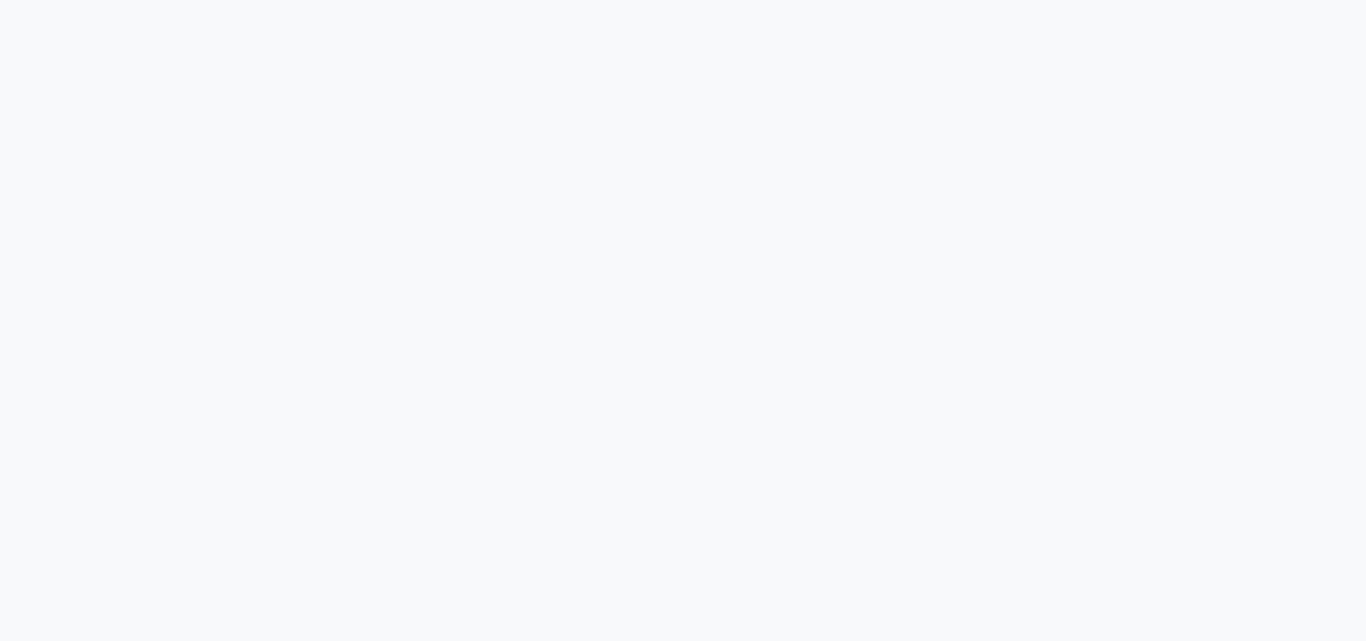 scroll, scrollTop: 0, scrollLeft: 0, axis: both 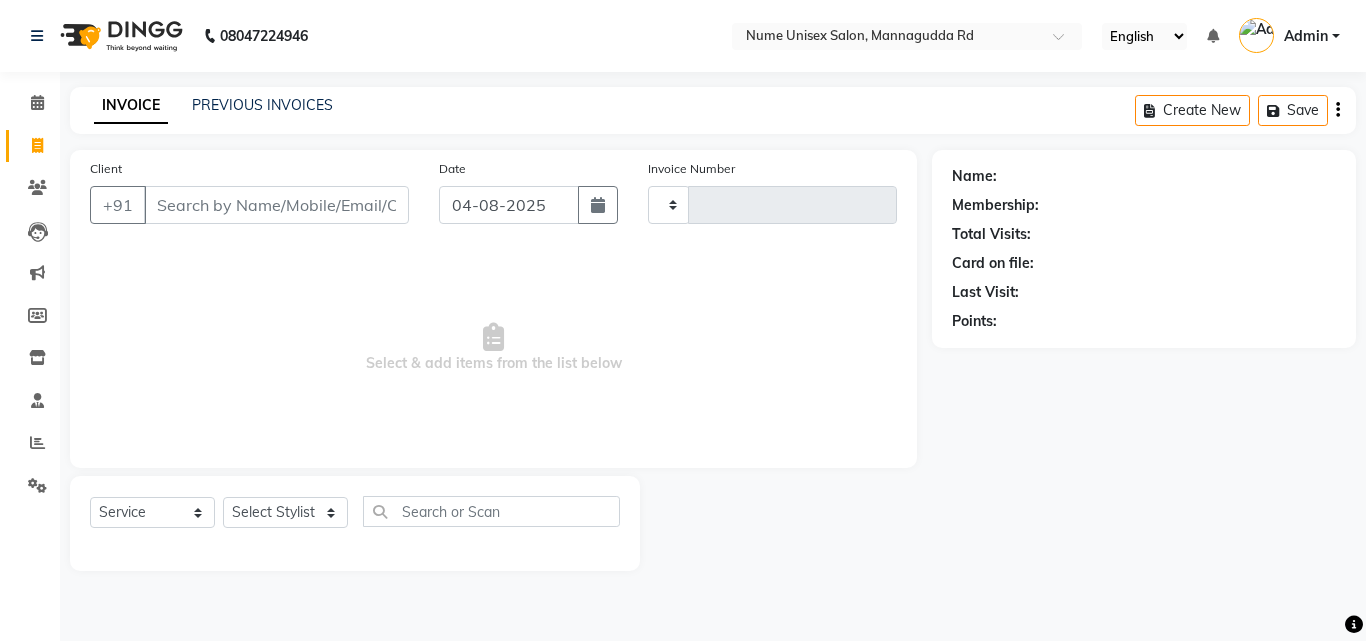 type on "0424" 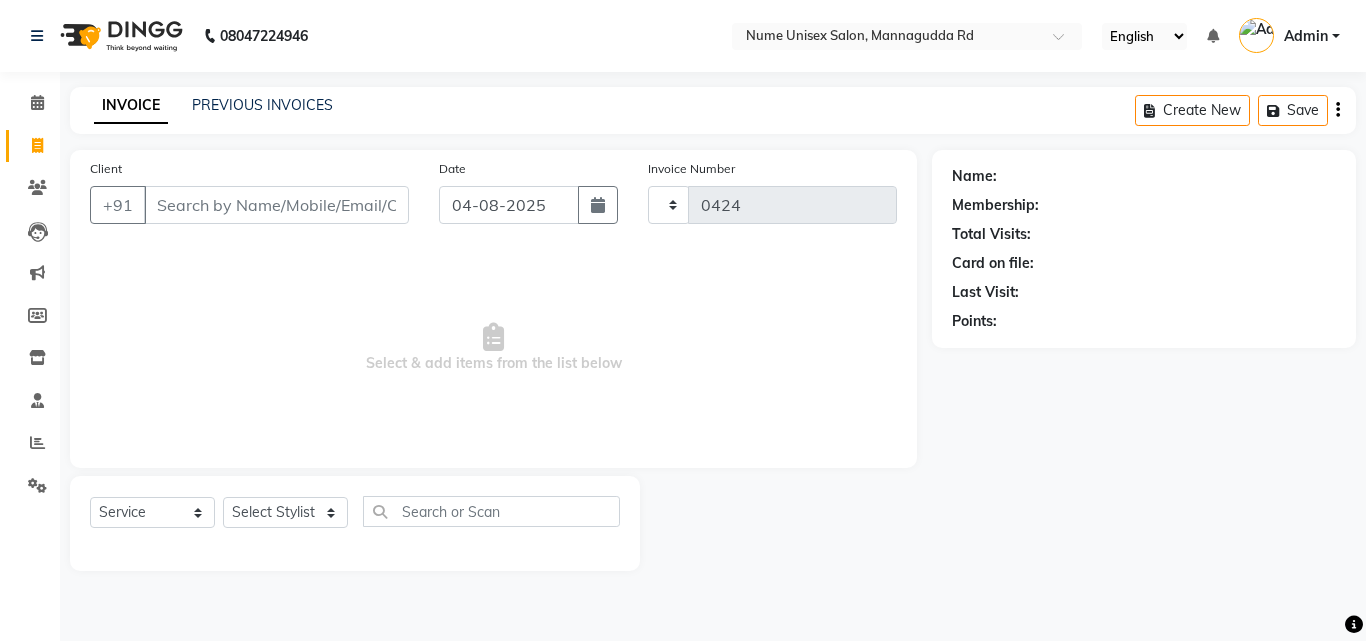 select on "7047" 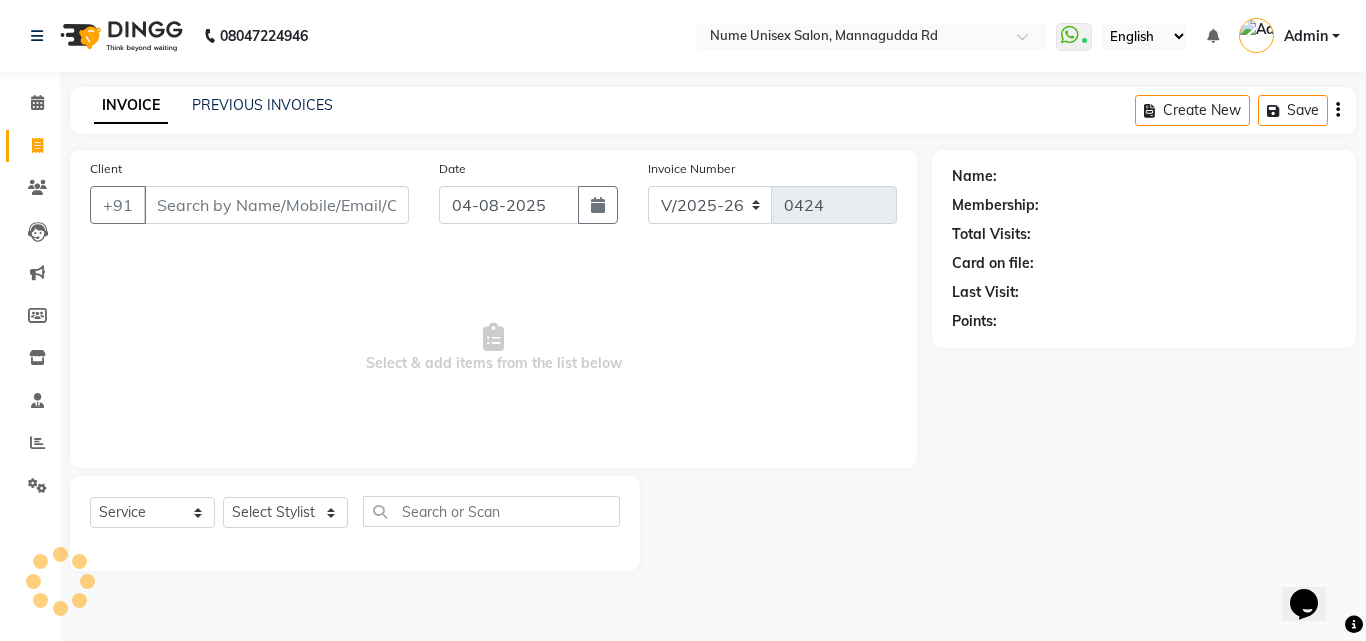 scroll, scrollTop: 0, scrollLeft: 0, axis: both 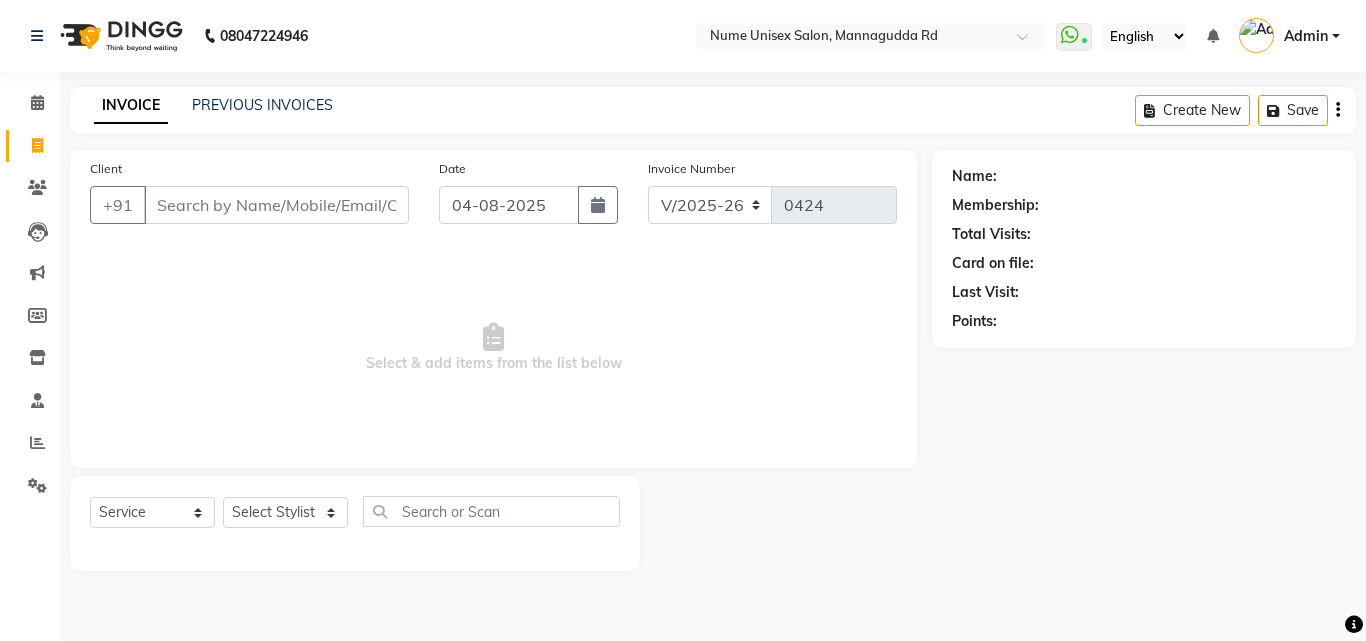 click on "Client" at bounding box center [276, 205] 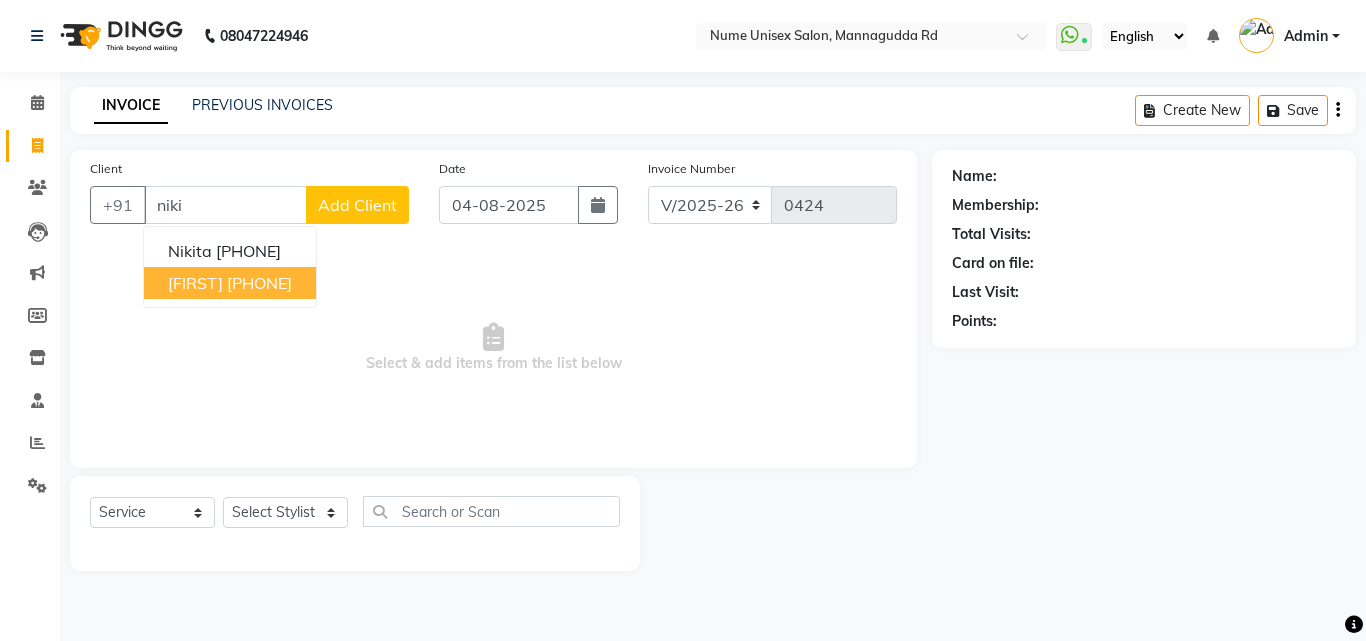 click on "[PHONE]" at bounding box center (259, 283) 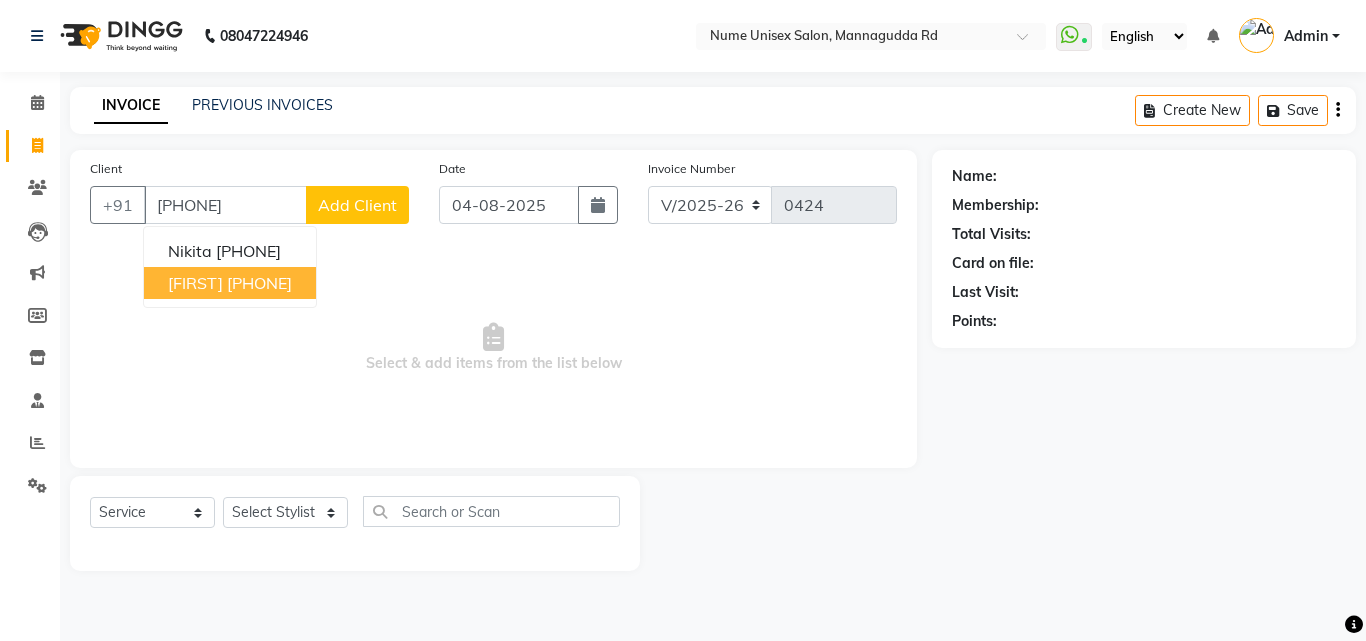 type on "[PHONE]" 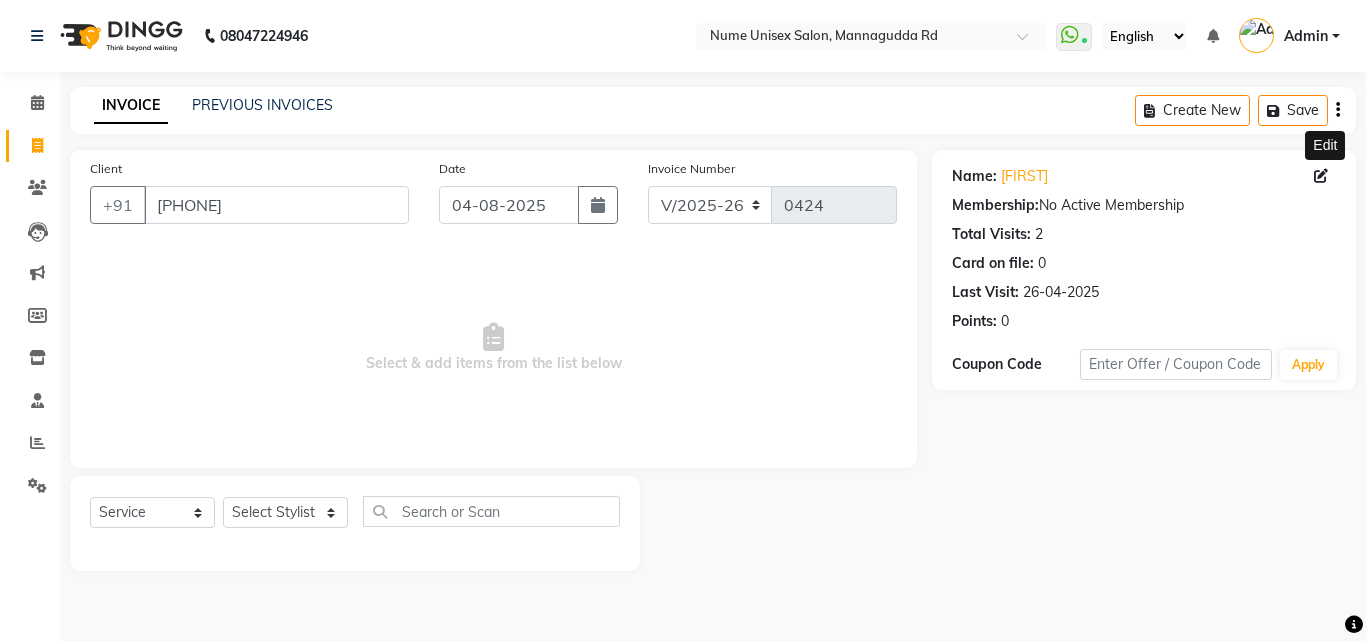 click 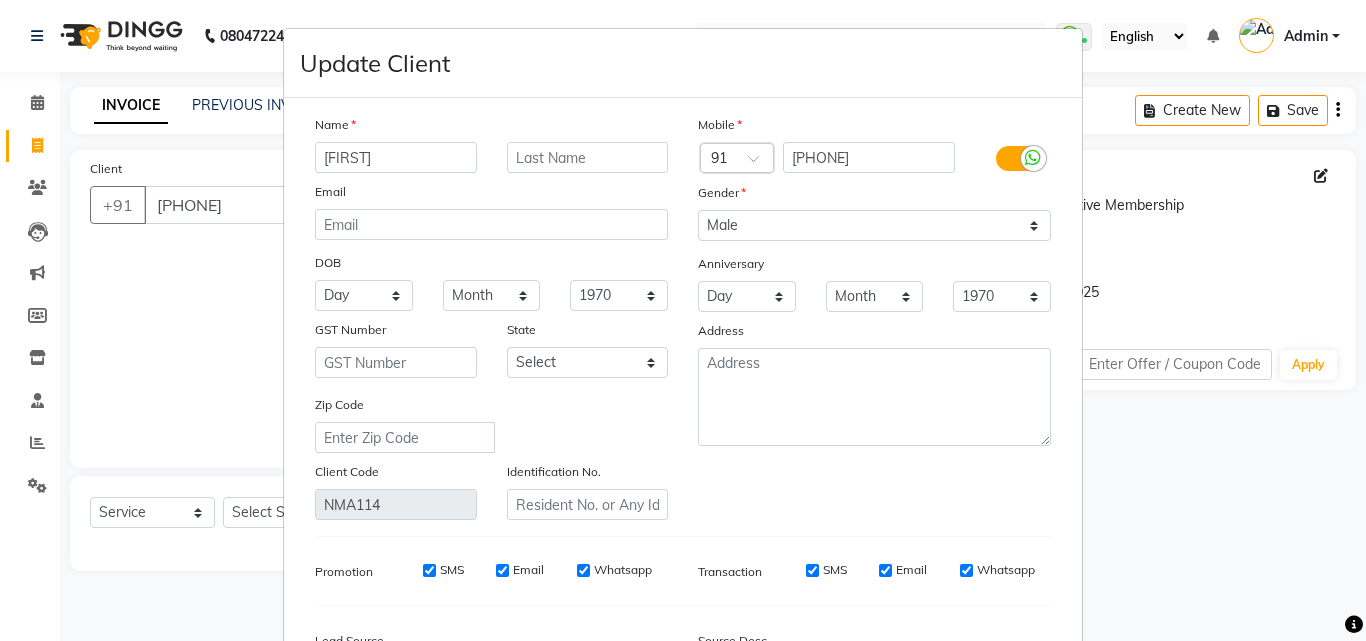 click at bounding box center [1018, 158] 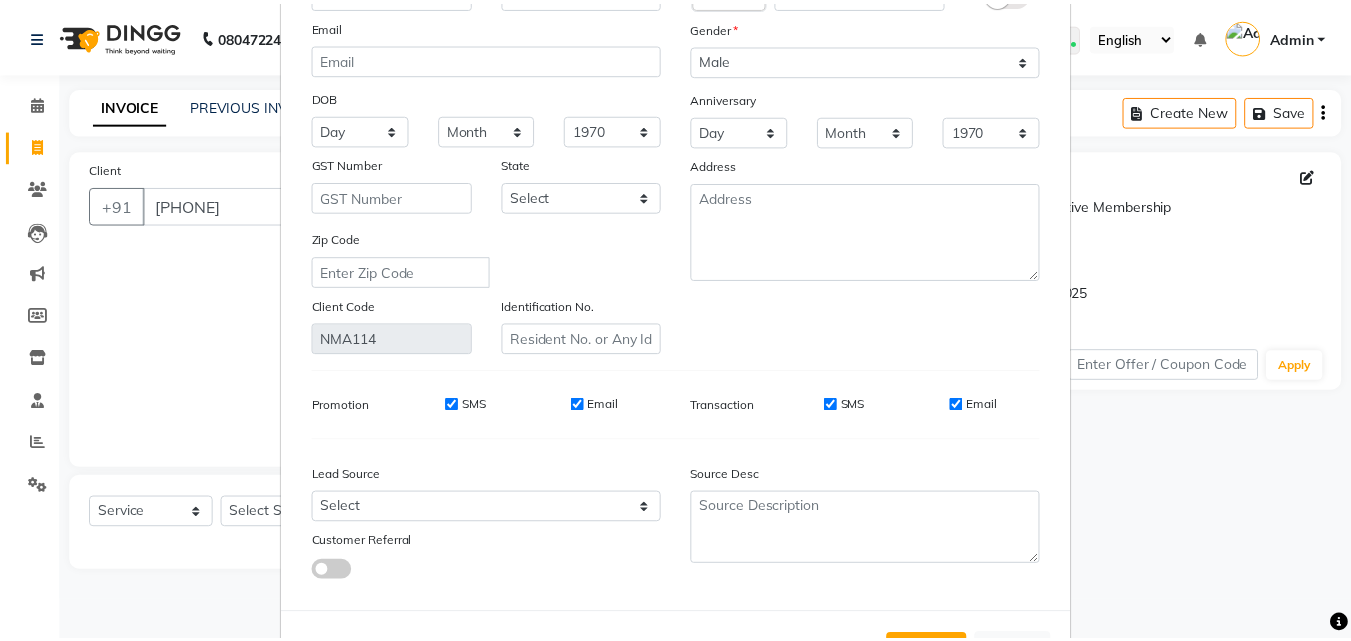 scroll, scrollTop: 246, scrollLeft: 0, axis: vertical 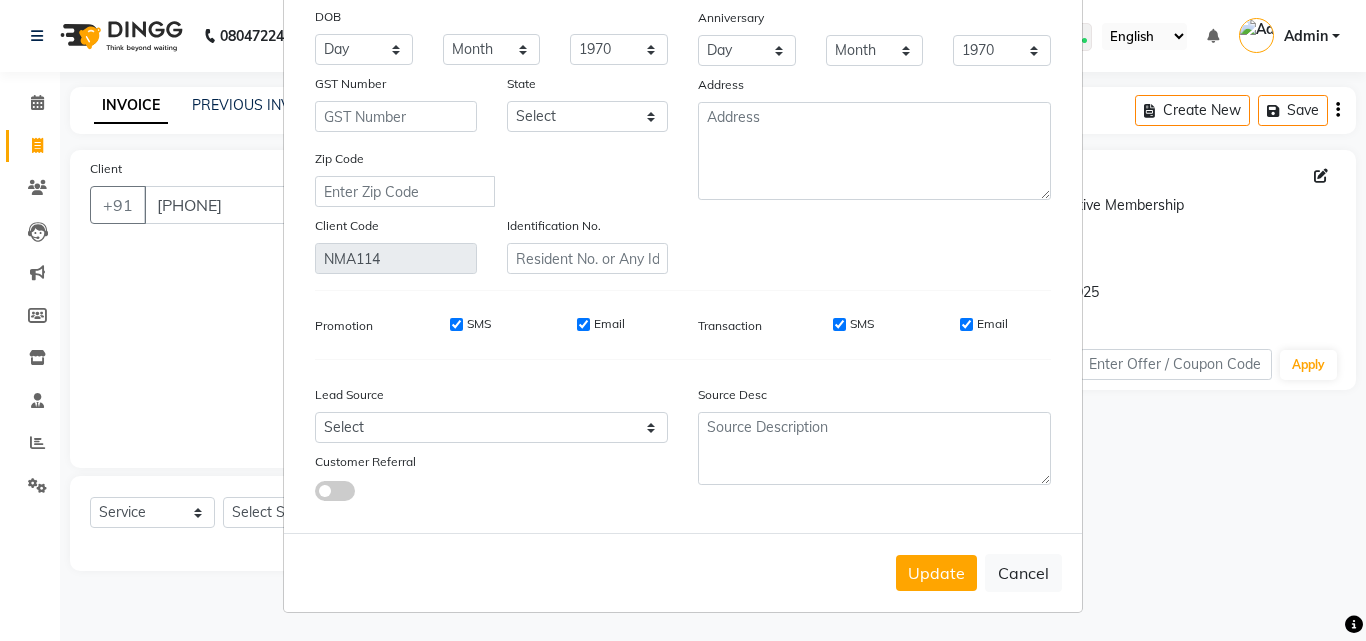 click on "SMS" at bounding box center (839, 324) 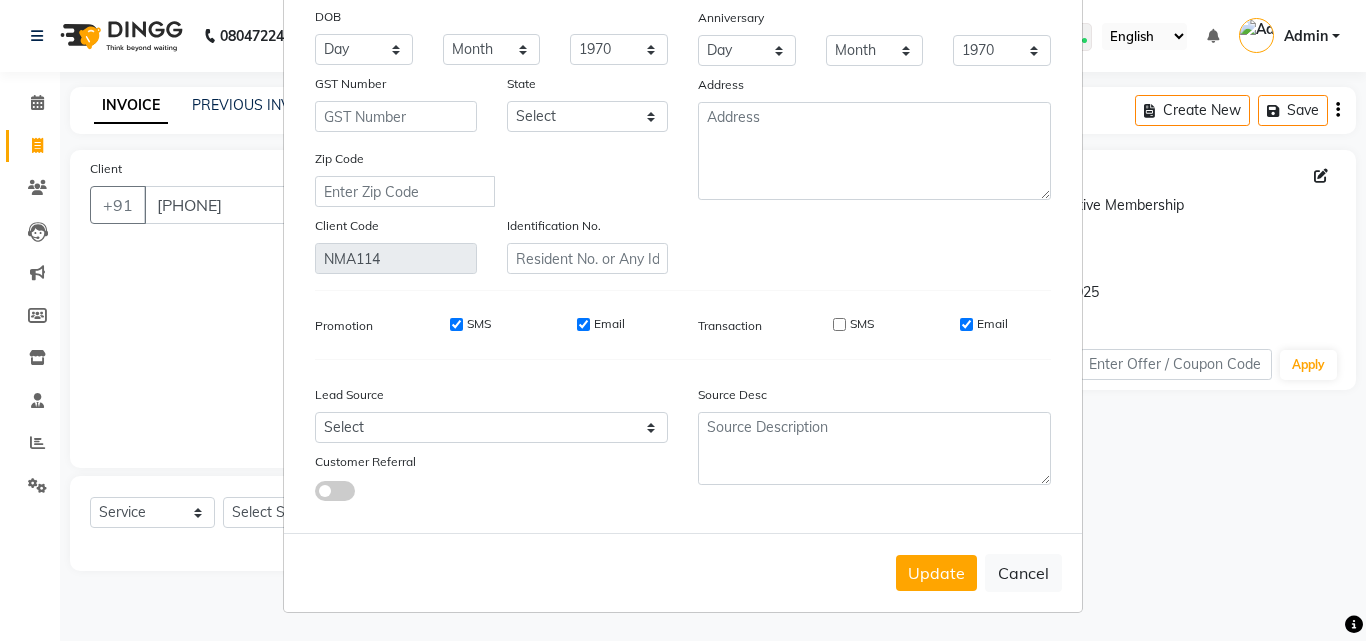 drag, startPoint x: 957, startPoint y: 318, endPoint x: 956, endPoint y: 430, distance: 112.00446 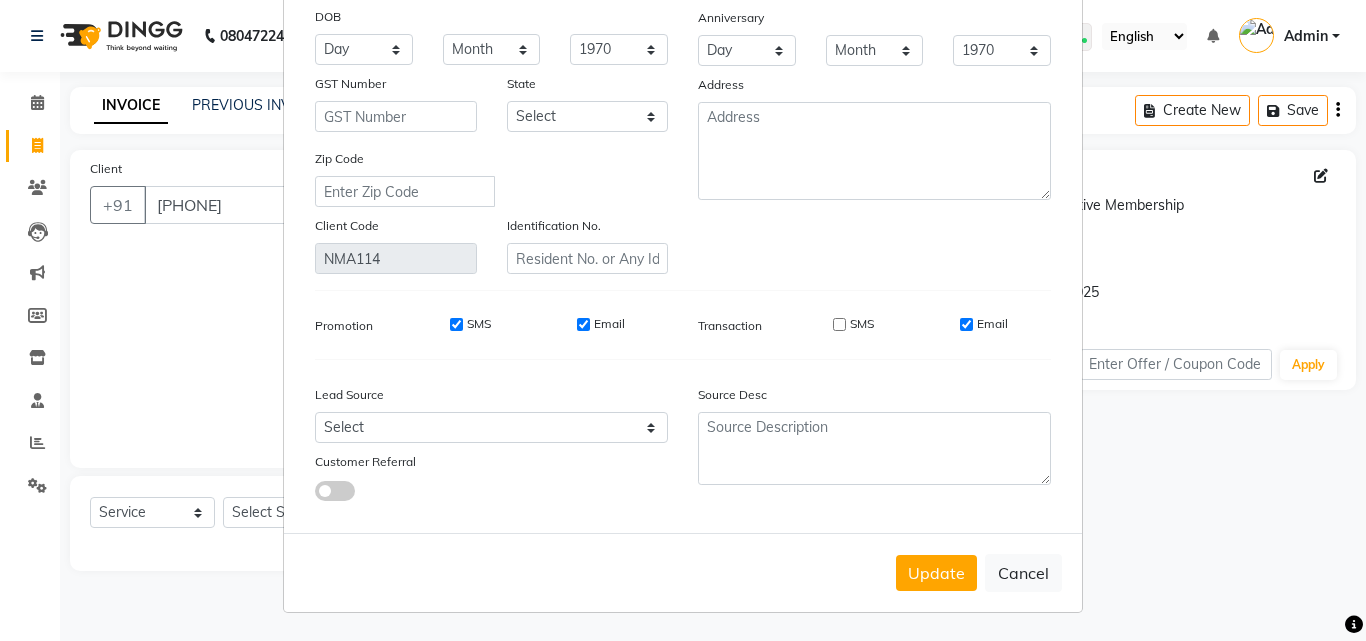 click on "Email" at bounding box center (966, 324) 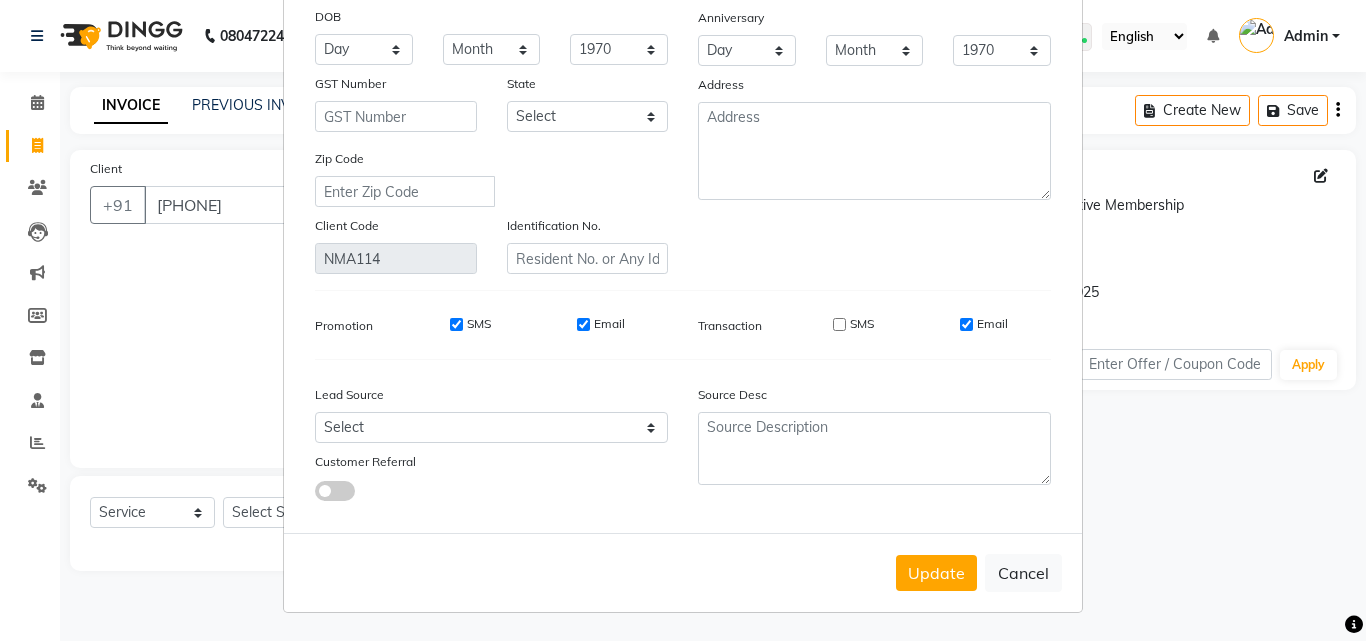 checkbox on "false" 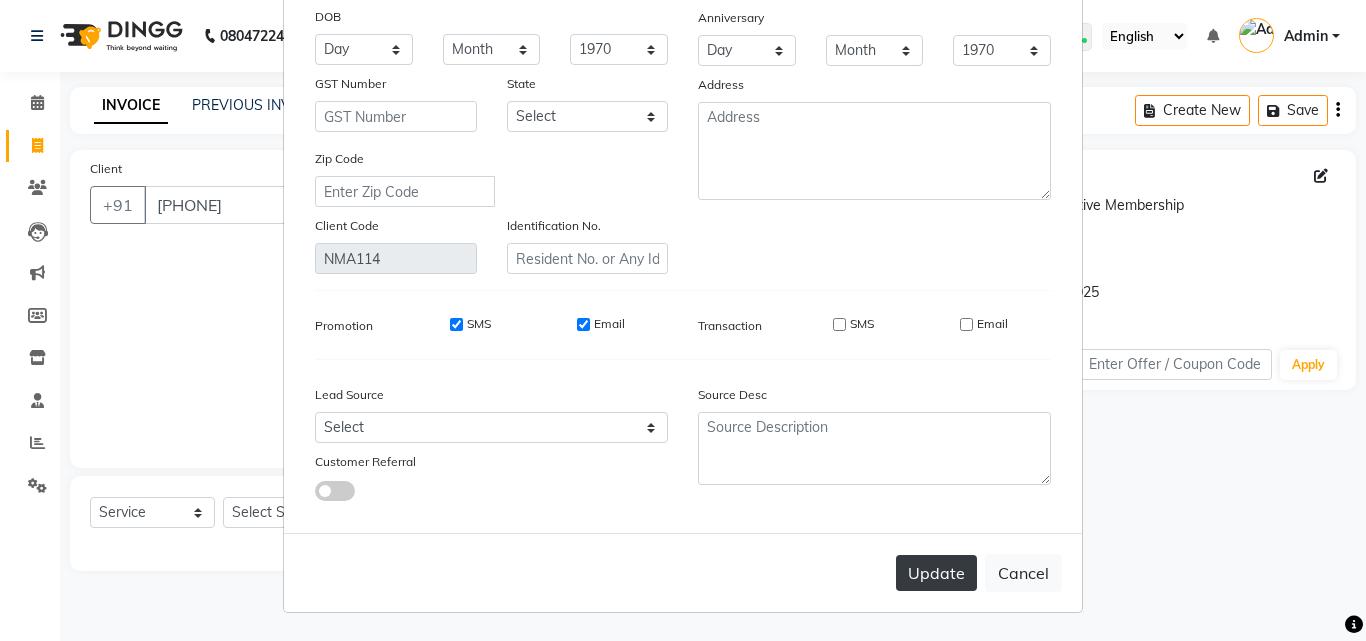 click on "Update" at bounding box center [936, 573] 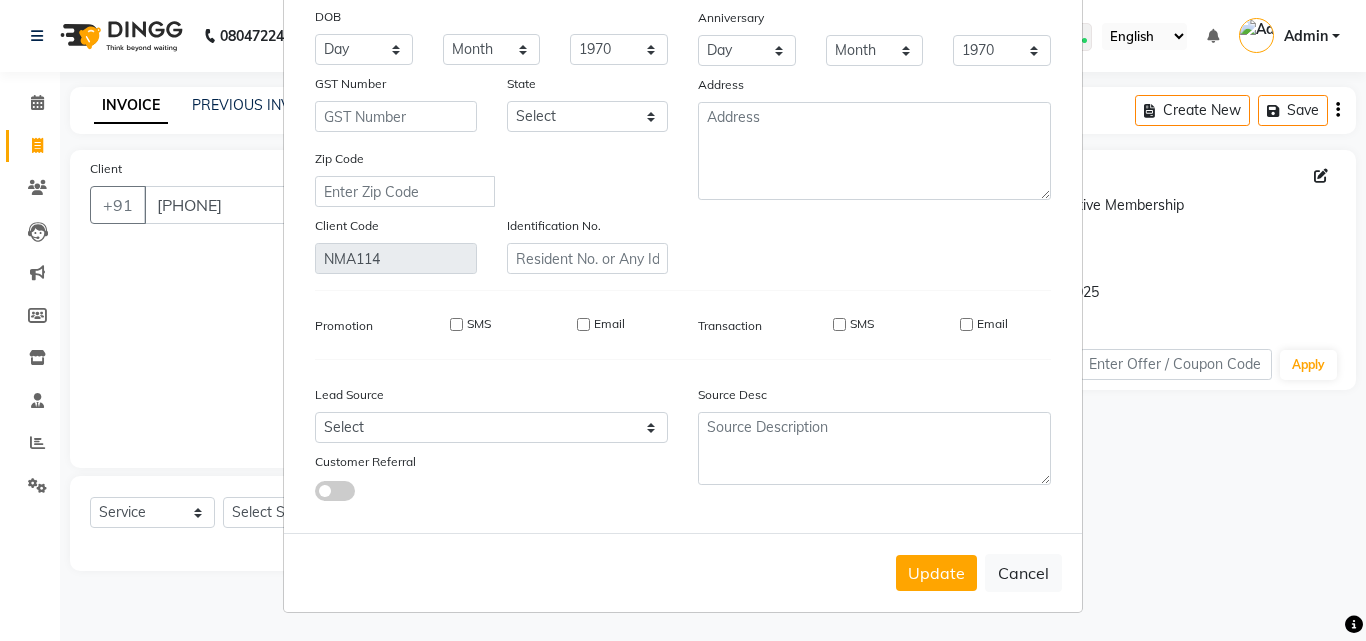 type 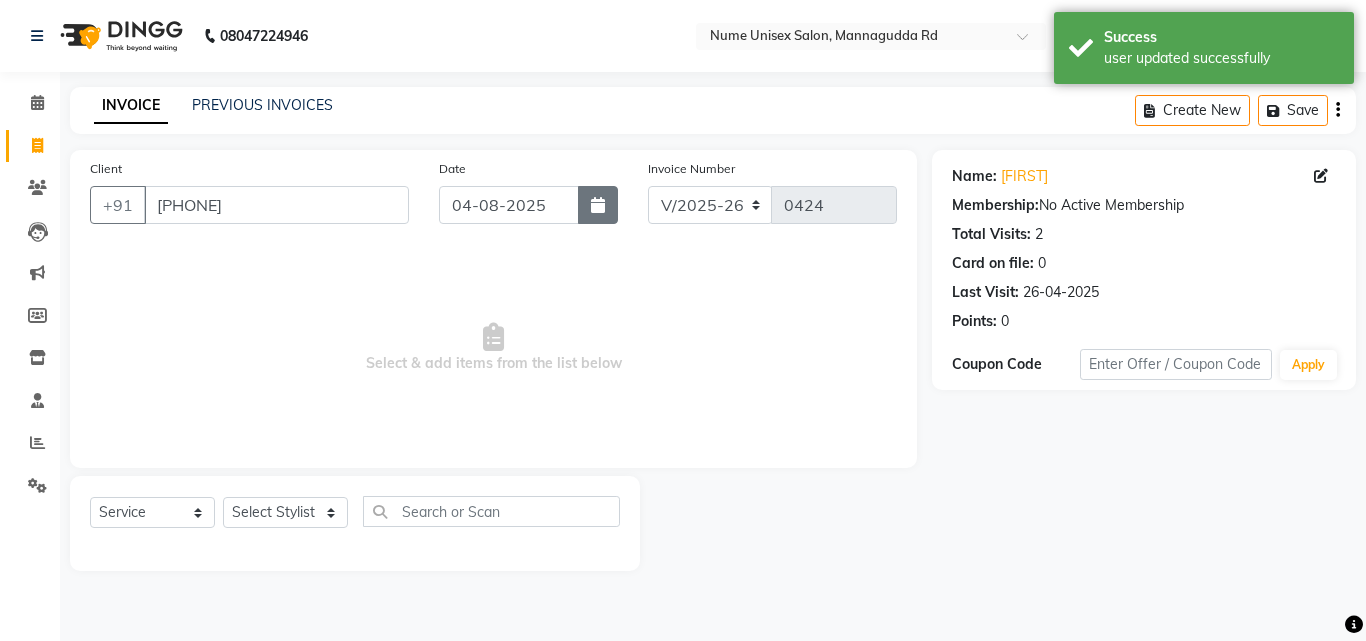 click 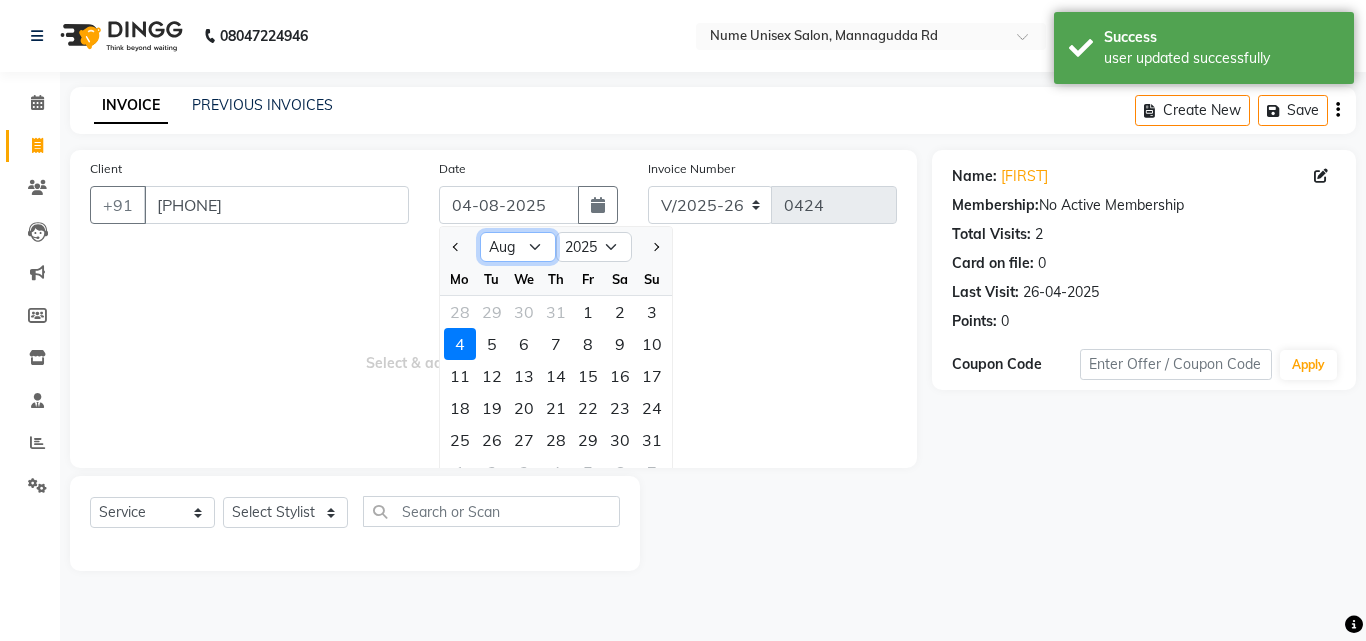 click on "Jan Feb Mar Apr May Jun Jul Aug Sep Oct Nov Dec" 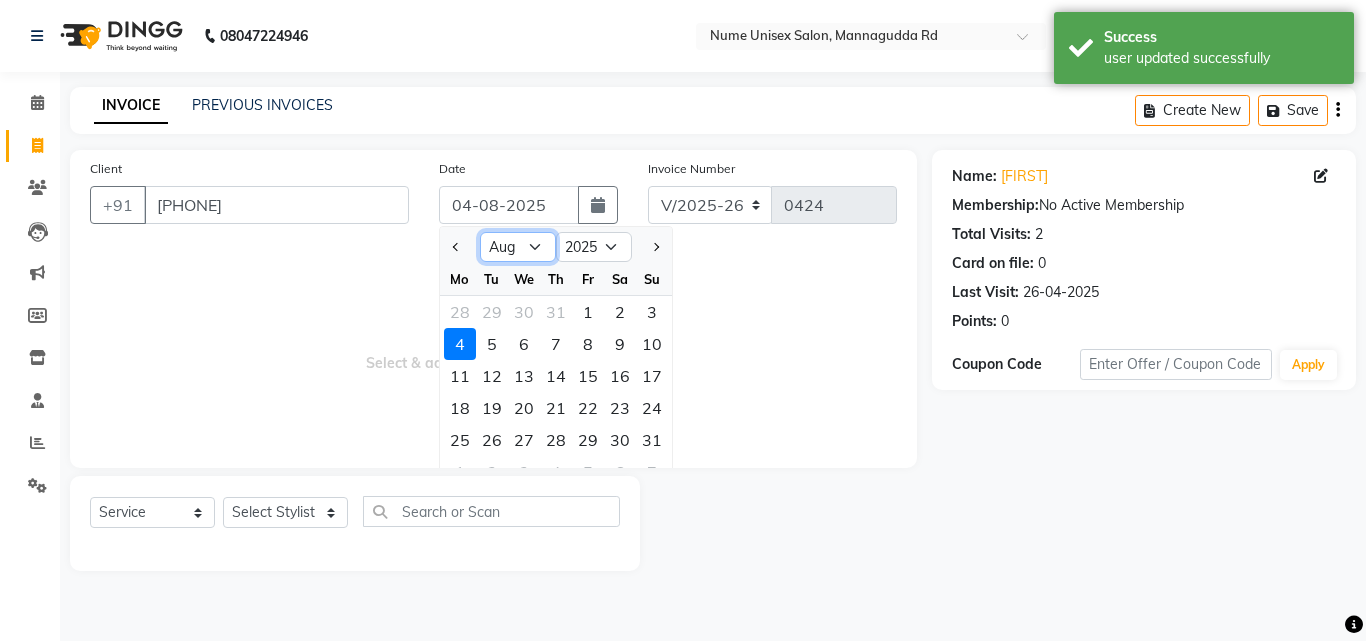 select on "5" 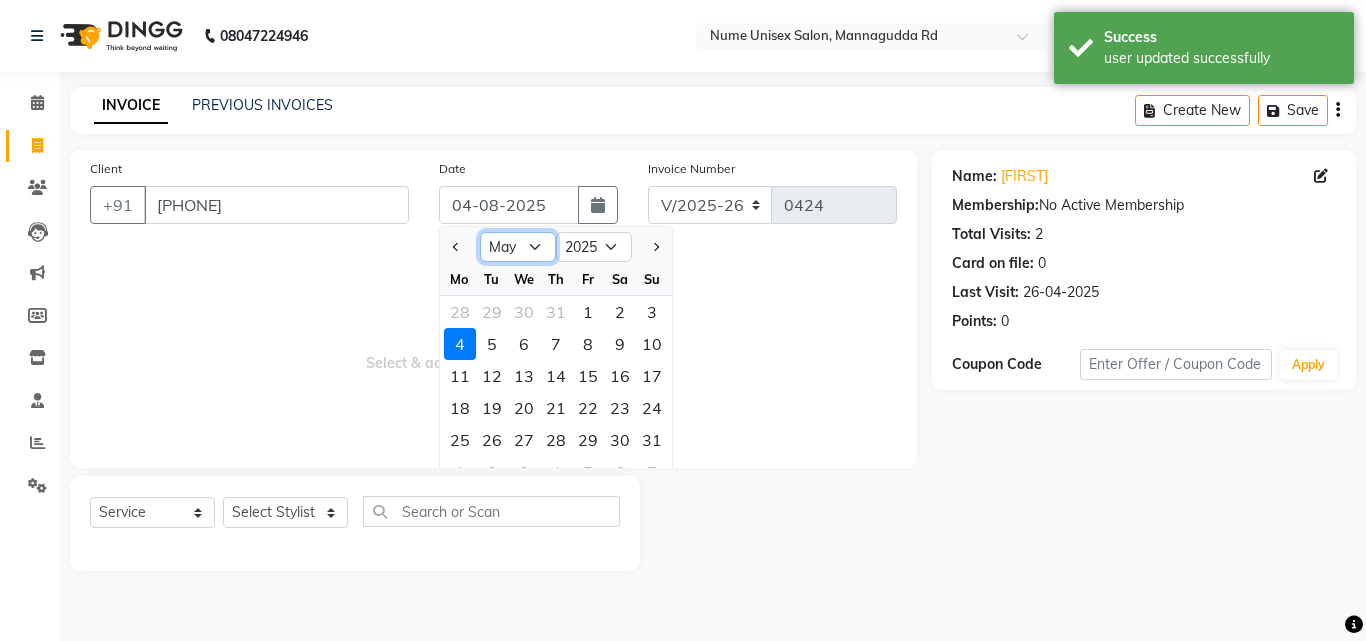 click on "Jan Feb Mar Apr May Jun Jul Aug Sep Oct Nov Dec" 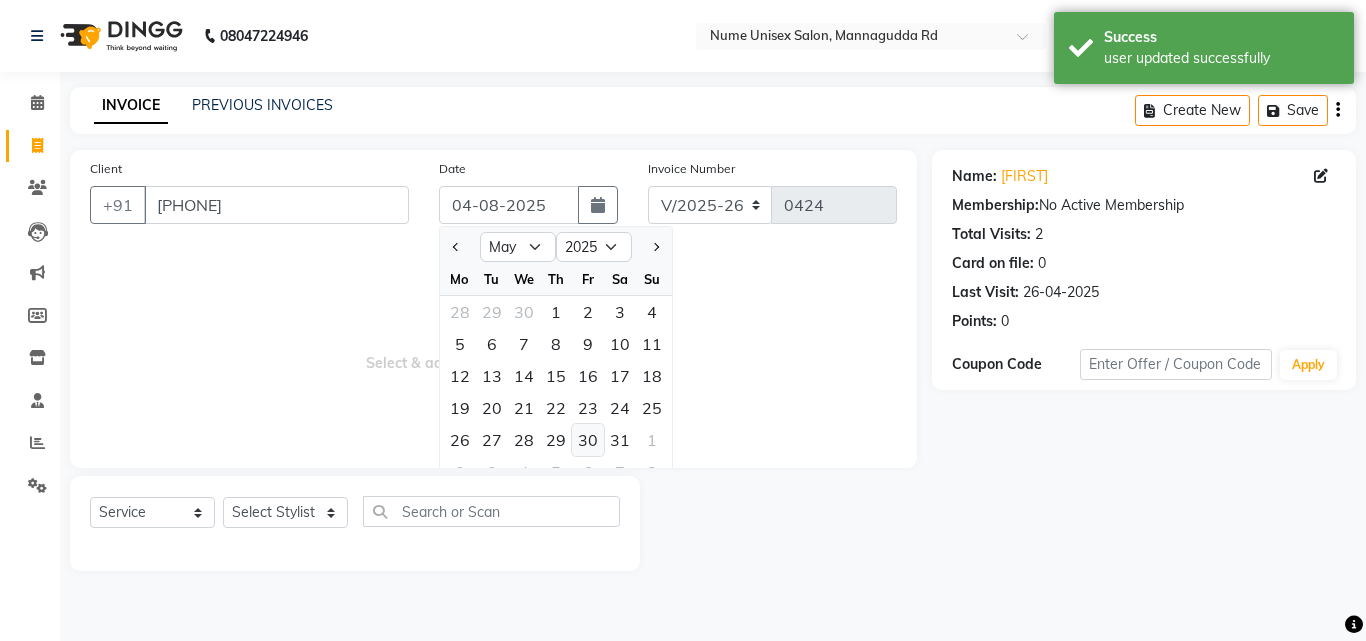 click on "30" 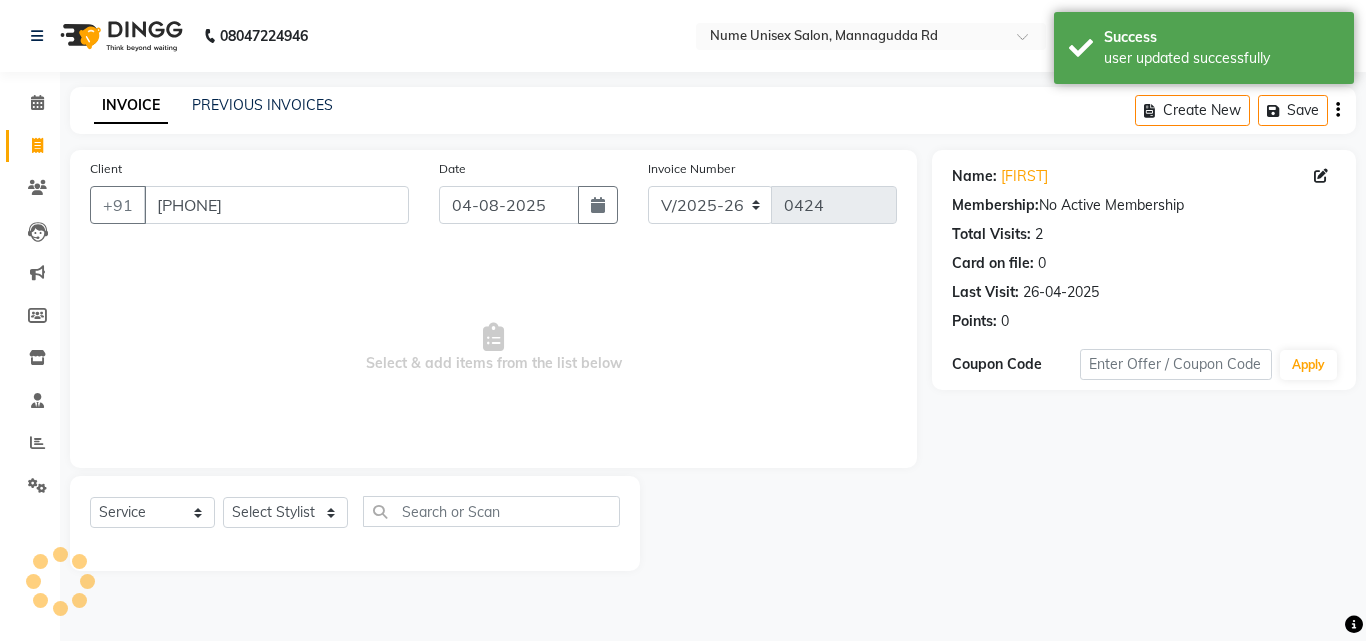 type on "30-05-2025" 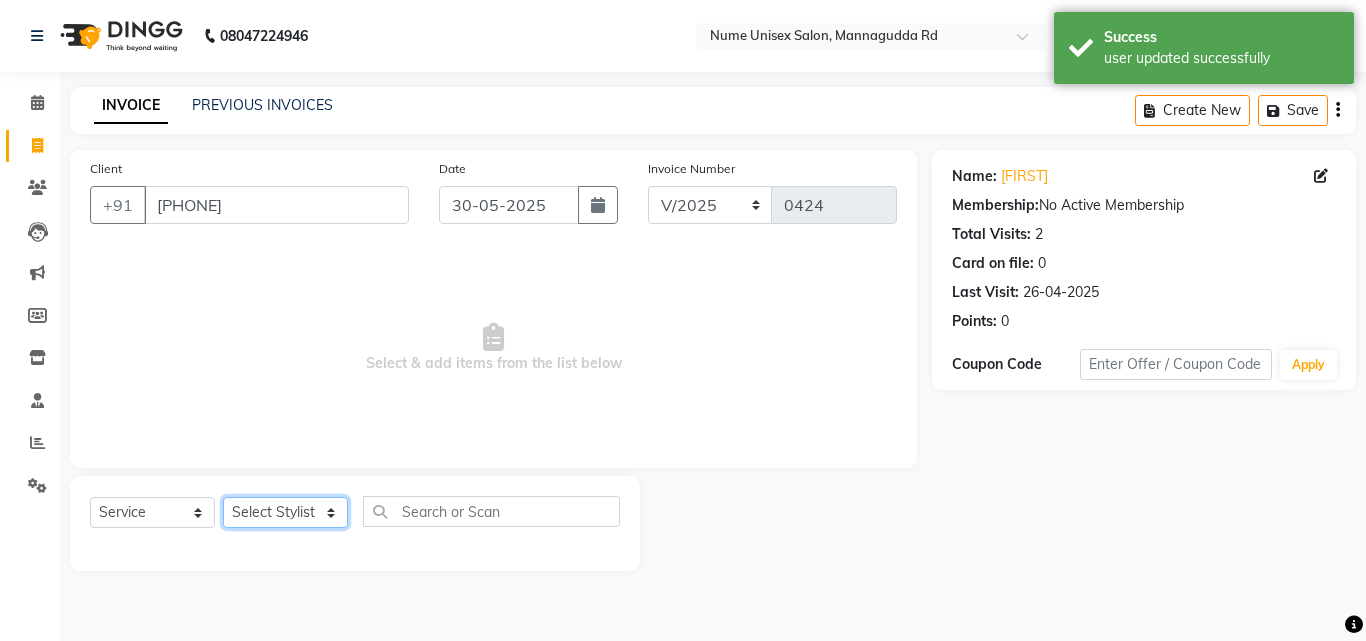 click on "Select Stylist Admin Arman Deepa Mangar Jayashree S Lisha Patel Mohd Muzahir Ali Preema Rashmi Shubha Devadiga Sony Priya Syaran" 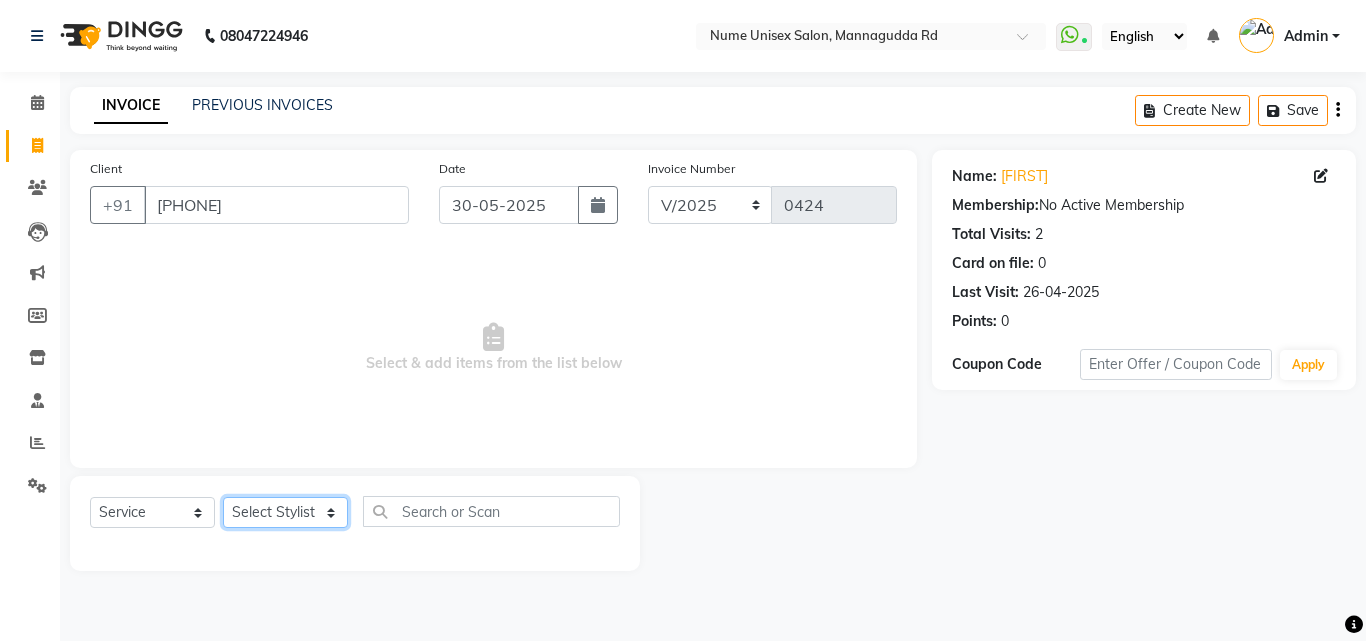 select on "[PHONE]" 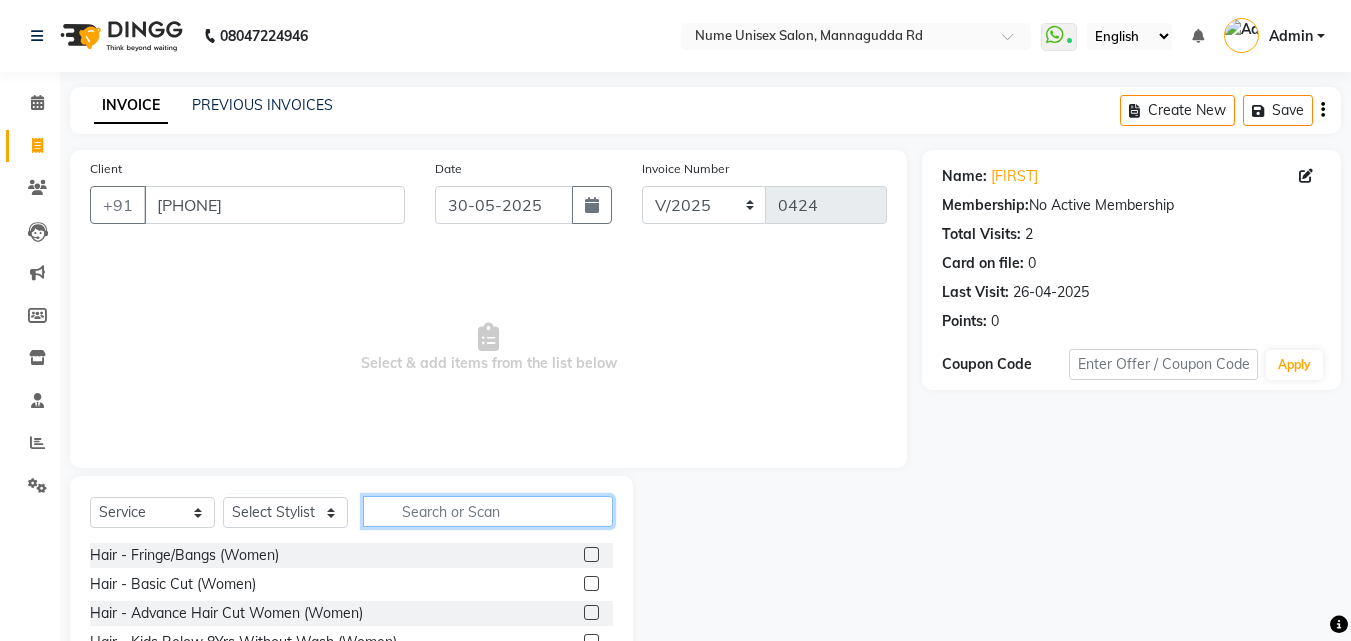 click 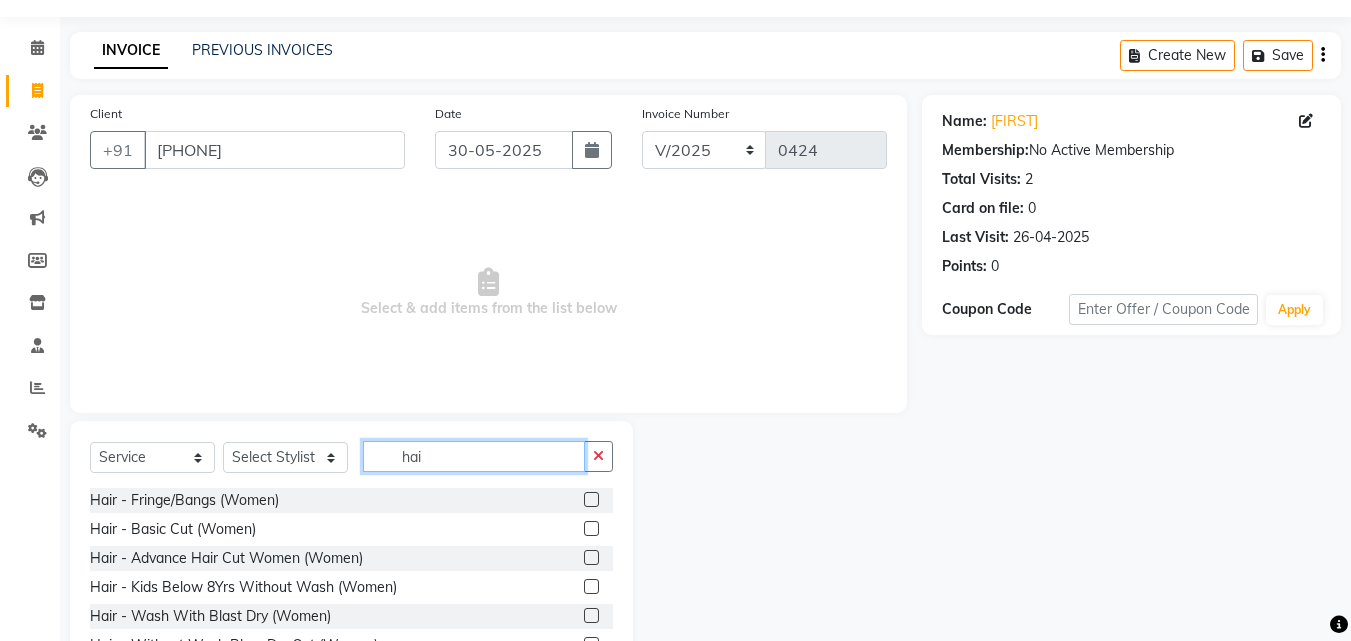 scroll, scrollTop: 100, scrollLeft: 0, axis: vertical 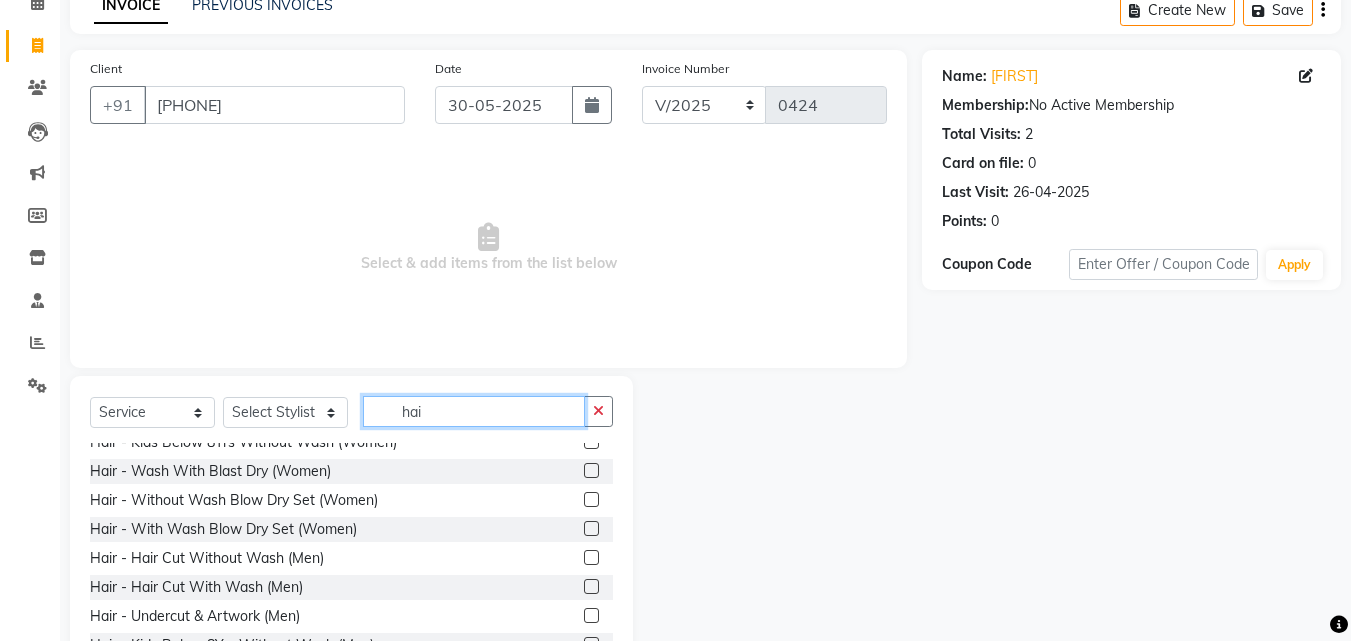 type on "hai" 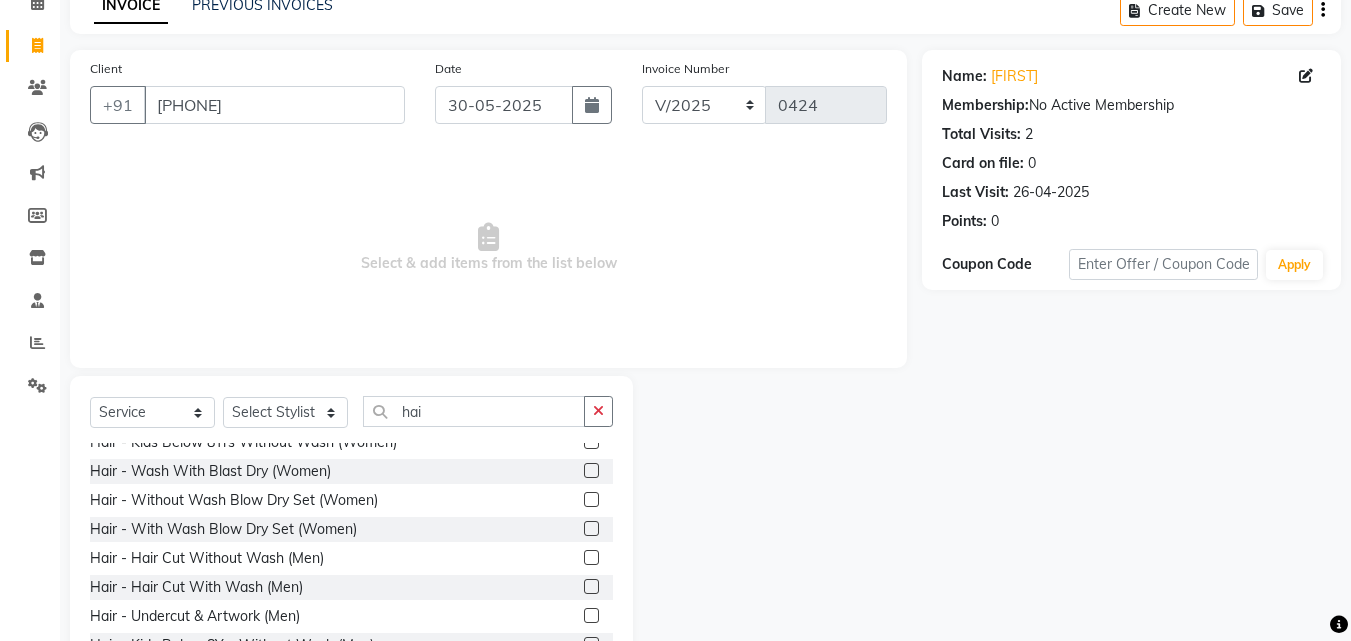 click 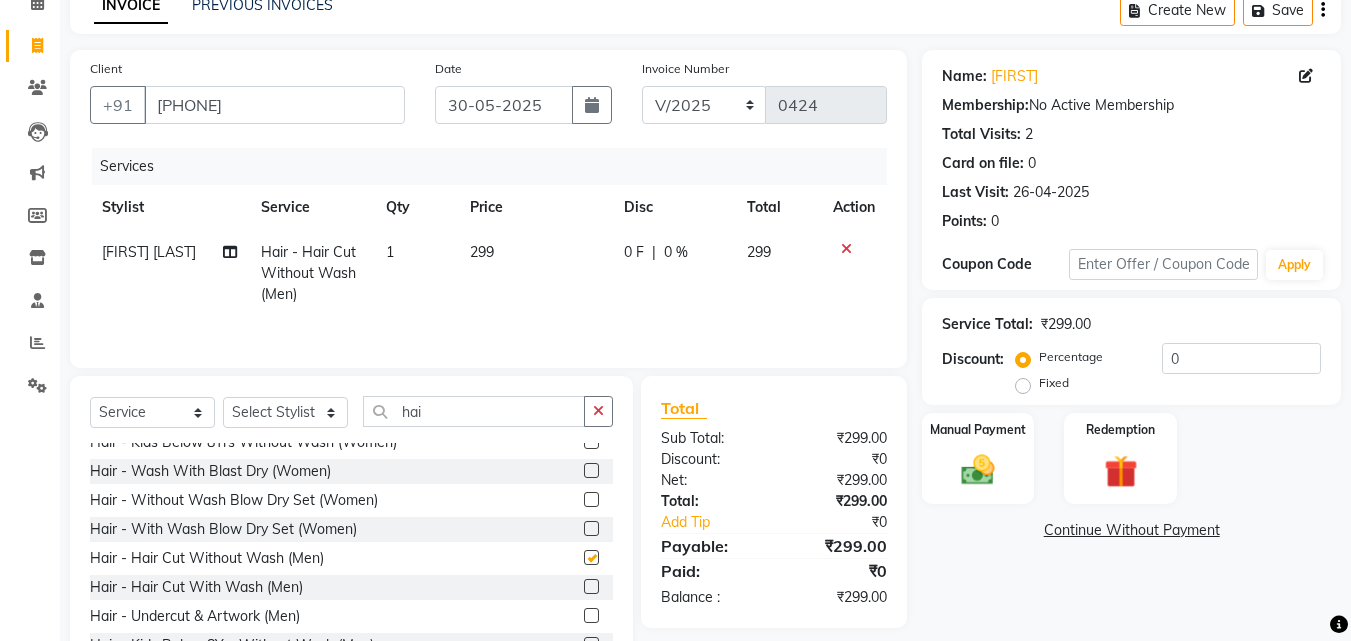 checkbox on "false" 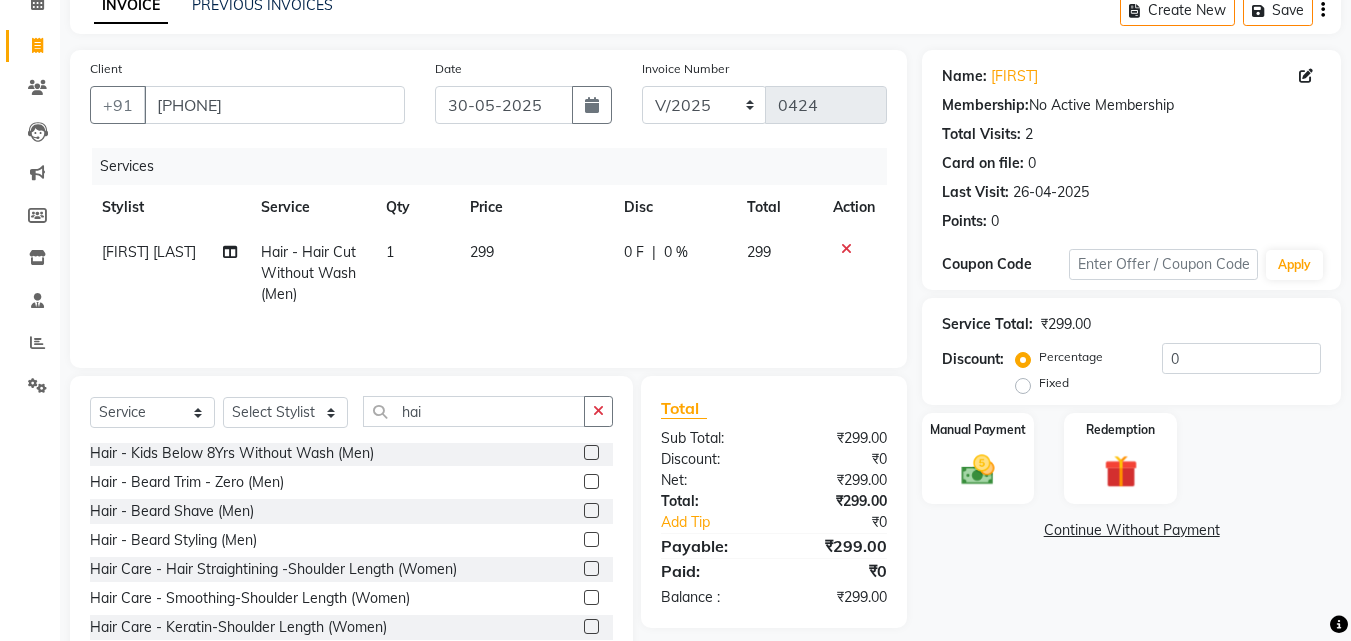 scroll, scrollTop: 300, scrollLeft: 0, axis: vertical 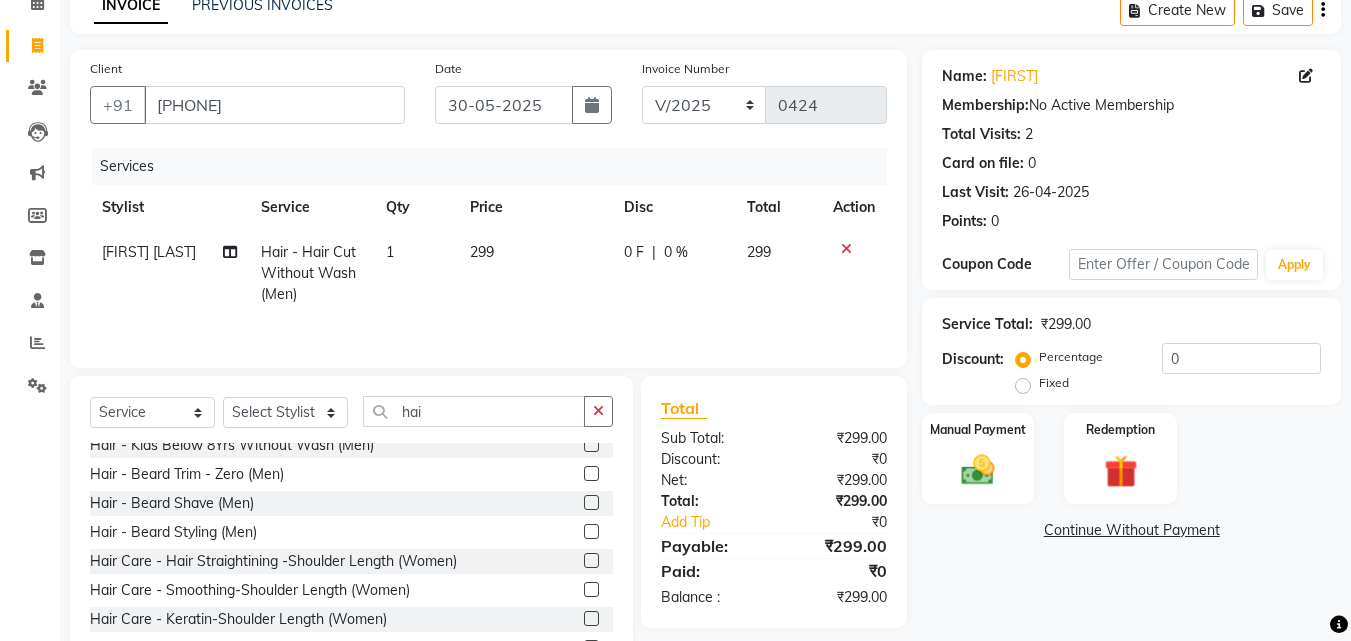 click 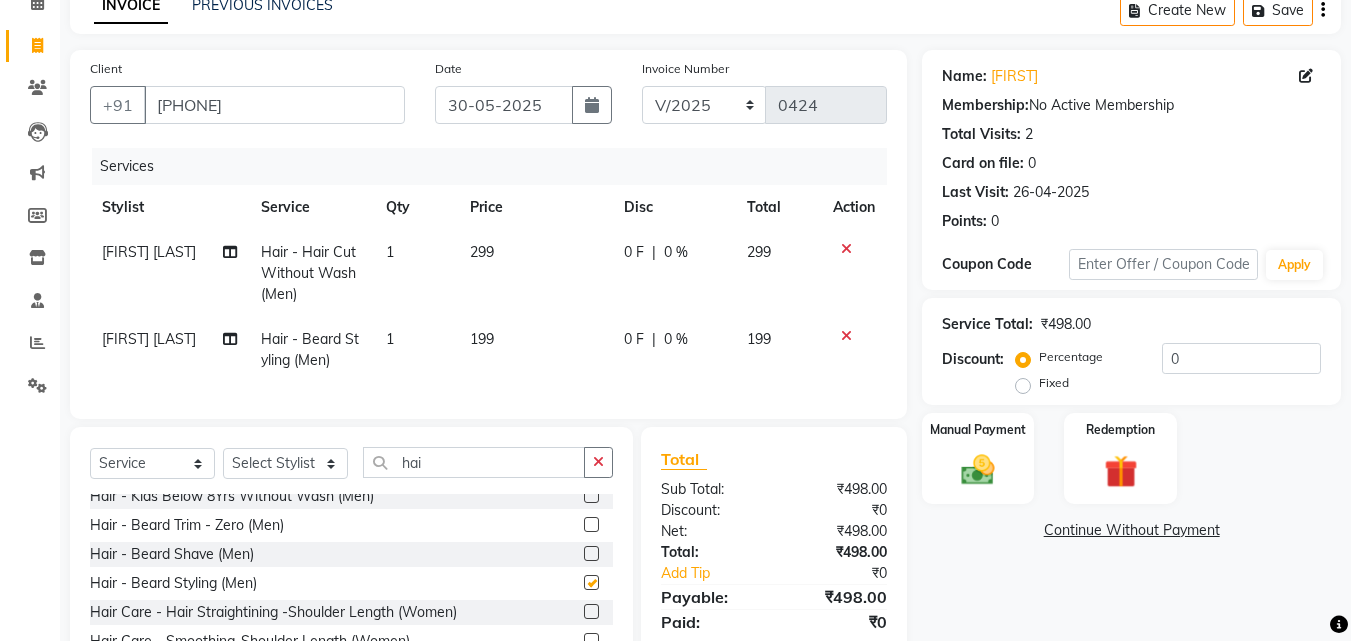 checkbox on "false" 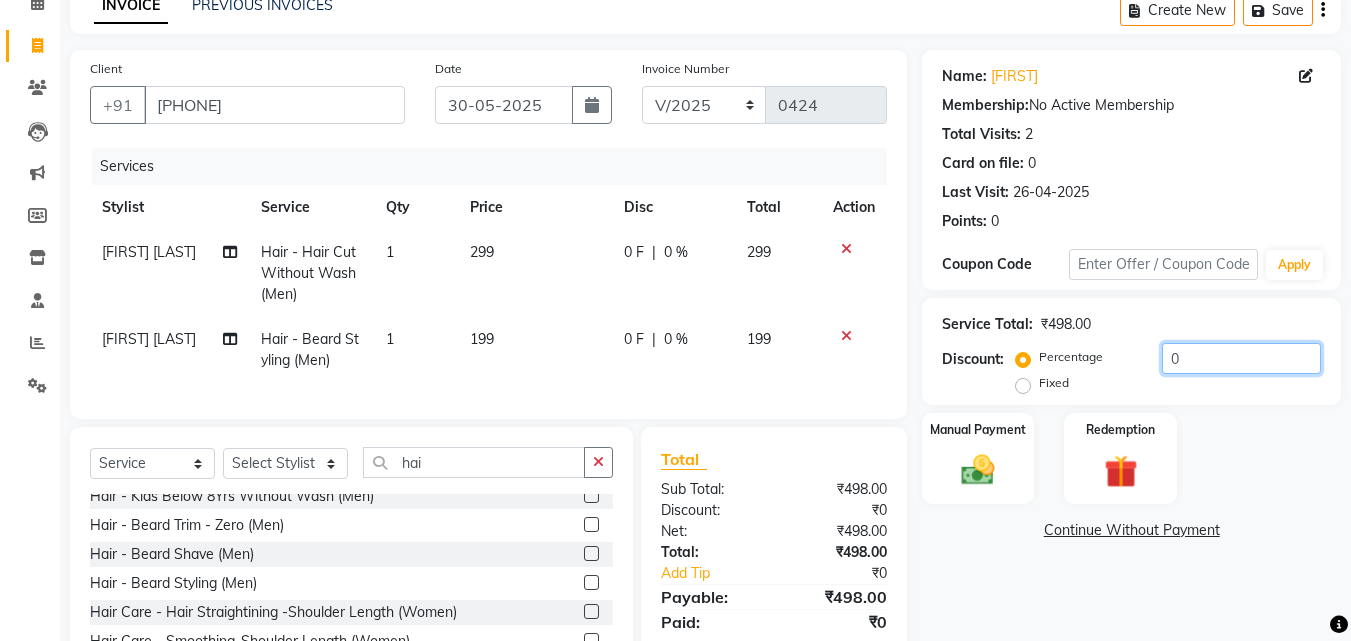 drag, startPoint x: 1187, startPoint y: 356, endPoint x: 1114, endPoint y: 334, distance: 76.243034 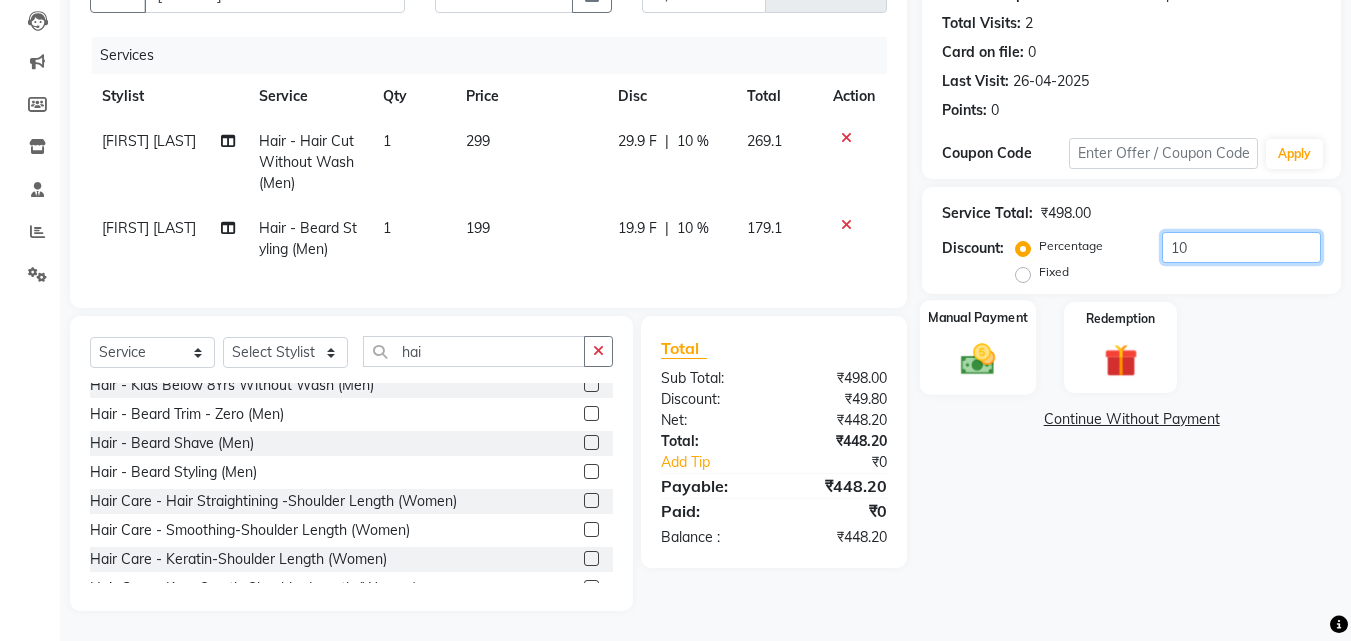 scroll, scrollTop: 226, scrollLeft: 0, axis: vertical 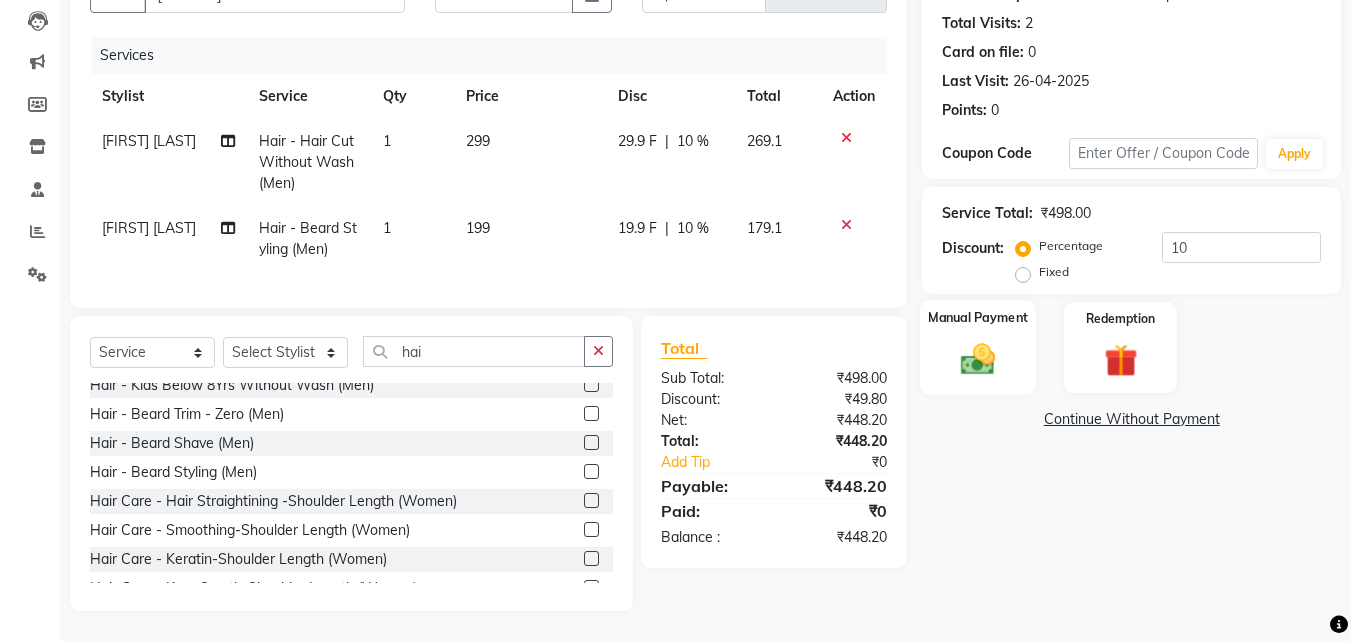 click on "Manual Payment" 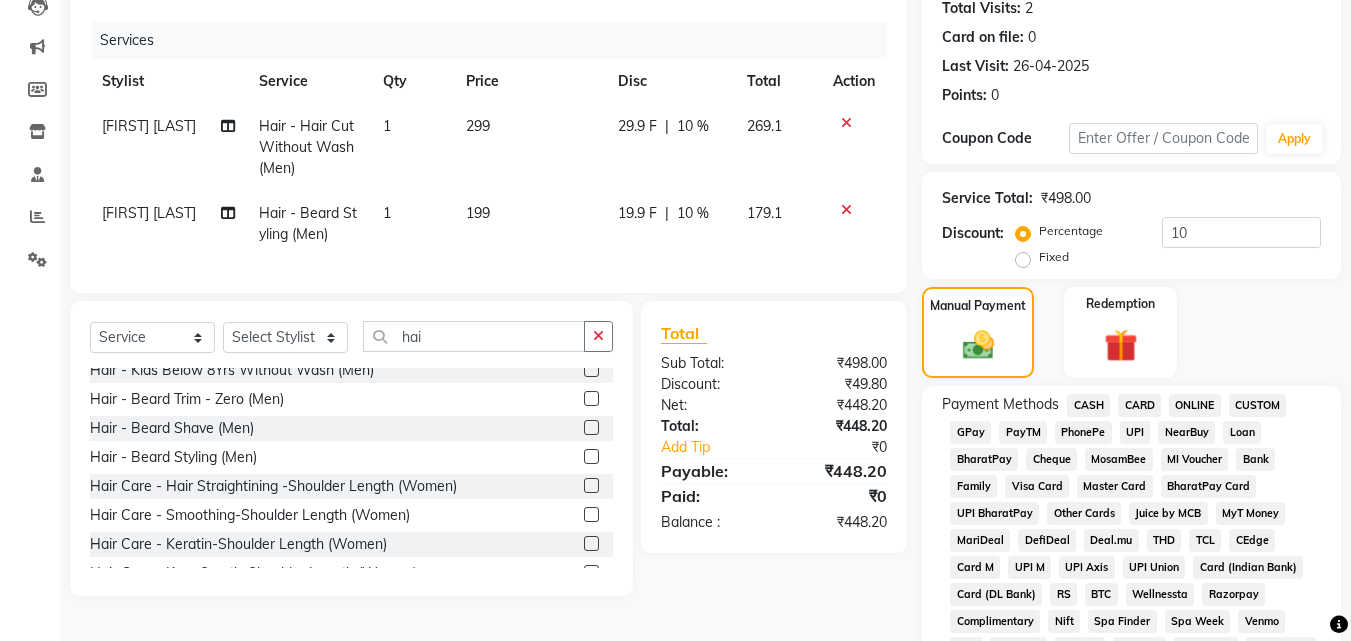 click on "GPay" 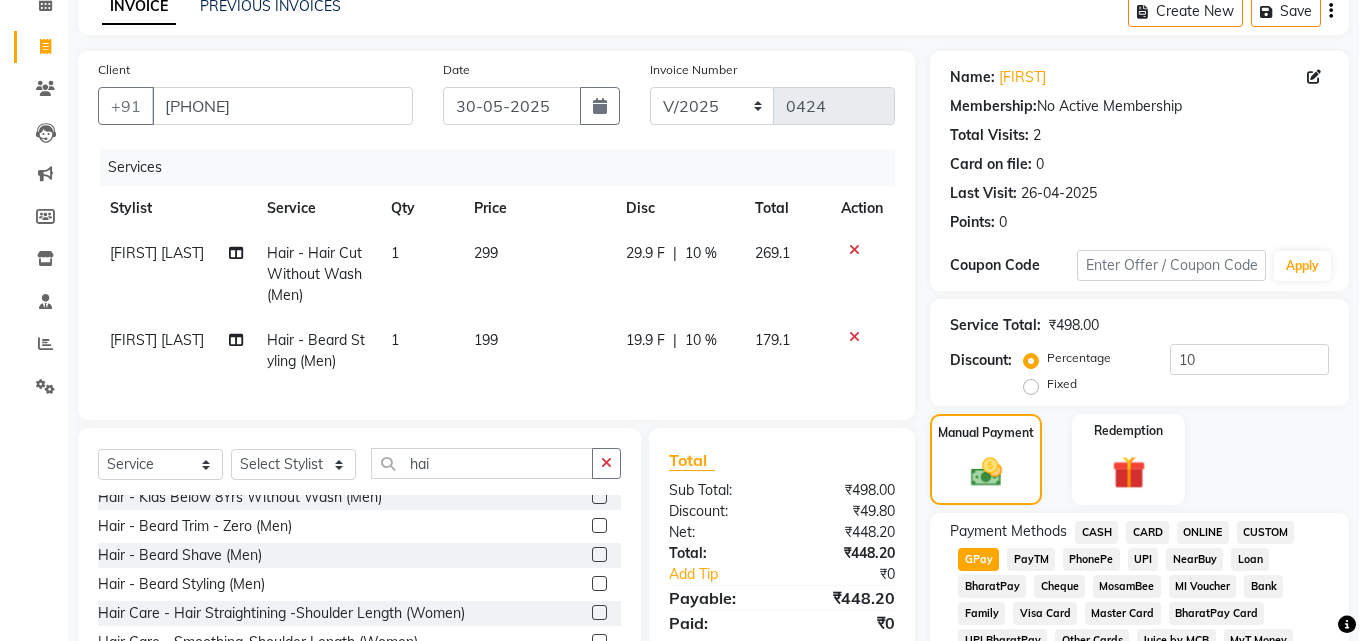 scroll, scrollTop: 0, scrollLeft: 0, axis: both 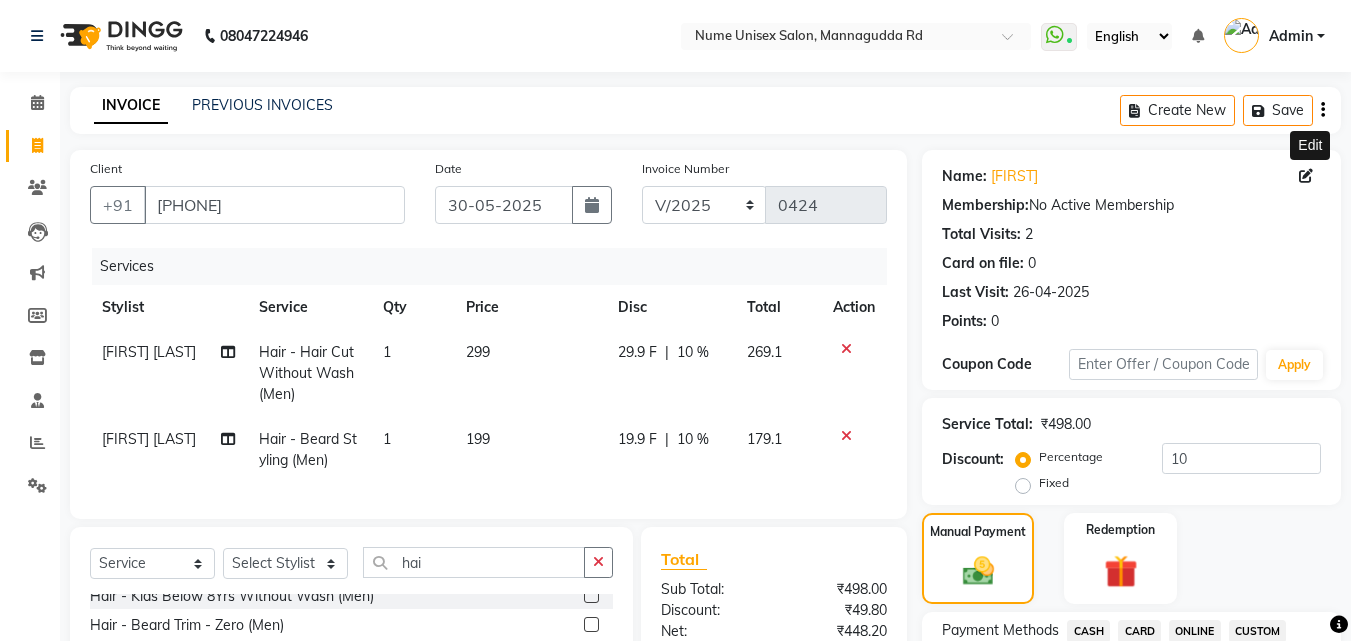click 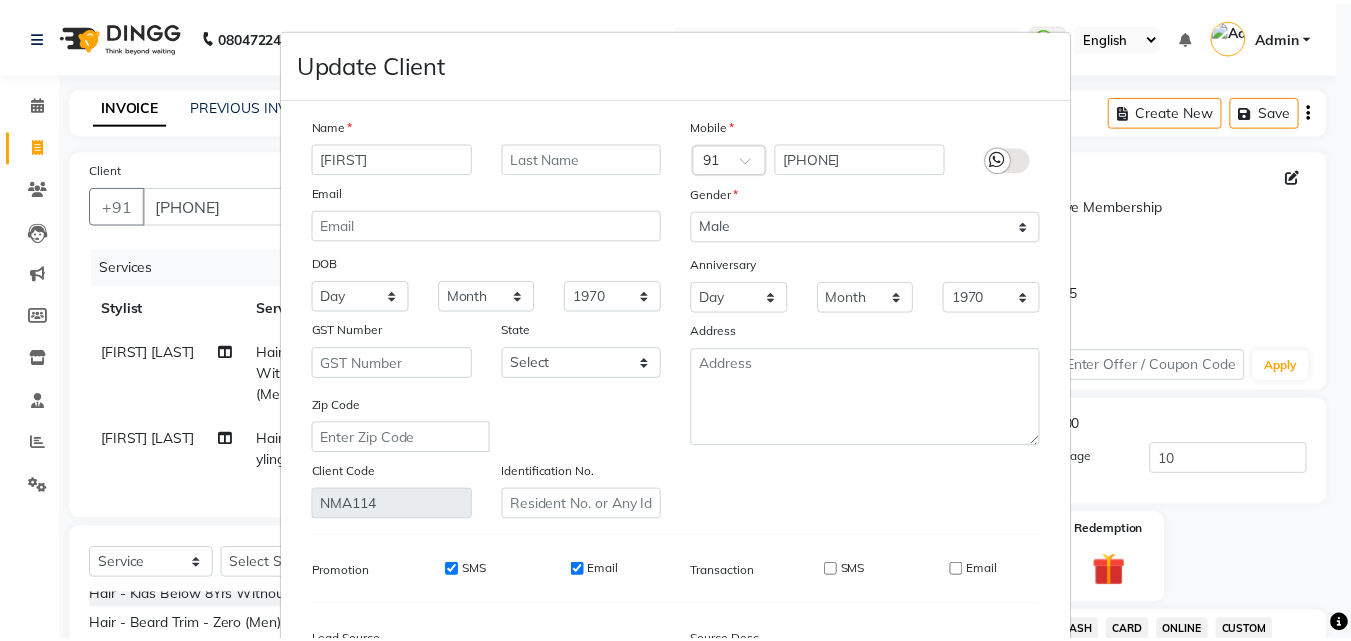 scroll, scrollTop: 246, scrollLeft: 0, axis: vertical 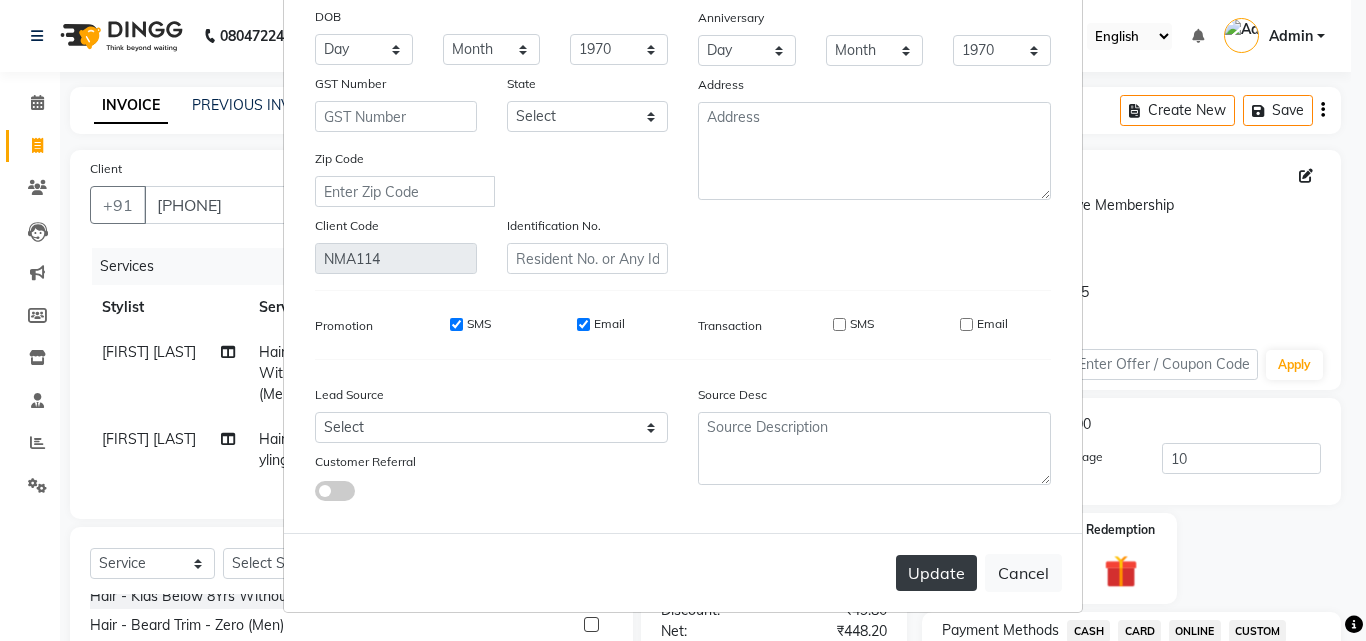 click on "Update" at bounding box center [936, 573] 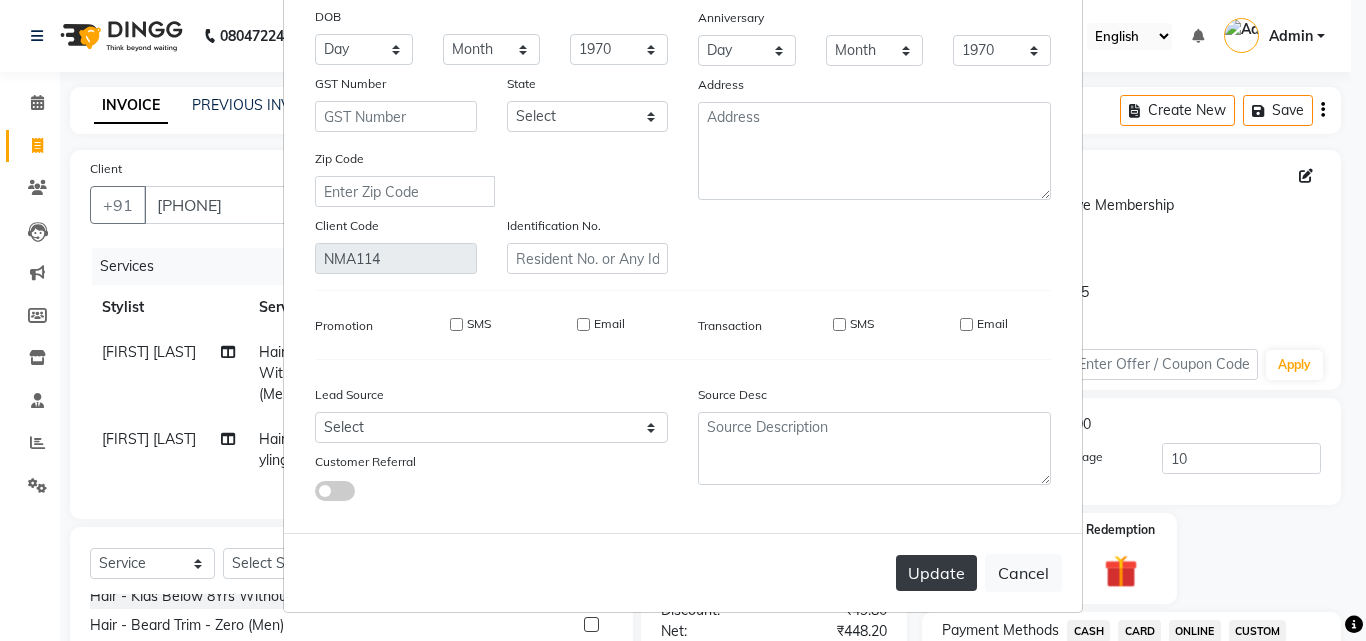 type 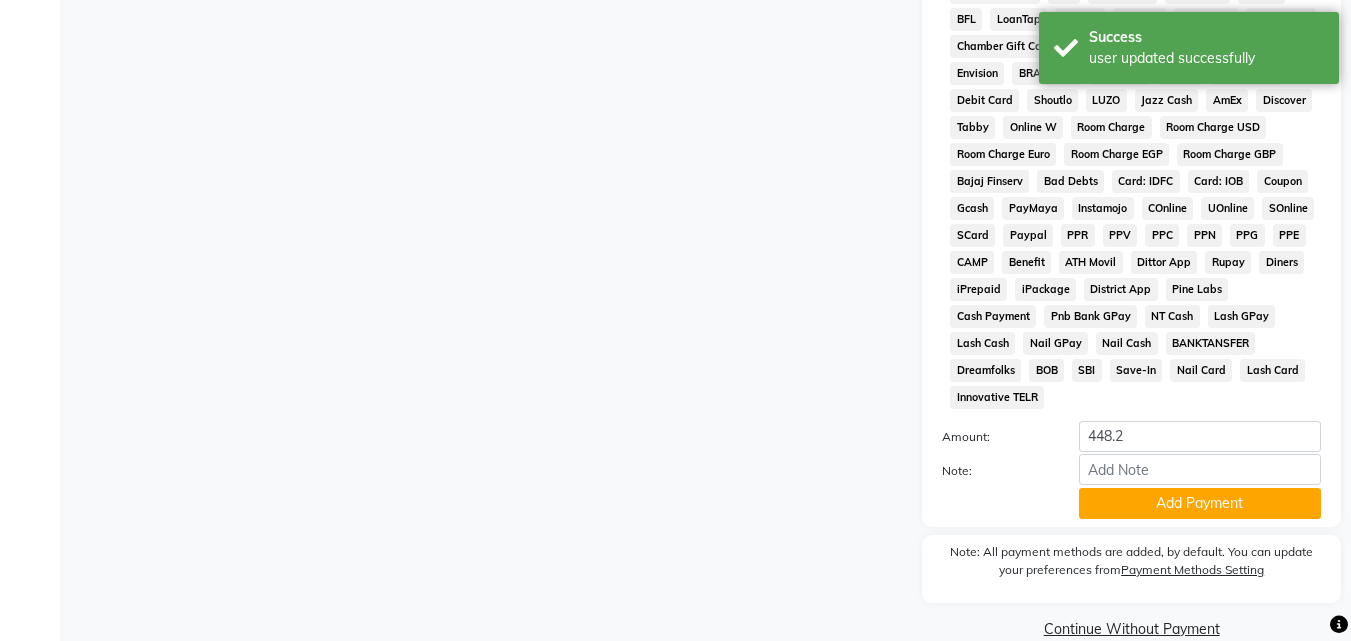 scroll, scrollTop: 861, scrollLeft: 0, axis: vertical 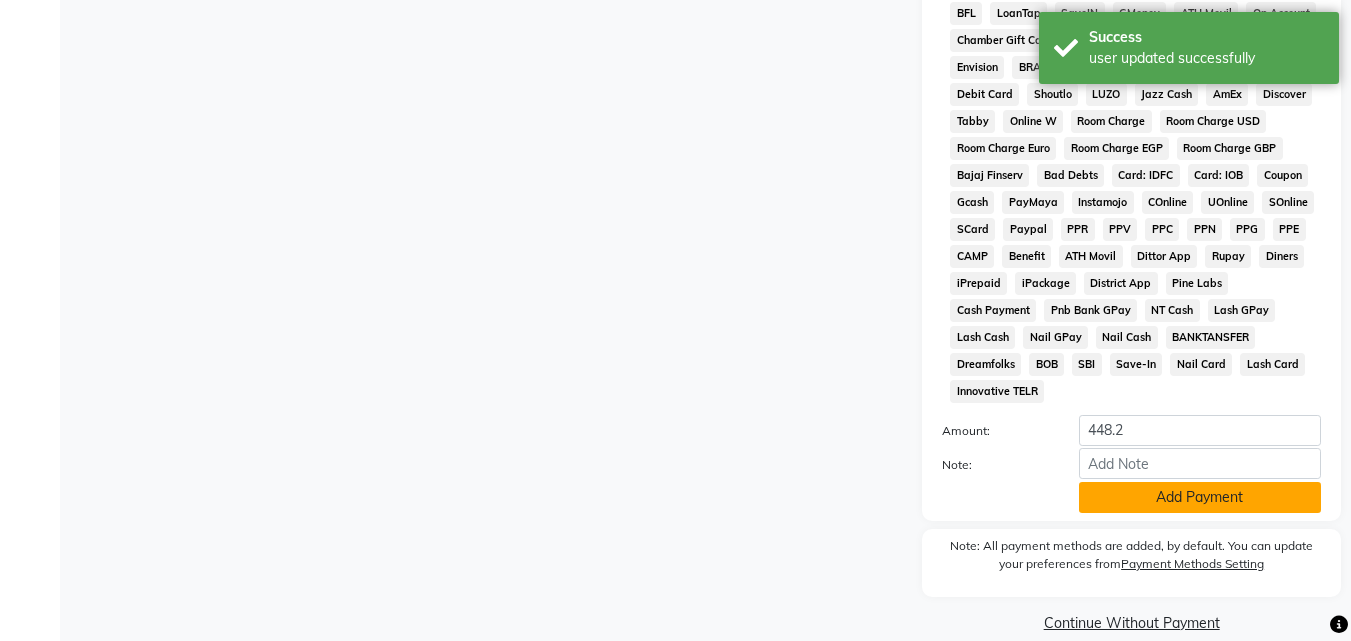 click on "Add Payment" 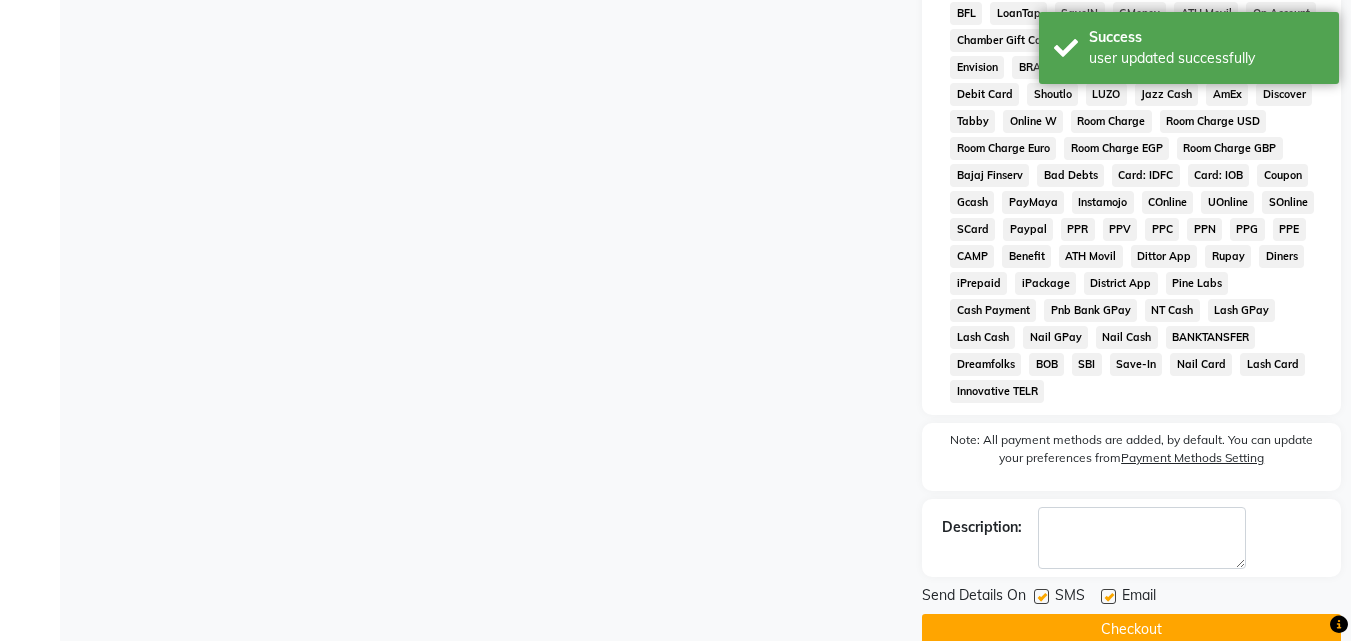 click 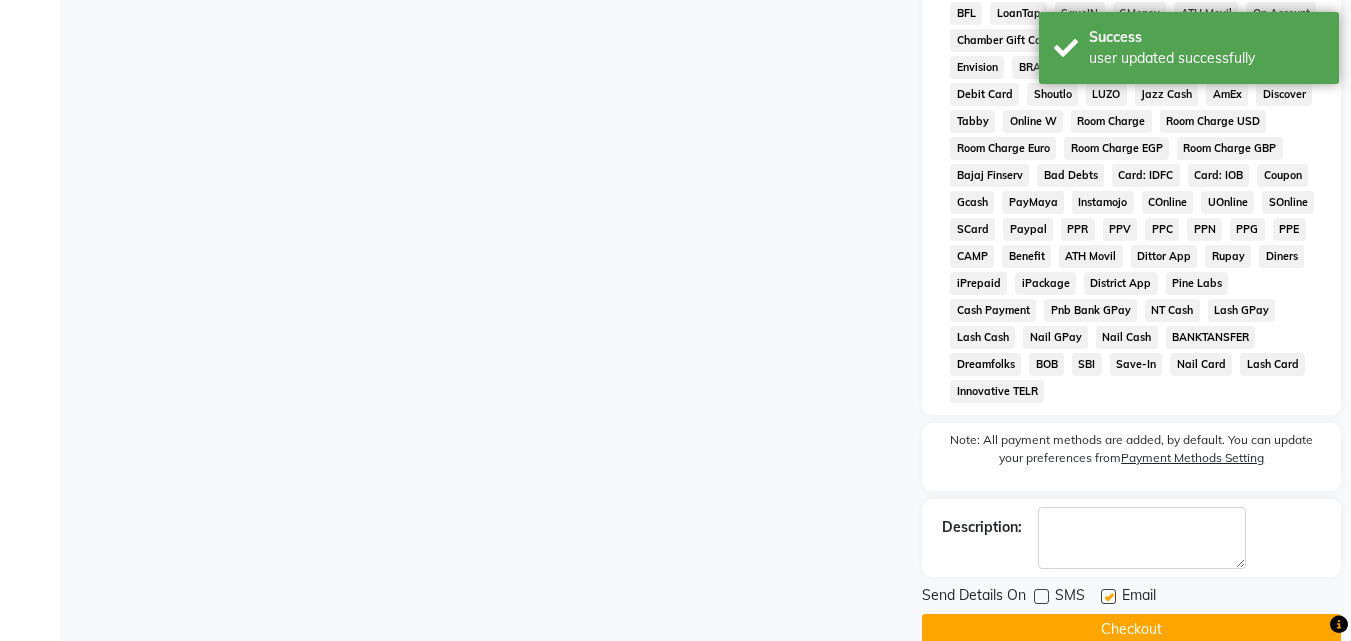 click 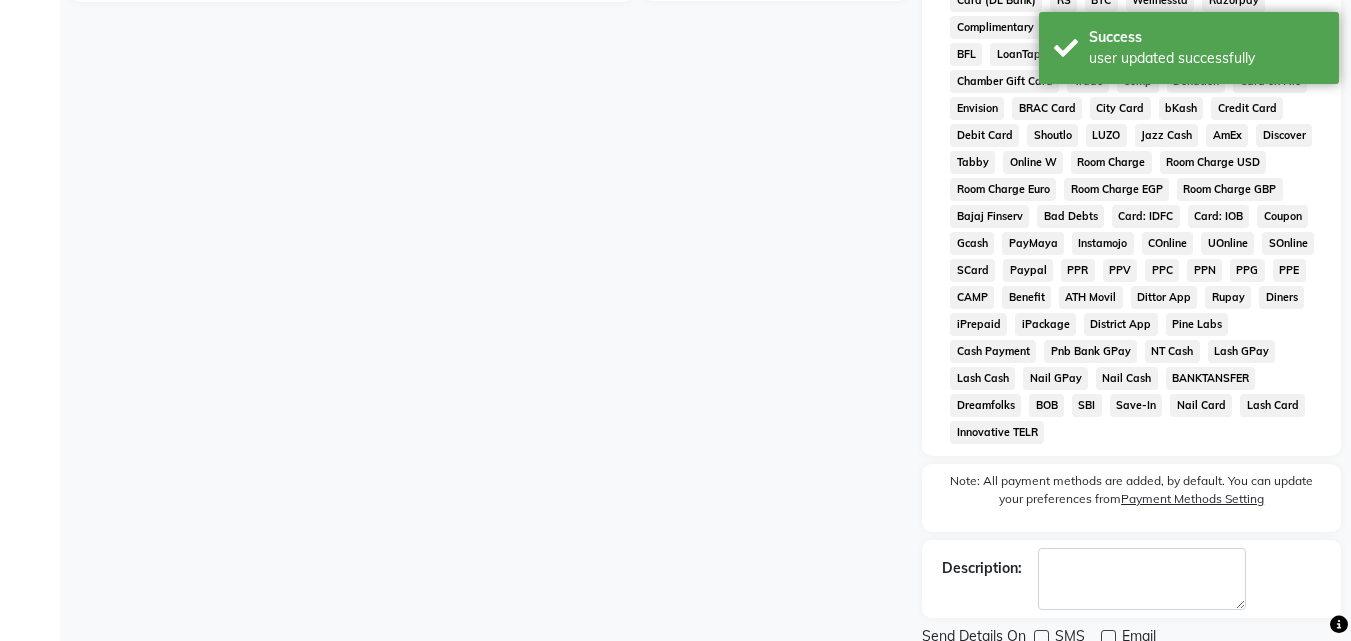 scroll, scrollTop: 868, scrollLeft: 0, axis: vertical 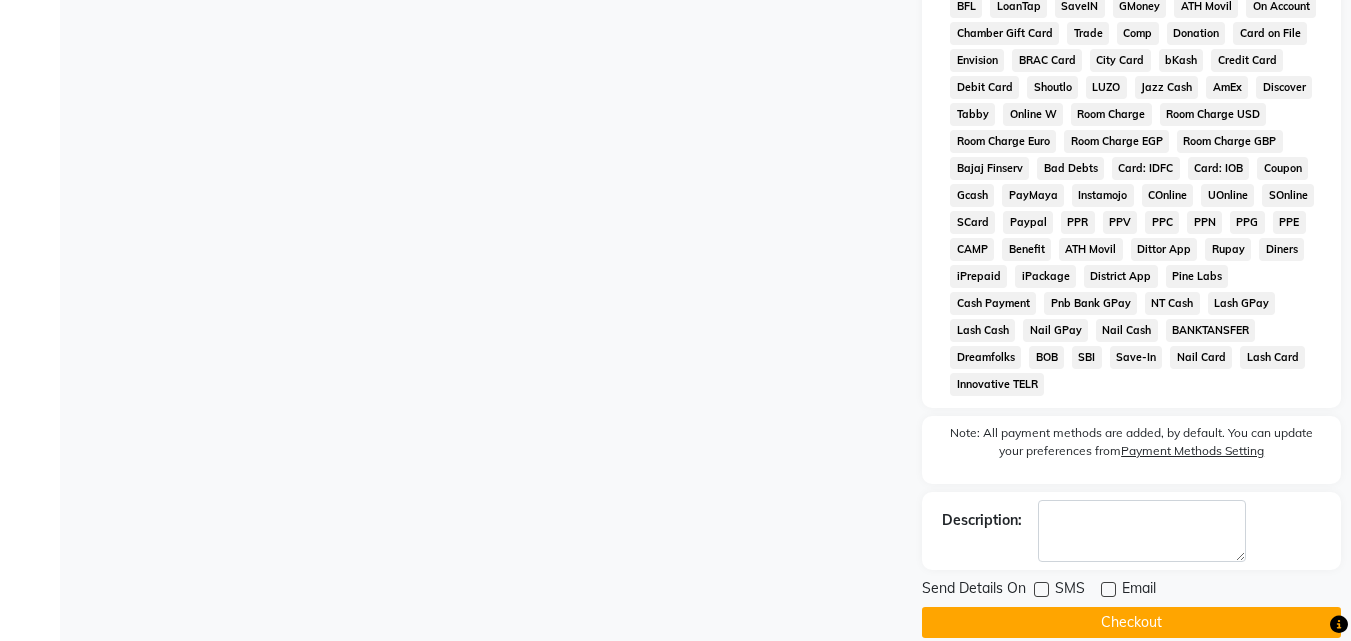 click on "Checkout" 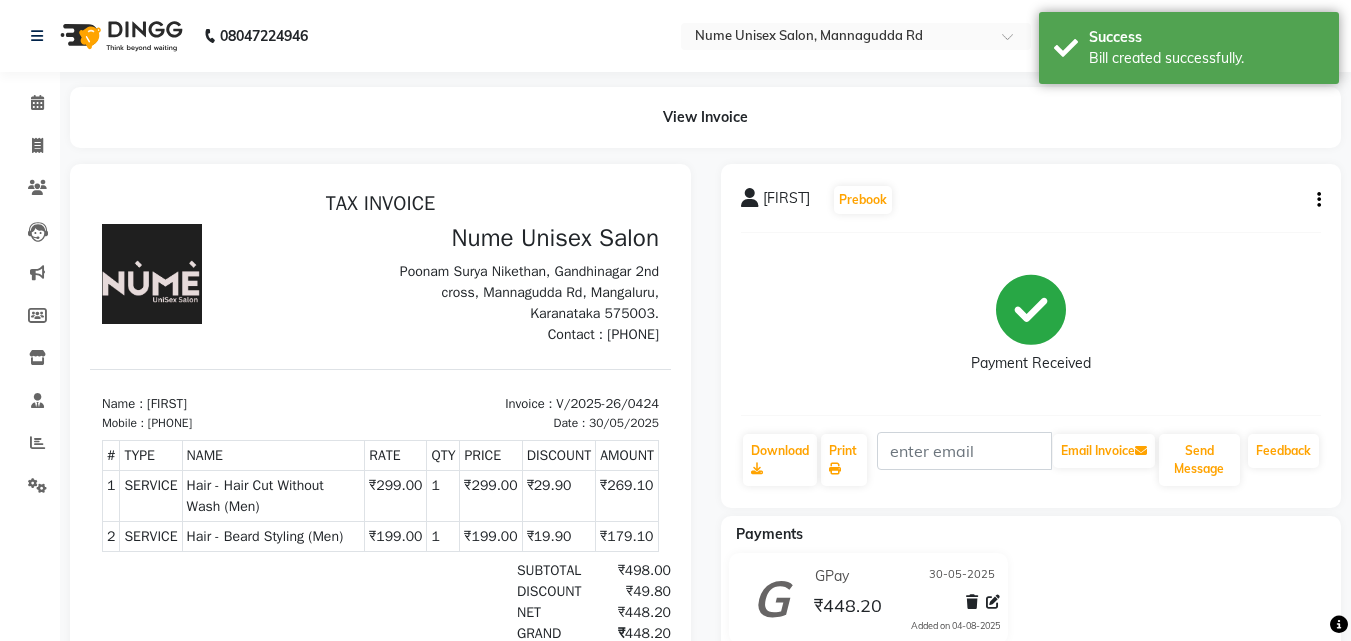 scroll, scrollTop: 0, scrollLeft: 0, axis: both 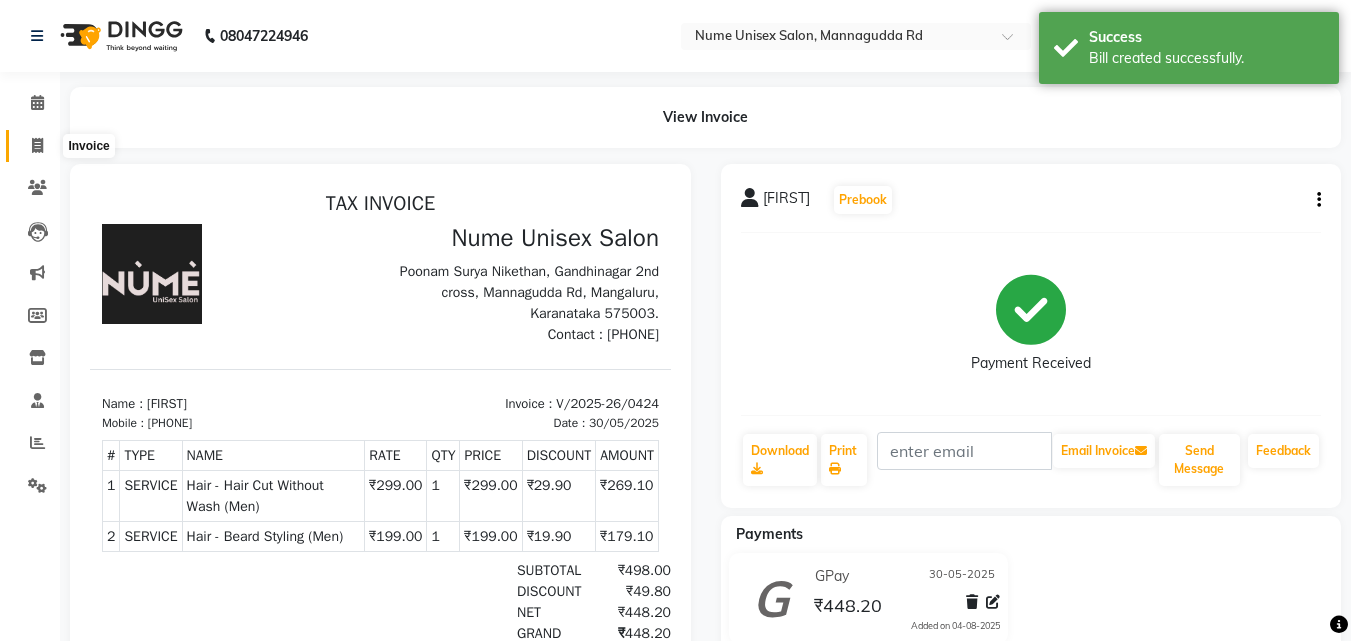 click 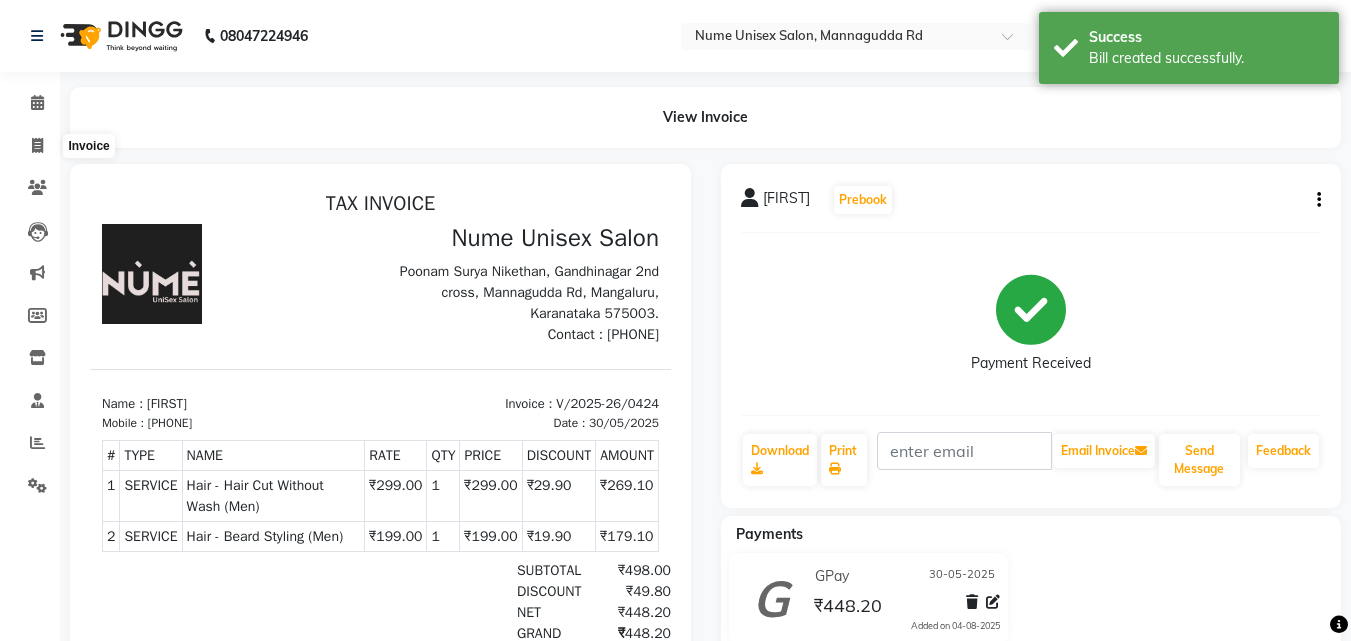 select on "7047" 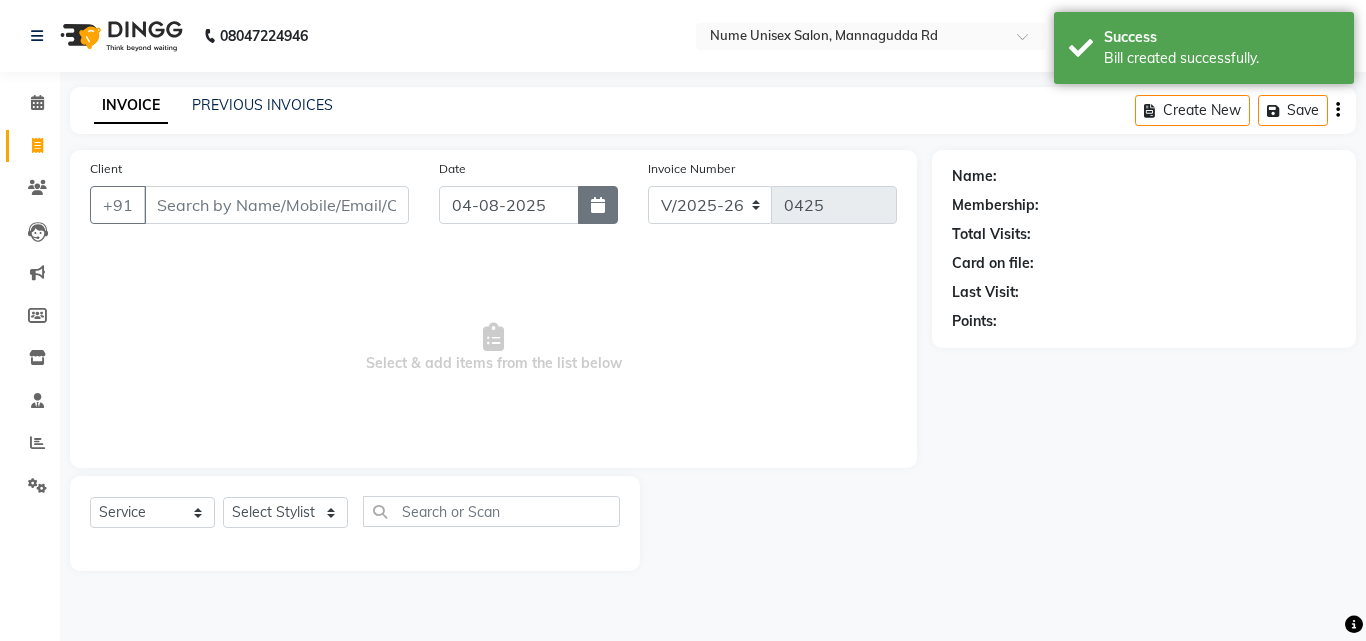 click 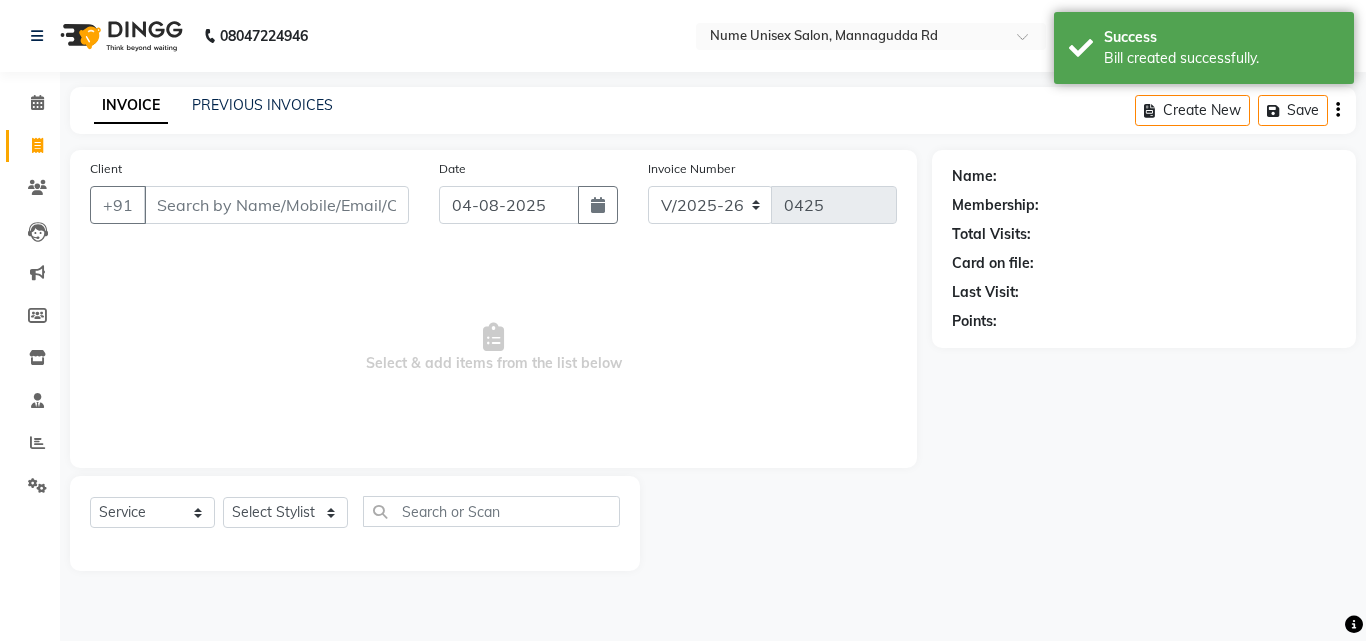 select on "8" 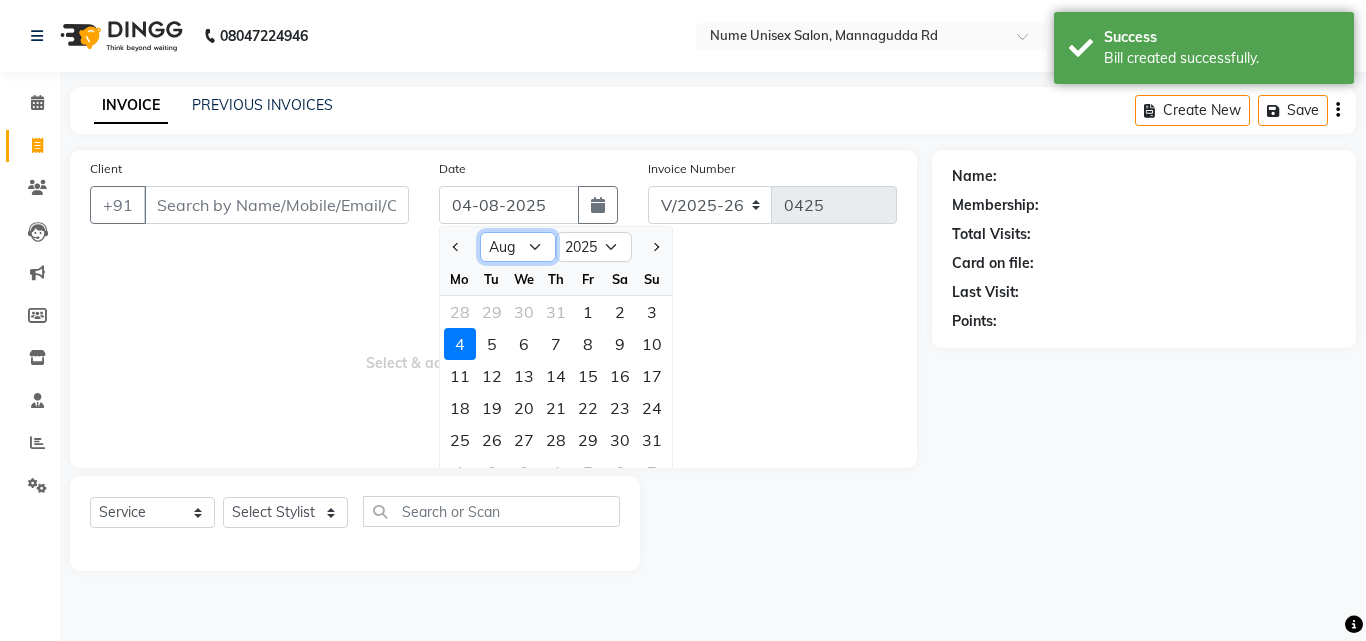 click on "Jan Feb Mar Apr May Jun Jul Aug Sep Oct Nov Dec" 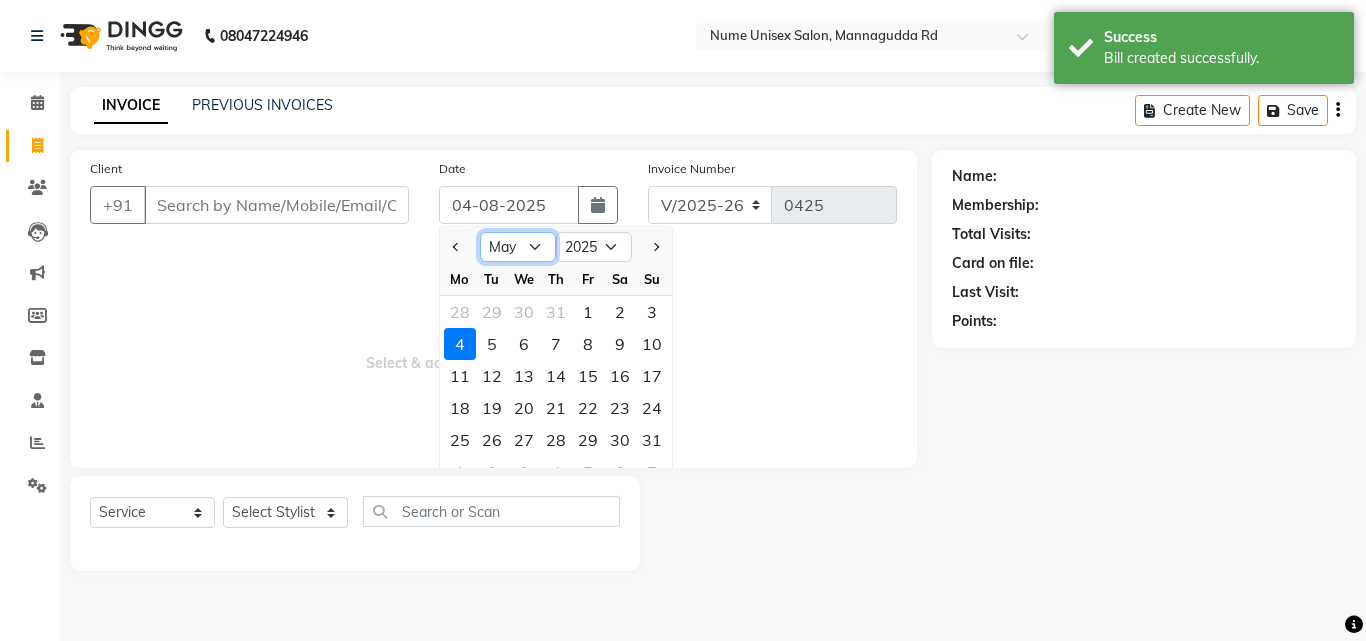 click on "Jan Feb Mar Apr May Jun Jul Aug Sep Oct Nov Dec" 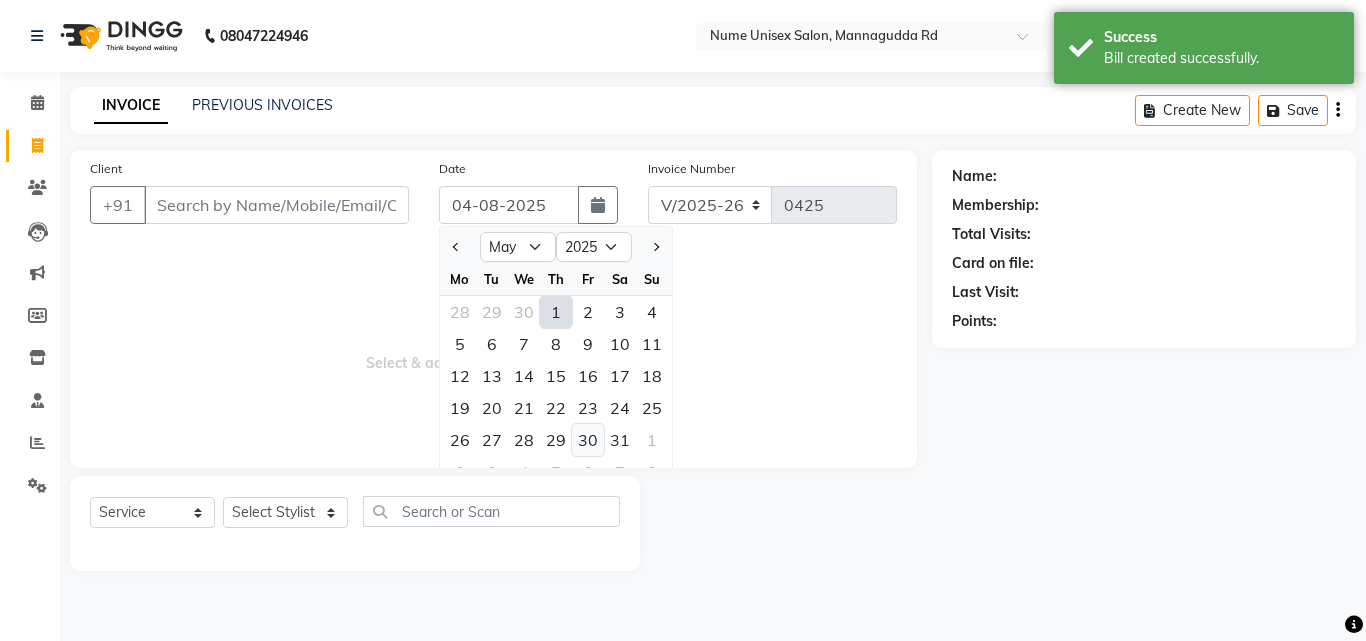 click on "30" 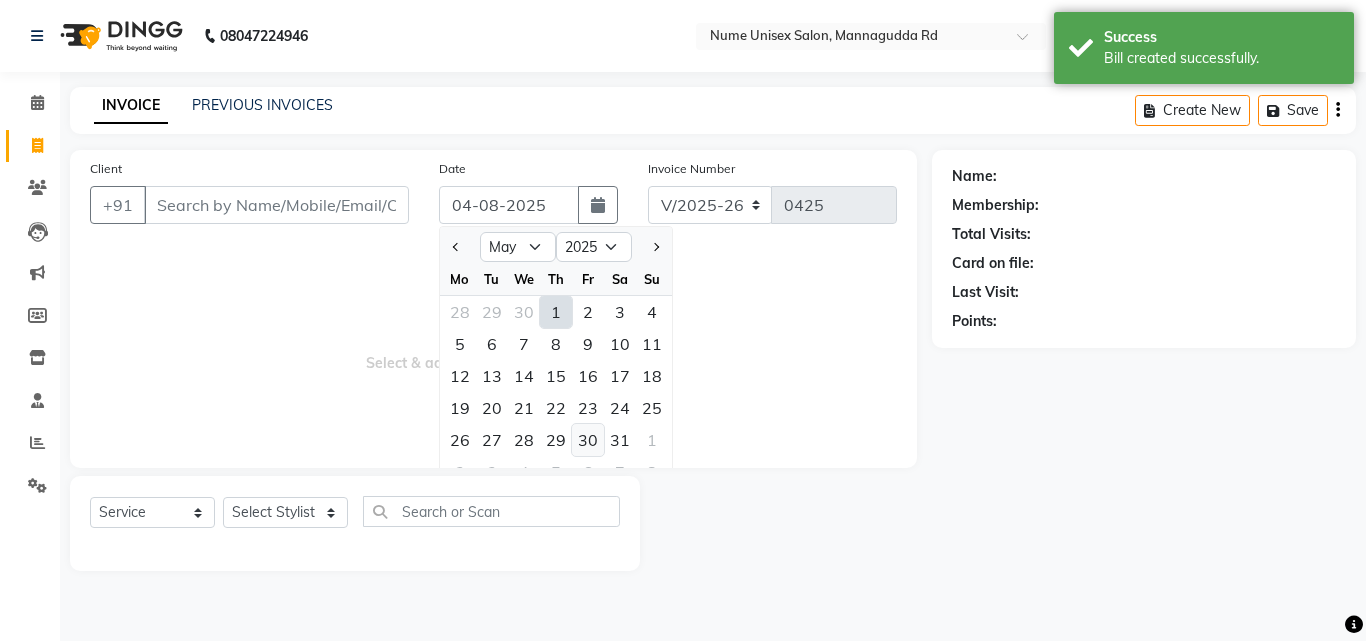 type on "30-05-2025" 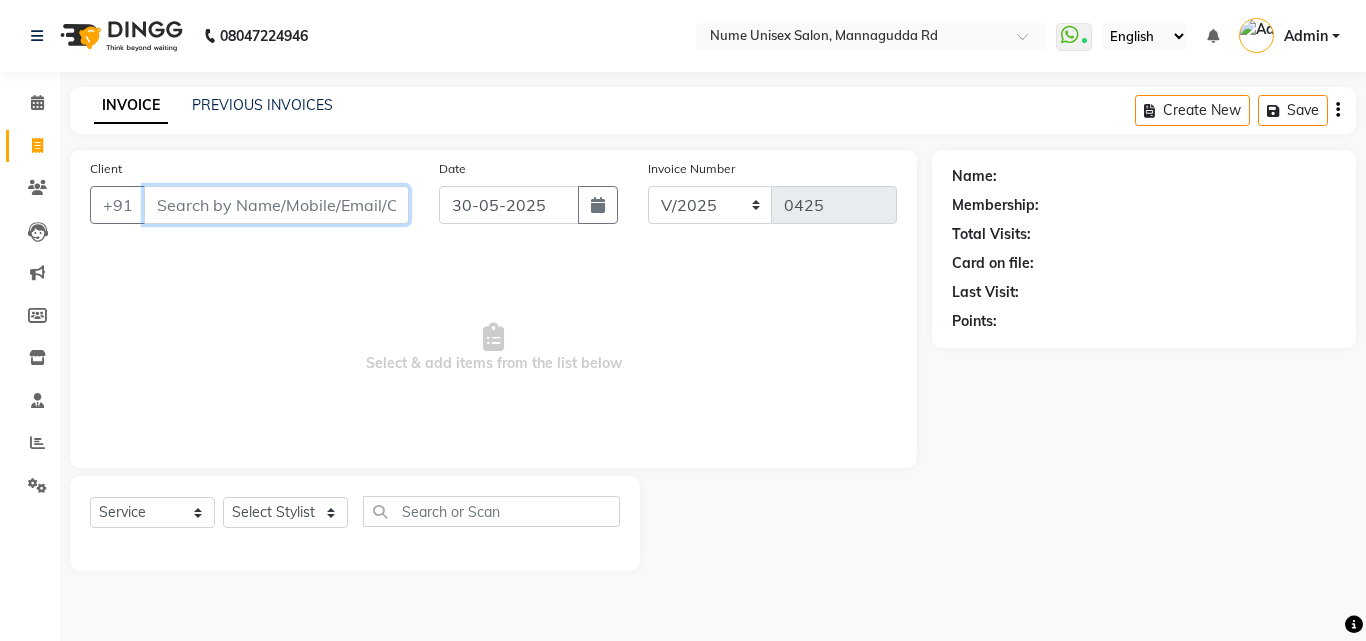 click on "Client" at bounding box center [276, 205] 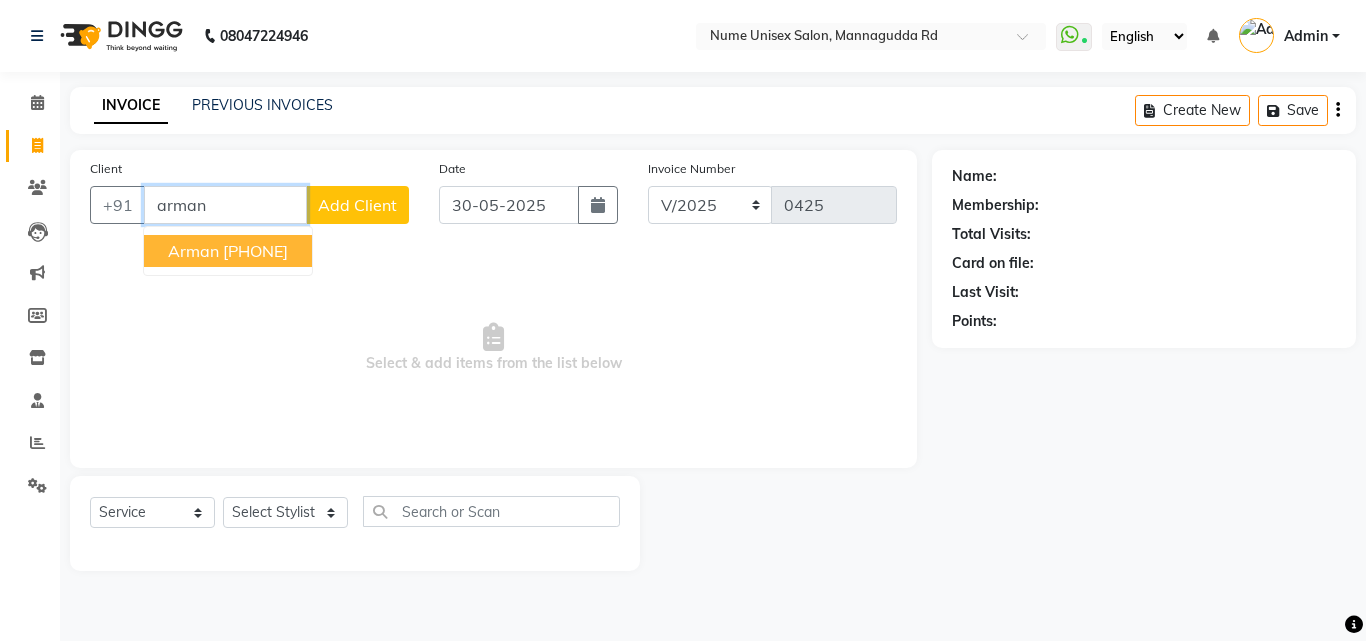click on "[PHONE]" at bounding box center [255, 251] 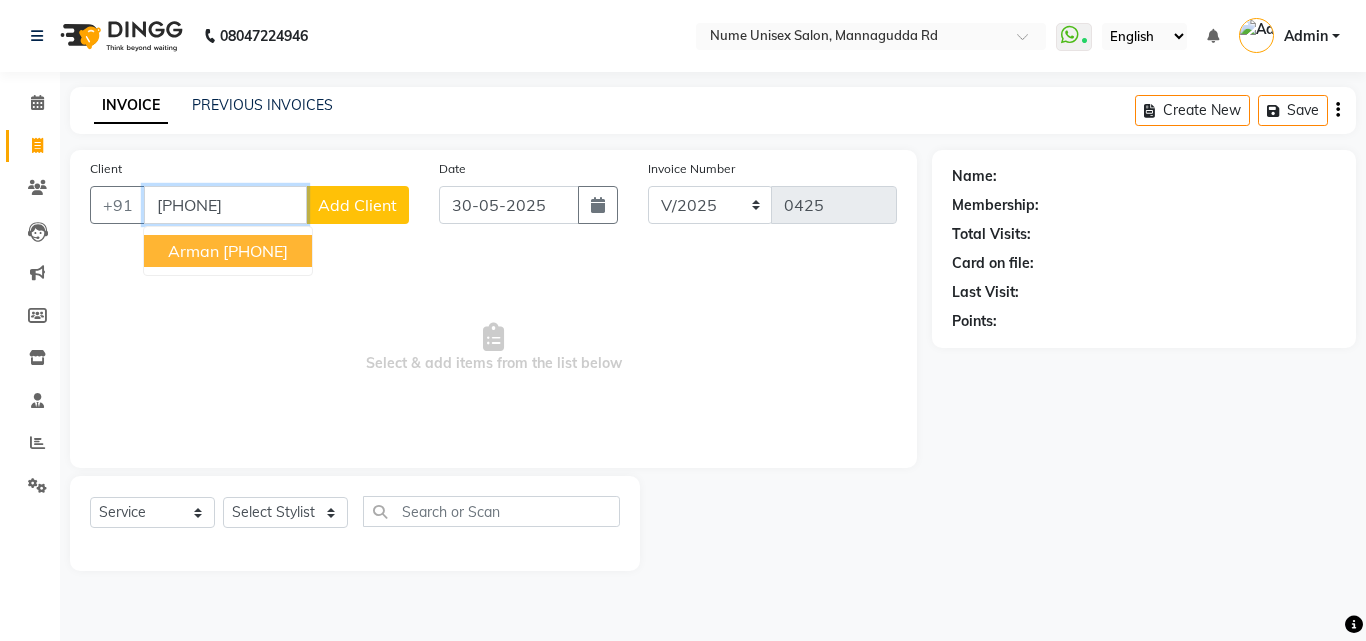 type on "[PHONE]" 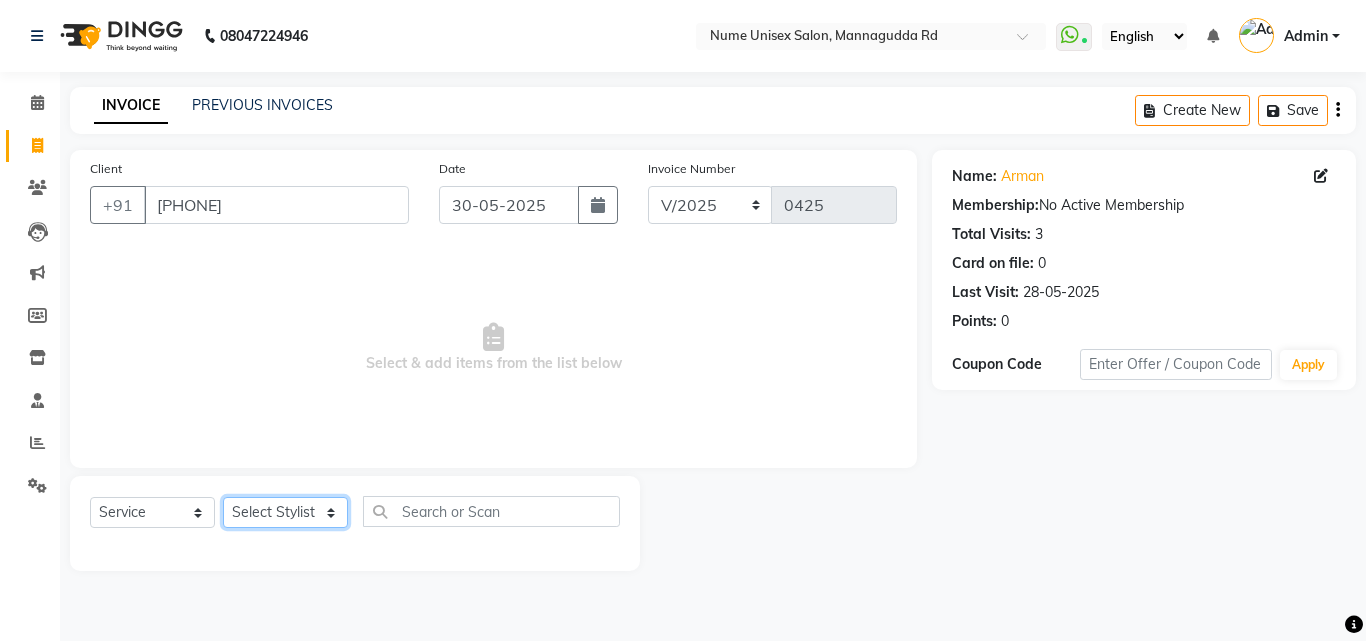 click on "Select Stylist Admin Arman Deepa Mangar Jayashree S Lisha Patel Mohd Muzahir Ali Preema Rashmi Shubha Devadiga Sony Priya Syaran" 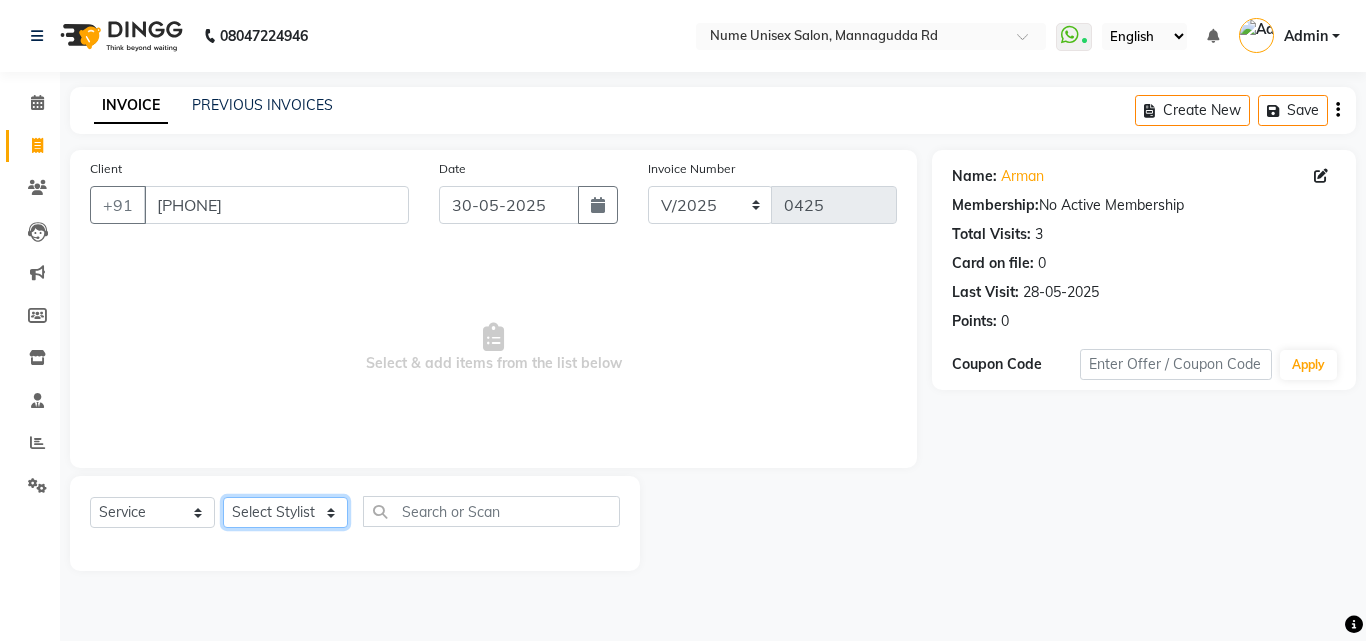 select on "60533" 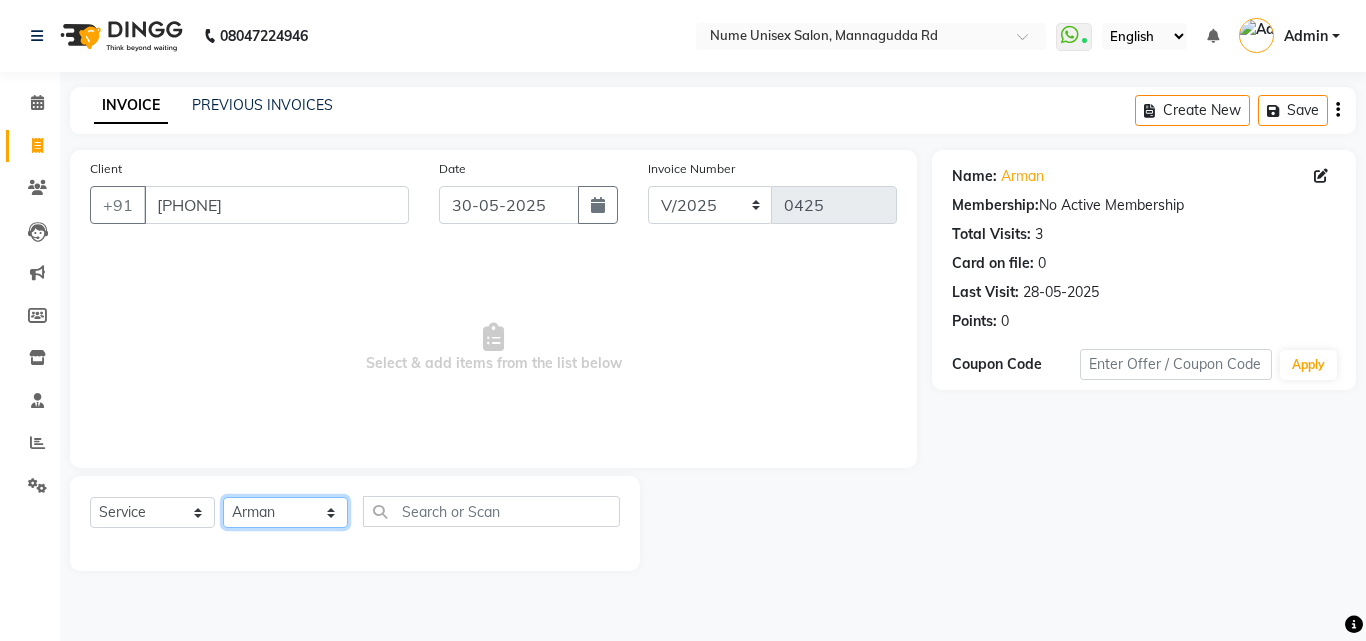 click on "Select Stylist Admin Arman Deepa Mangar Jayashree S Lisha Patel Mohd Muzahir Ali Preema Rashmi Shubha Devadiga Sony Priya Syaran" 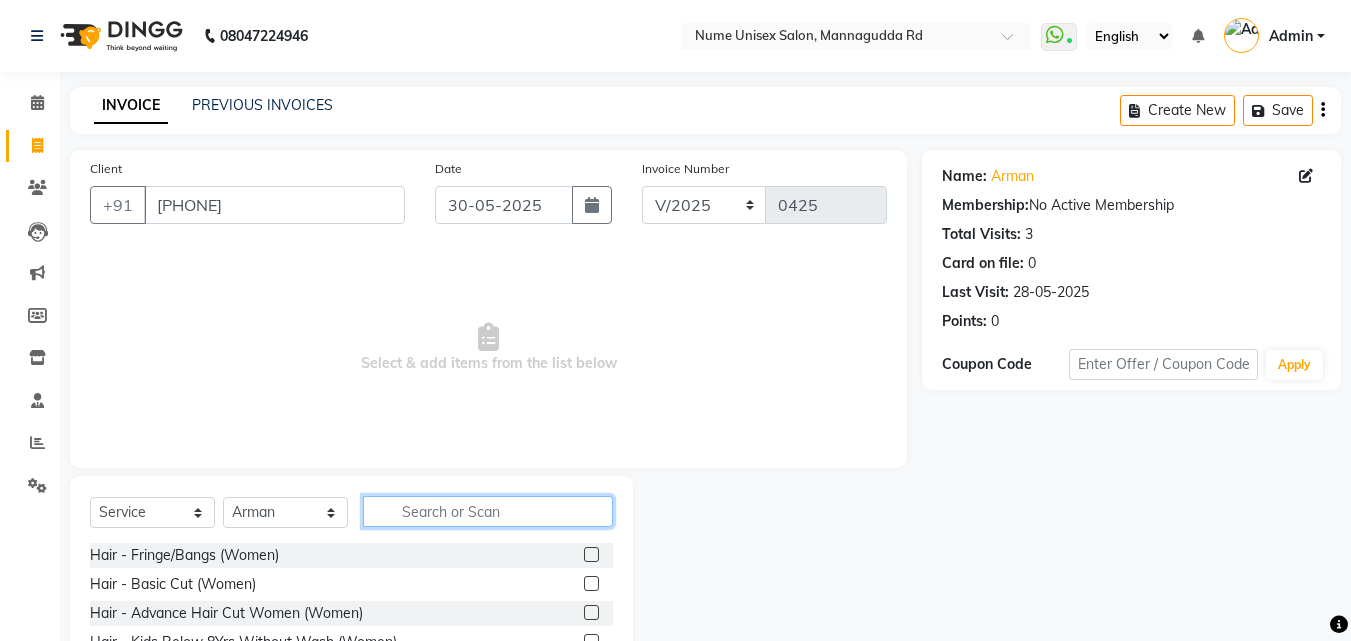 click 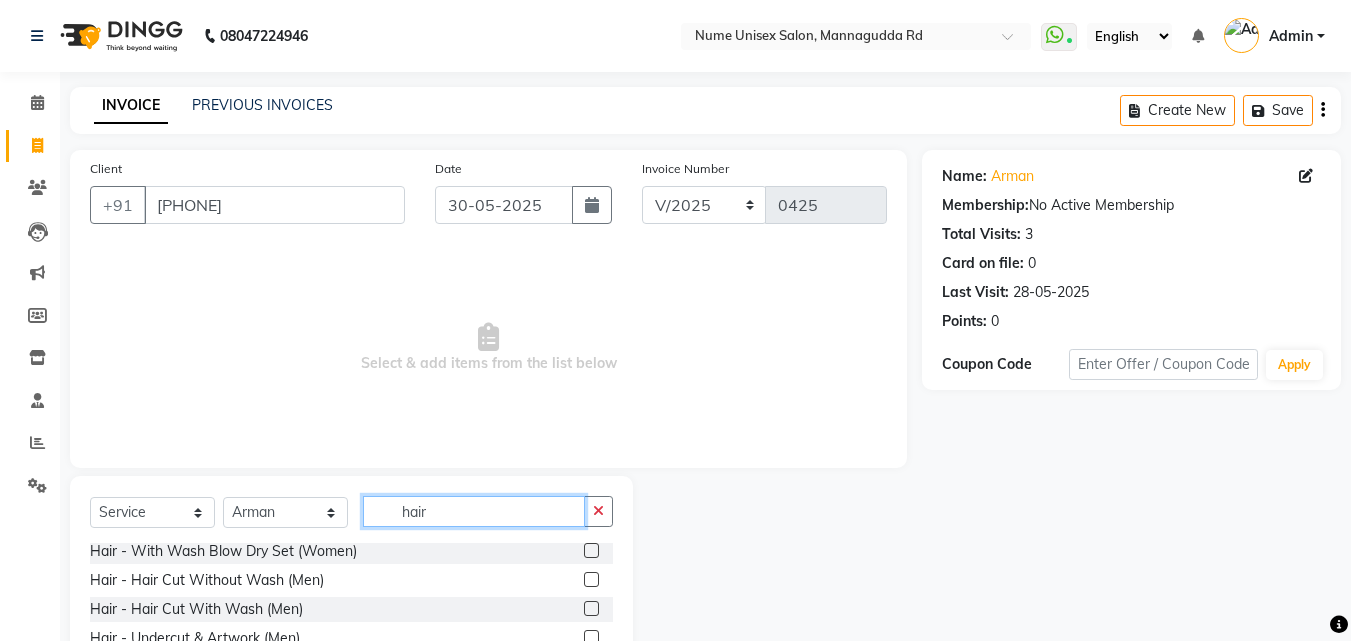 scroll, scrollTop: 200, scrollLeft: 0, axis: vertical 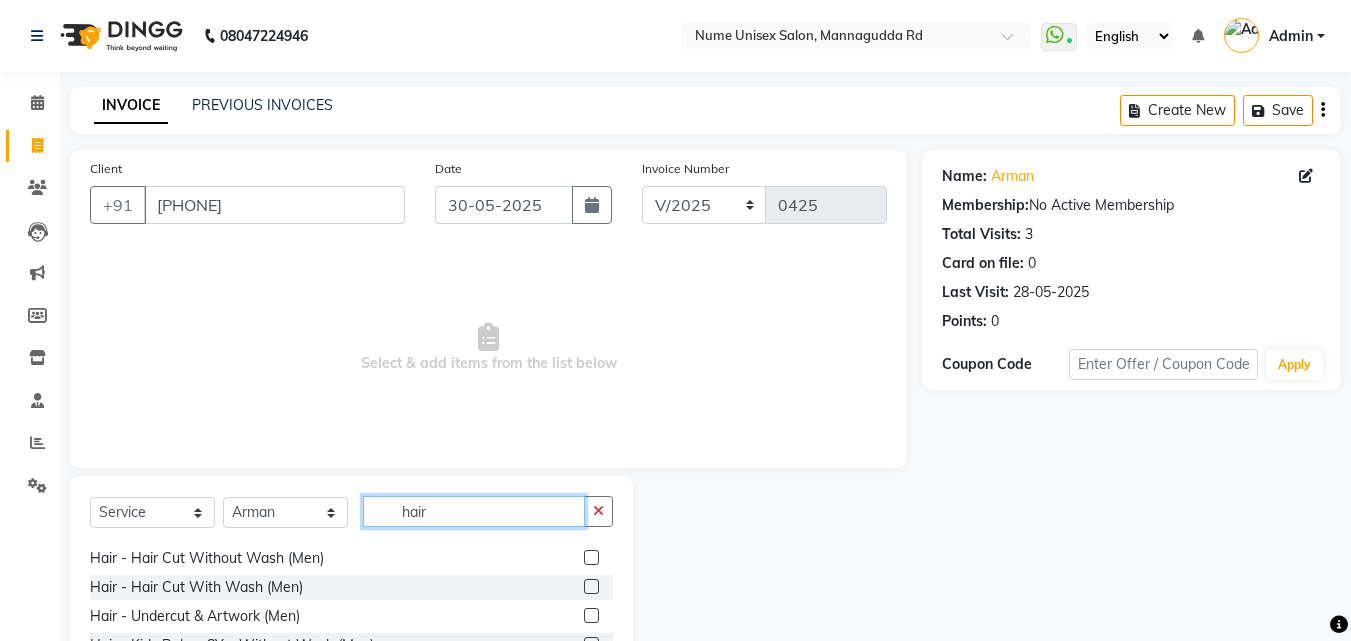 type on "hair" 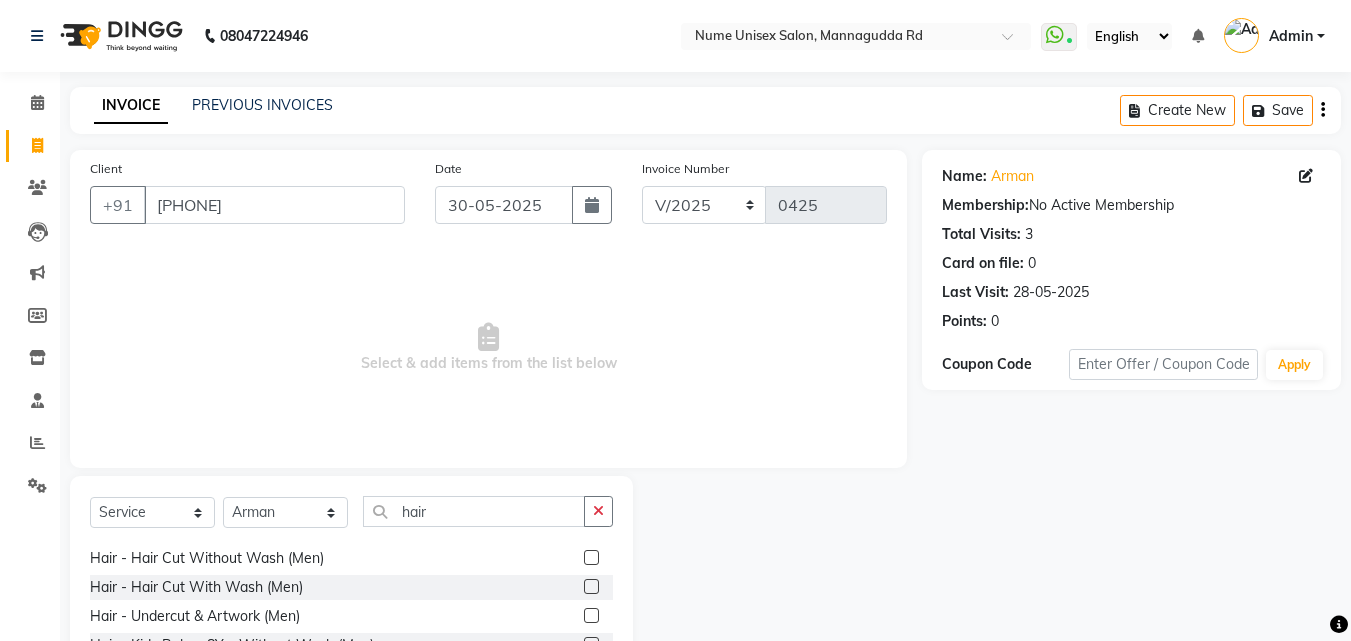 click 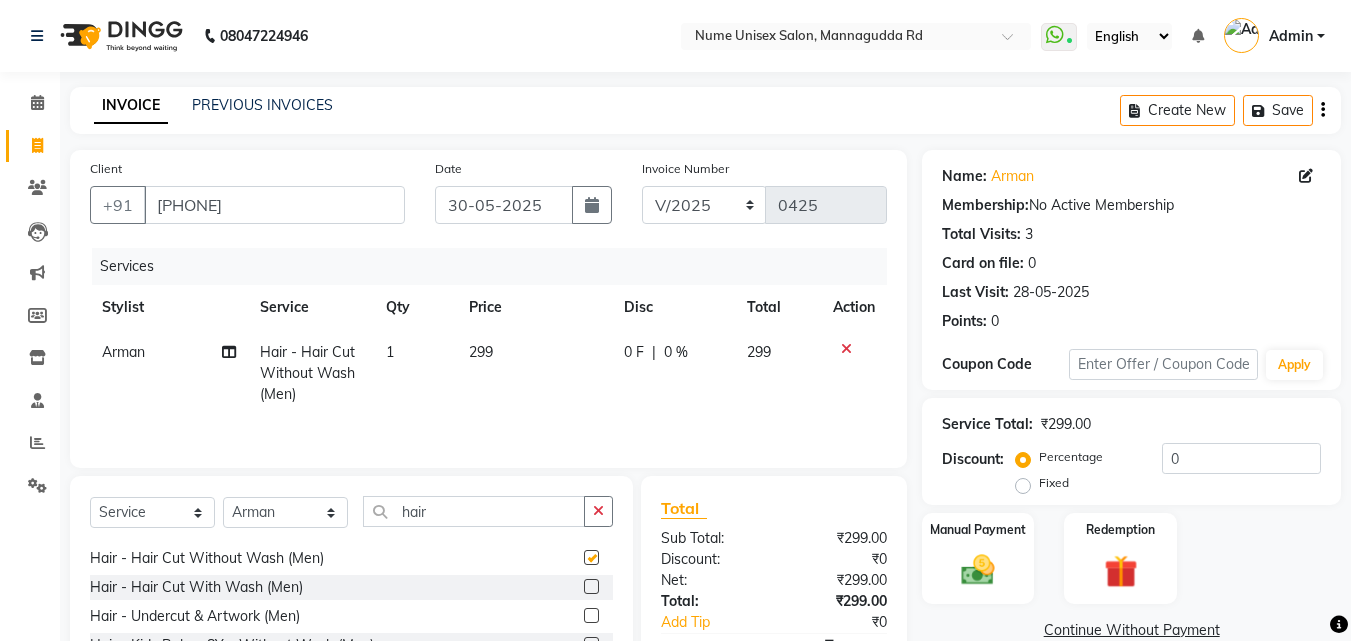 checkbox on "false" 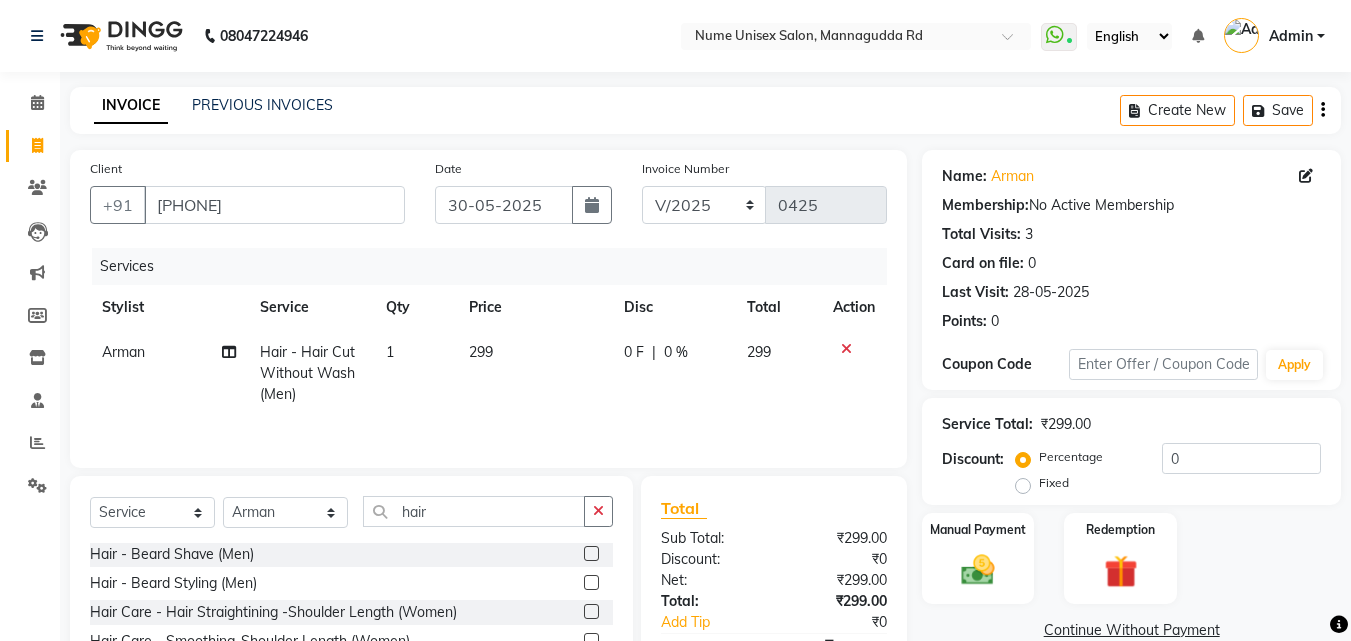 scroll, scrollTop: 300, scrollLeft: 0, axis: vertical 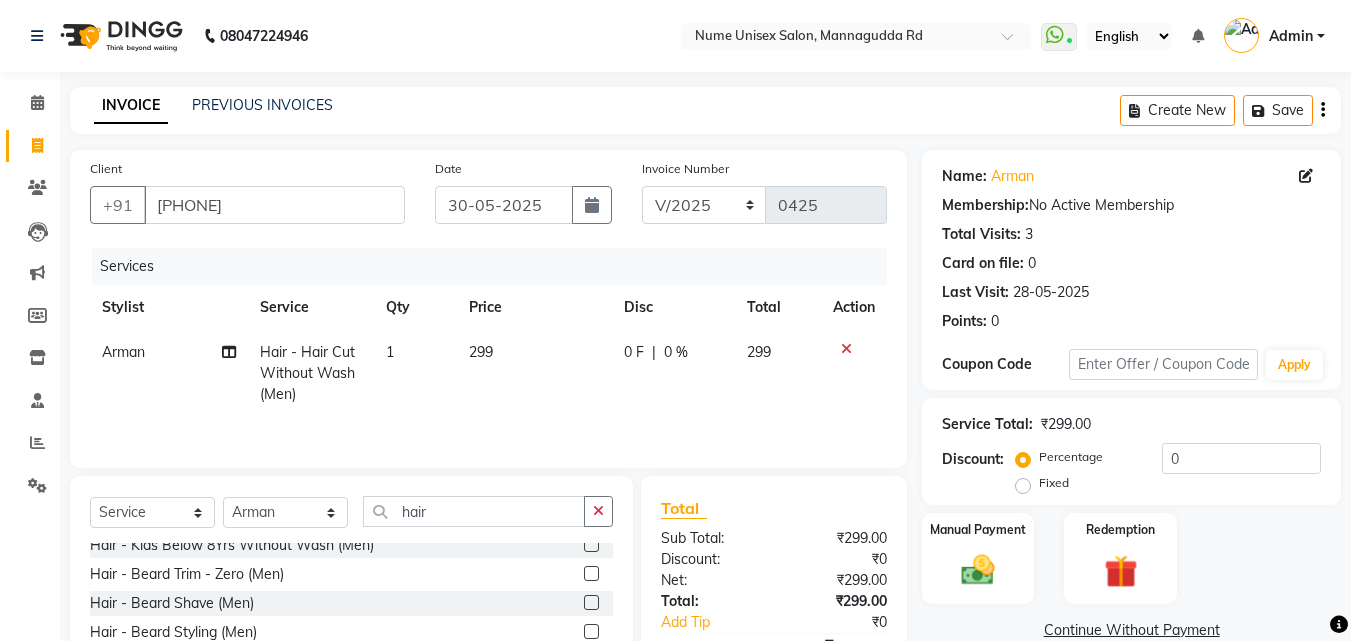 click 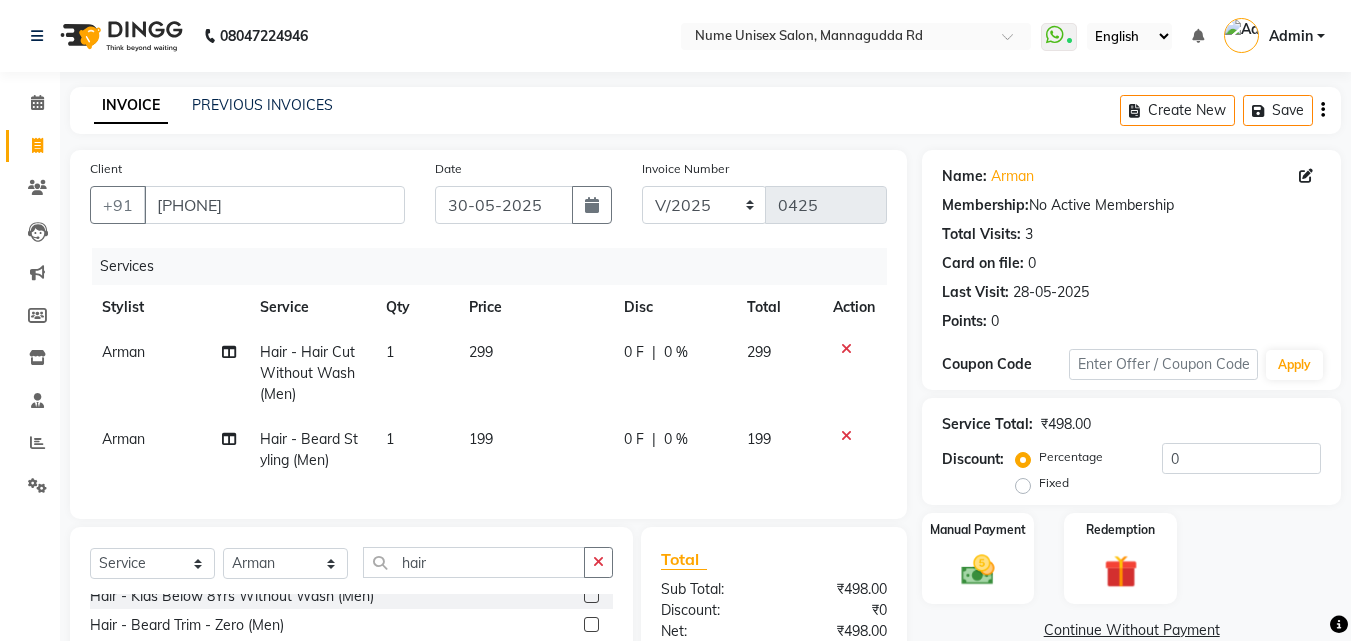 checkbox on "false" 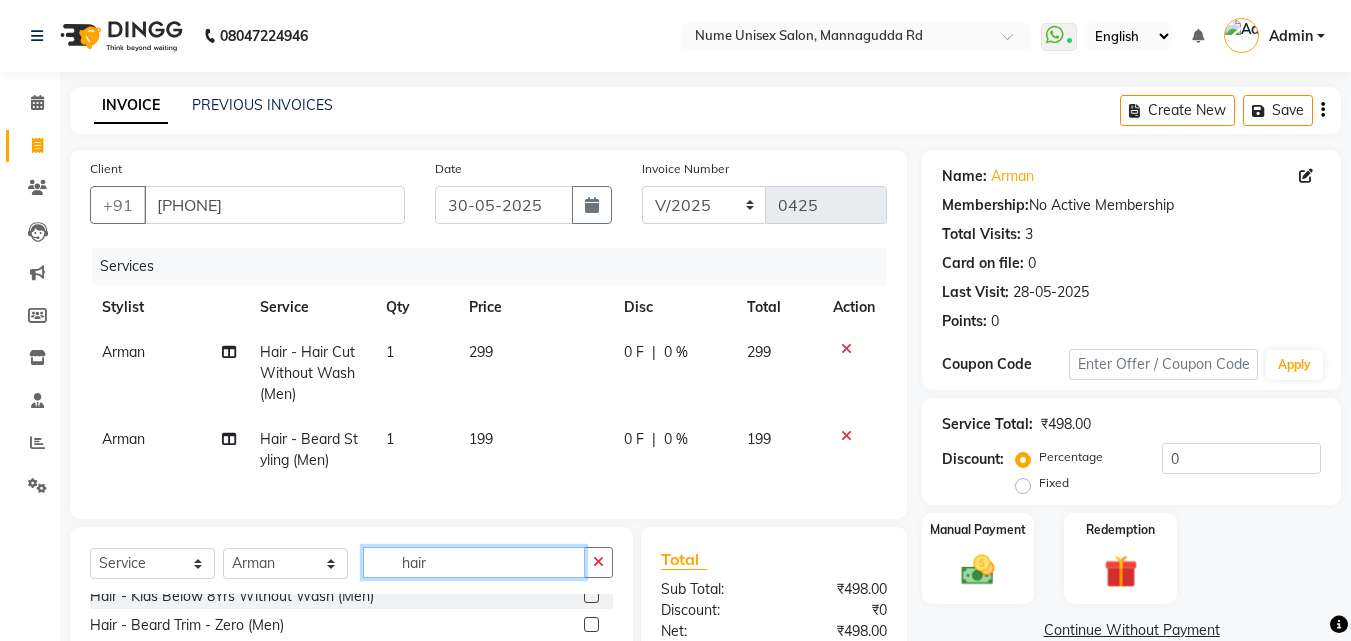 drag, startPoint x: 469, startPoint y: 562, endPoint x: 371, endPoint y: 585, distance: 100.6628 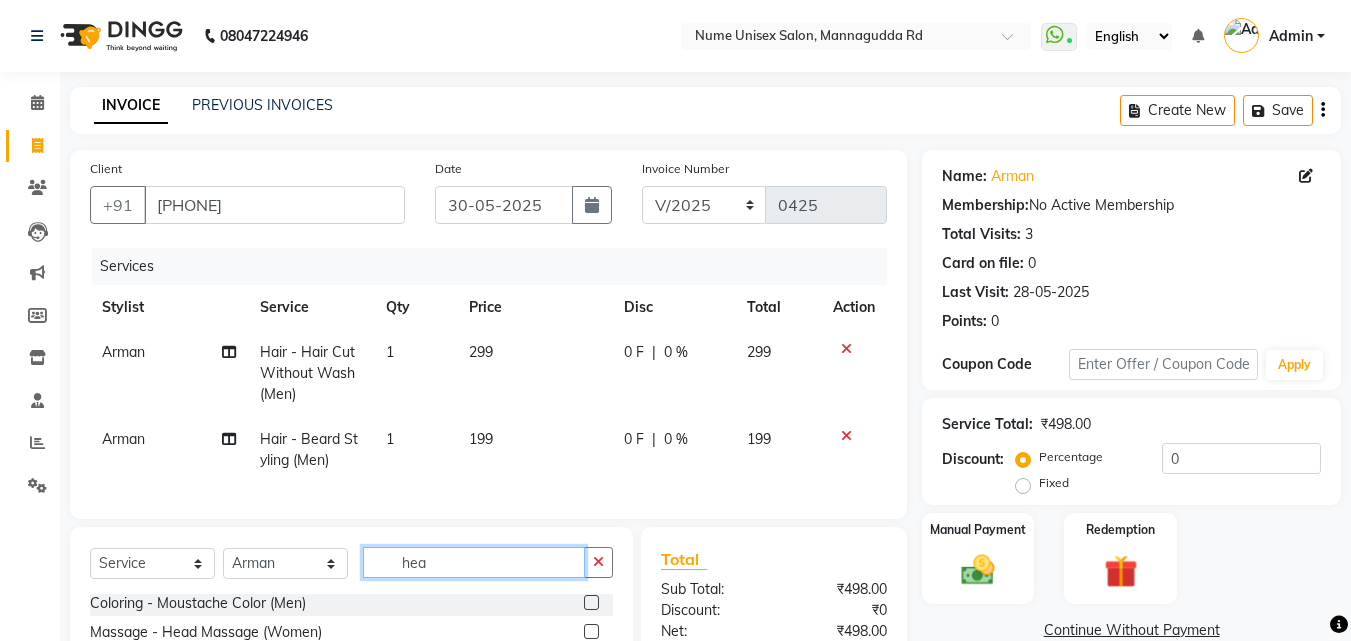 scroll, scrollTop: 0, scrollLeft: 0, axis: both 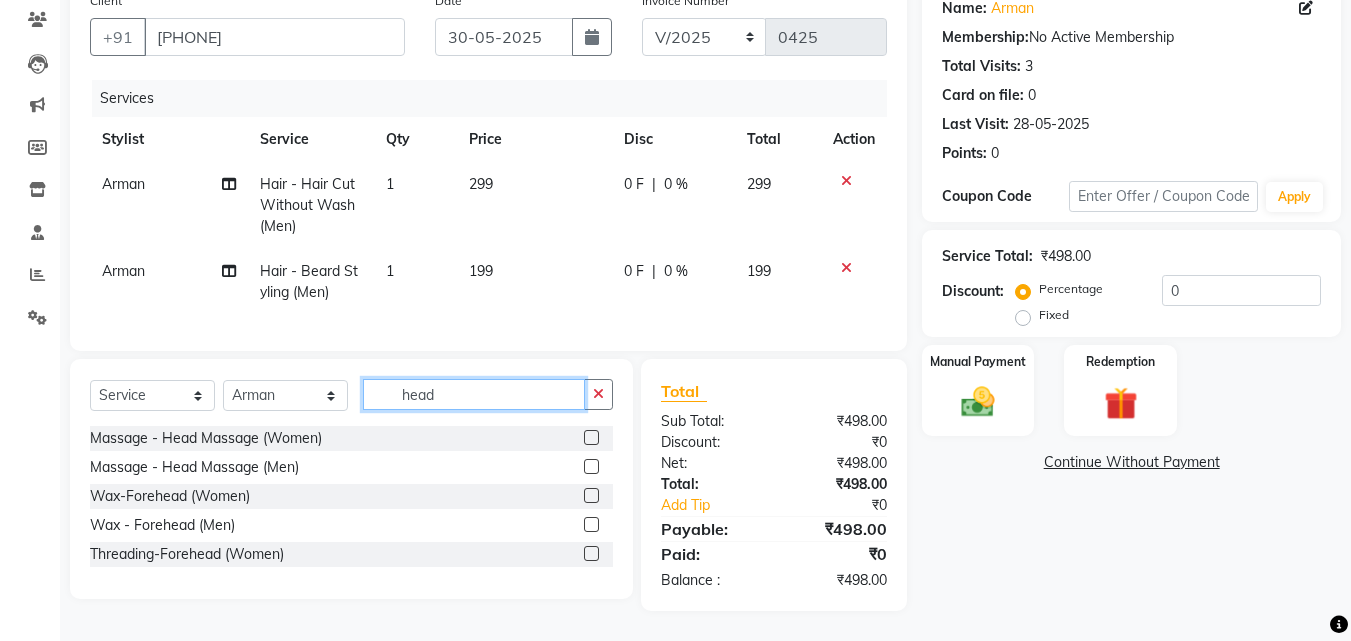 type on "head" 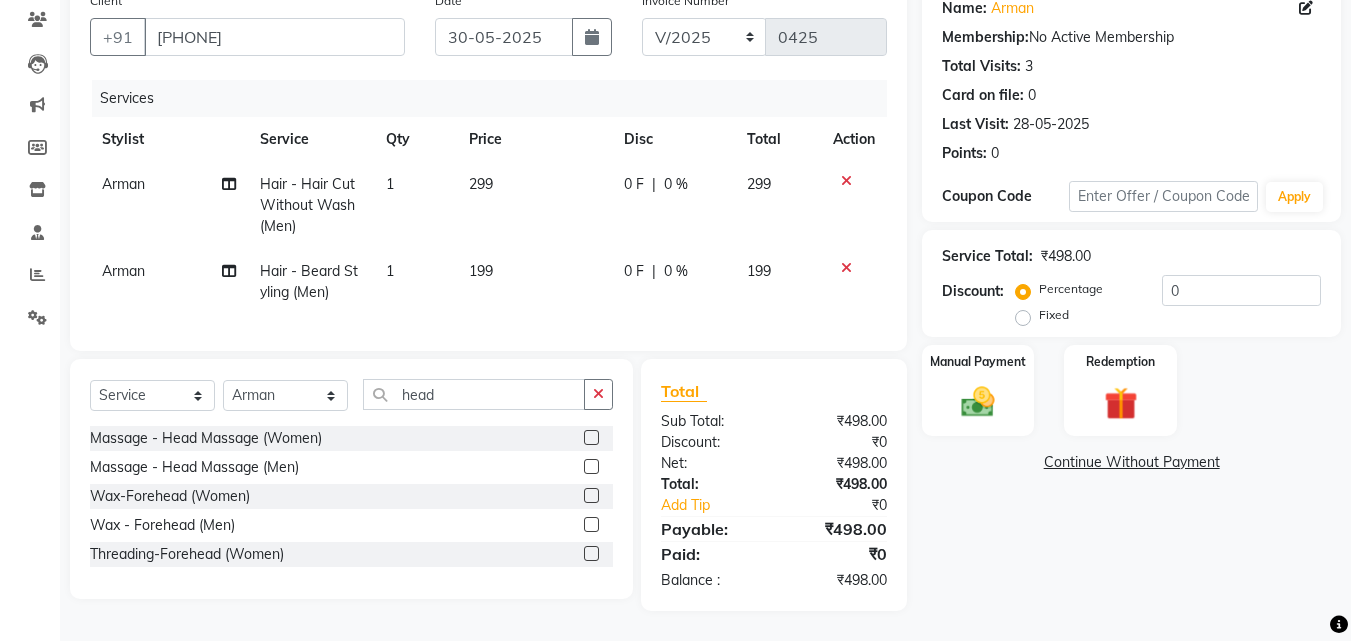 click 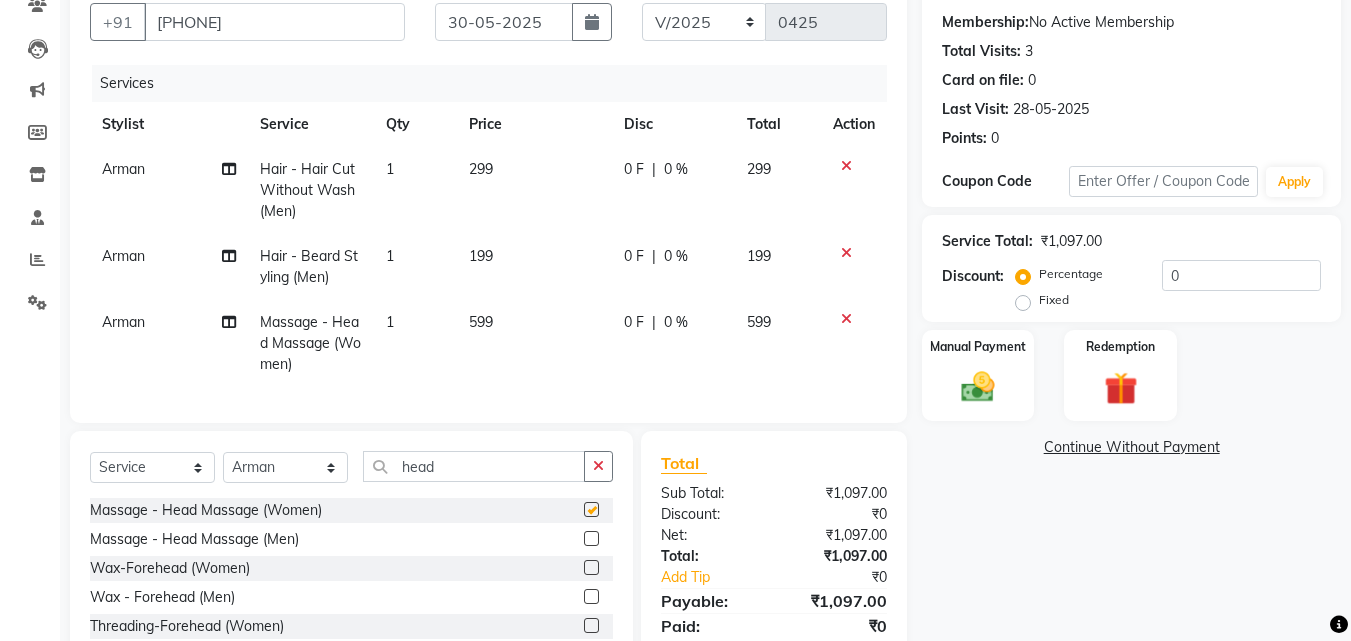 checkbox on "false" 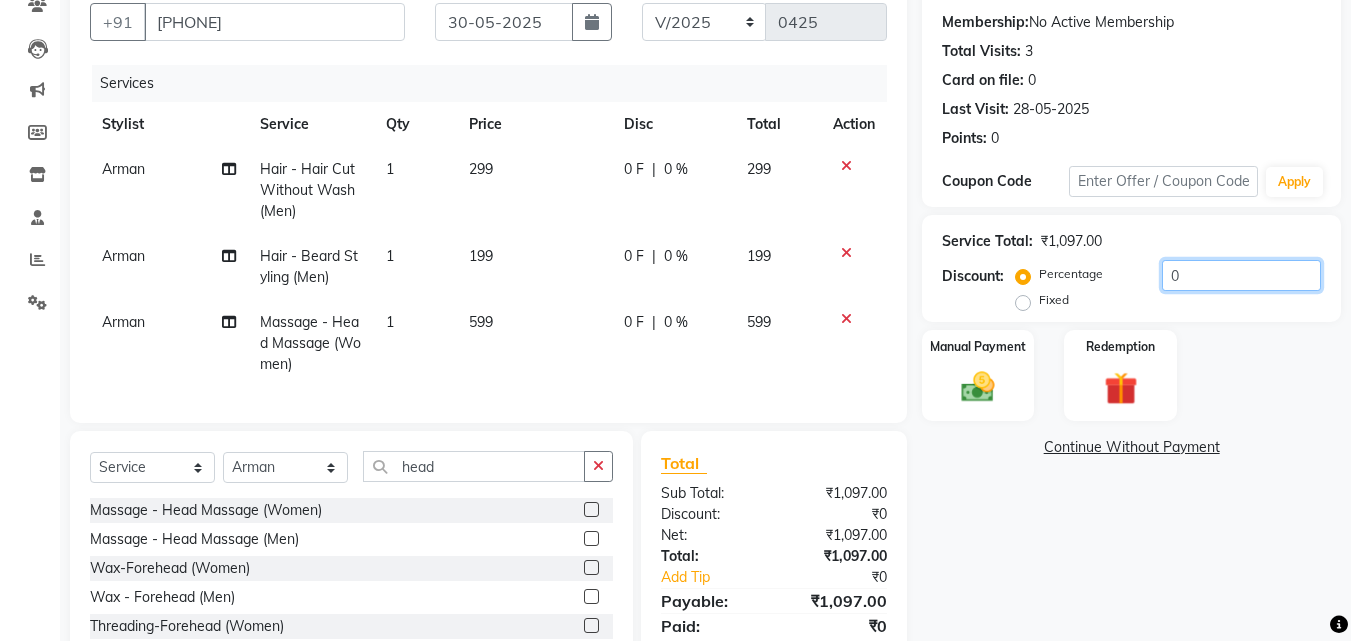 drag, startPoint x: 1181, startPoint y: 273, endPoint x: 1130, endPoint y: 282, distance: 51.78803 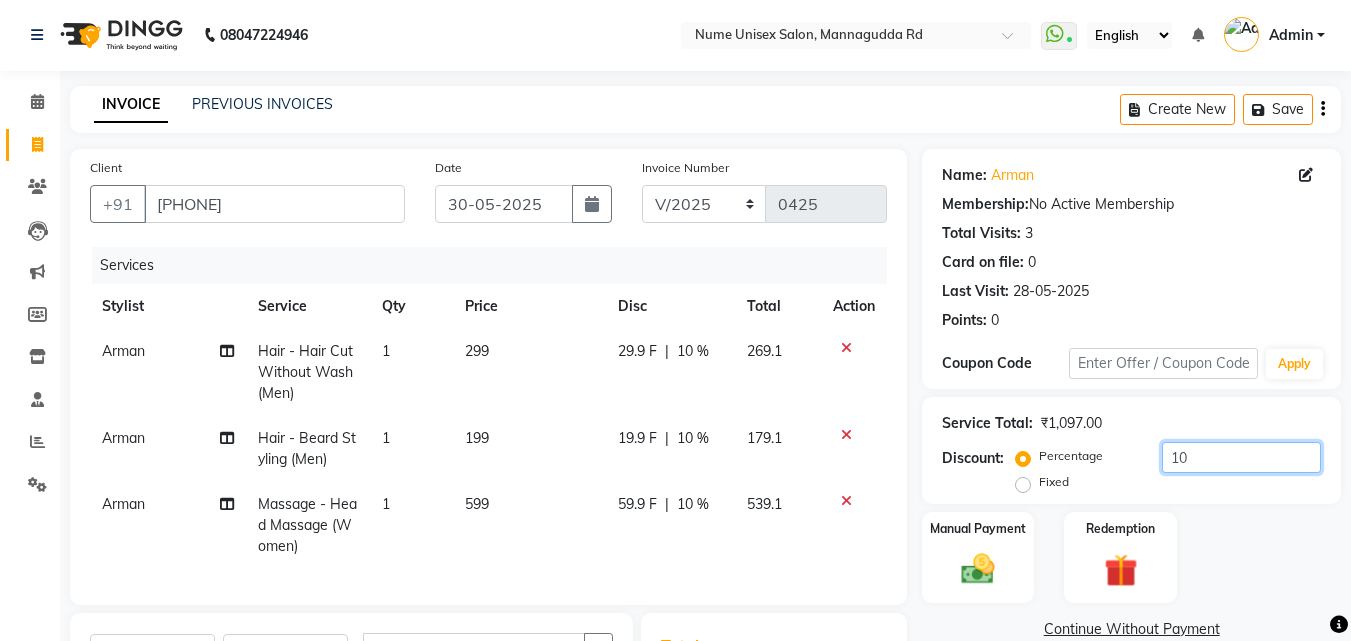 scroll, scrollTop: 0, scrollLeft: 0, axis: both 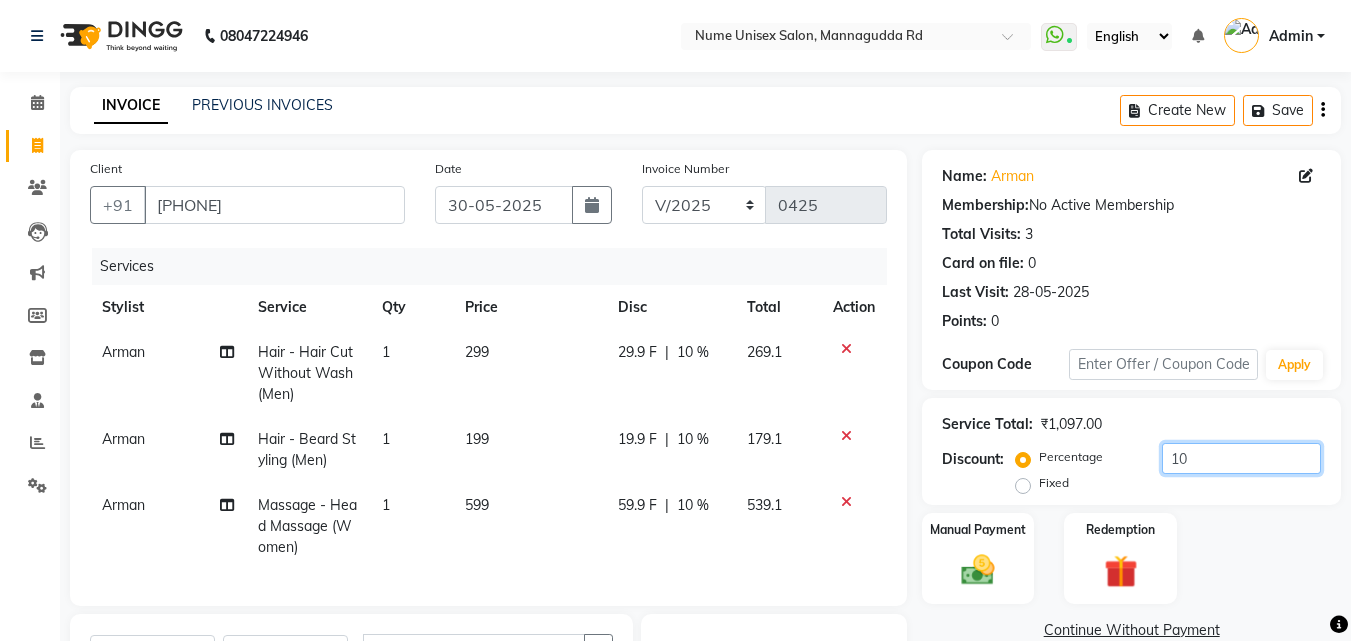 type on "10" 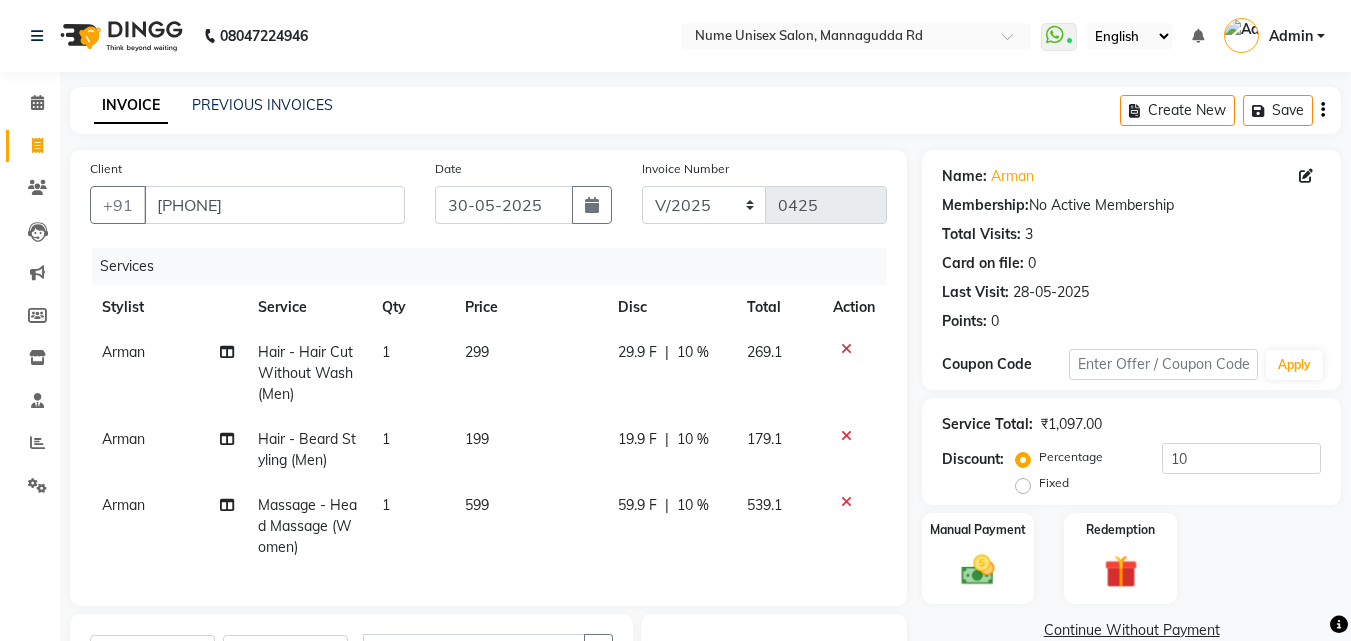 click on "10 %" 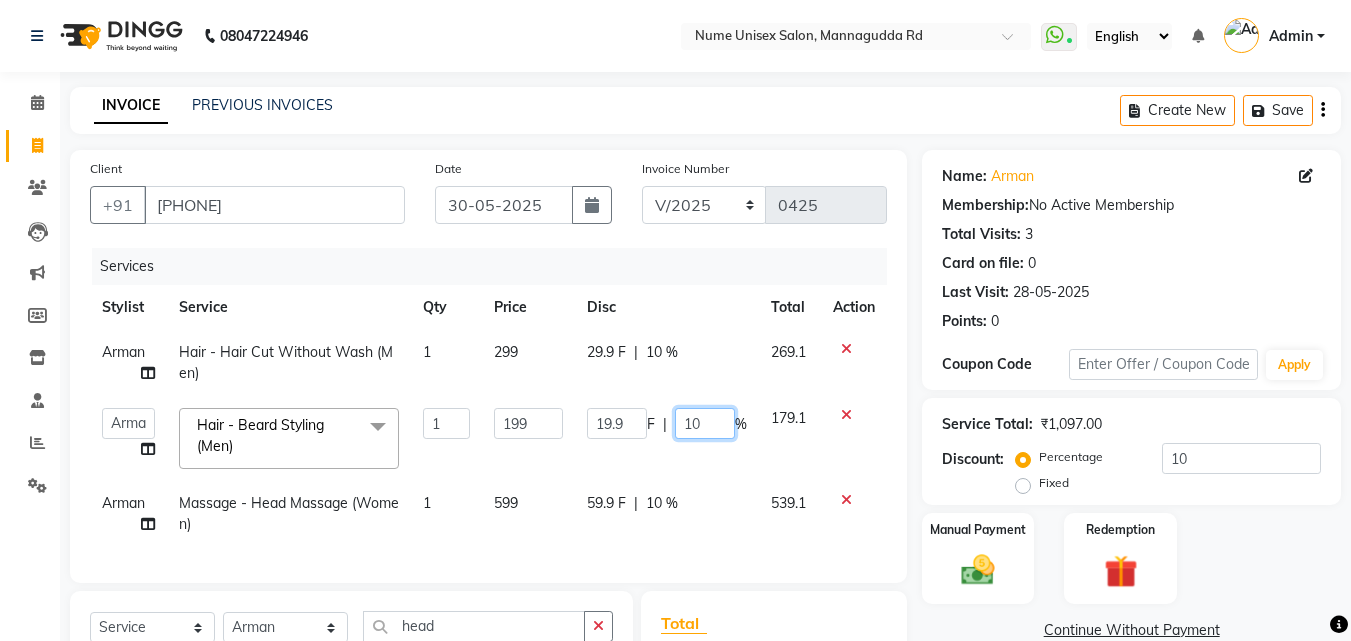 click on "10" 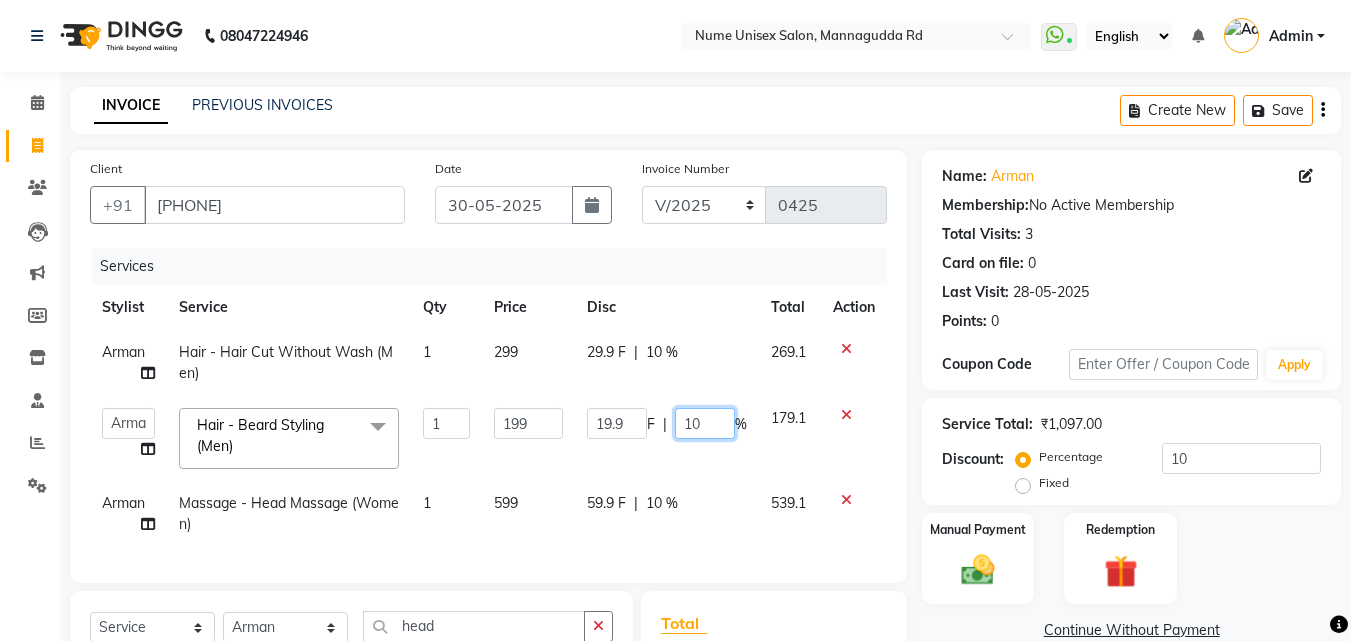 type on "0" 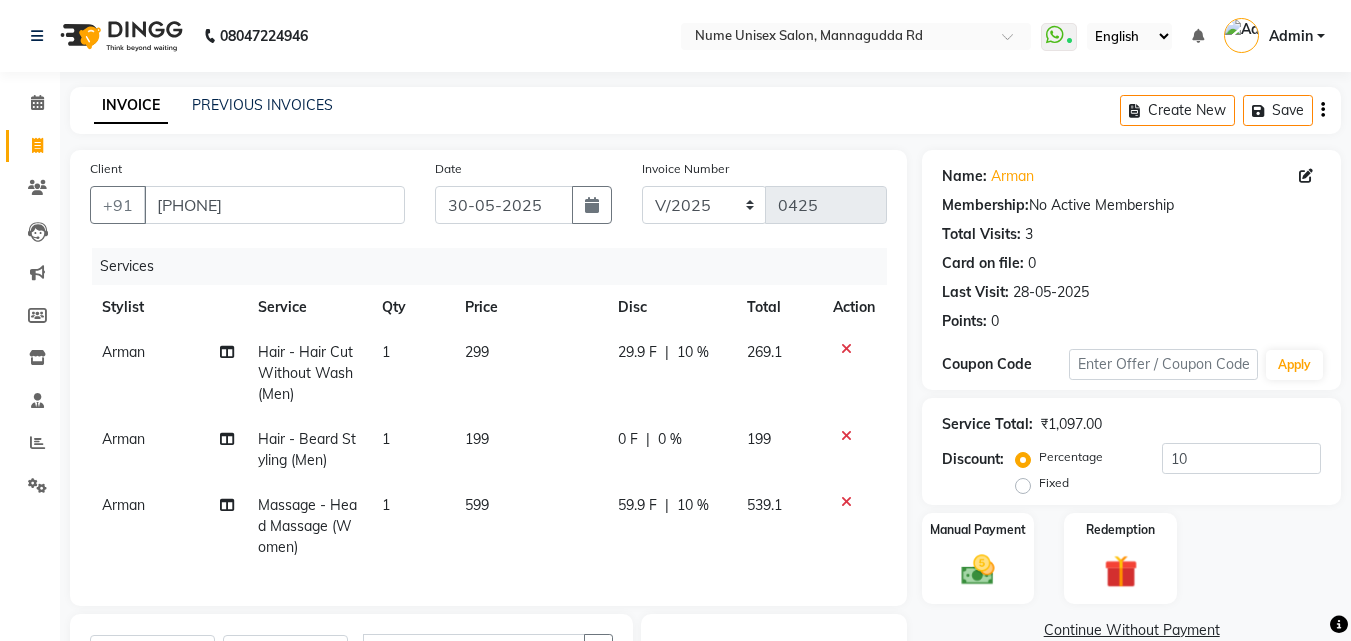 click on "Client +91 [PHONE] Date 30-05-2025 Invoice Number V/2025 V/2025-26 0425 Services Stylist Service Qty Price Disc Total Action Arman Hair - Hair Cut Without Wash (Men) 1 299 29.9 F | 10 % 269.1 Arman Hair - Beard Styling (Men) 1 199 0 F | 0 % 199 Arman Massage - Head Massage (Women) 1 599 59.9 F | 10 % 539.1" 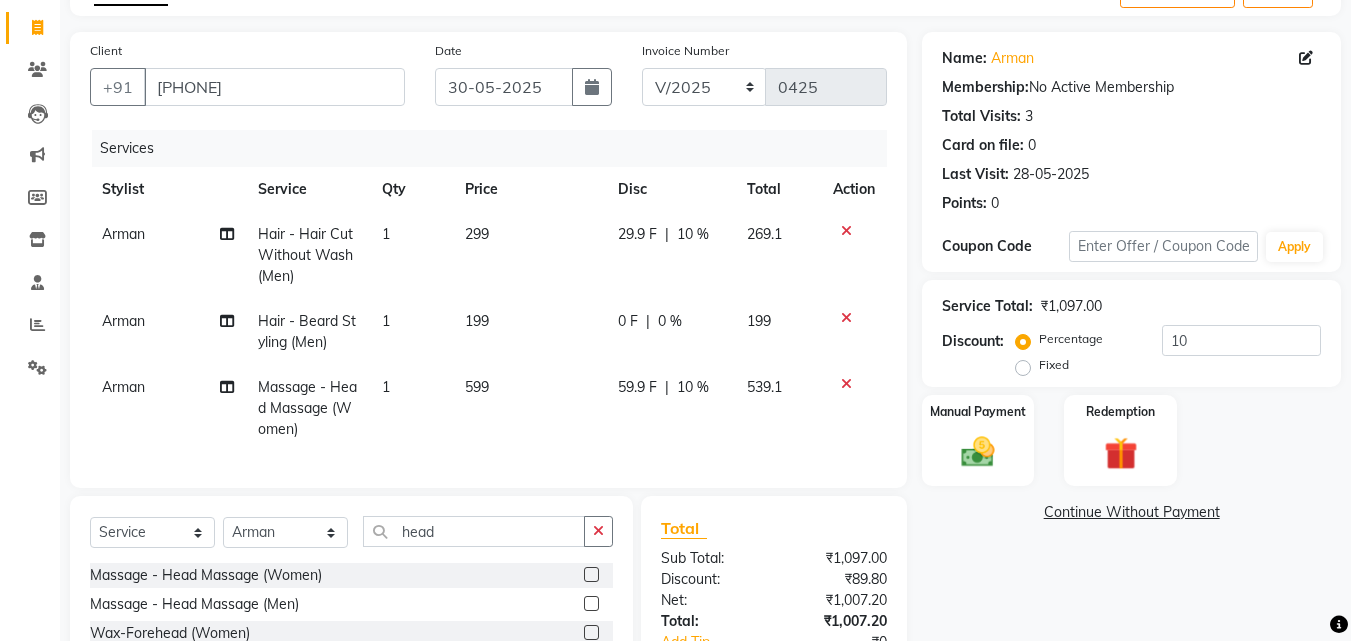 scroll, scrollTop: 270, scrollLeft: 0, axis: vertical 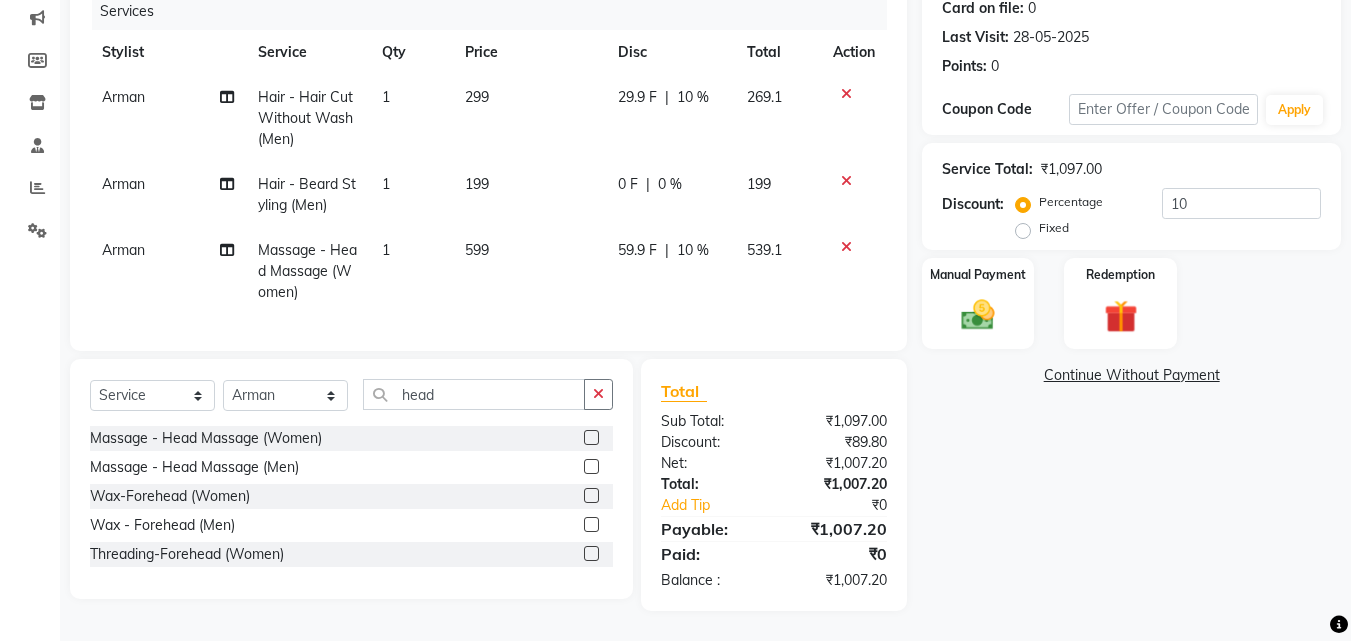 click on "199" 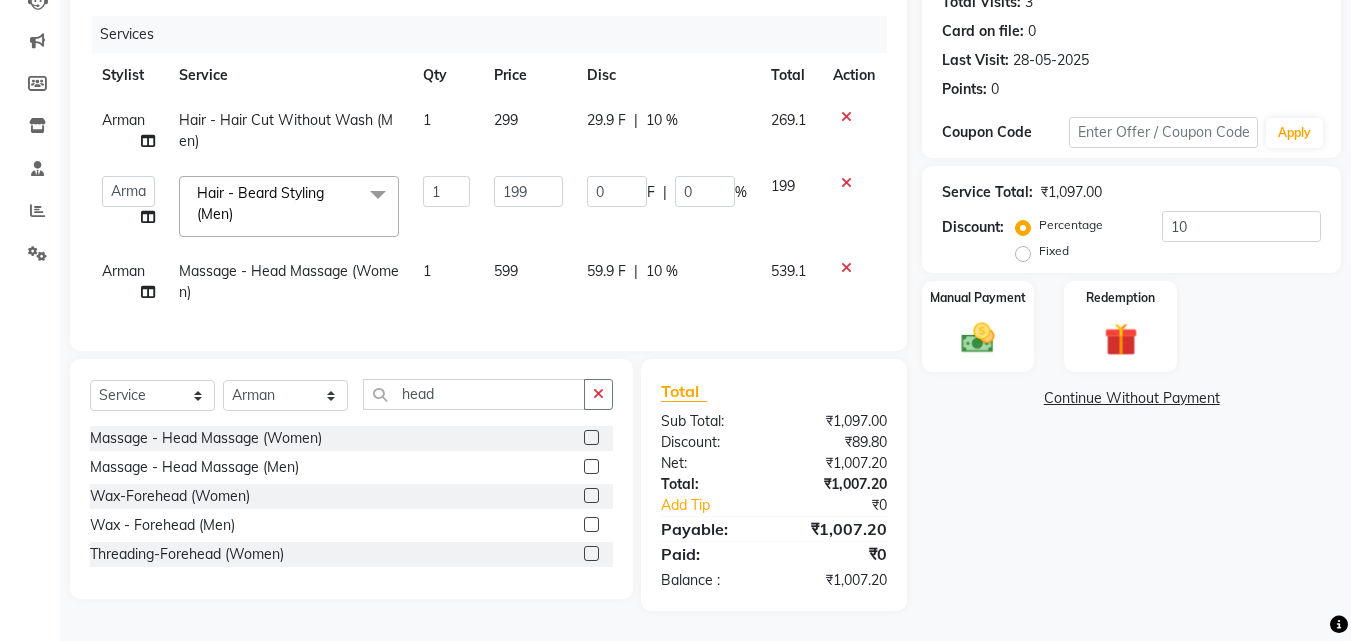 scroll, scrollTop: 247, scrollLeft: 0, axis: vertical 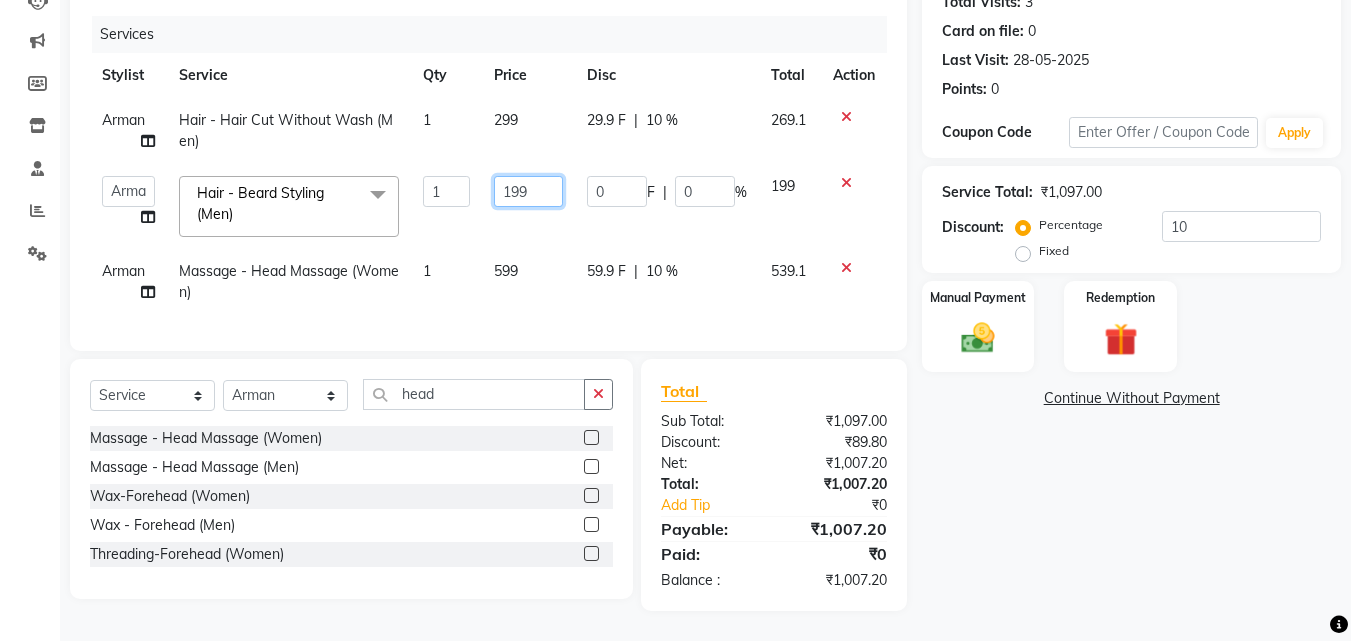click on "199" 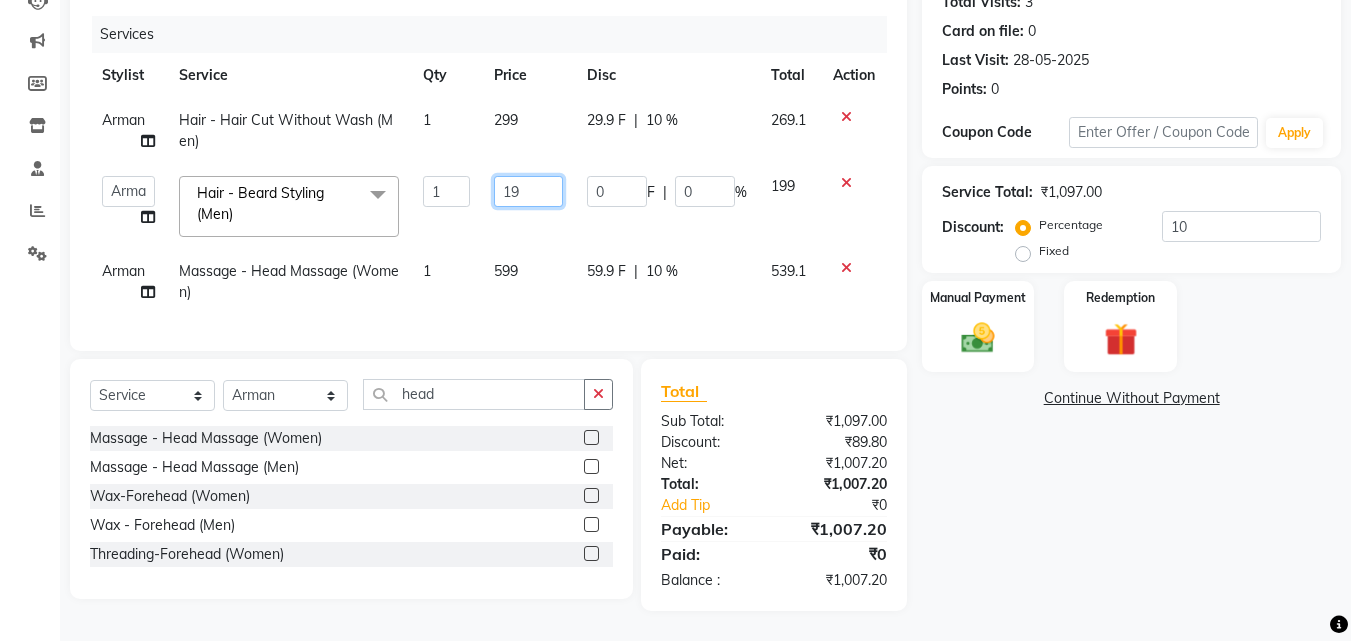type on "193" 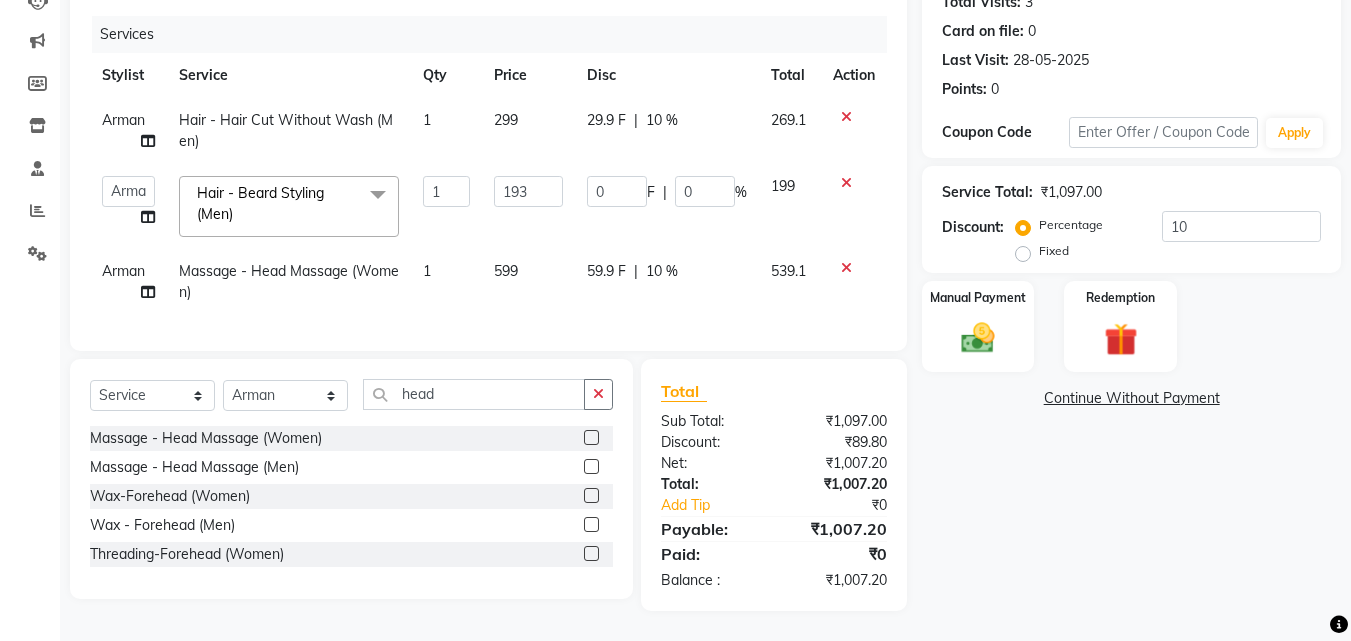 click on "0 F | 0 %" 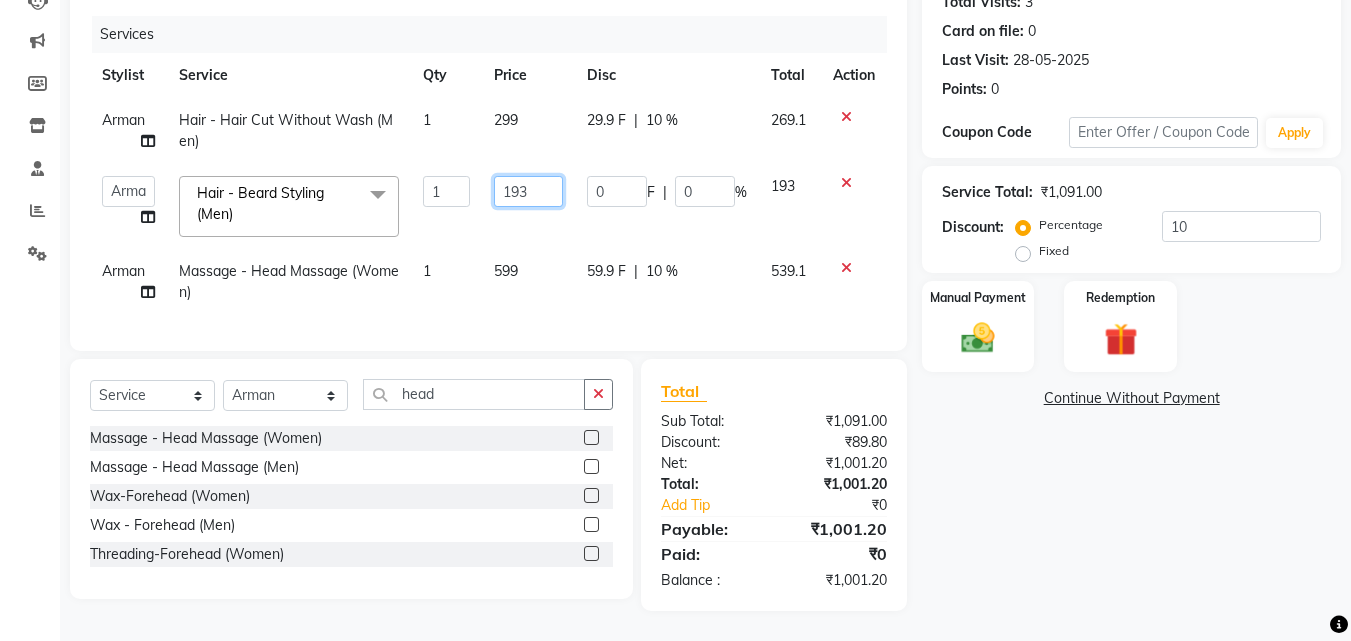 click on "193" 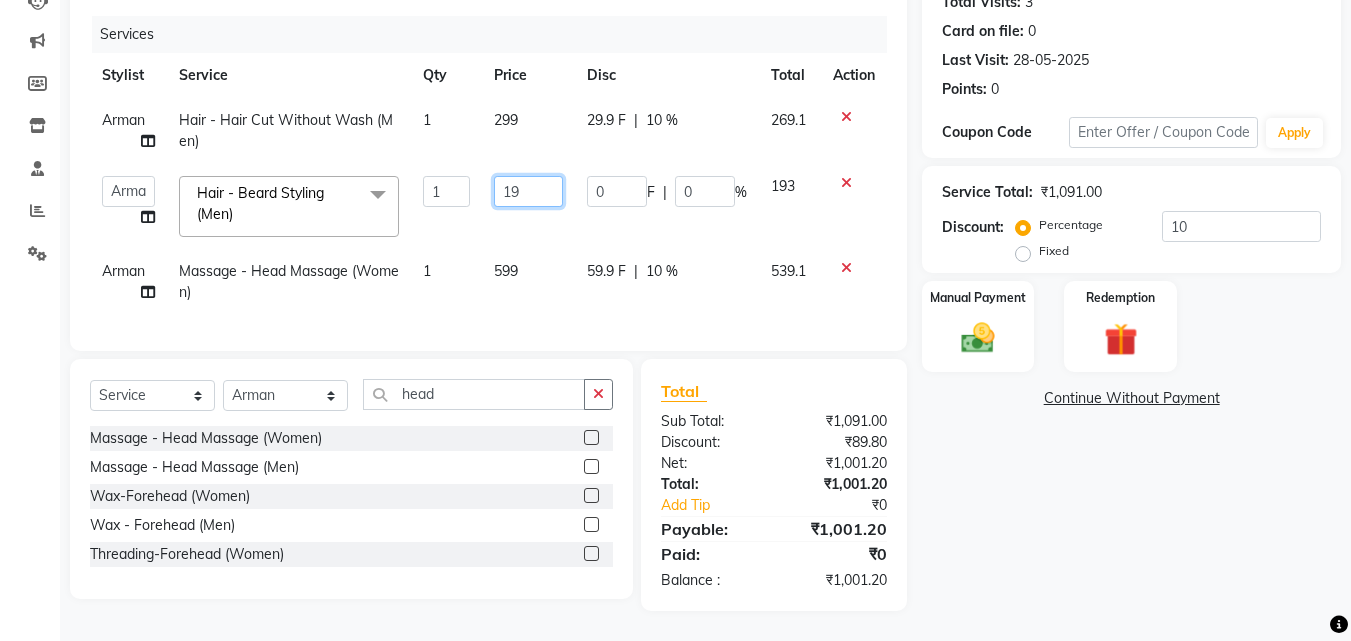 type on "192" 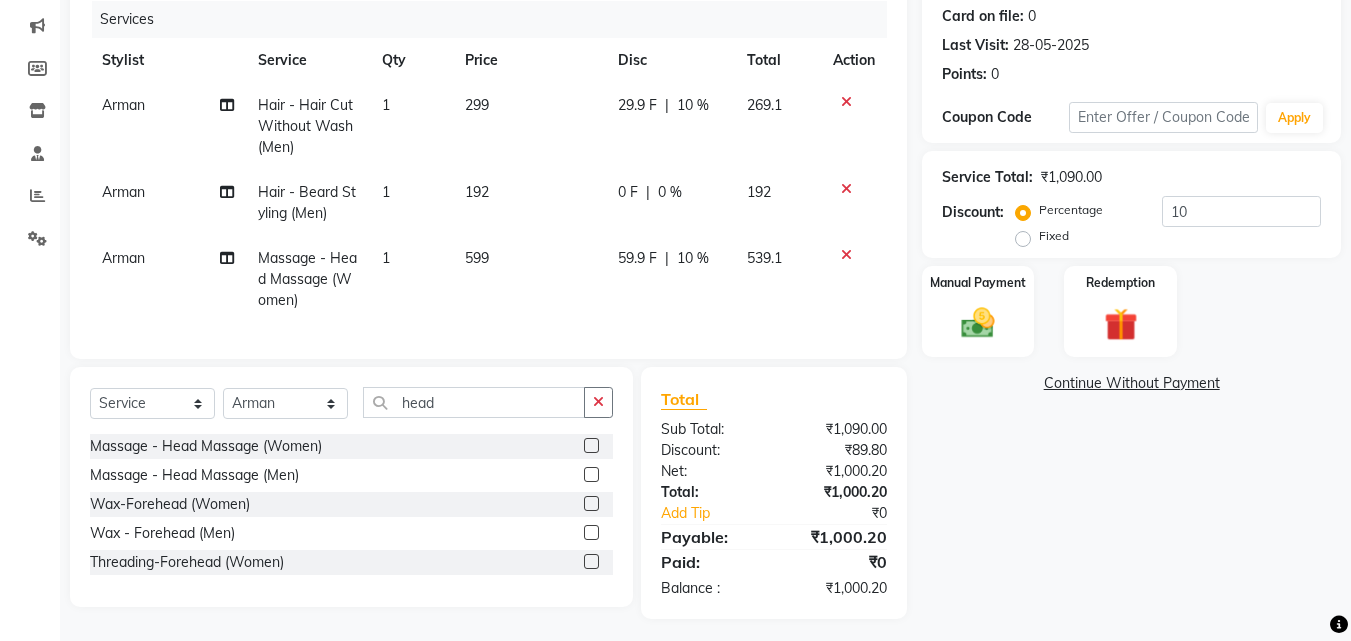 click on "Arman Hair - Beard Styling (Men) 1 192 0 F | 0 % 192" 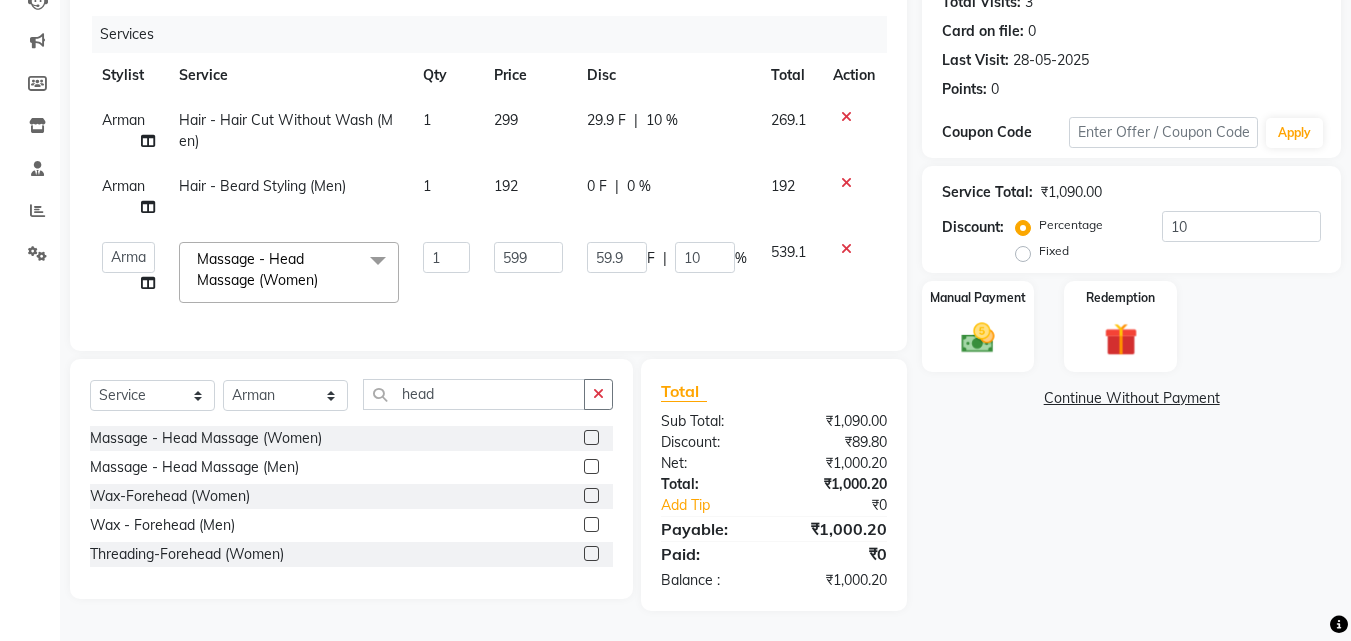 click on "192" 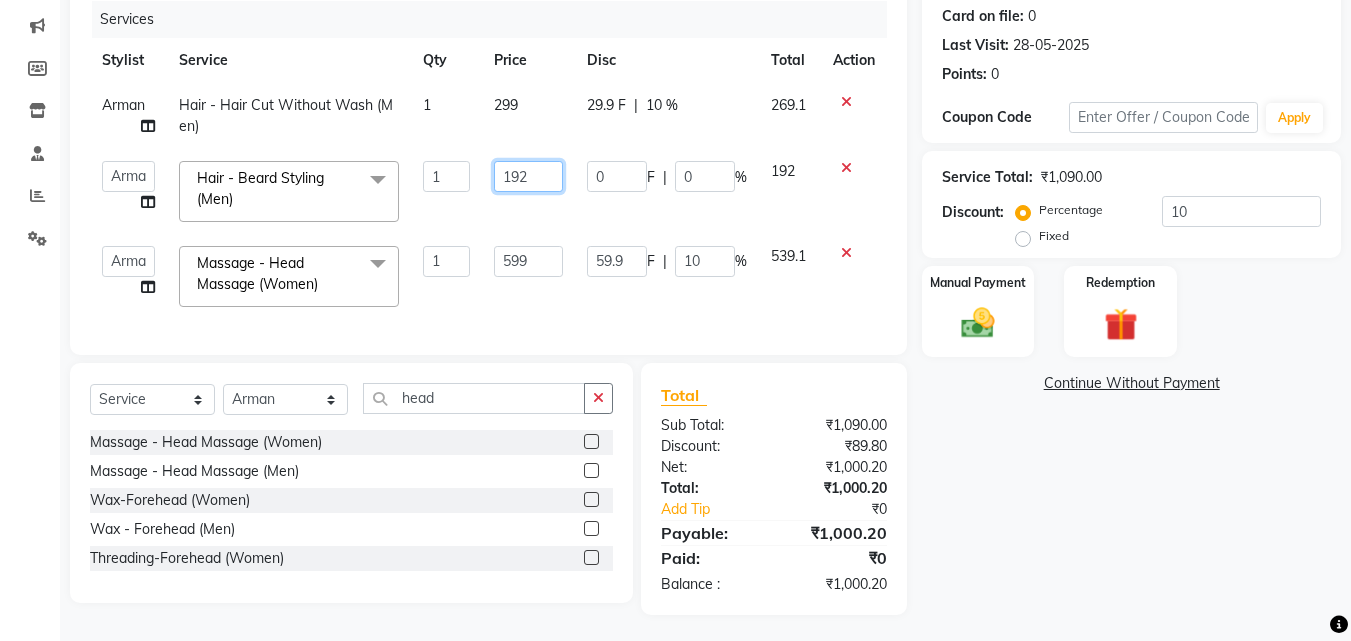 click on "192" 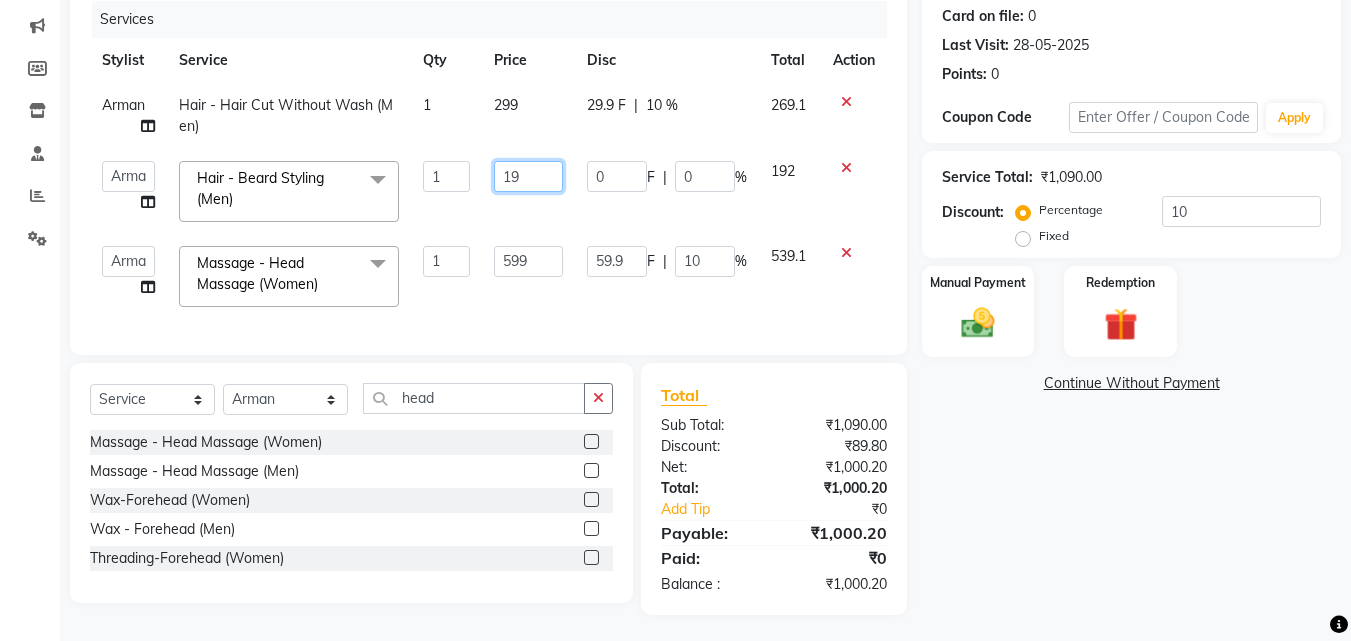 type on "199" 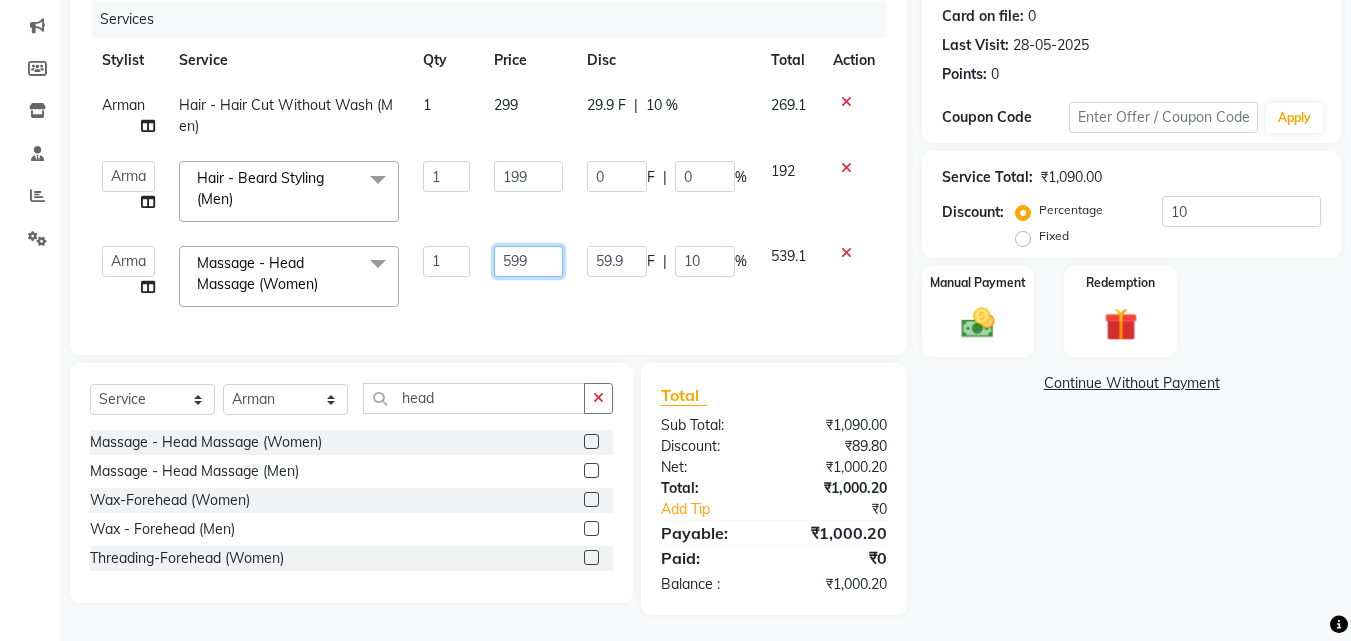 click on "599" 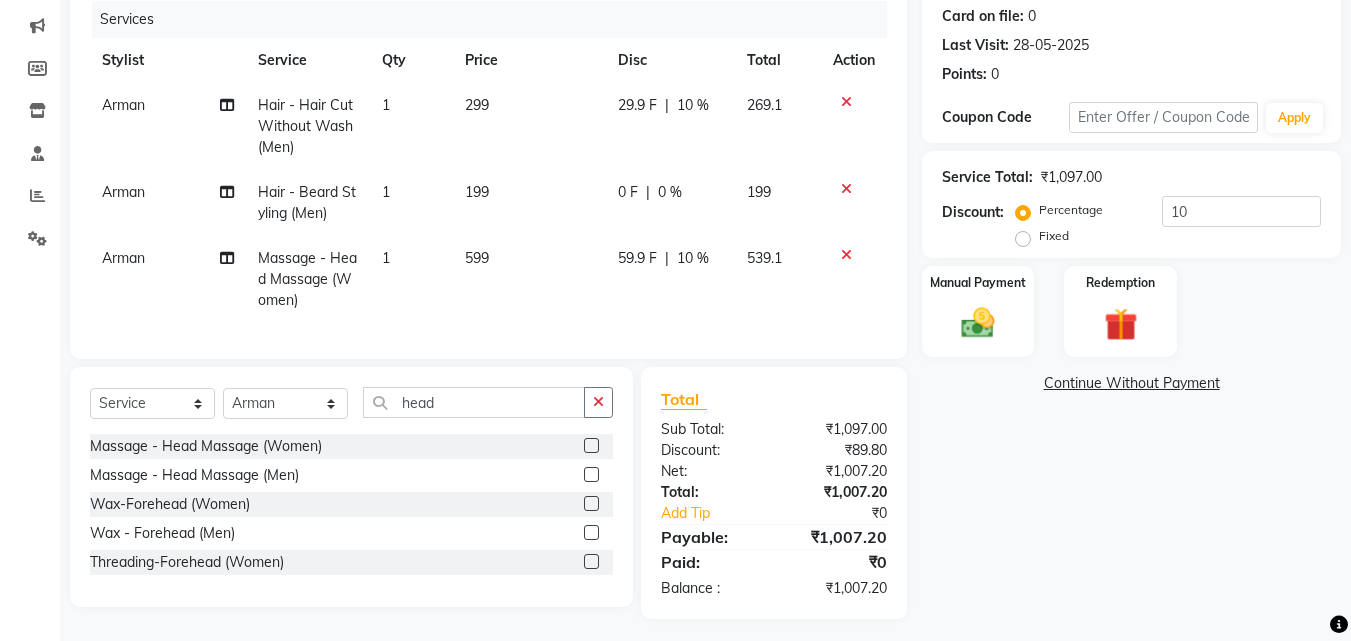click on "10 %" 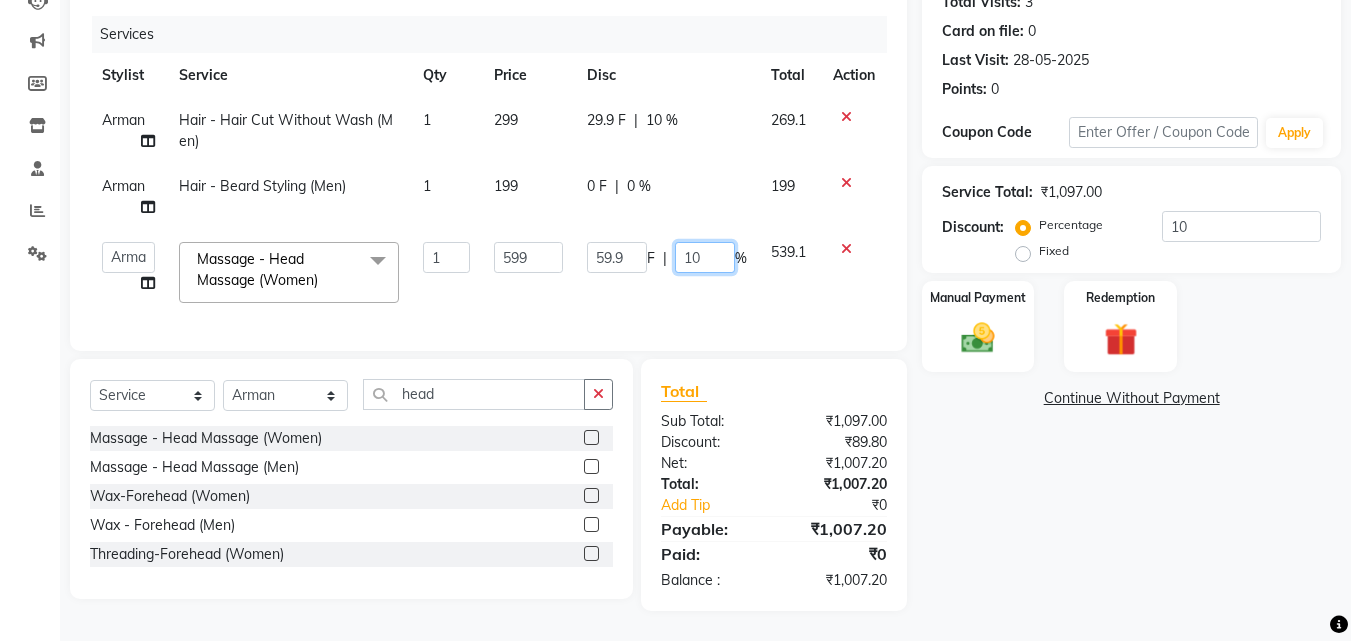 click on "10" 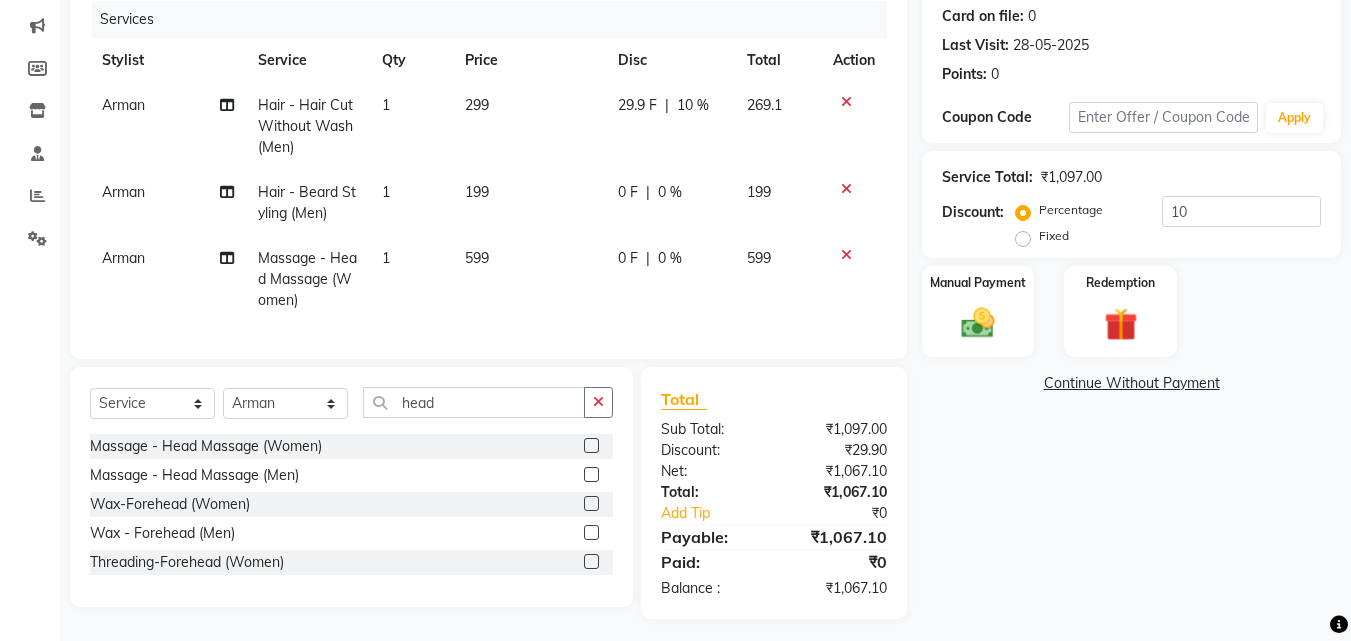 click on "599" 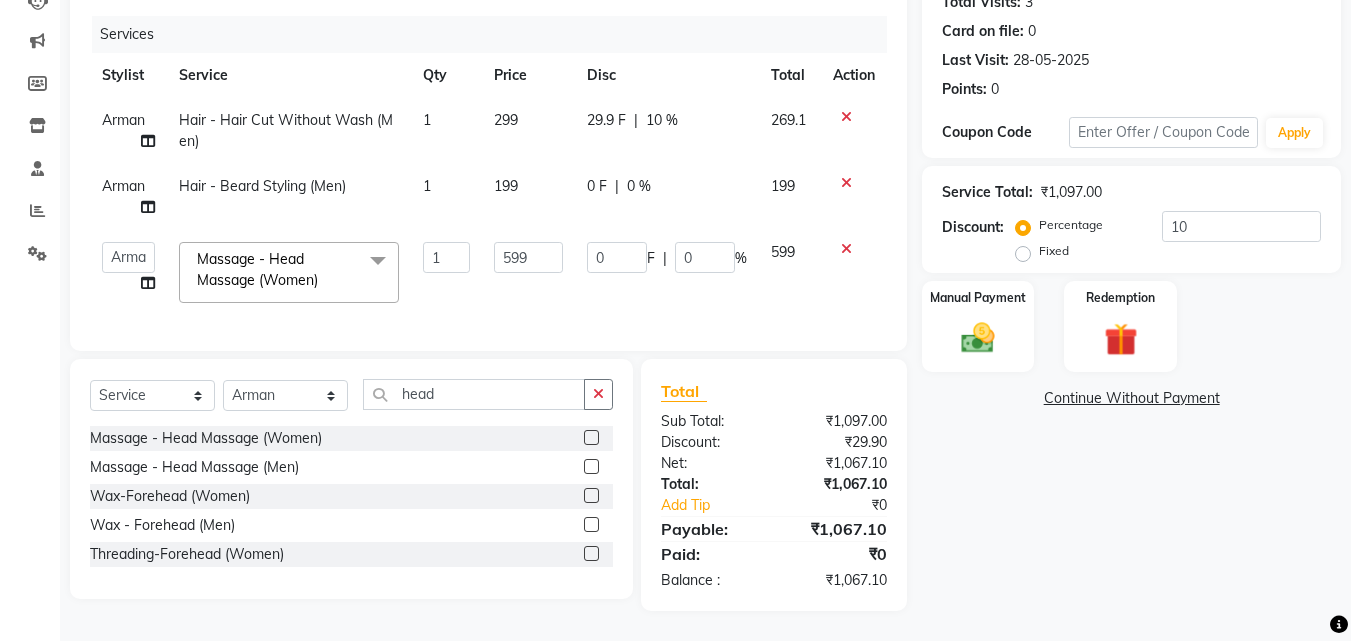 drag, startPoint x: 512, startPoint y: 259, endPoint x: 540, endPoint y: 238, distance: 35 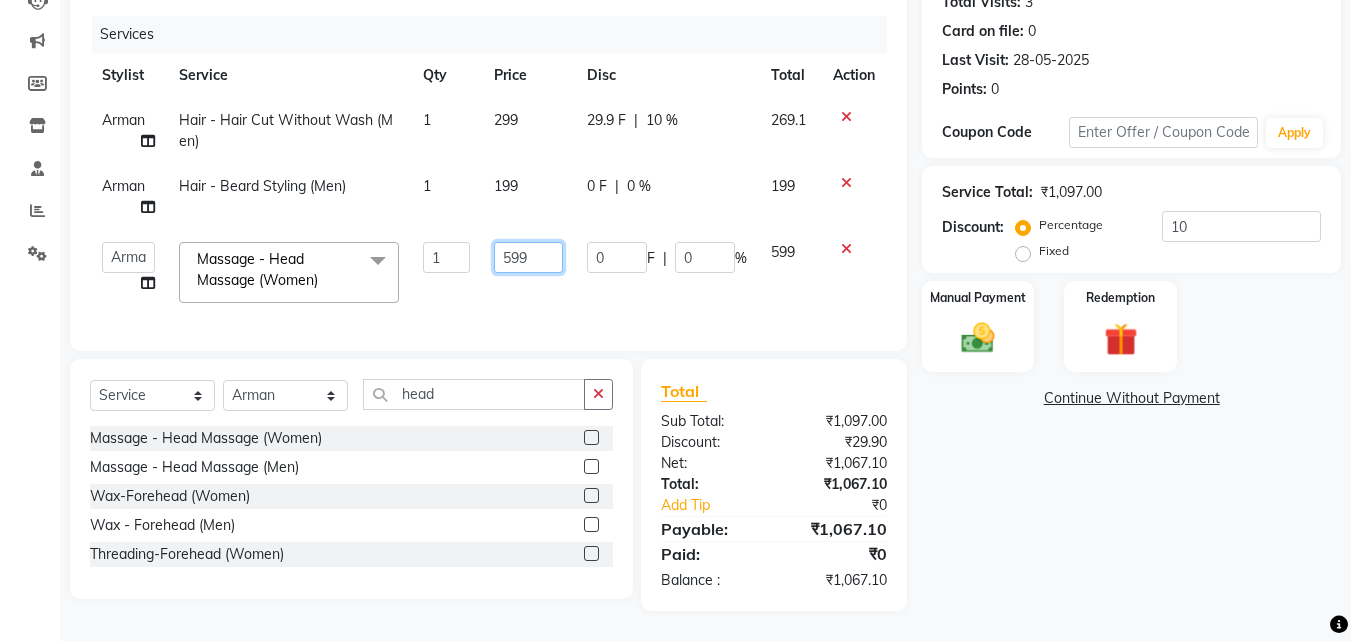 click on "599" 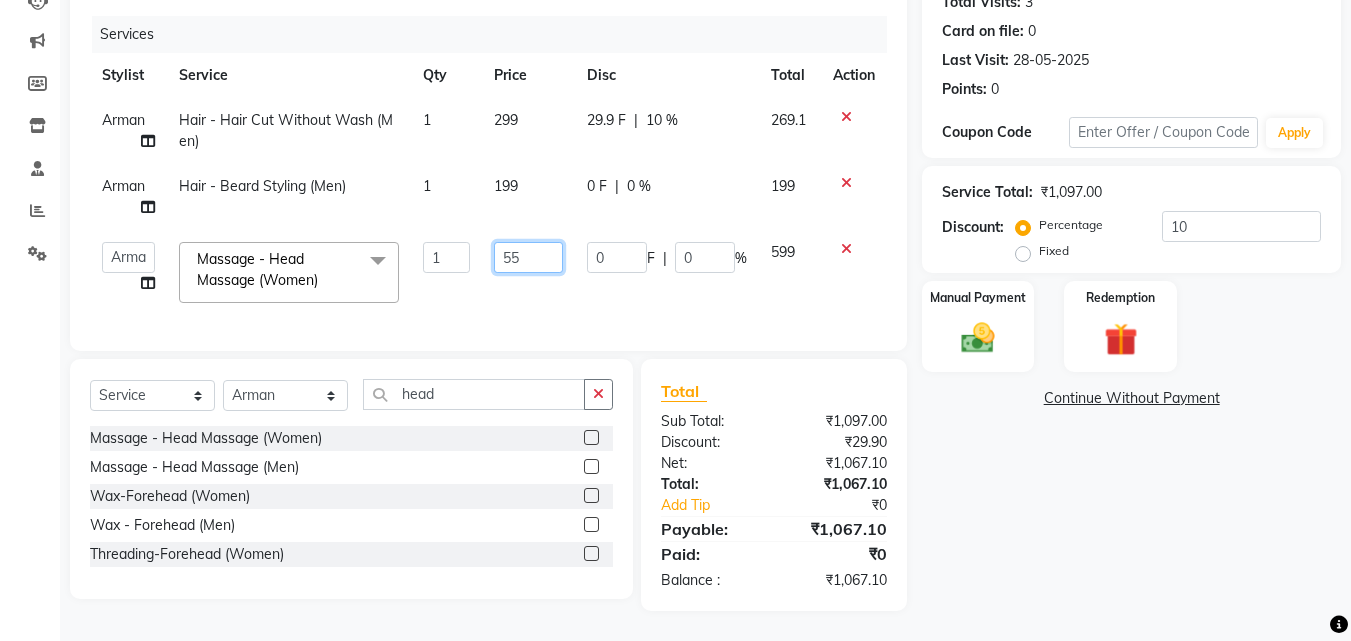 type on "550" 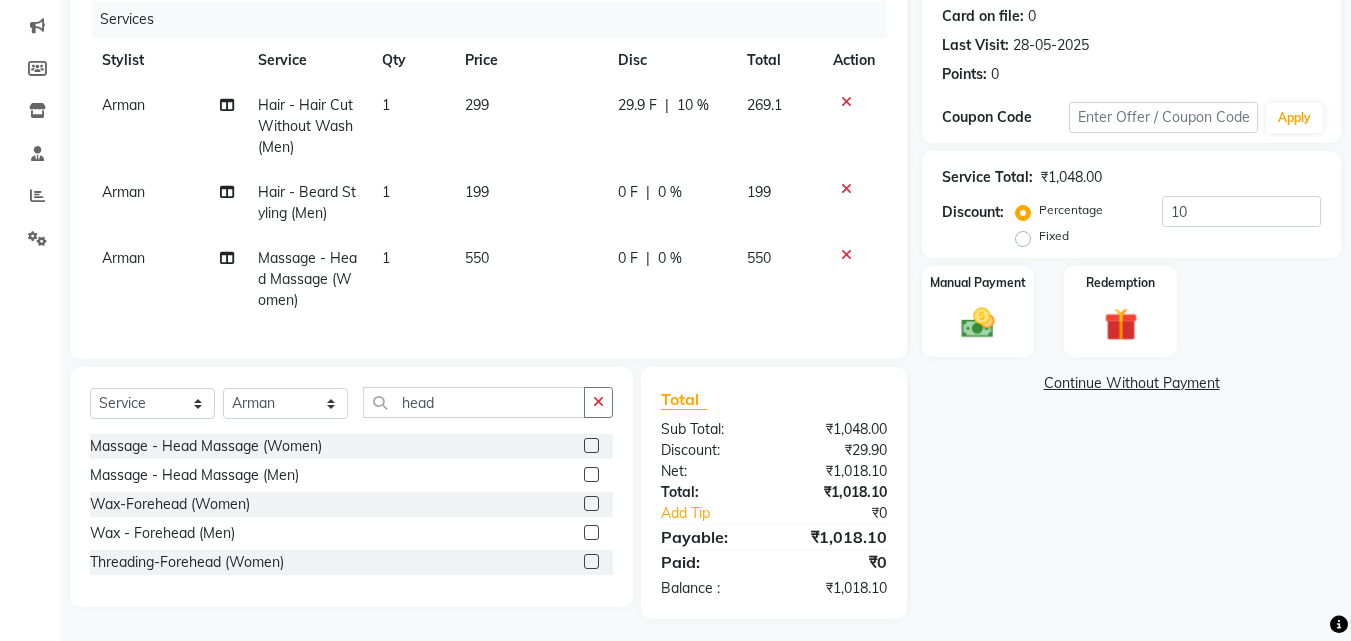 click on "Client +91 [PHONE] Date 30-05-2025 Invoice Number V/2025 V/2025-26 0425 Services Stylist Service Qty Price Disc Total Action Arman Hair - Hair Cut Without Wash (Men) 1 299 29.9 F | 10 % 269.1 Arman Hair - Beard Styling (Men) 1 199 0 F | 0 % 199 Arman Massage - Head Massage (Women) 1 550 0 F | 0 % 550 Select Service Product Membership Package Voucher Prepaid Gift Card Select Stylist Admin Arman Deepa Mangar Jayashree S Lisha Patel Mohd Muzahir Ali Preema Rashmi Shubha Devadiga Sony Priya Syaran head Massage - Head Massage (Women) Massage - Head Massage (Men) Wax-Forehead (Women) Wax - Forehead (Men) Threading-Forehead (Women) Total Sub Total: ₹1,048.00 Discount: ₹29.90 Net: ₹1,018.10 Total: ₹1,018.10 Add Tip ₹0 Payable: ₹1,018.10 Paid: ₹0 Balance : ₹1,018.10" 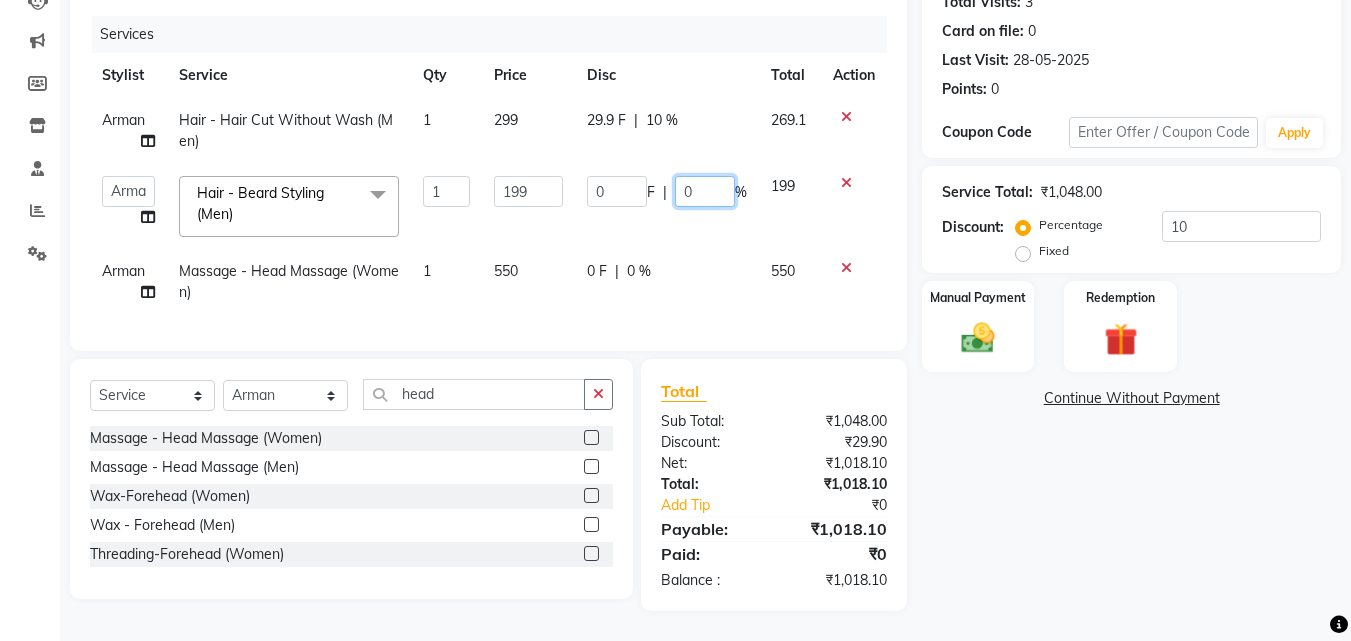 click on "0" 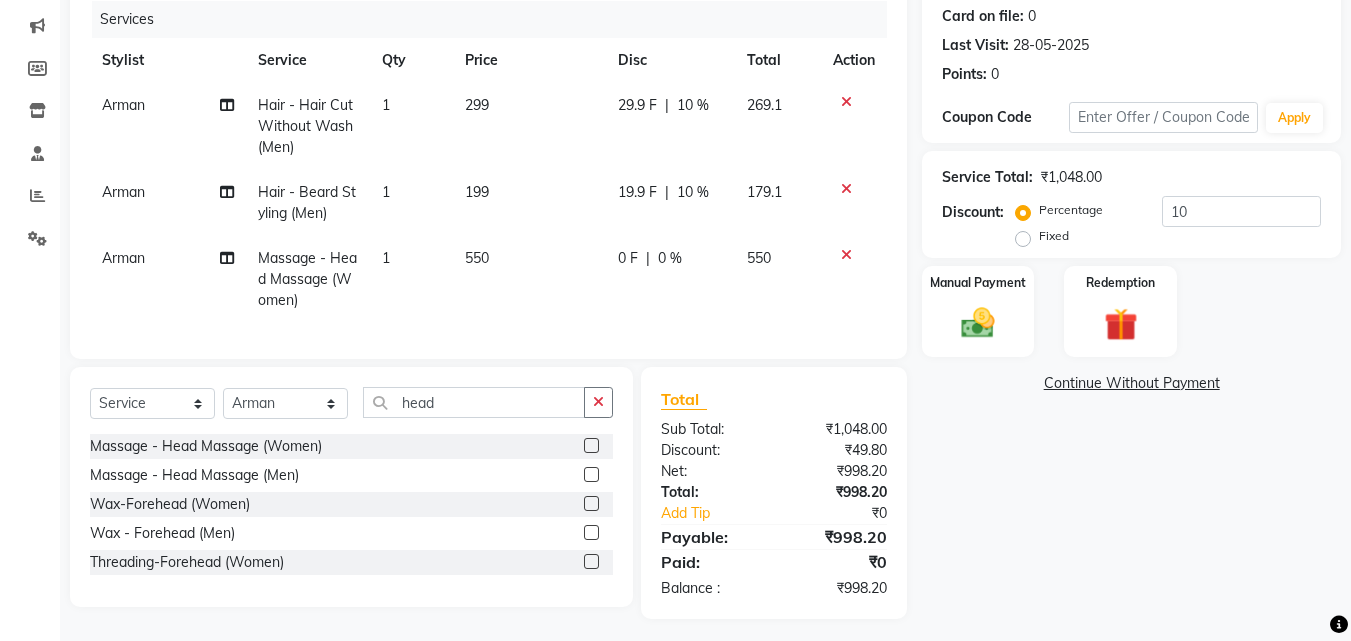 click on "Arman Massage - Head Massage (Women) 1 550 0 F | 0 % 550" 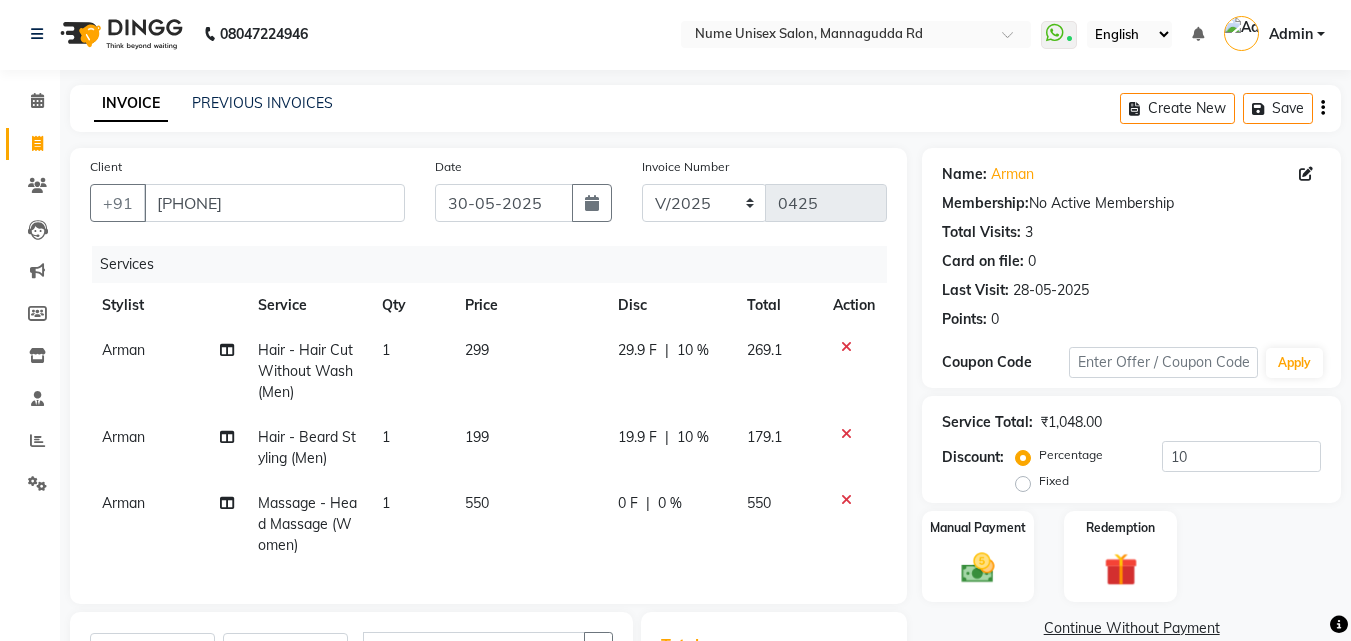 scroll, scrollTop: 0, scrollLeft: 0, axis: both 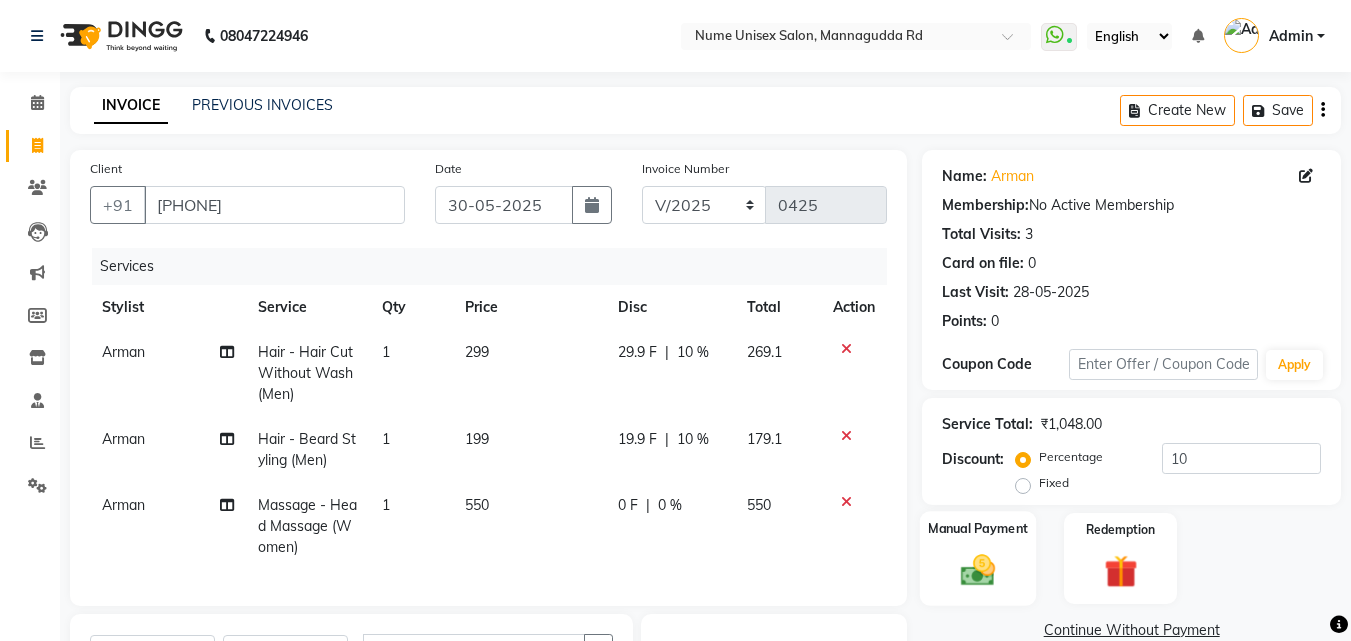 click on "Manual Payment" 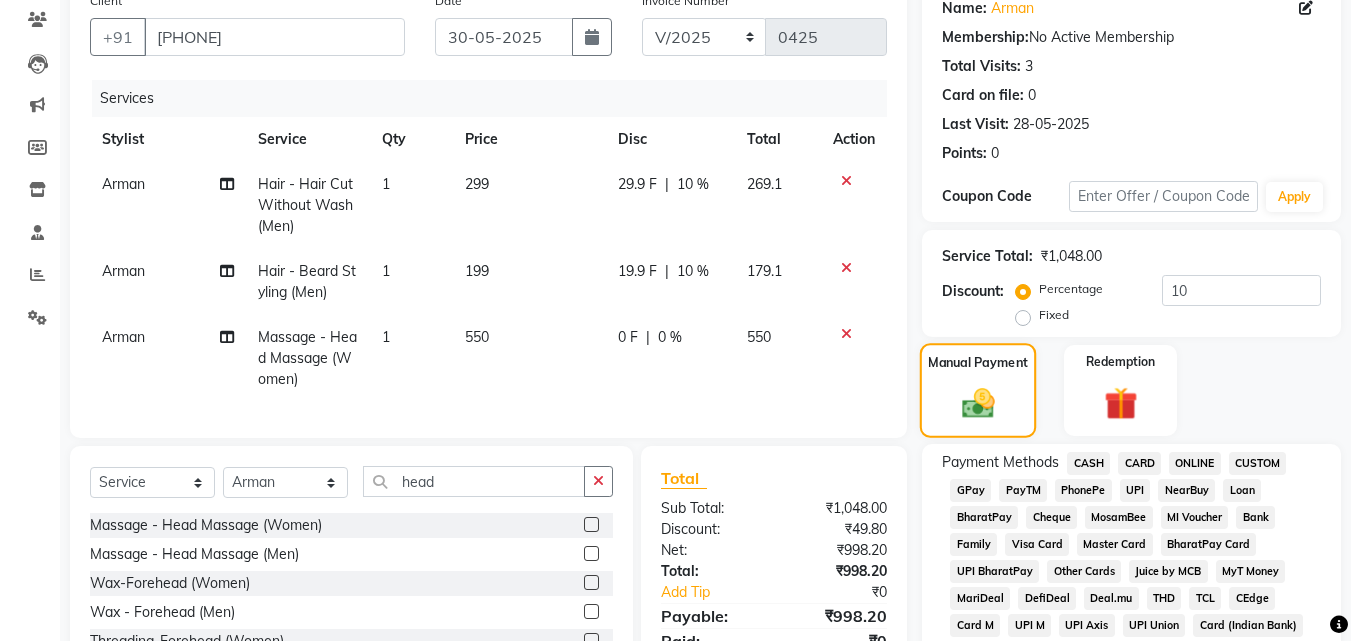 scroll, scrollTop: 200, scrollLeft: 0, axis: vertical 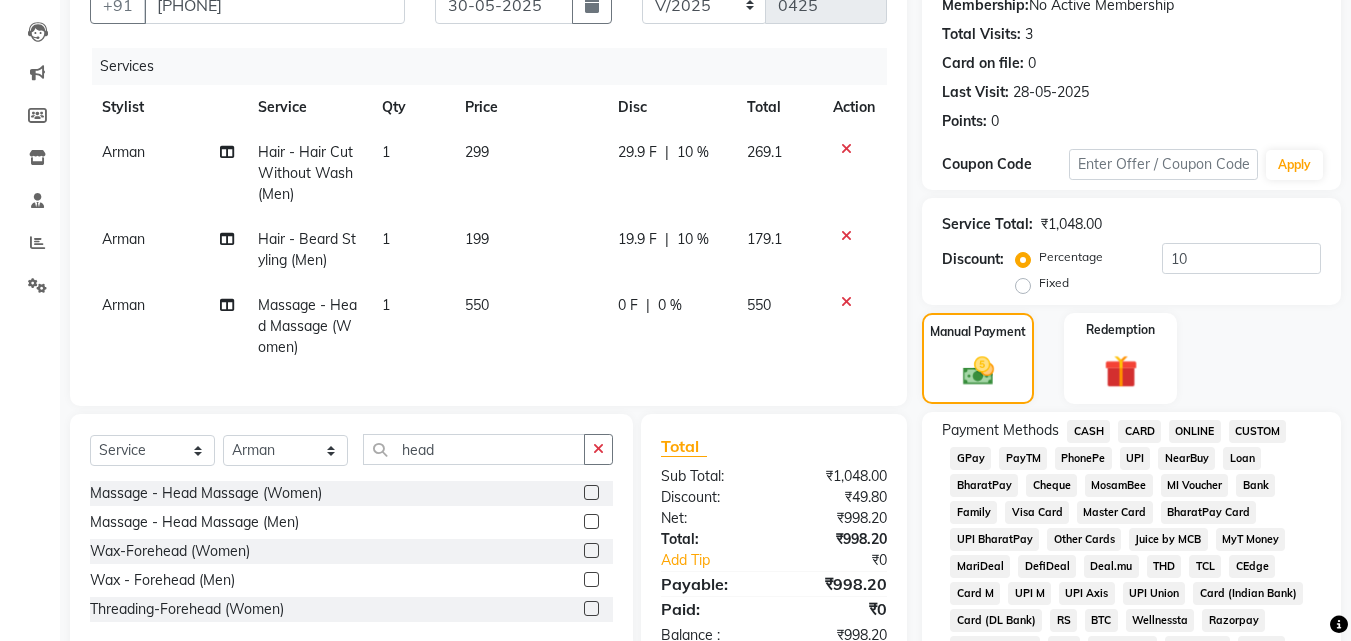 click on "GPay" 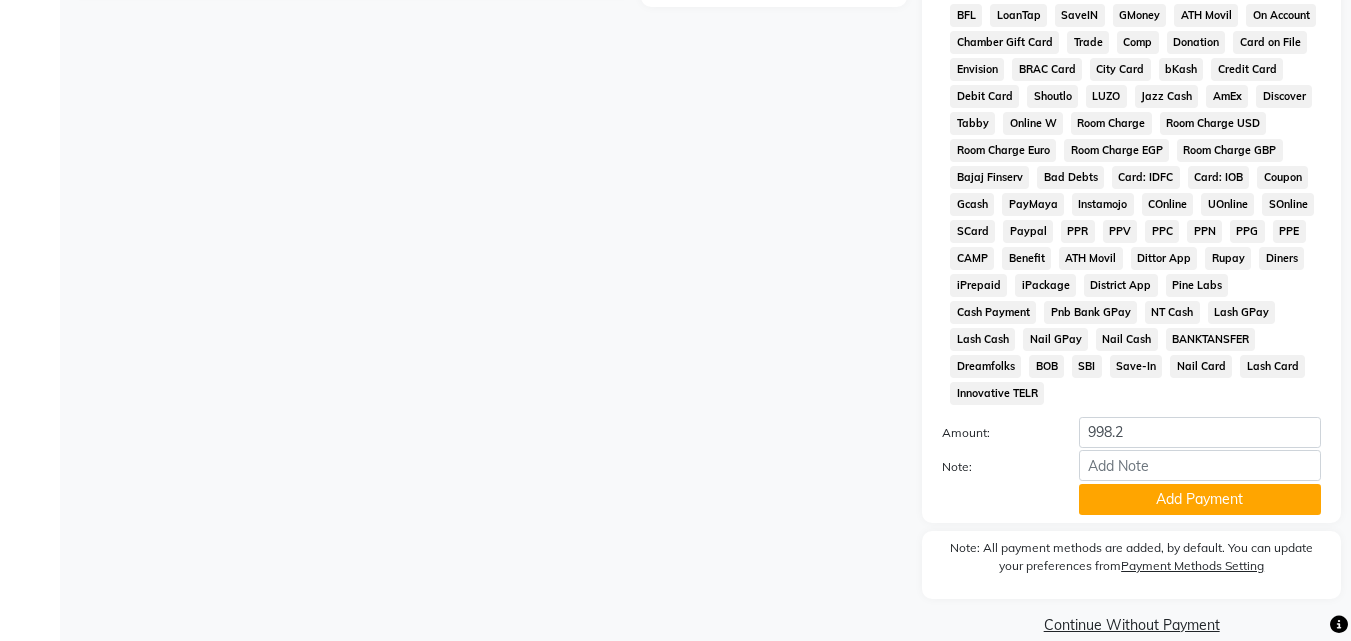 scroll, scrollTop: 861, scrollLeft: 0, axis: vertical 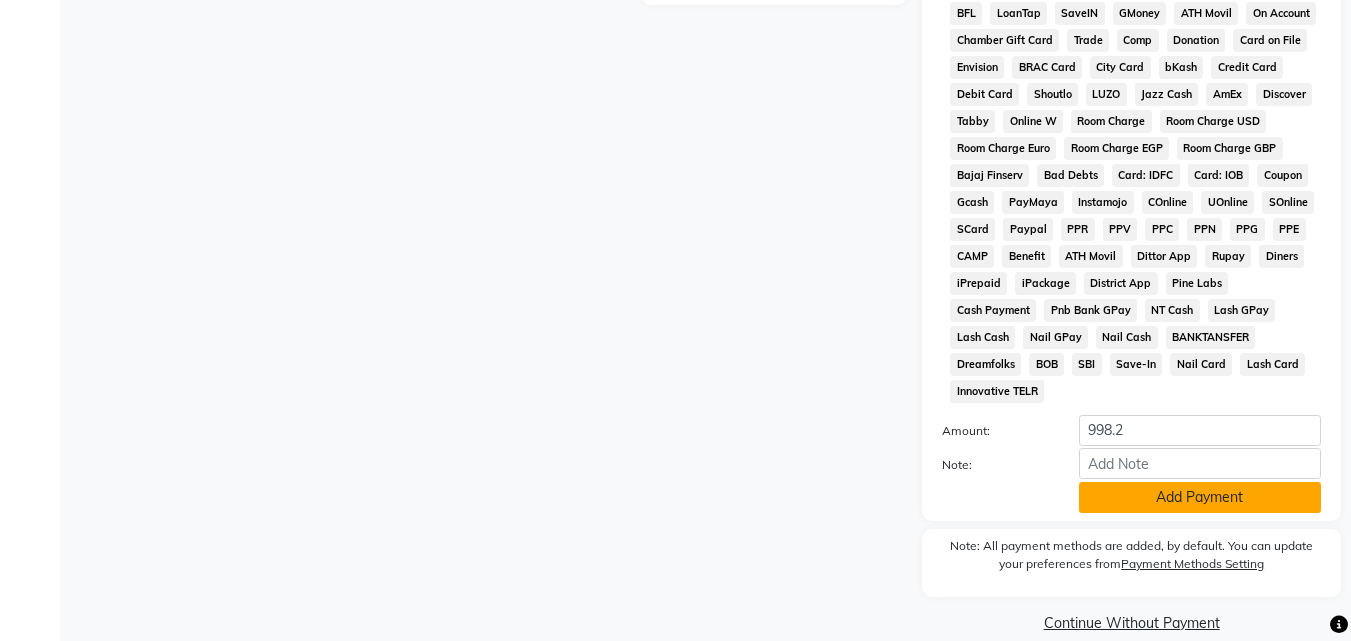click on "Add Payment" 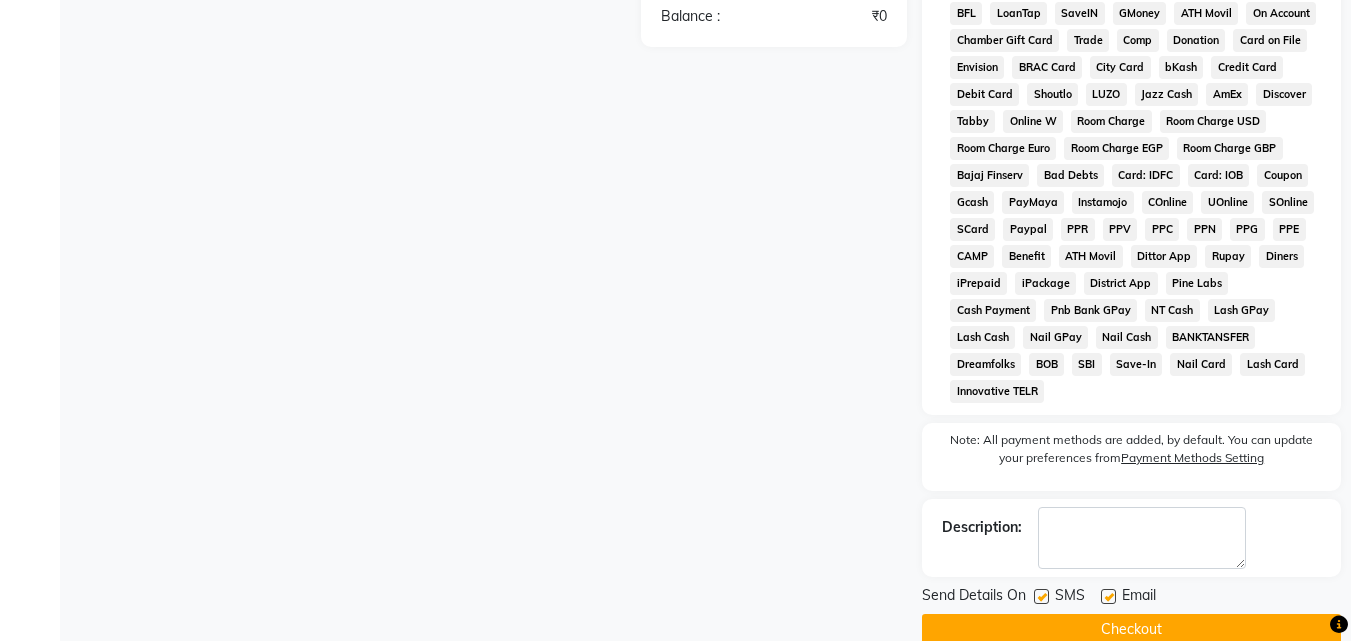 click 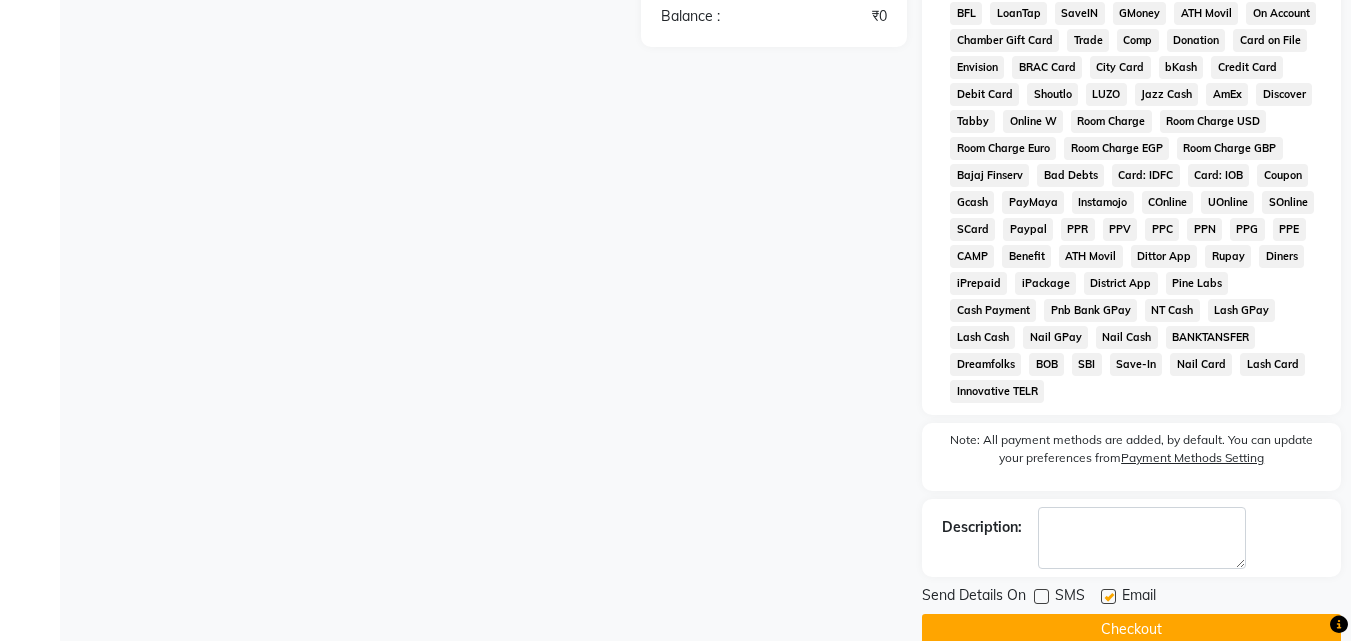 click 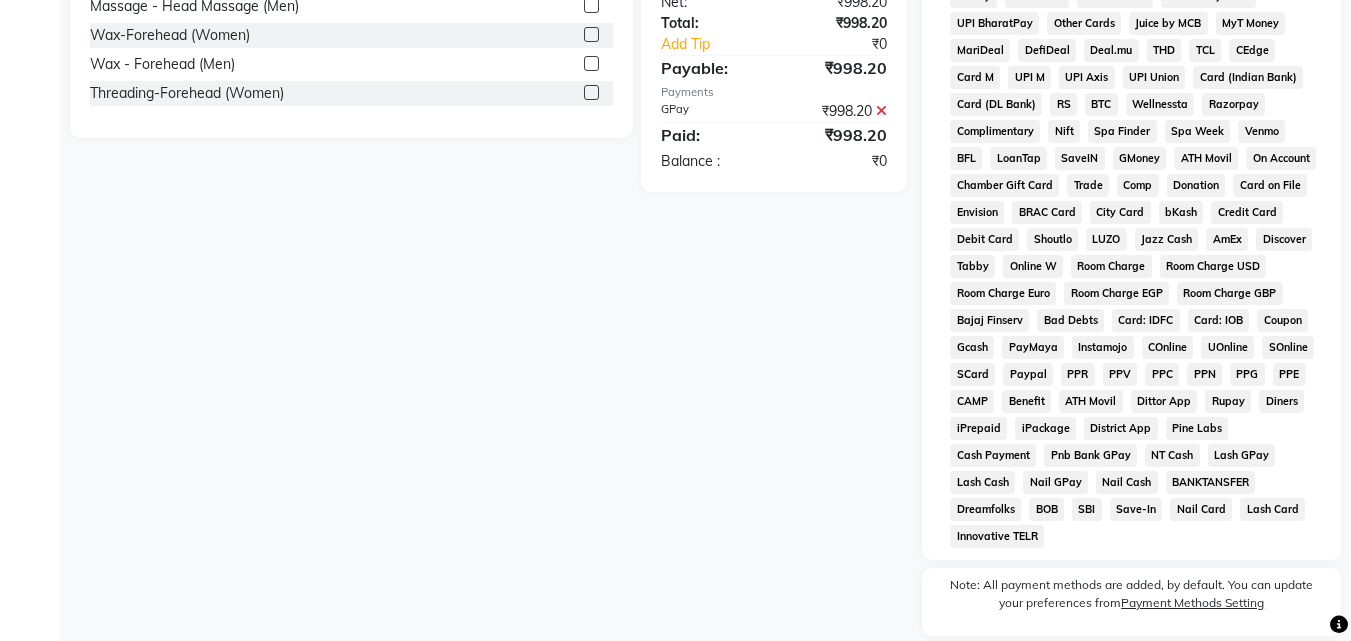scroll, scrollTop: 868, scrollLeft: 0, axis: vertical 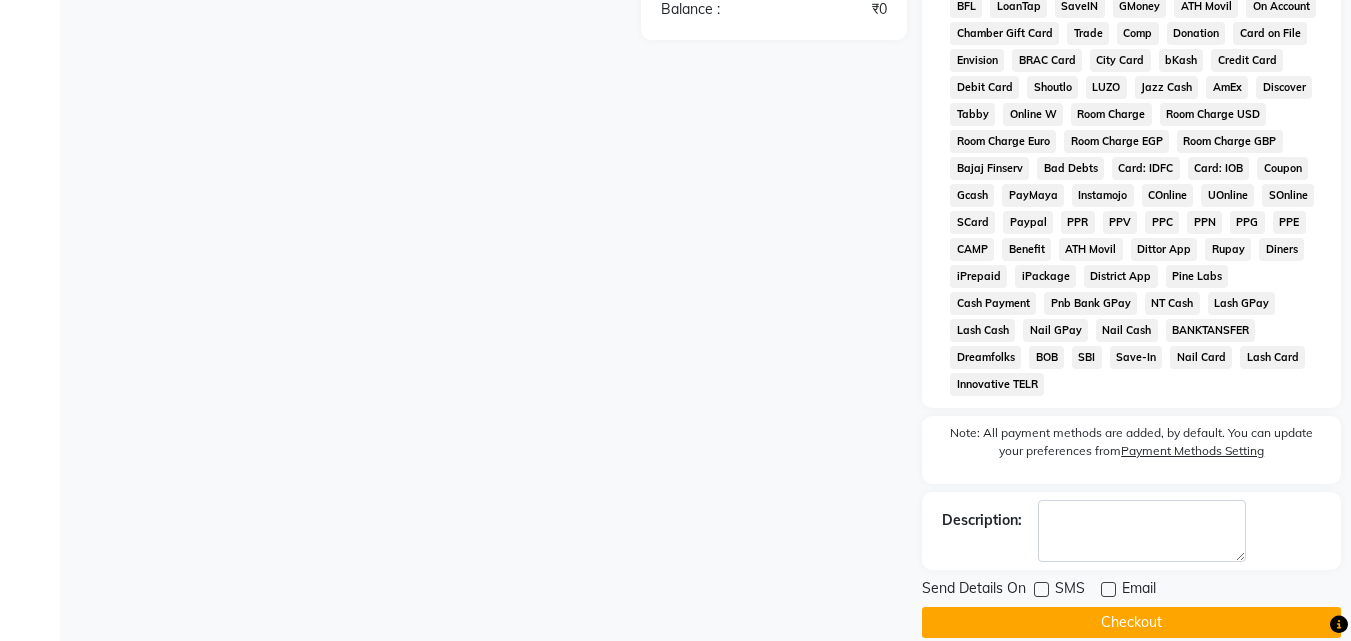 click on "Checkout" 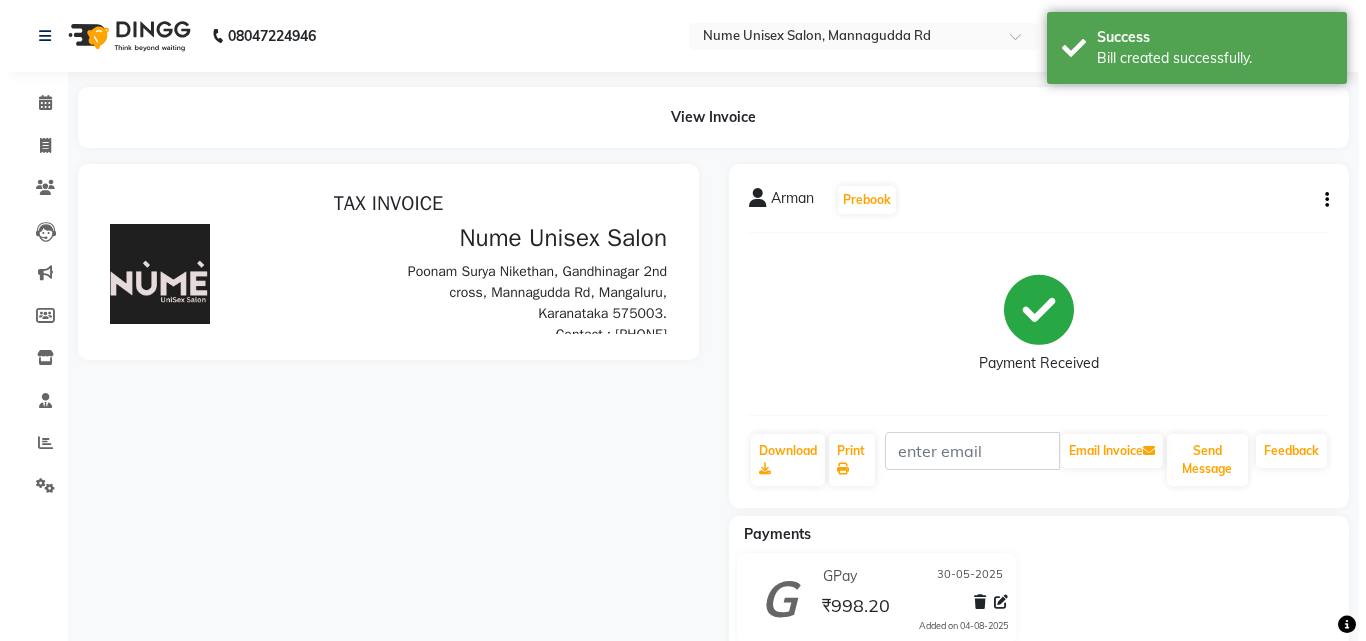 scroll, scrollTop: 0, scrollLeft: 0, axis: both 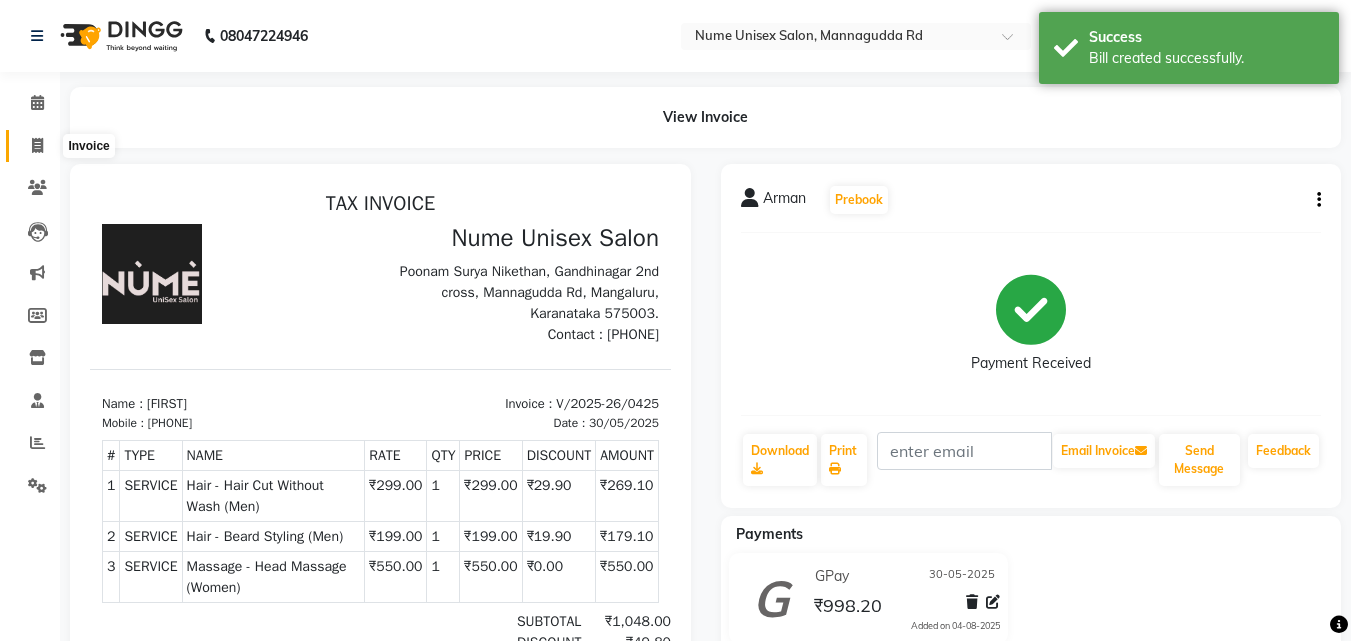 click 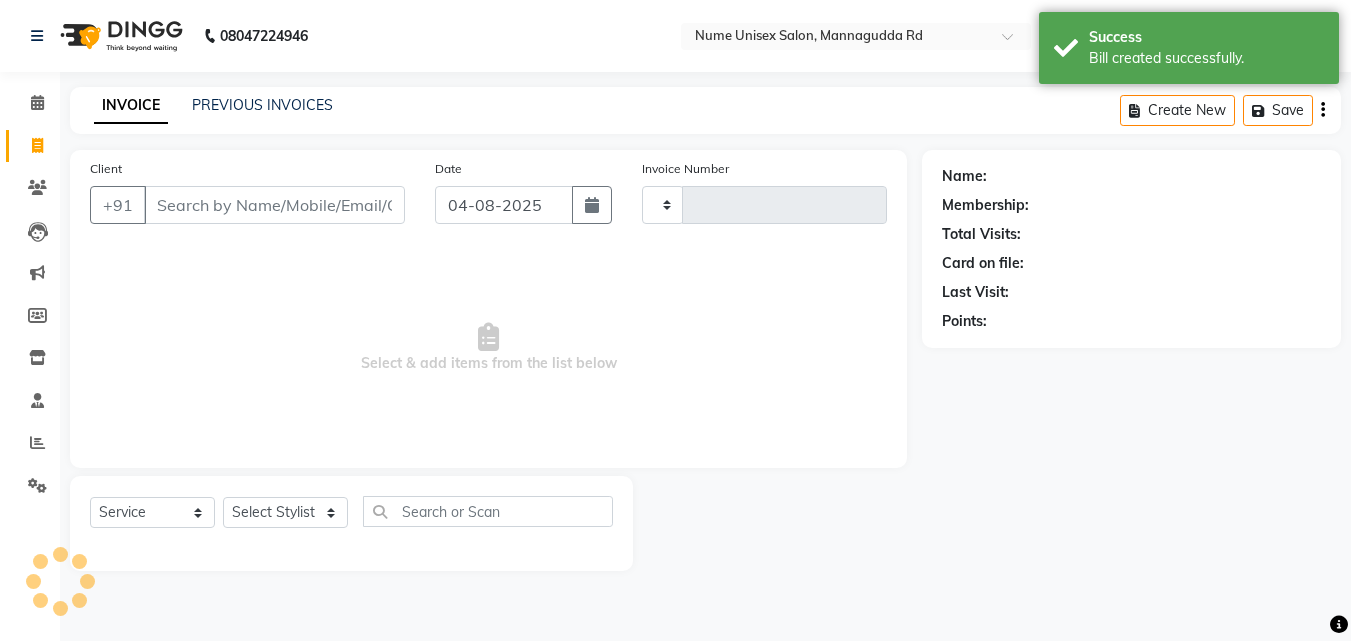 type on "0426" 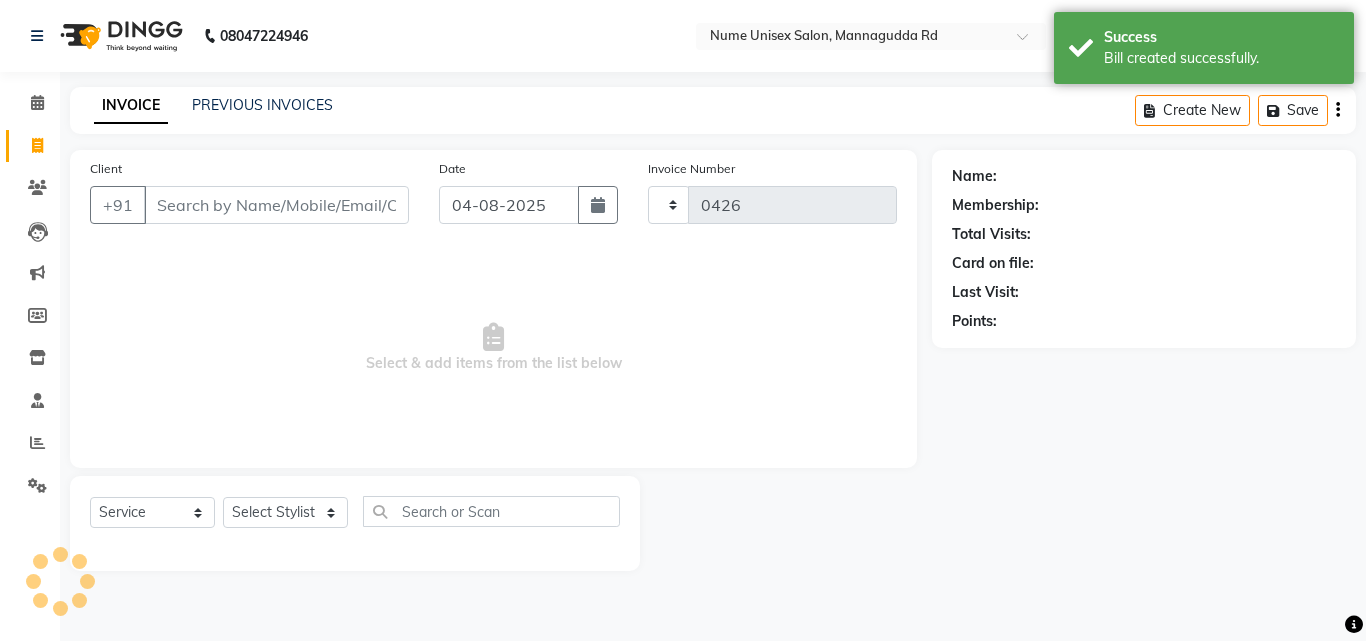 select on "7047" 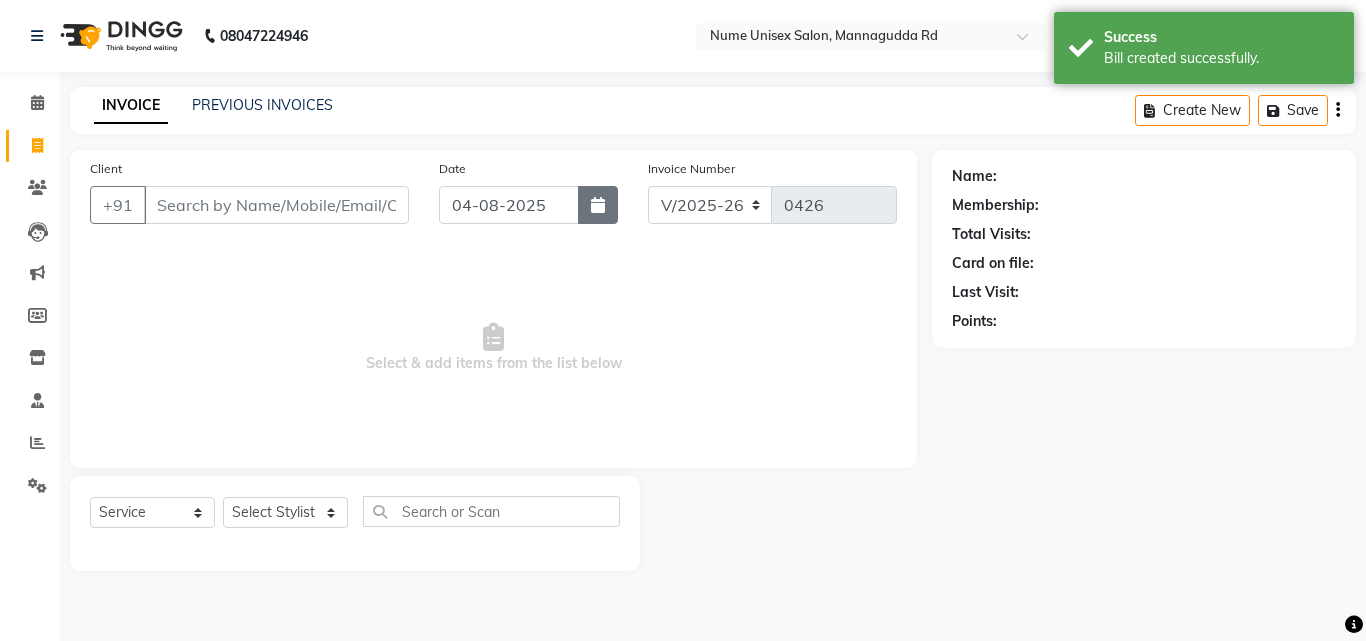 click 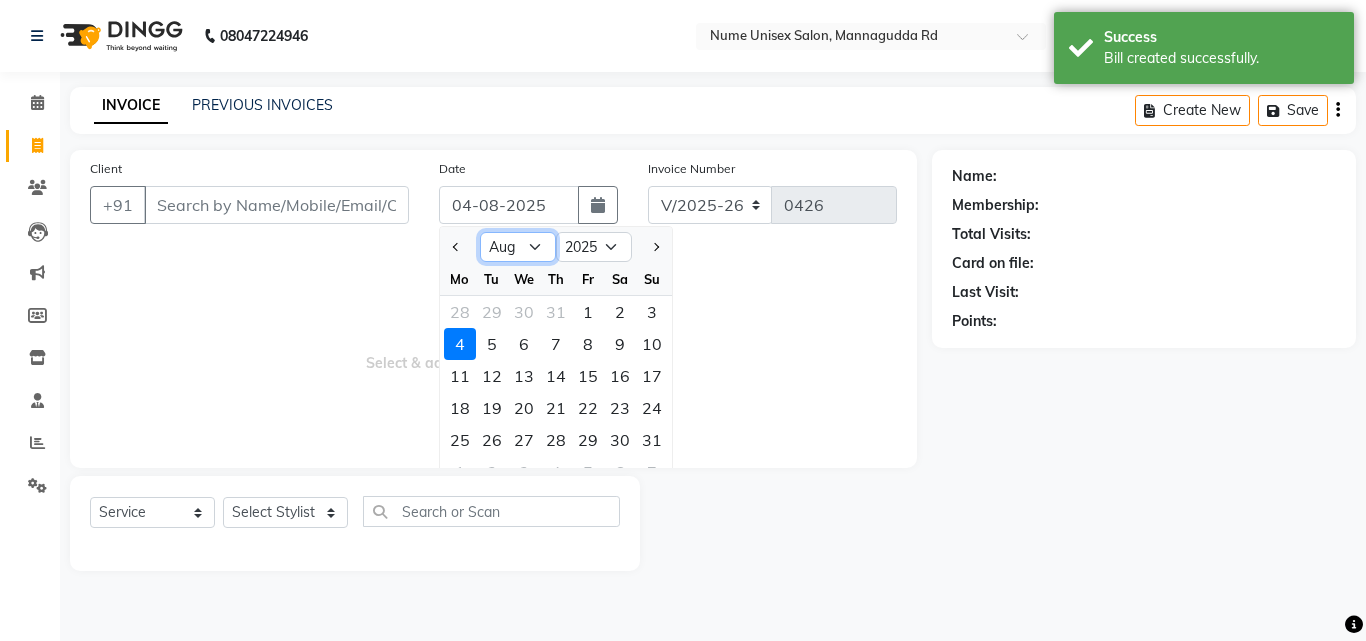 click on "Jan Feb Mar Apr May Jun Jul Aug Sep Oct Nov Dec" 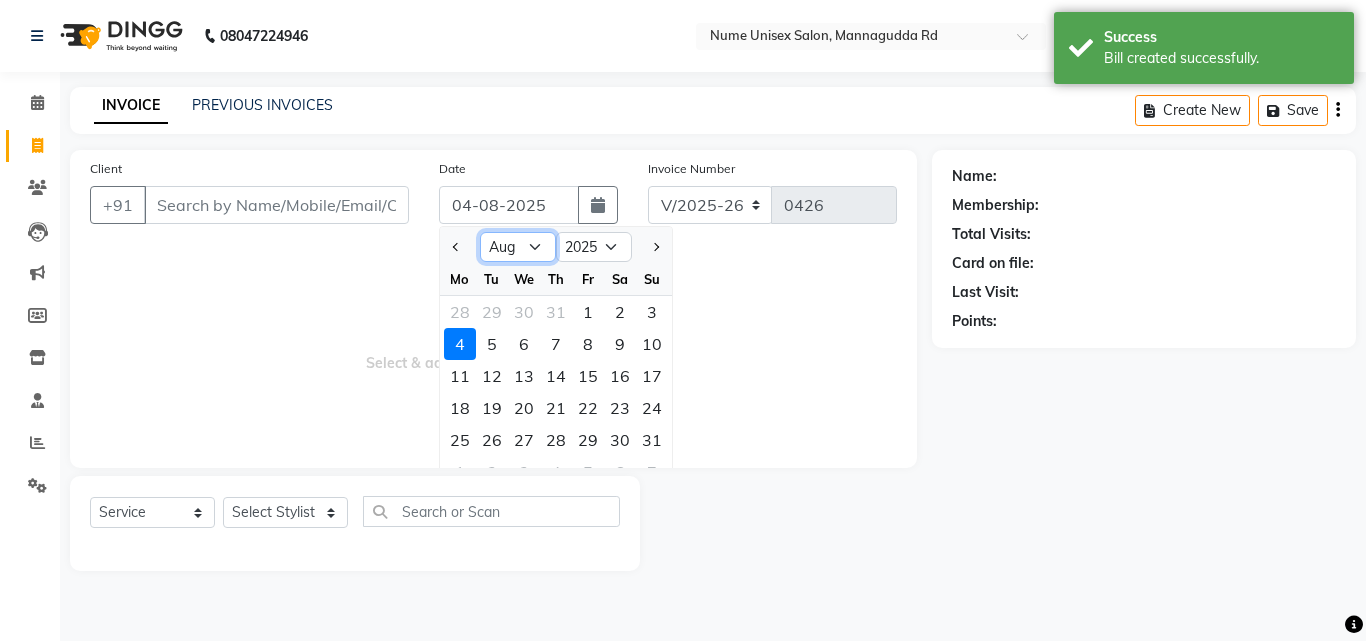 select on "5" 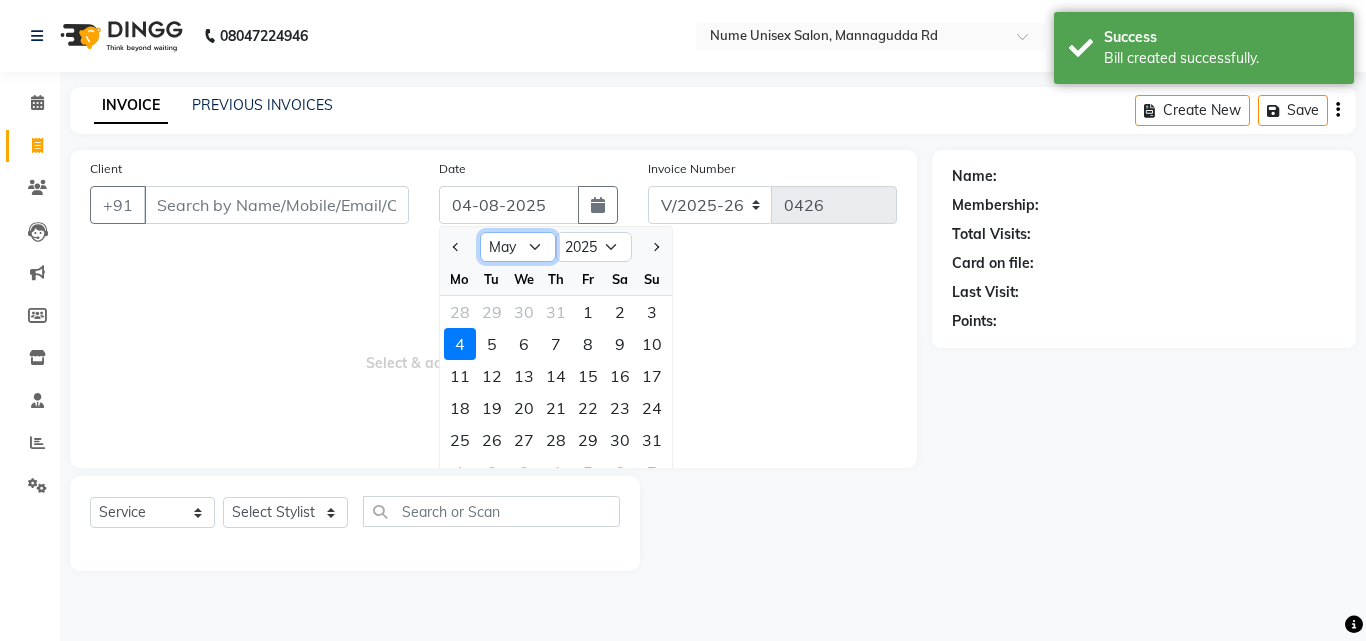 click on "Jan Feb Mar Apr May Jun Jul Aug Sep Oct Nov Dec" 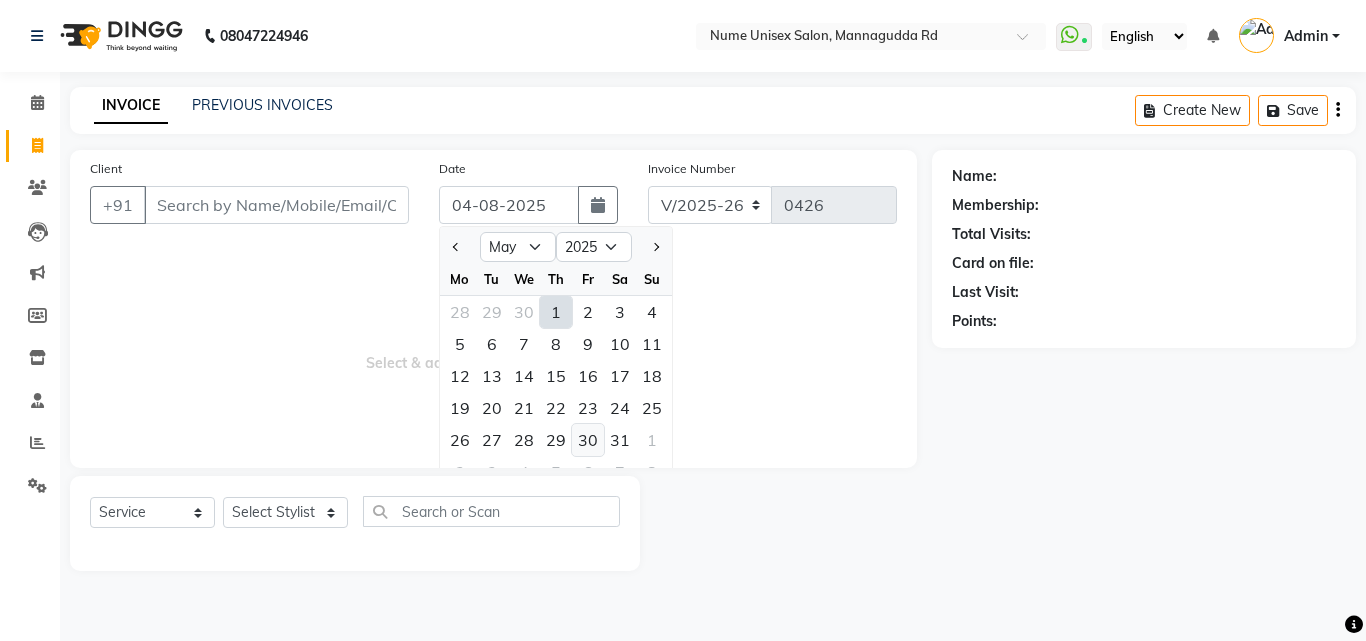 click on "30" 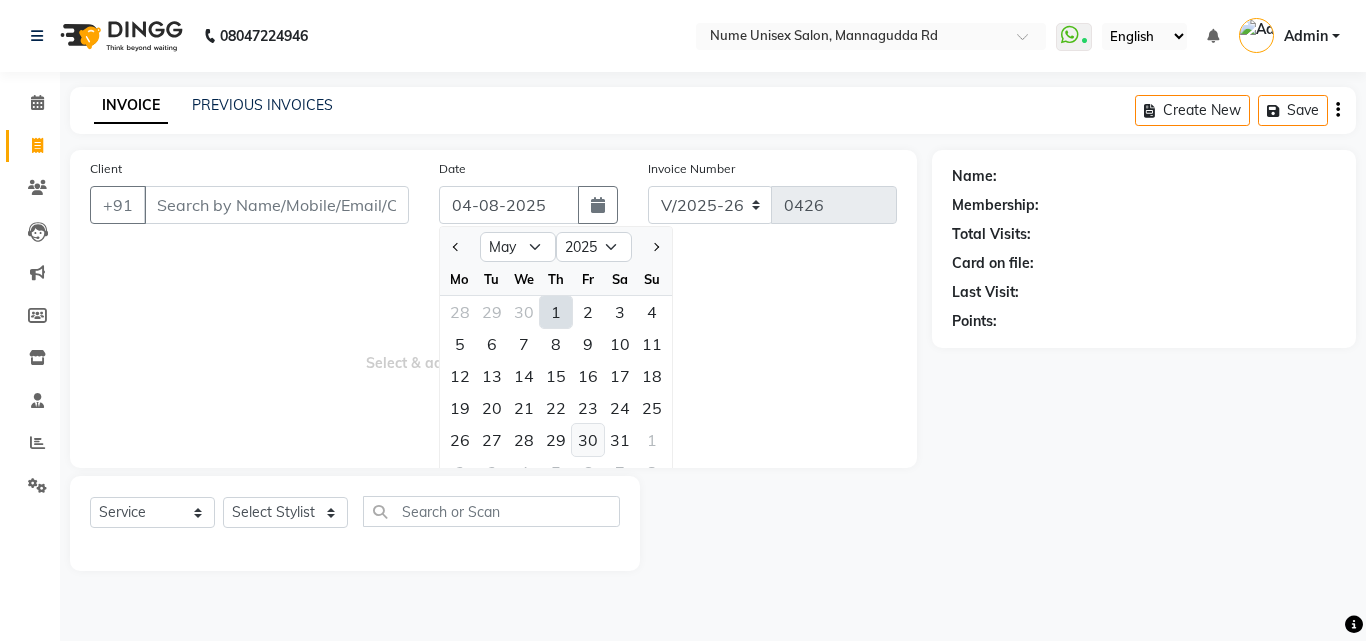 type on "30-05-2025" 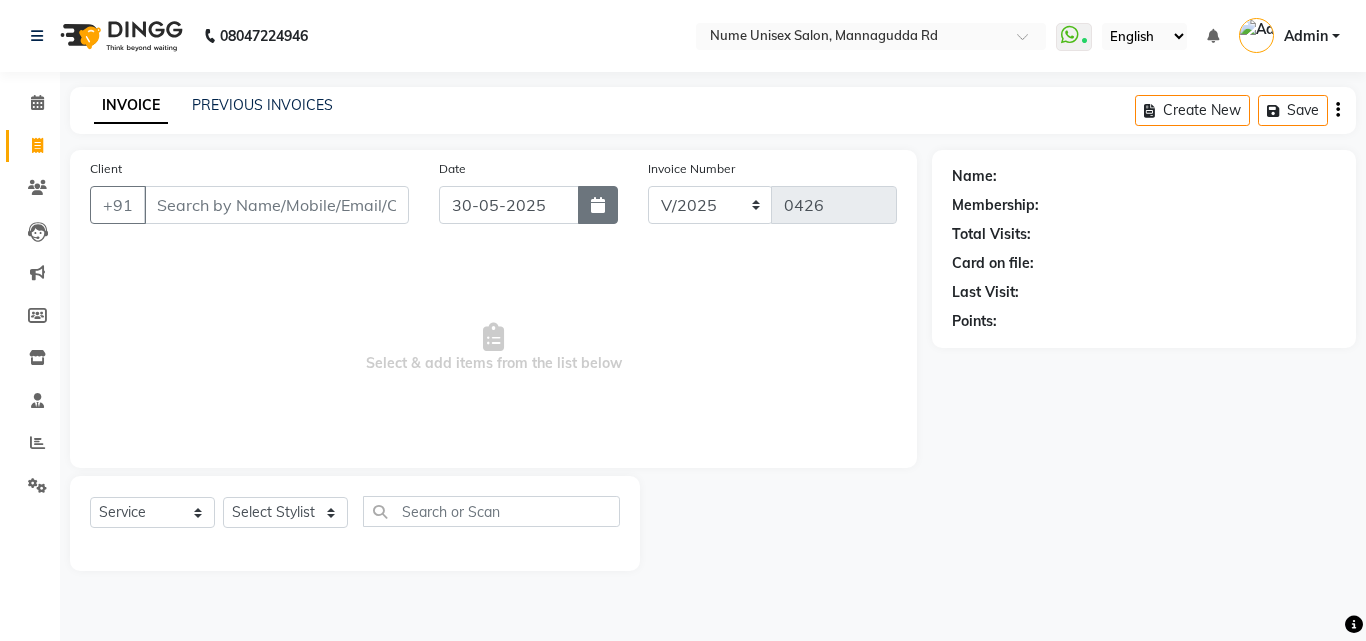 click 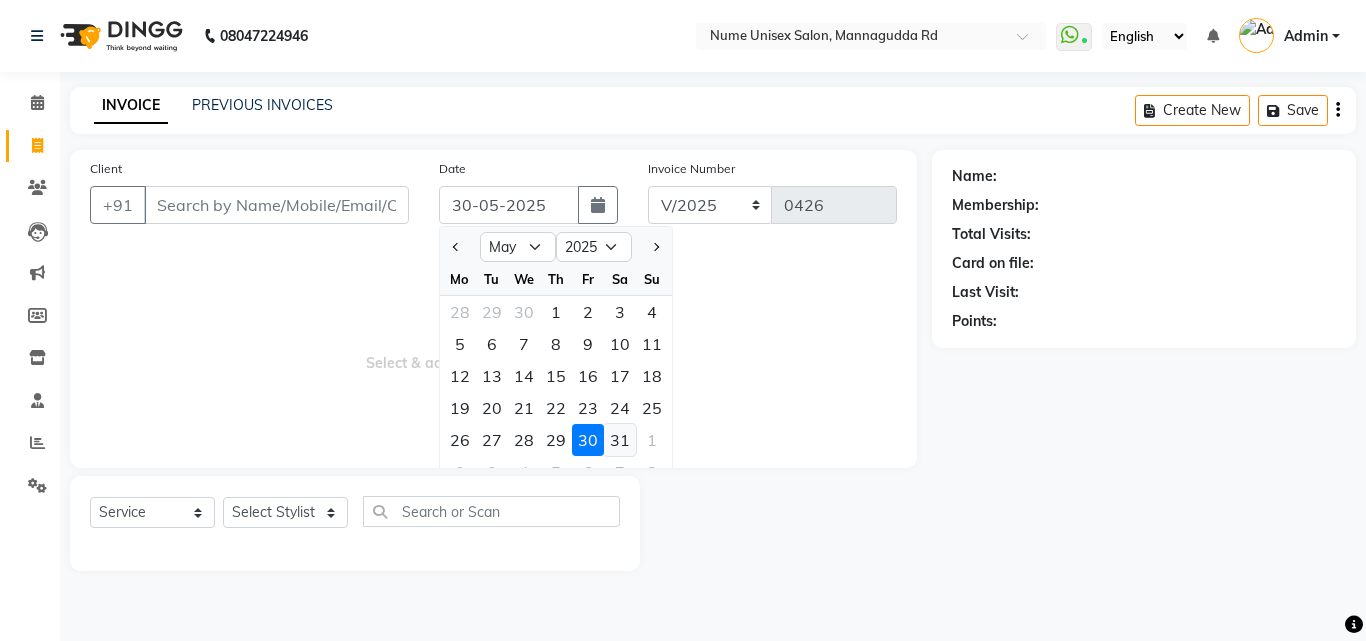 click on "31" 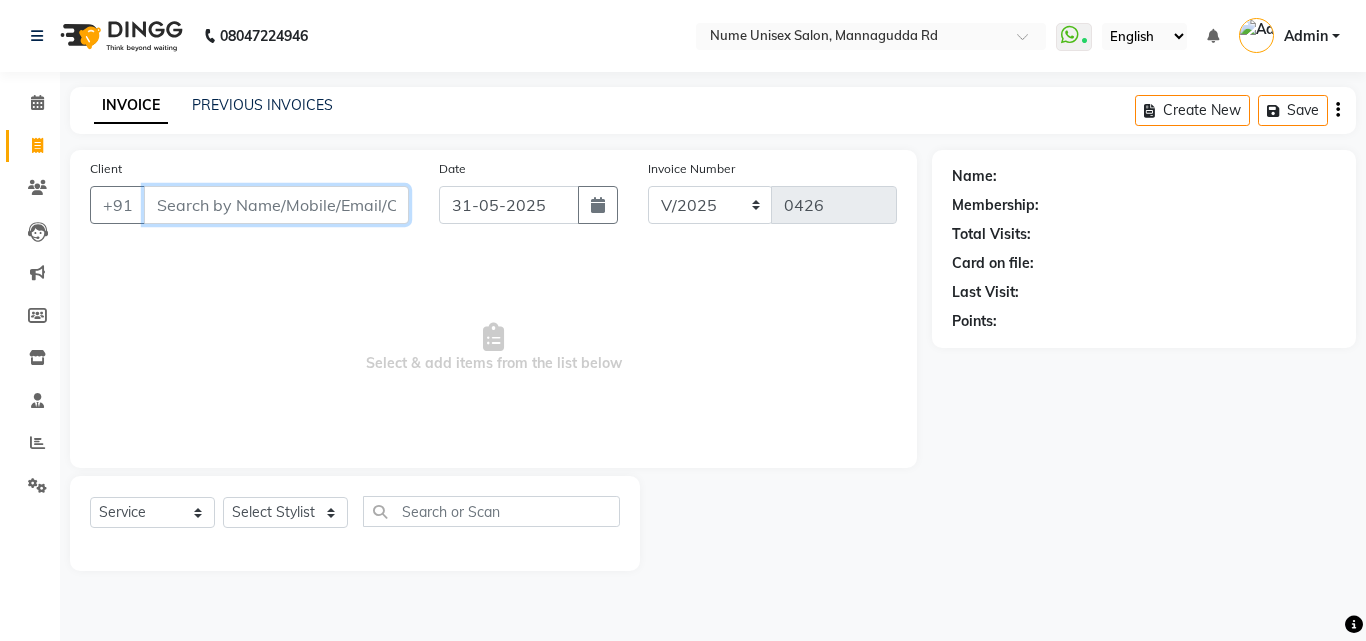 click on "Client" at bounding box center (276, 205) 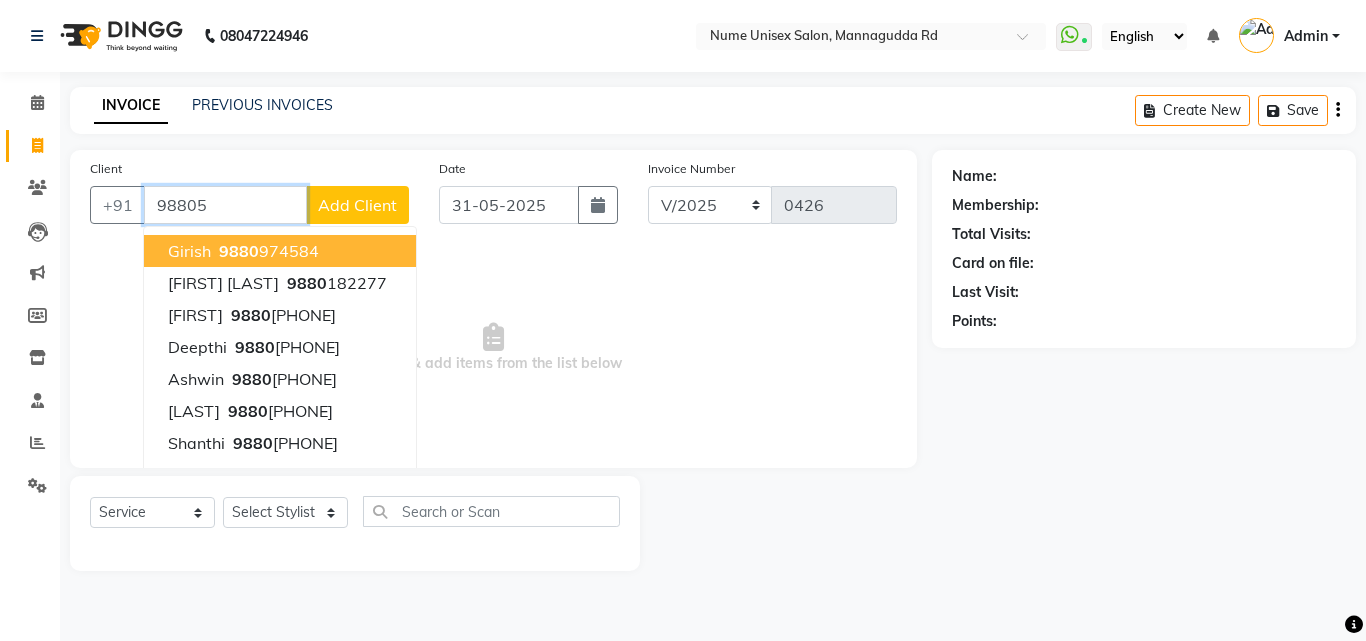 type on "[PHONE]" 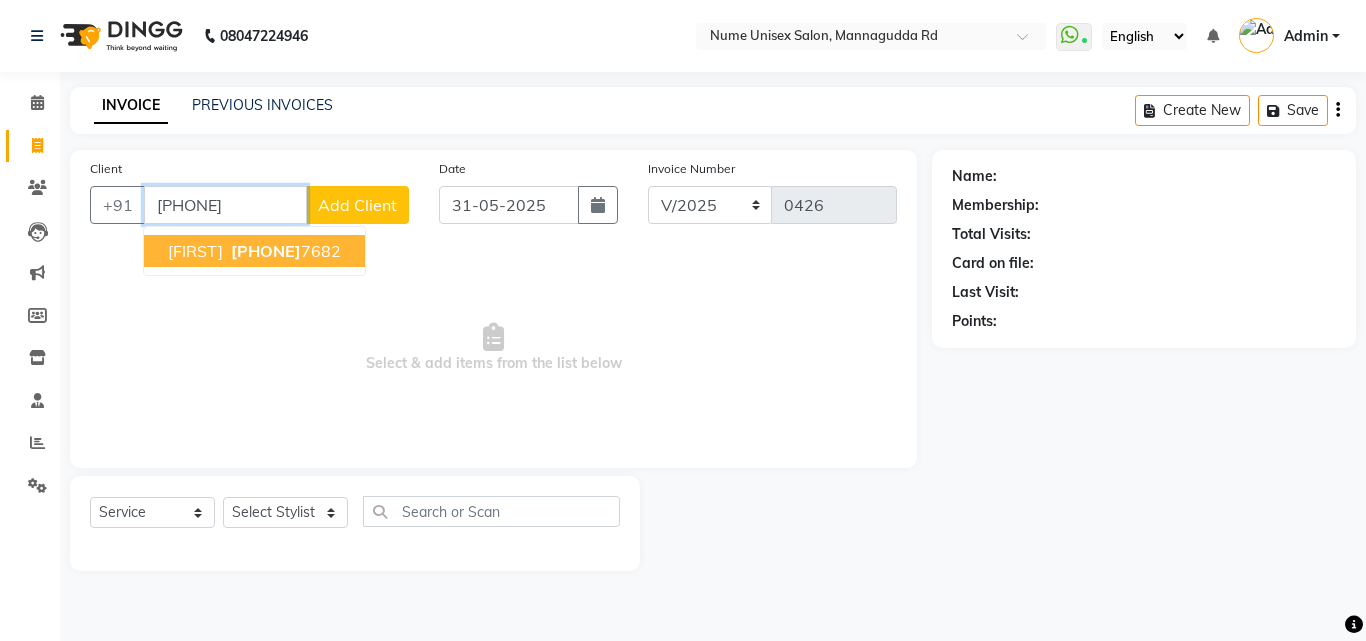 drag, startPoint x: 237, startPoint y: 216, endPoint x: 97, endPoint y: 224, distance: 140.22838 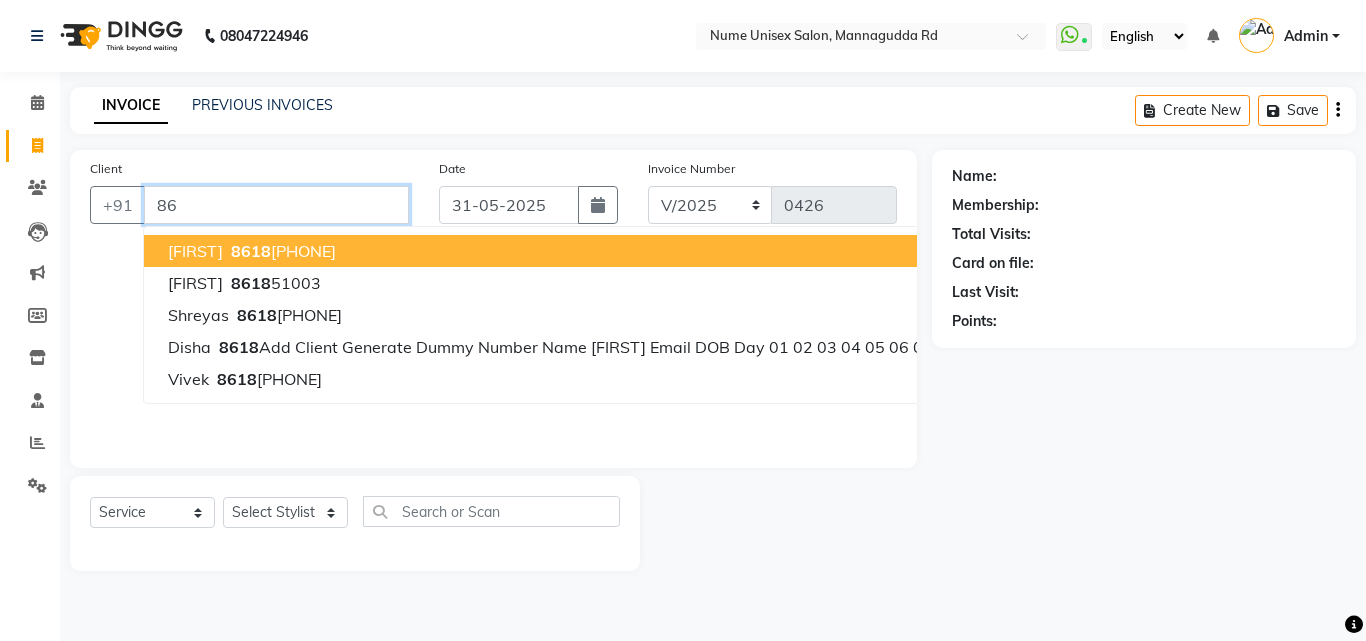type on "8" 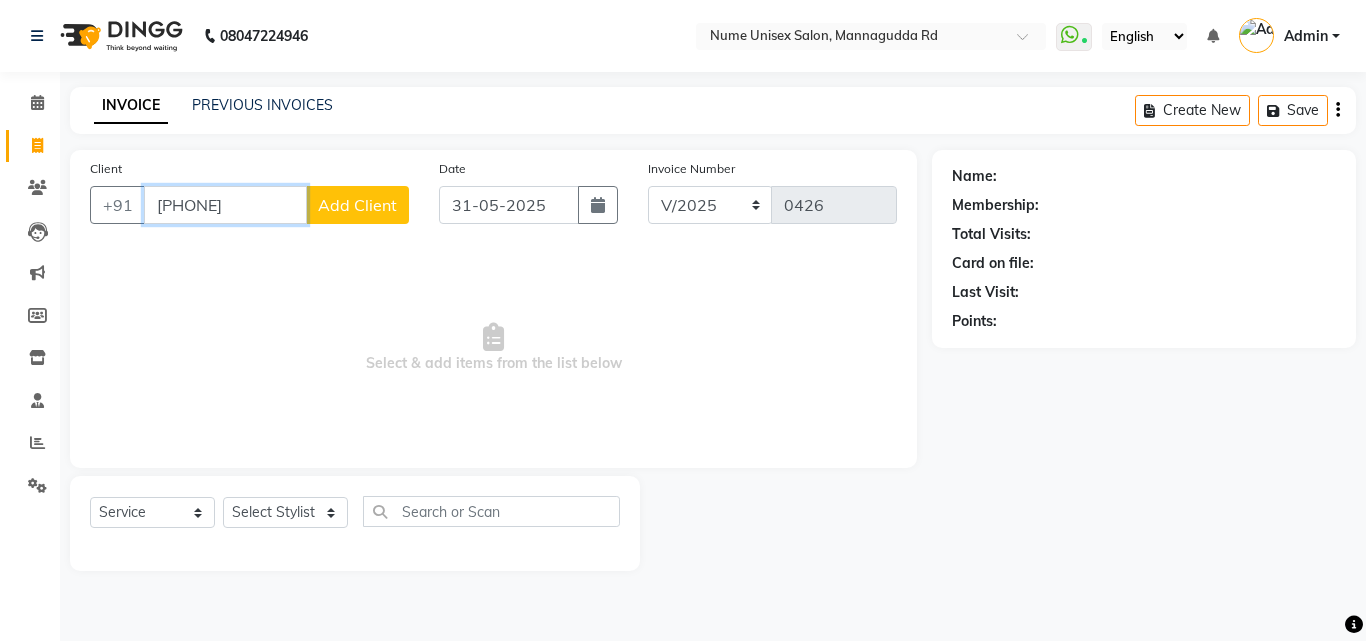 type on "[PHONE]" 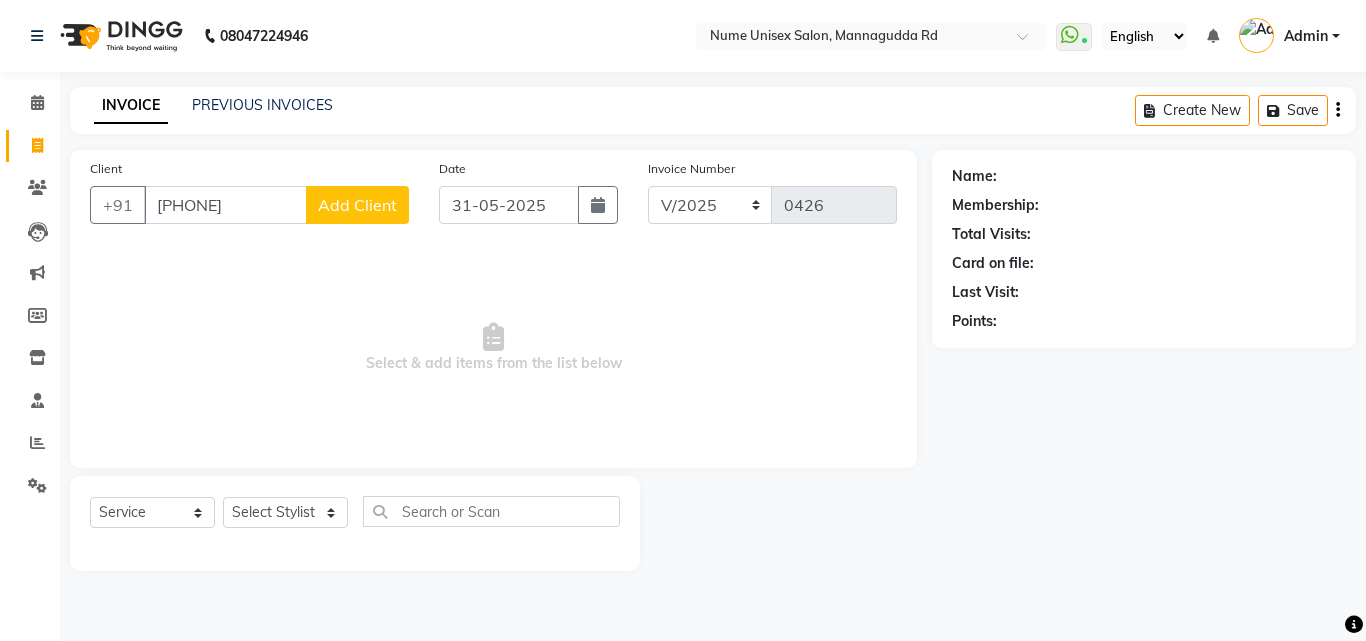 click on "Add Client" 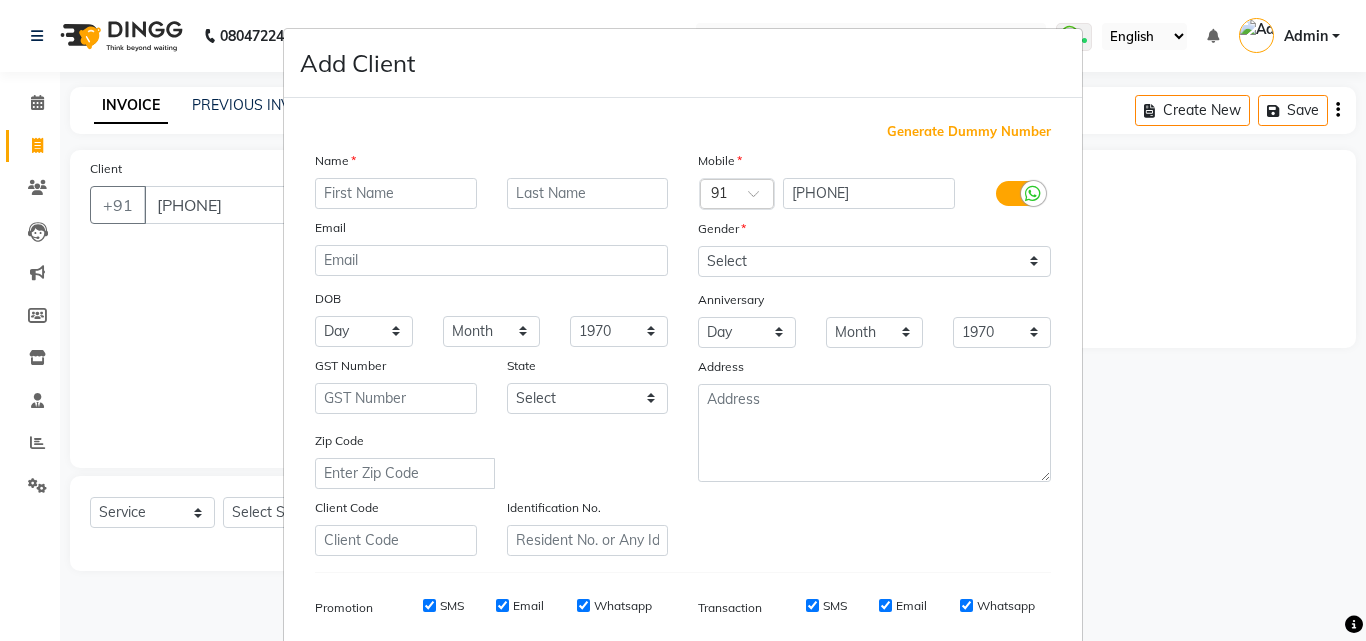 click at bounding box center [396, 193] 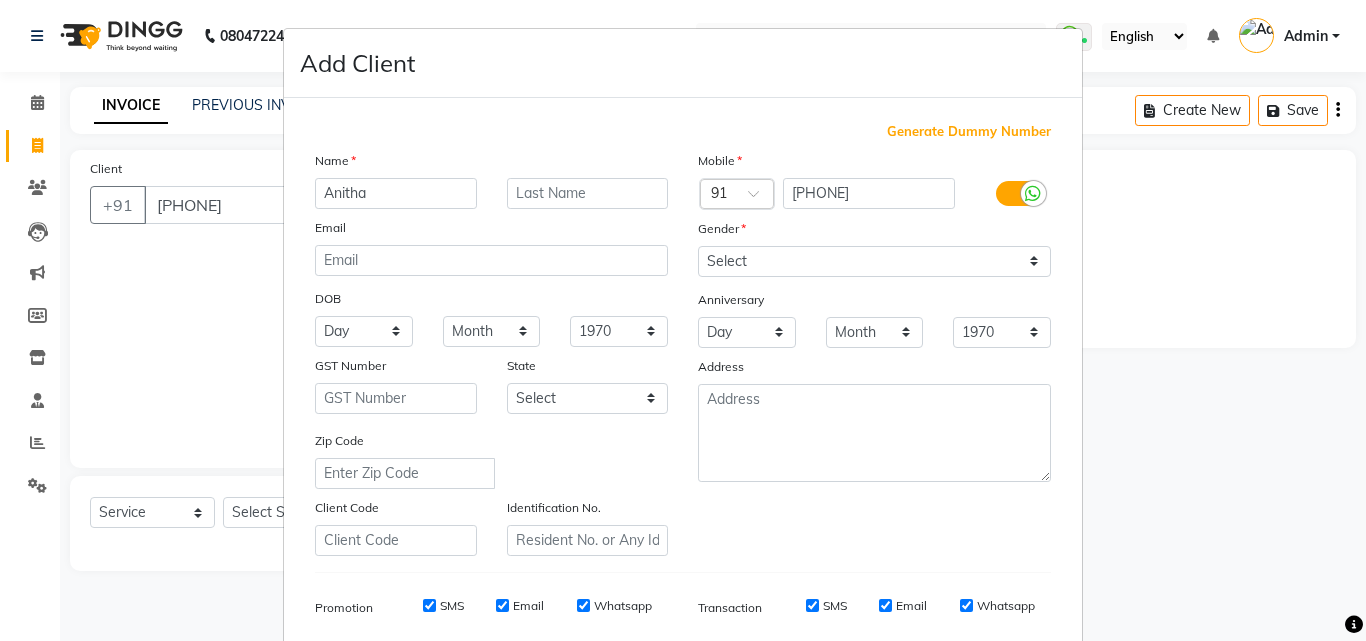 type on "Anitha" 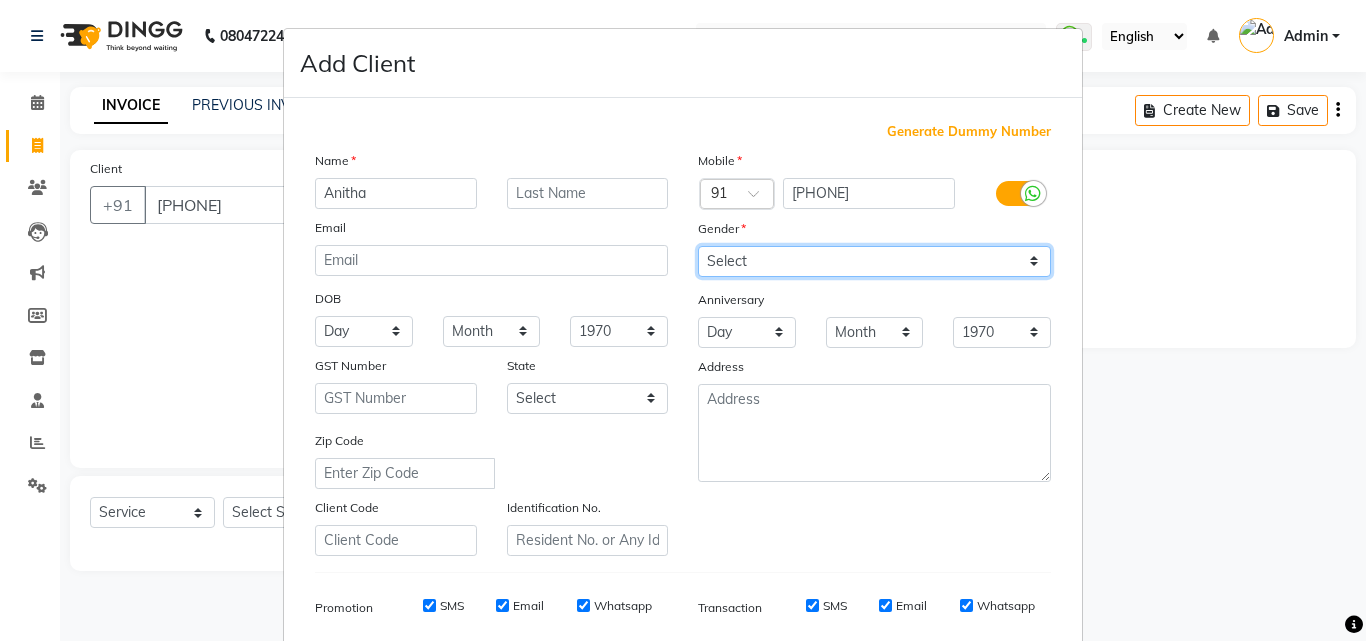 click on "Select Male Female Other Prefer Not To Say" at bounding box center [874, 261] 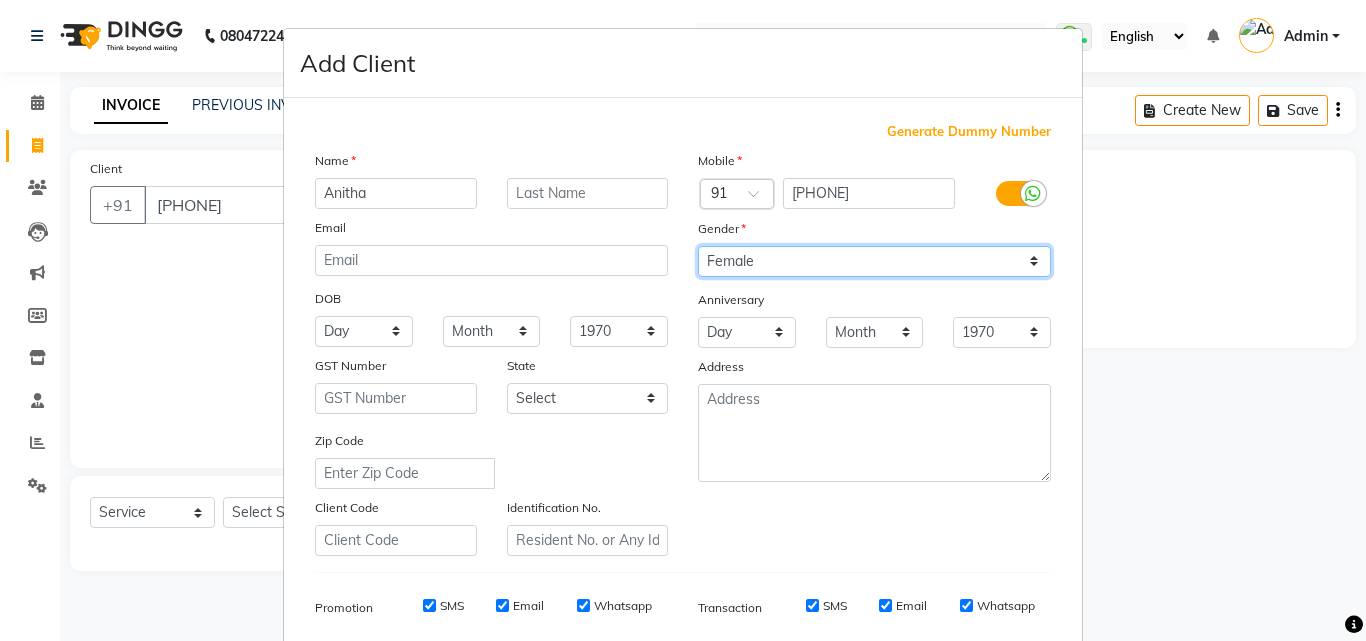 click on "Select Male Female Other Prefer Not To Say" at bounding box center (874, 261) 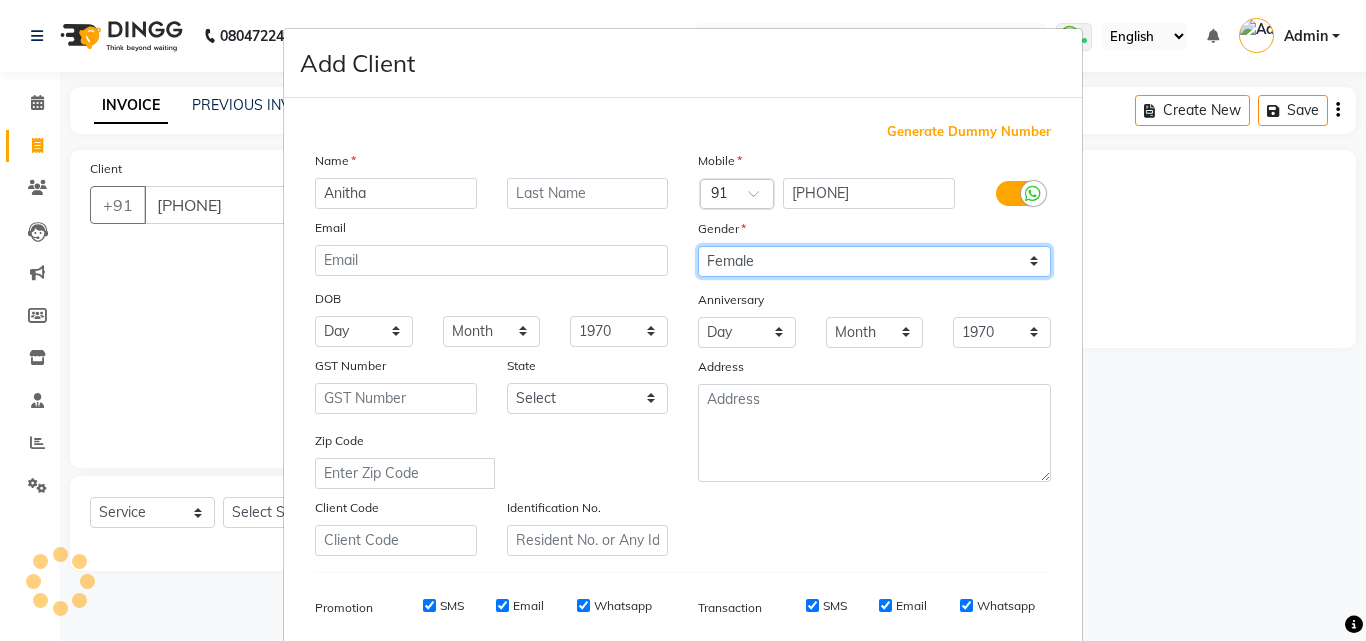 scroll, scrollTop: 282, scrollLeft: 0, axis: vertical 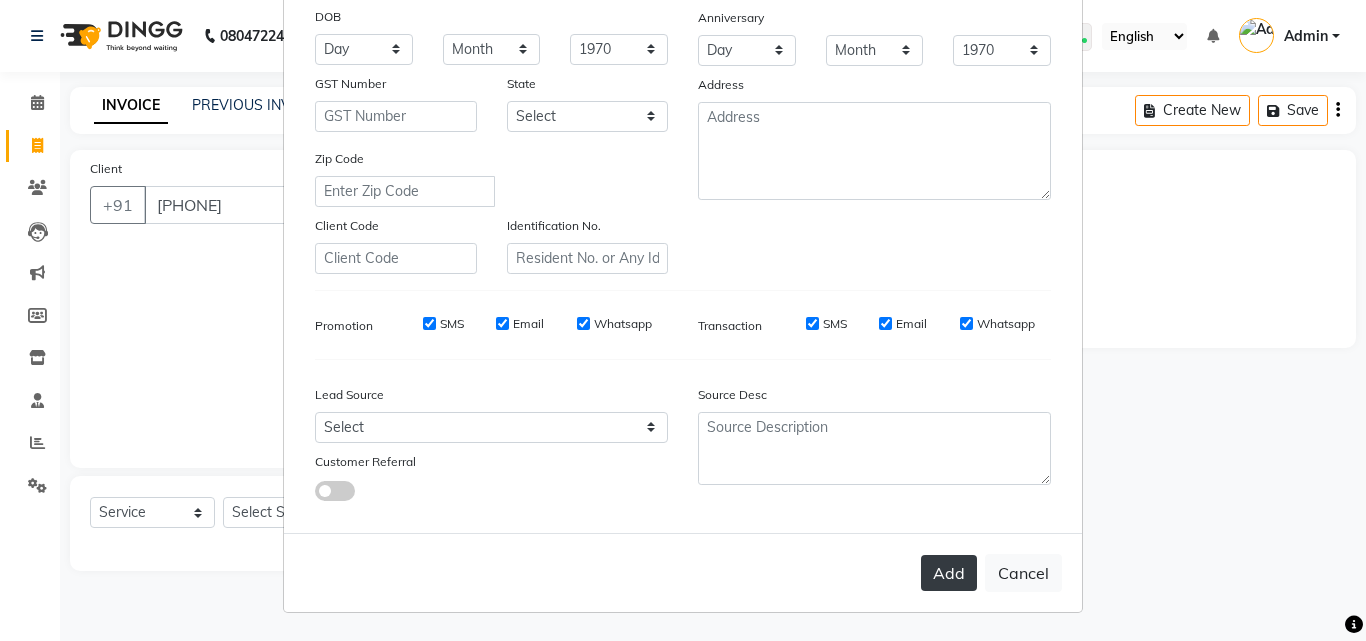 click on "Add" at bounding box center [949, 573] 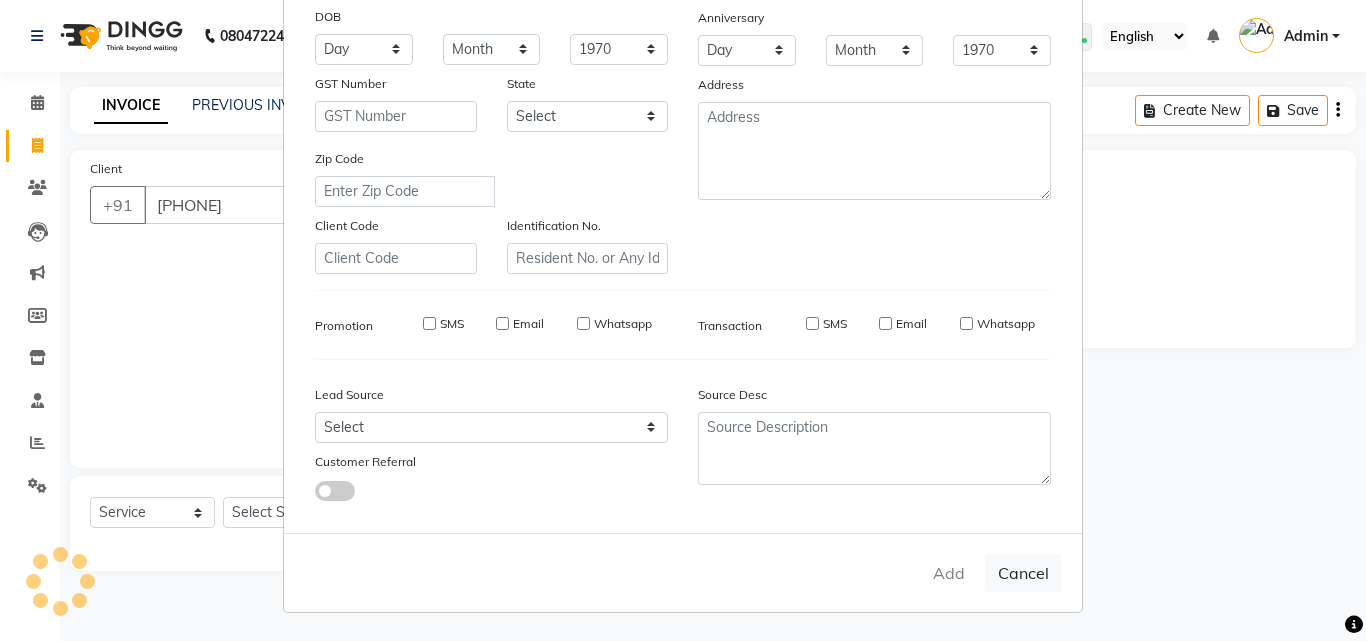 type 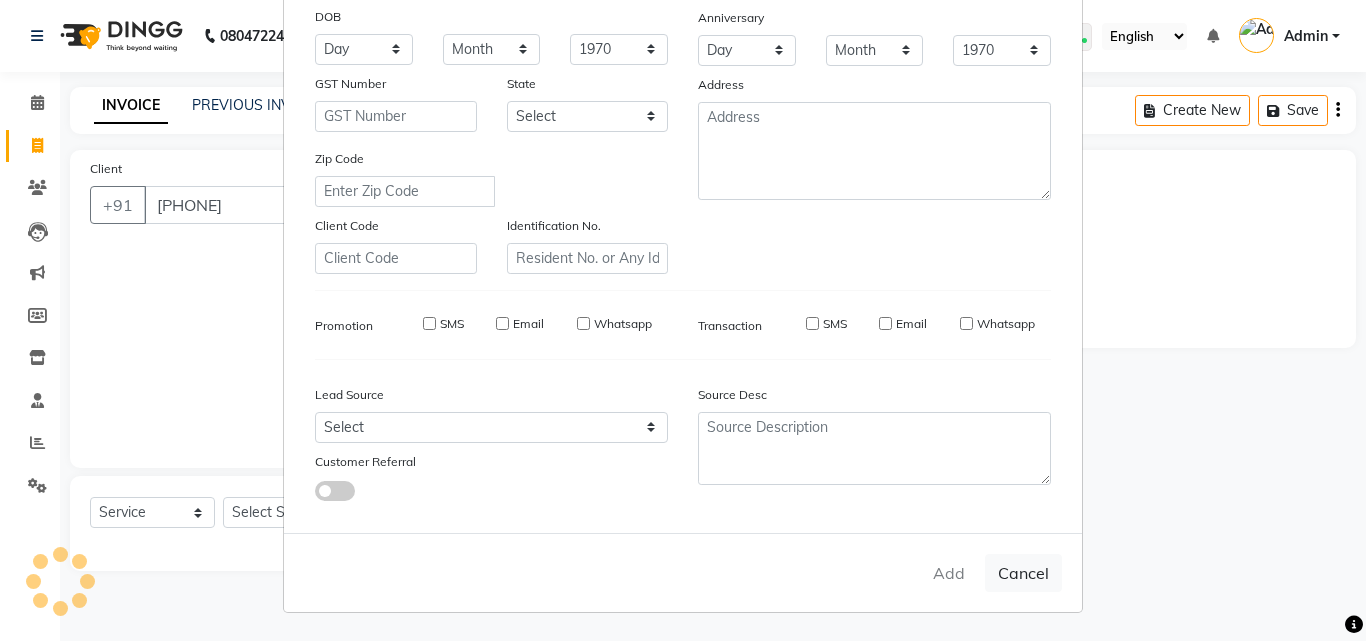 select 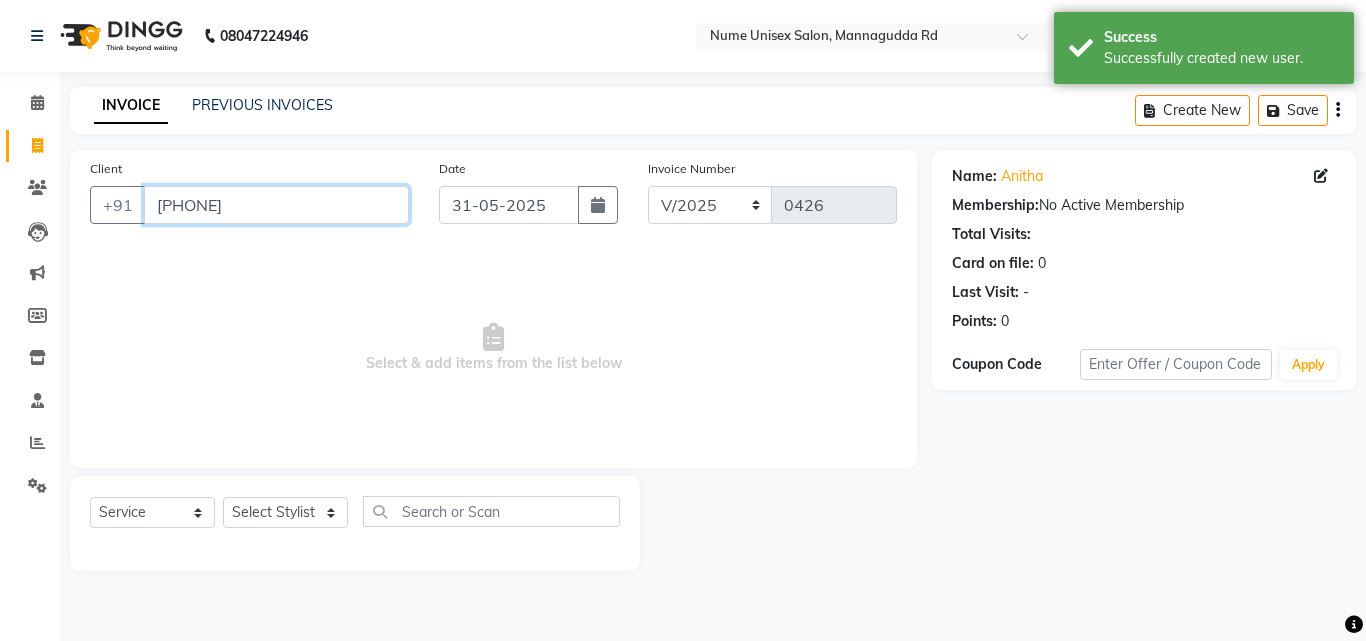 drag, startPoint x: 263, startPoint y: 205, endPoint x: 0, endPoint y: 280, distance: 273.48492 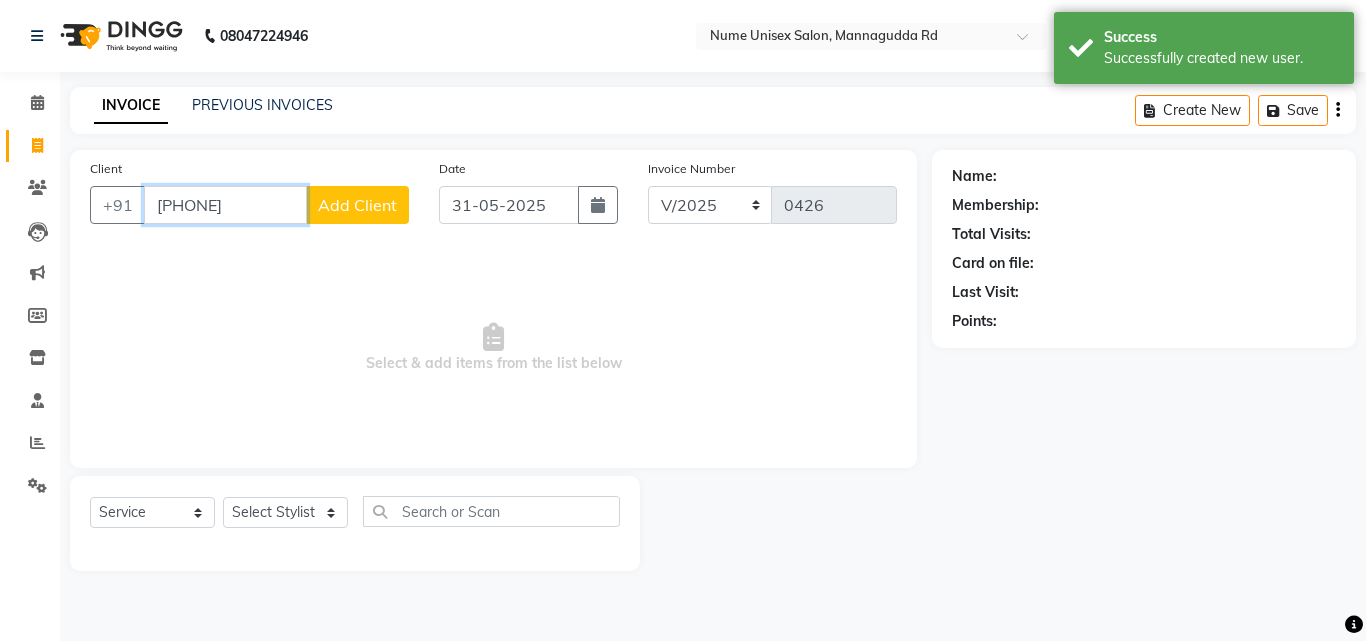 type on "[PHONE]" 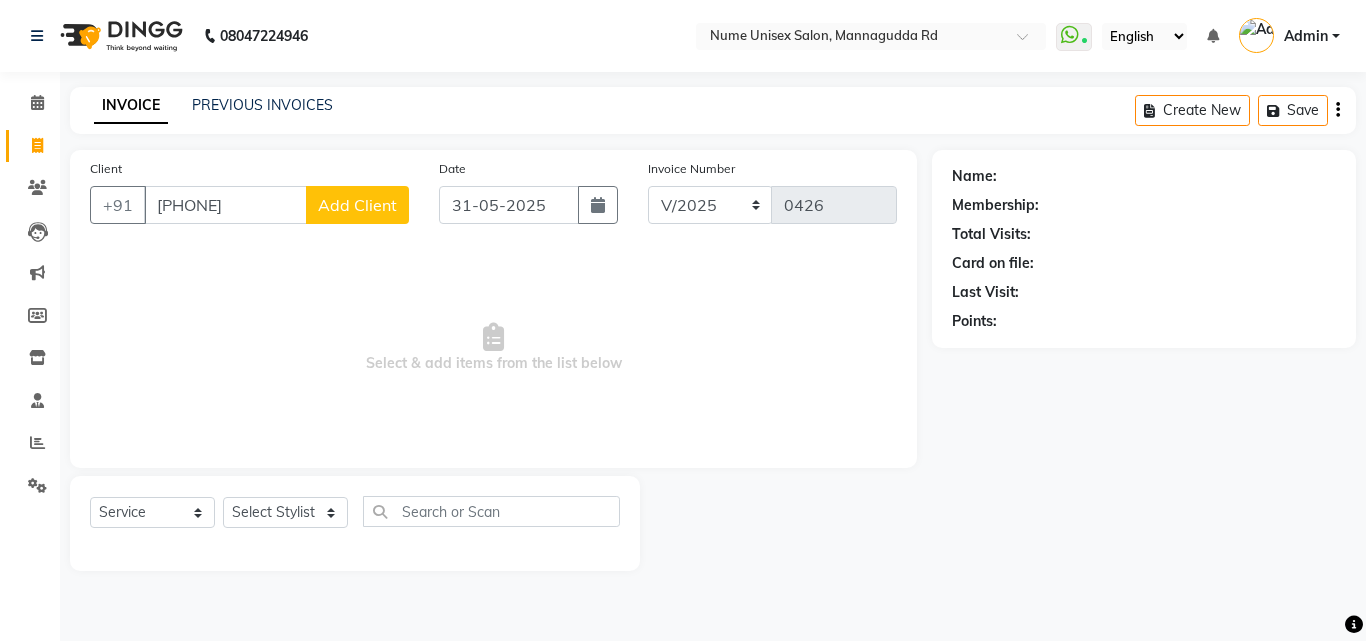 click on "Add Client" 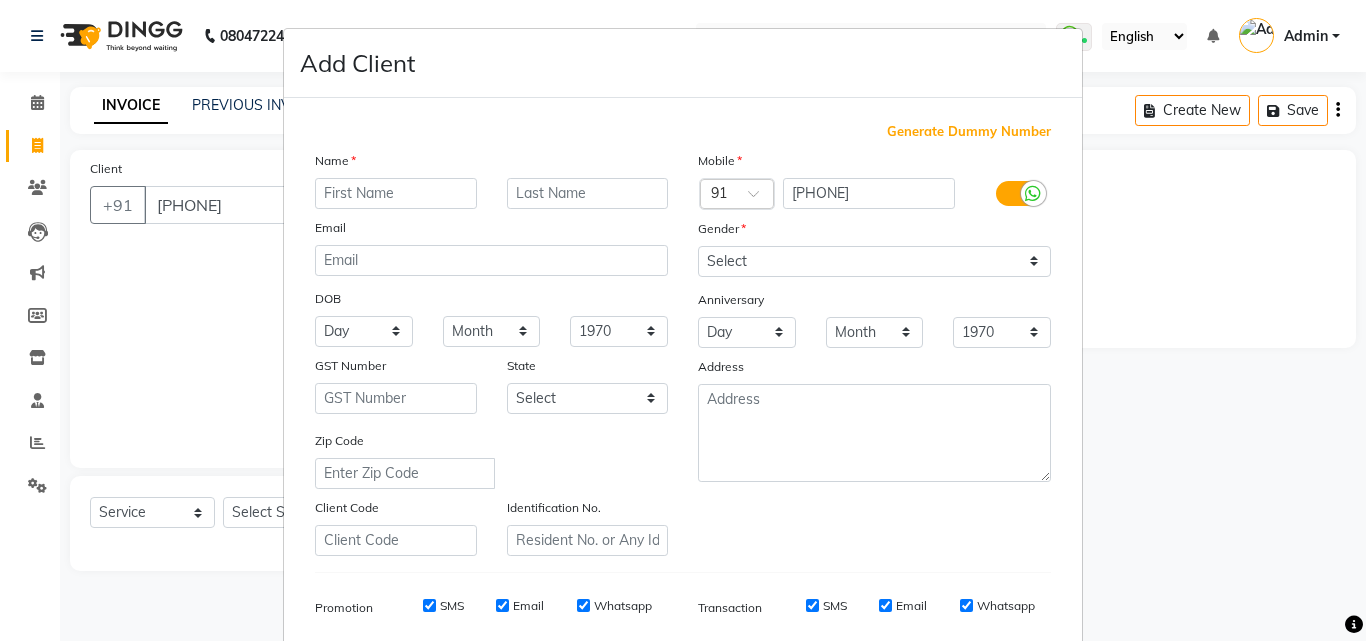 click at bounding box center [396, 193] 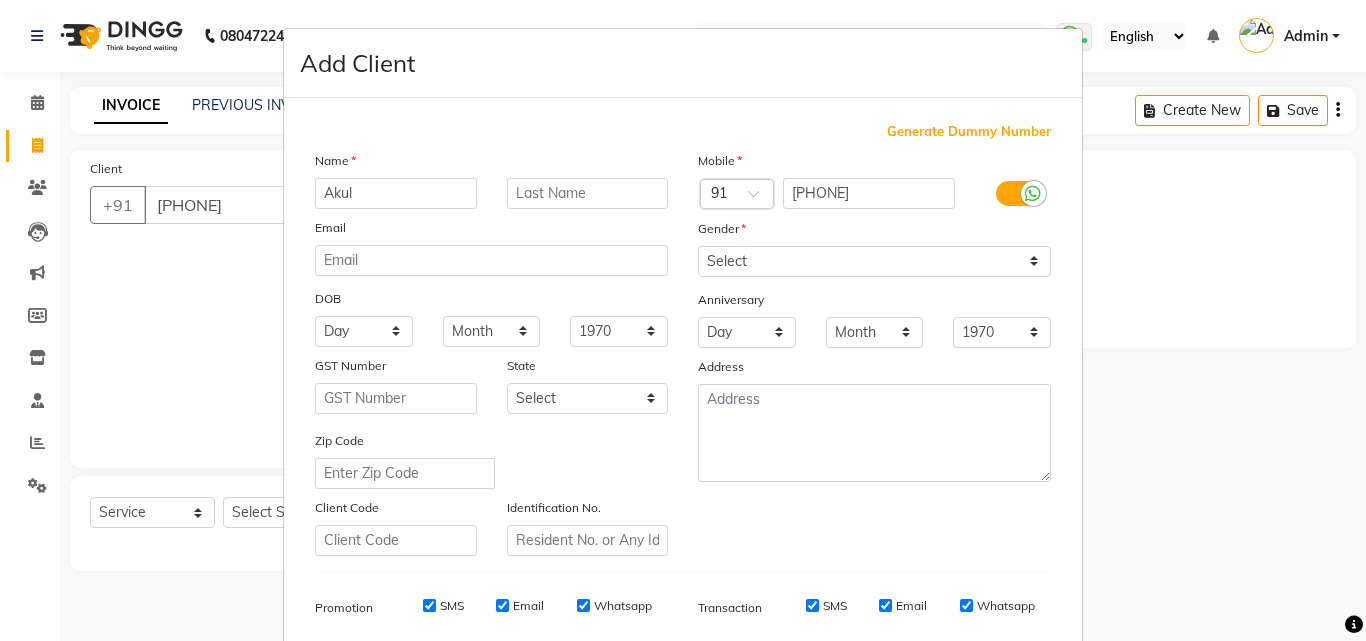 type on "Akul" 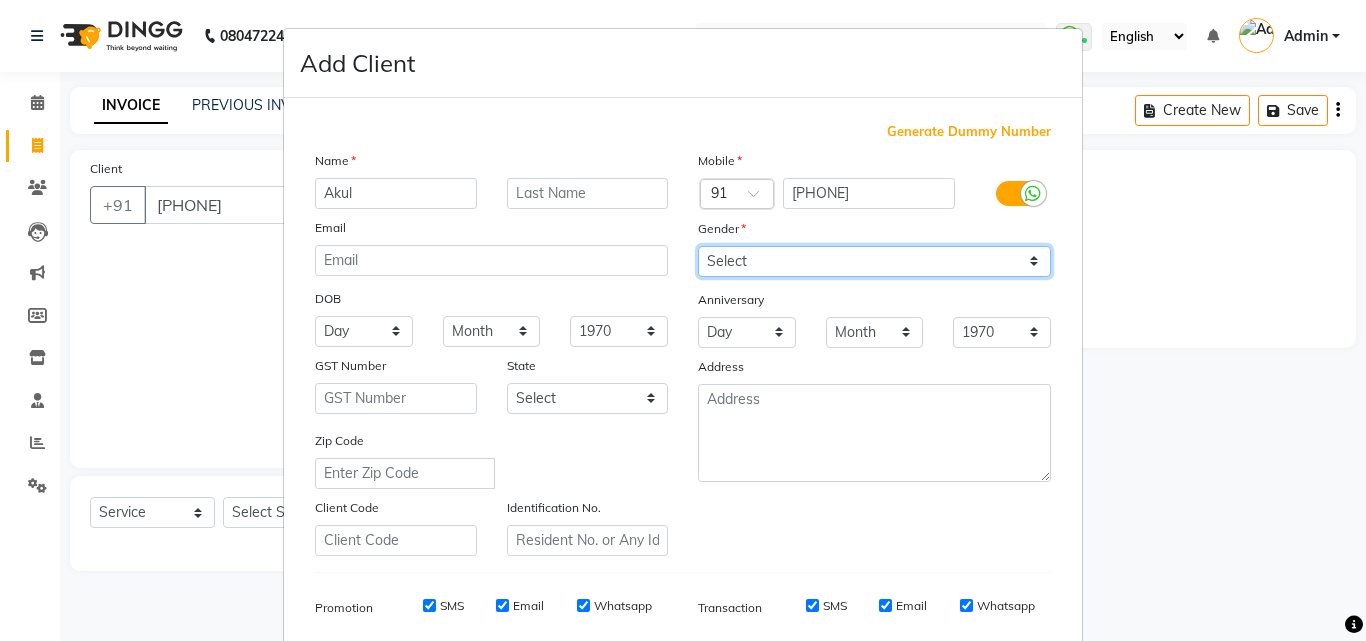 click on "Select Male Female Other Prefer Not To Say" at bounding box center [874, 261] 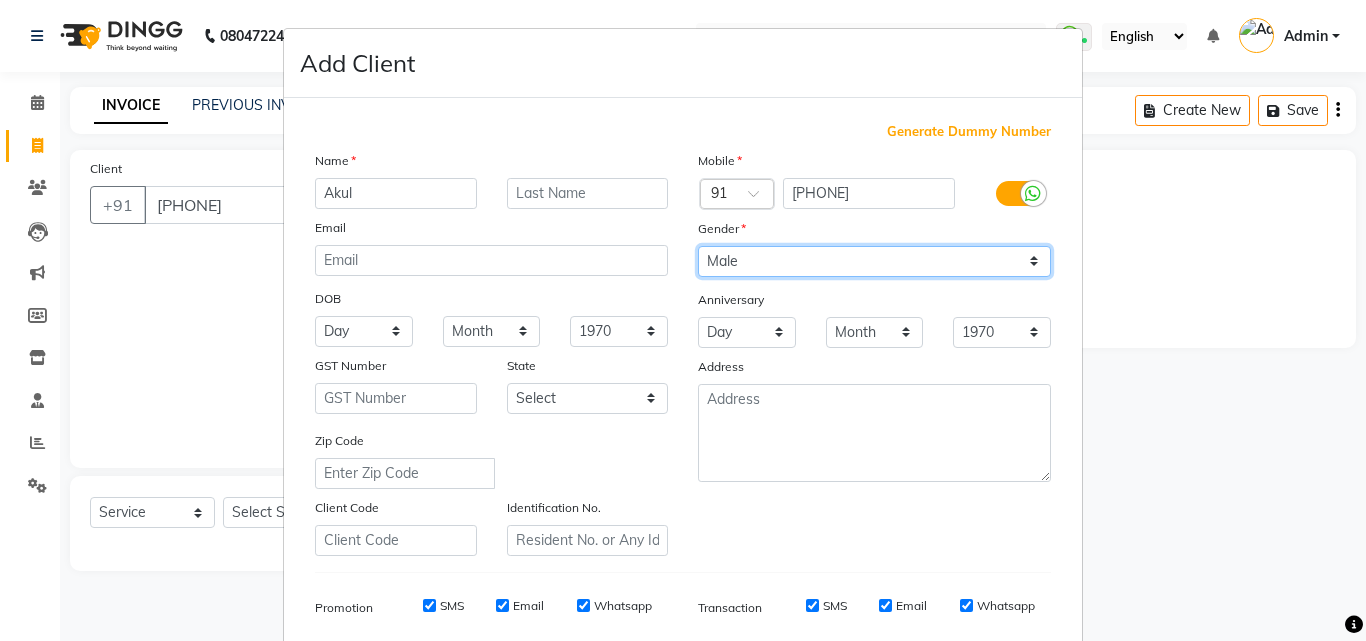 click on "Select Male Female Other Prefer Not To Say" at bounding box center [874, 261] 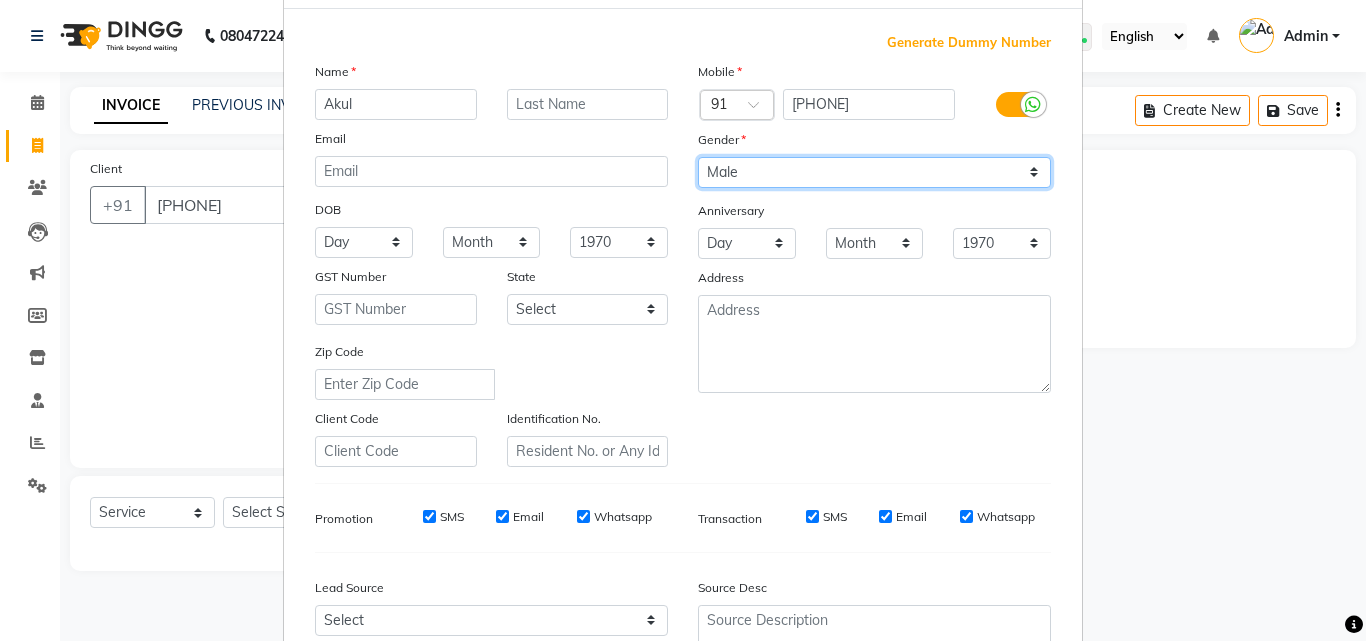 scroll, scrollTop: 282, scrollLeft: 0, axis: vertical 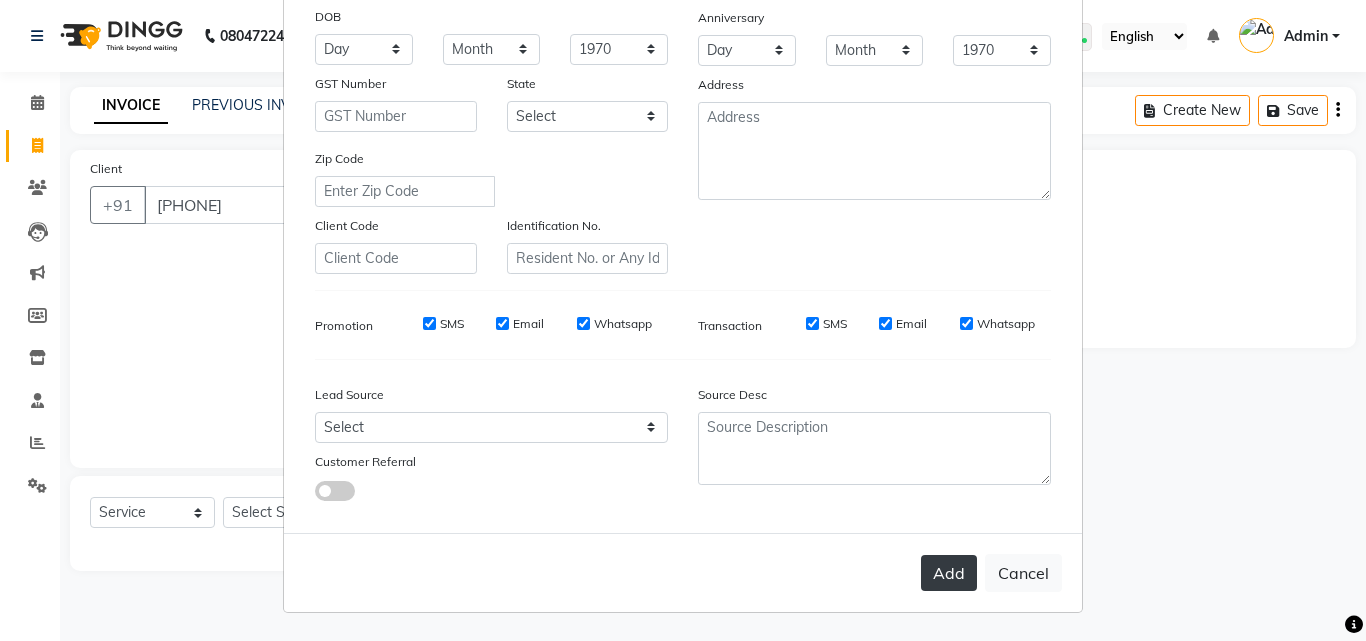click on "Add" at bounding box center (949, 573) 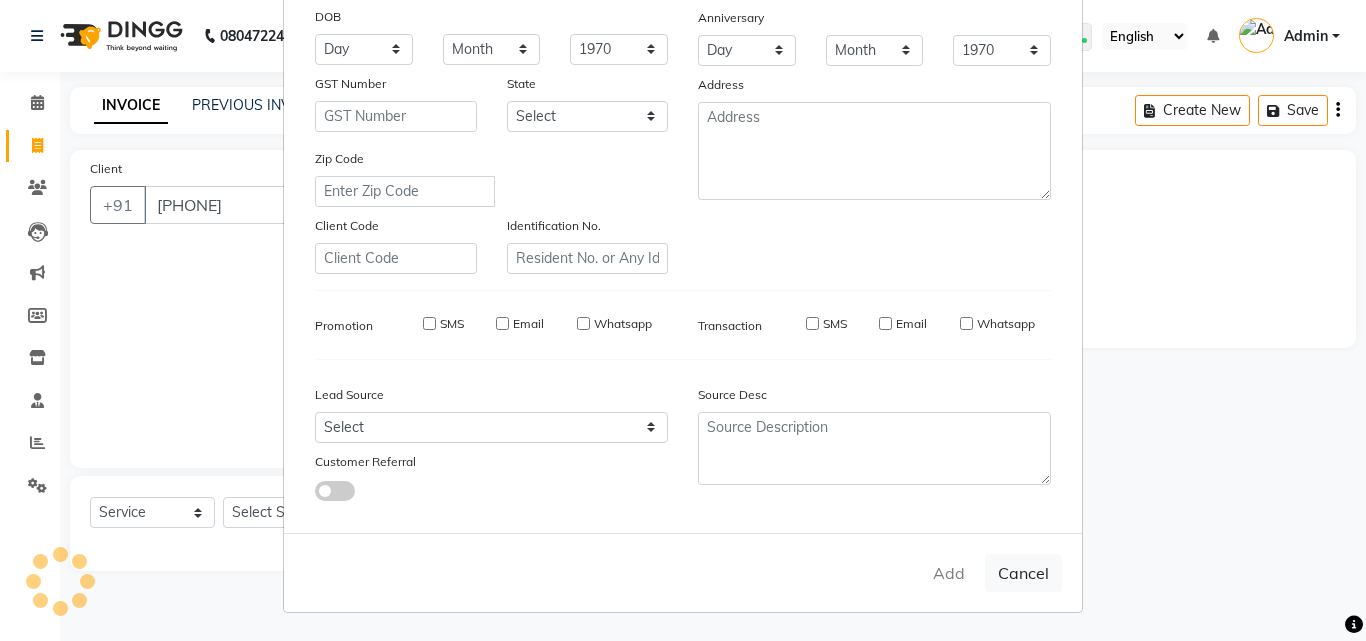 type 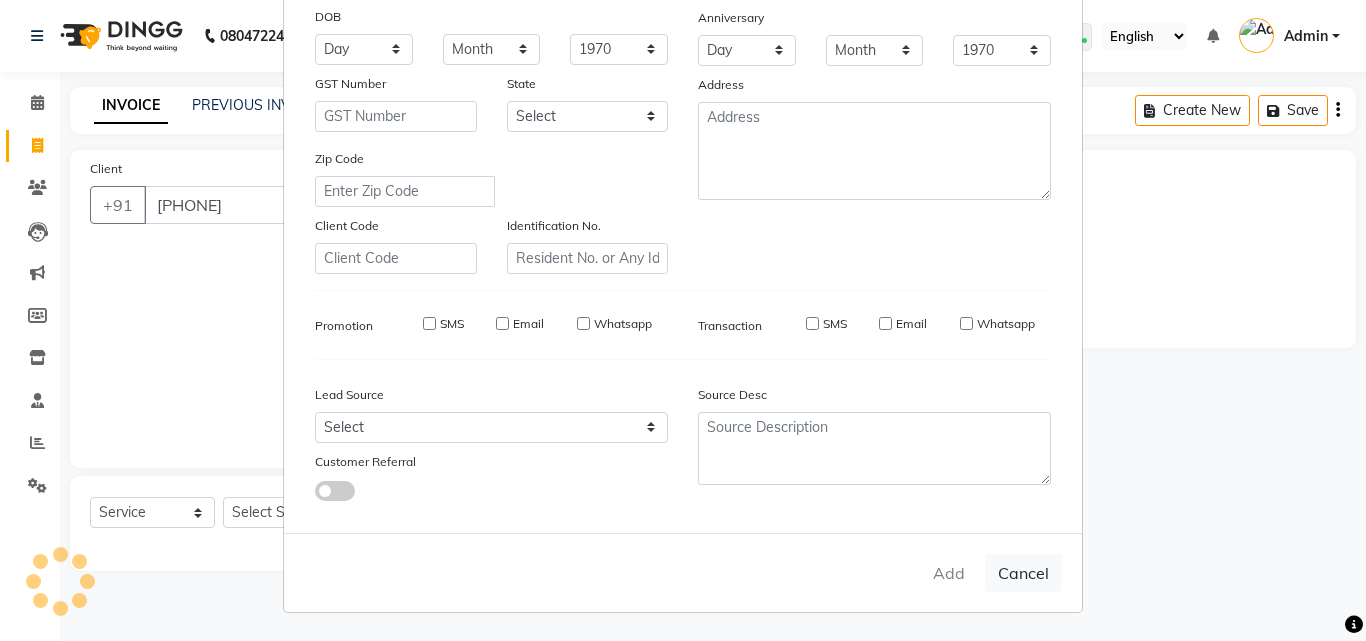 select 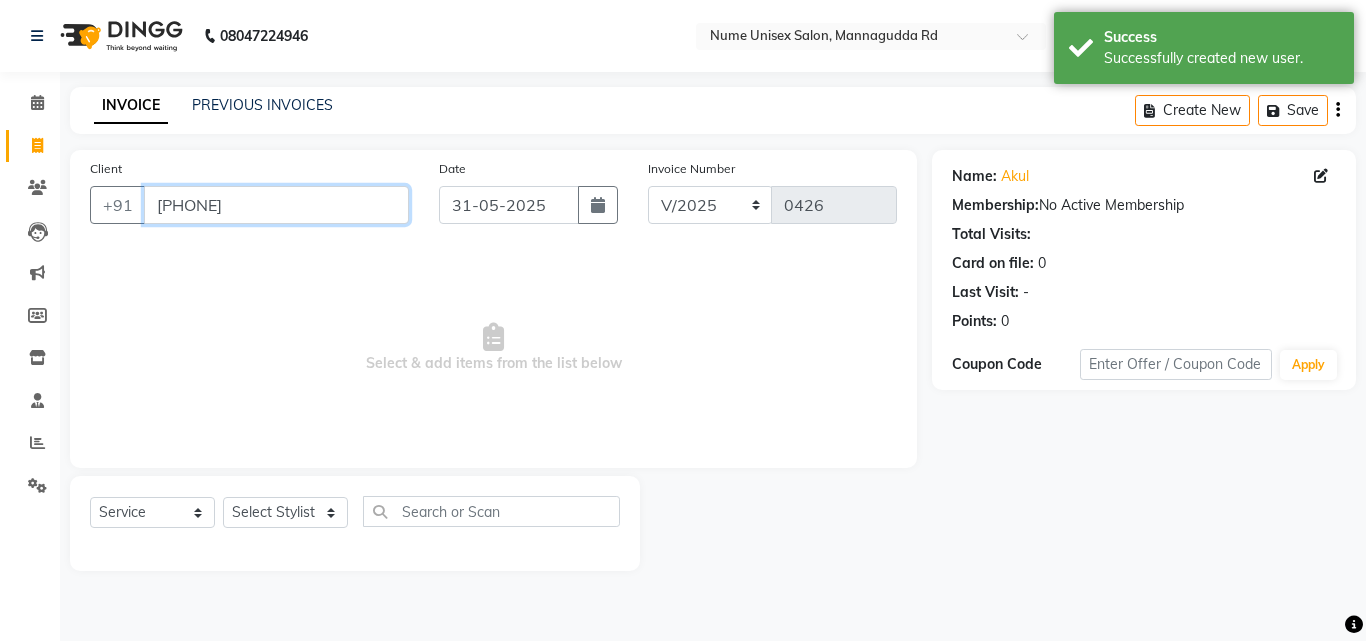 drag, startPoint x: 302, startPoint y: 204, endPoint x: 0, endPoint y: 302, distance: 317.50275 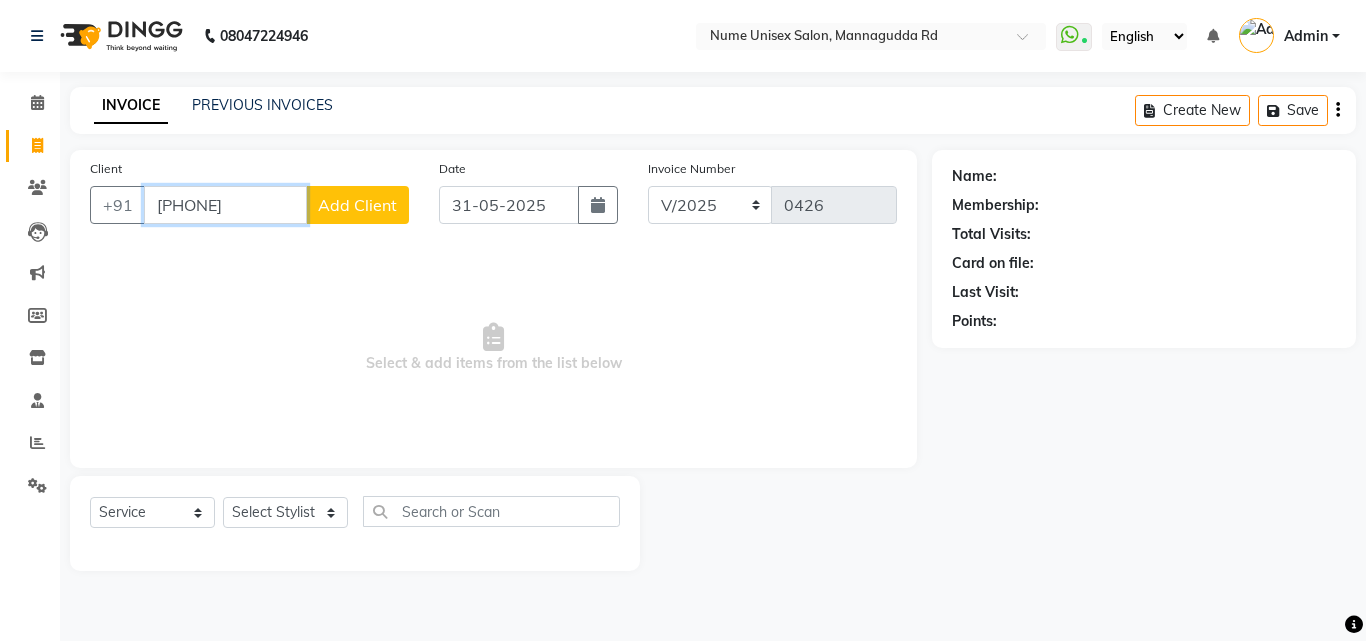 type on "[PHONE]" 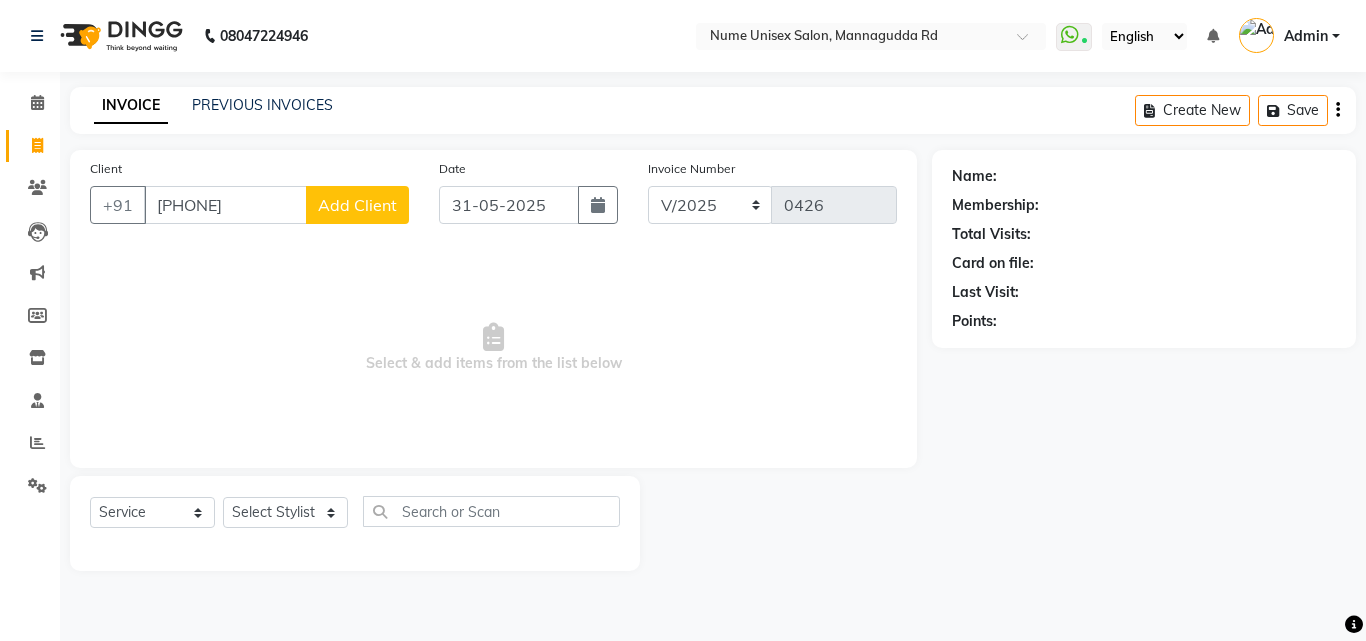 click on "Add Client" 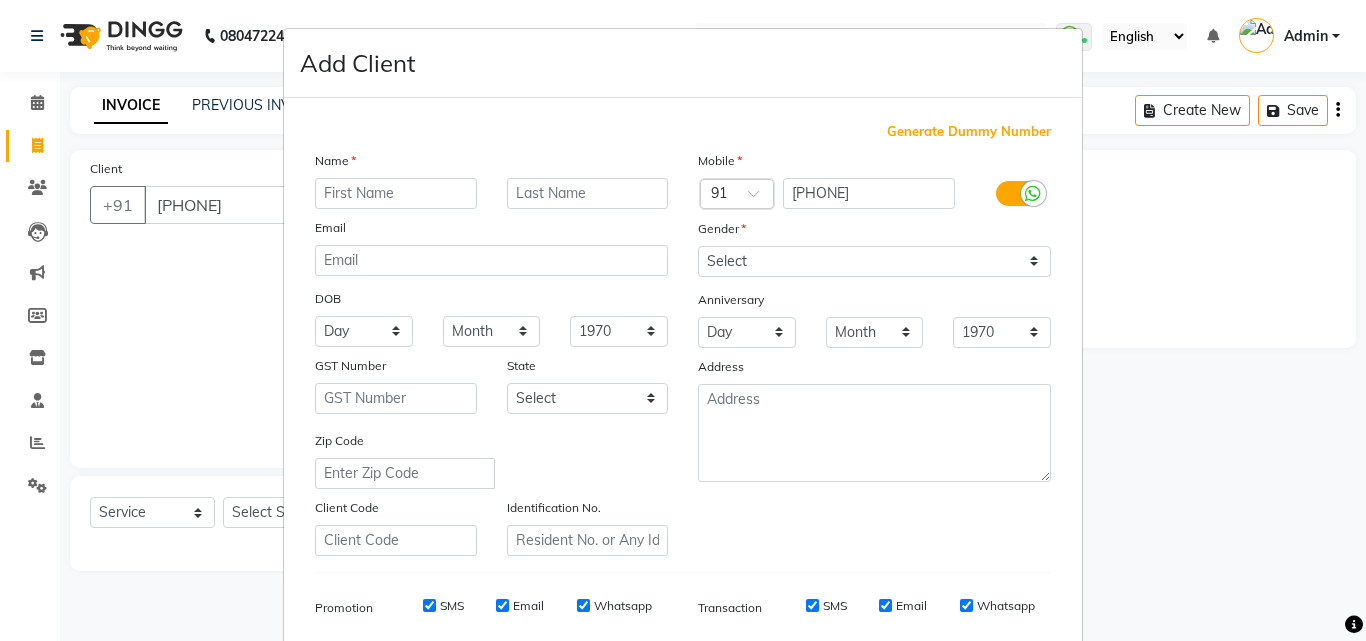 click at bounding box center (396, 193) 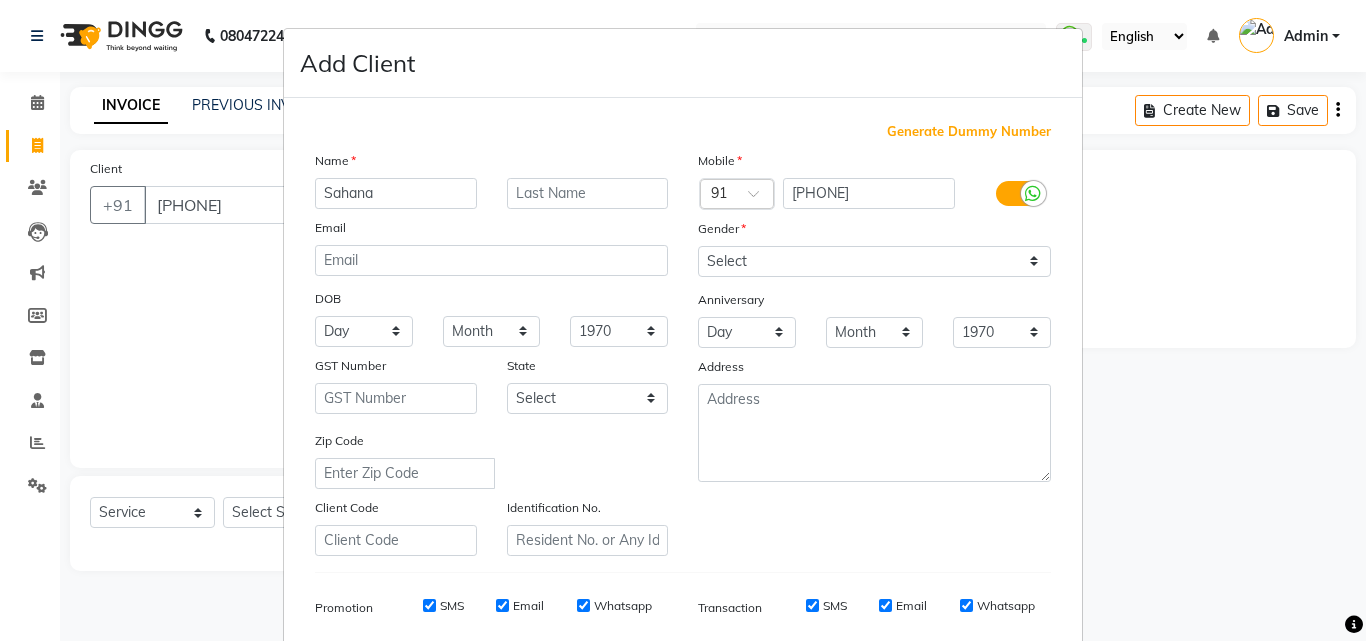 type on "Sahana" 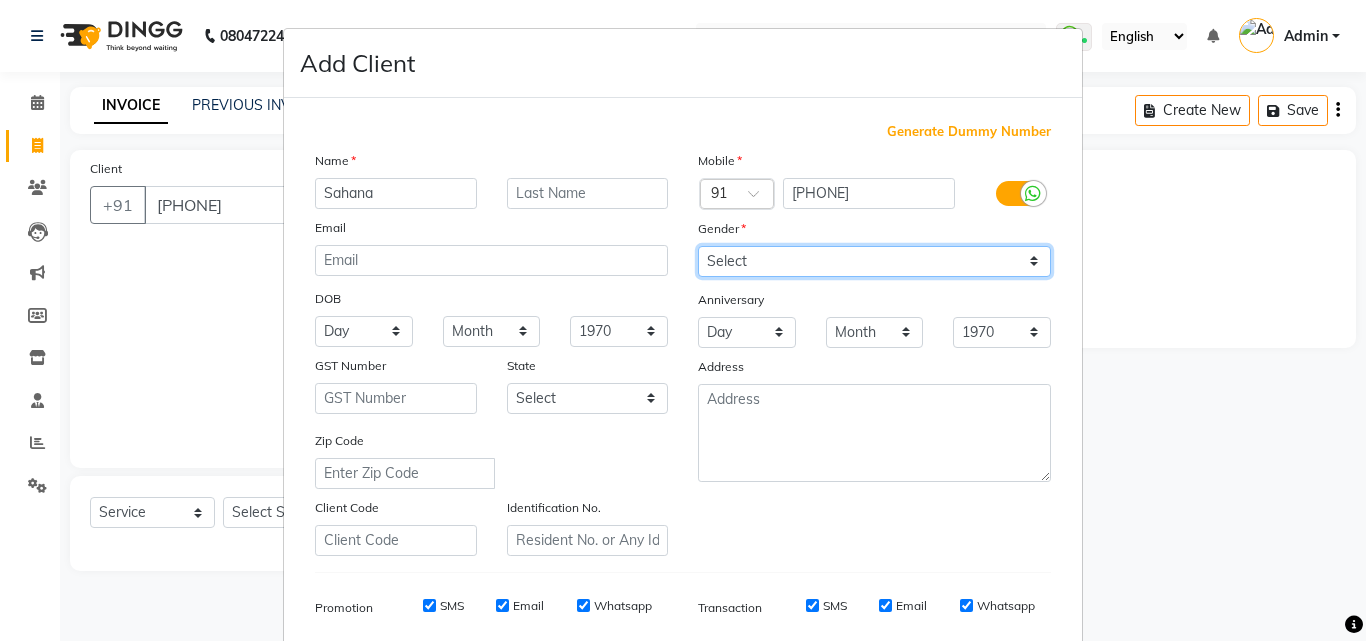 click on "Select Male Female Other Prefer Not To Say" at bounding box center (874, 261) 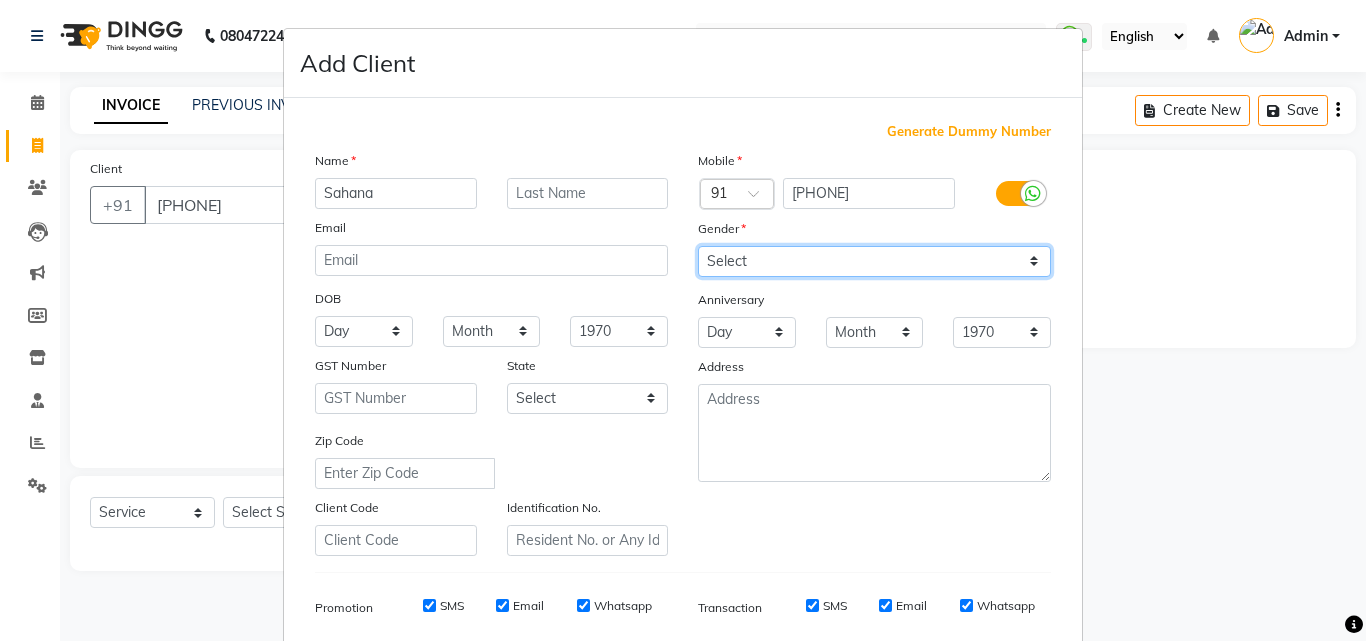 select on "female" 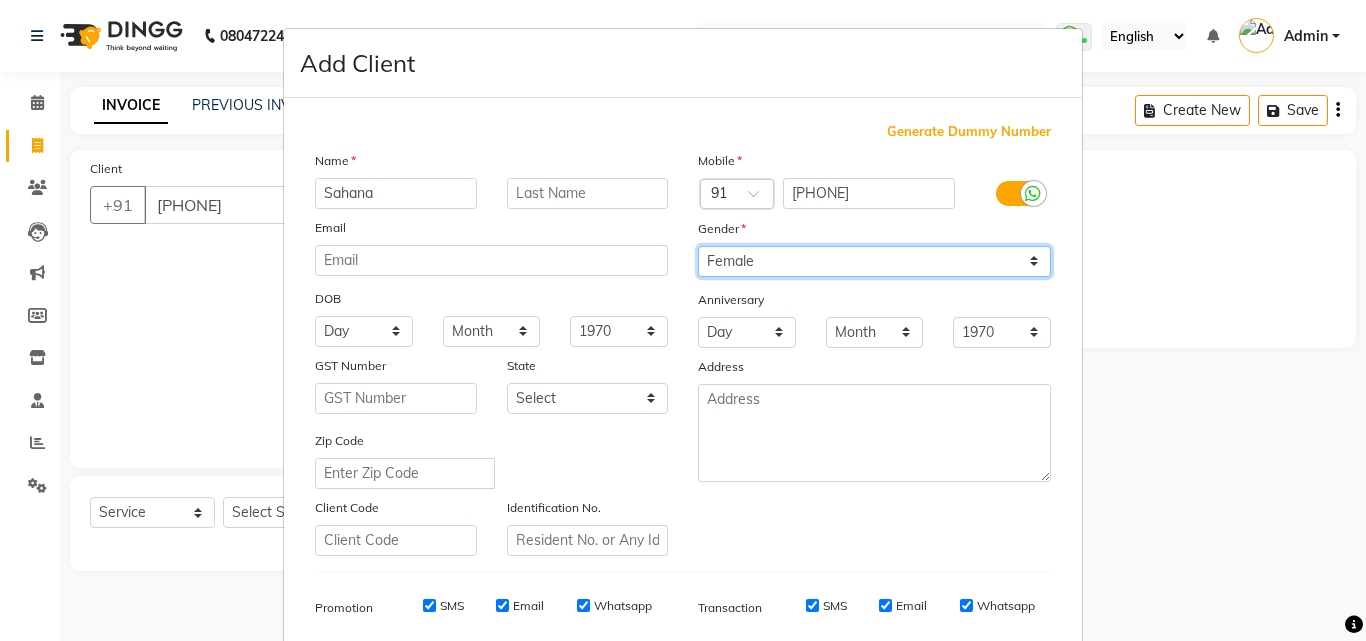 click on "Select Male Female Other Prefer Not To Say" at bounding box center [874, 261] 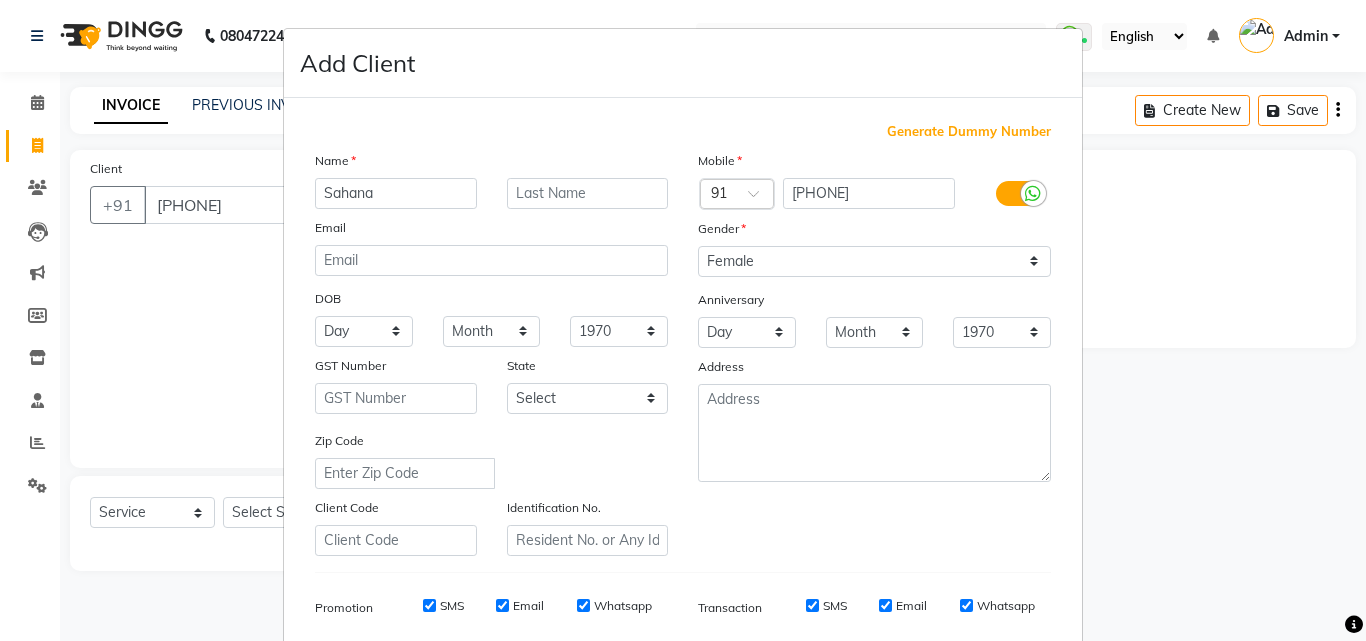 click at bounding box center (1018, 193) 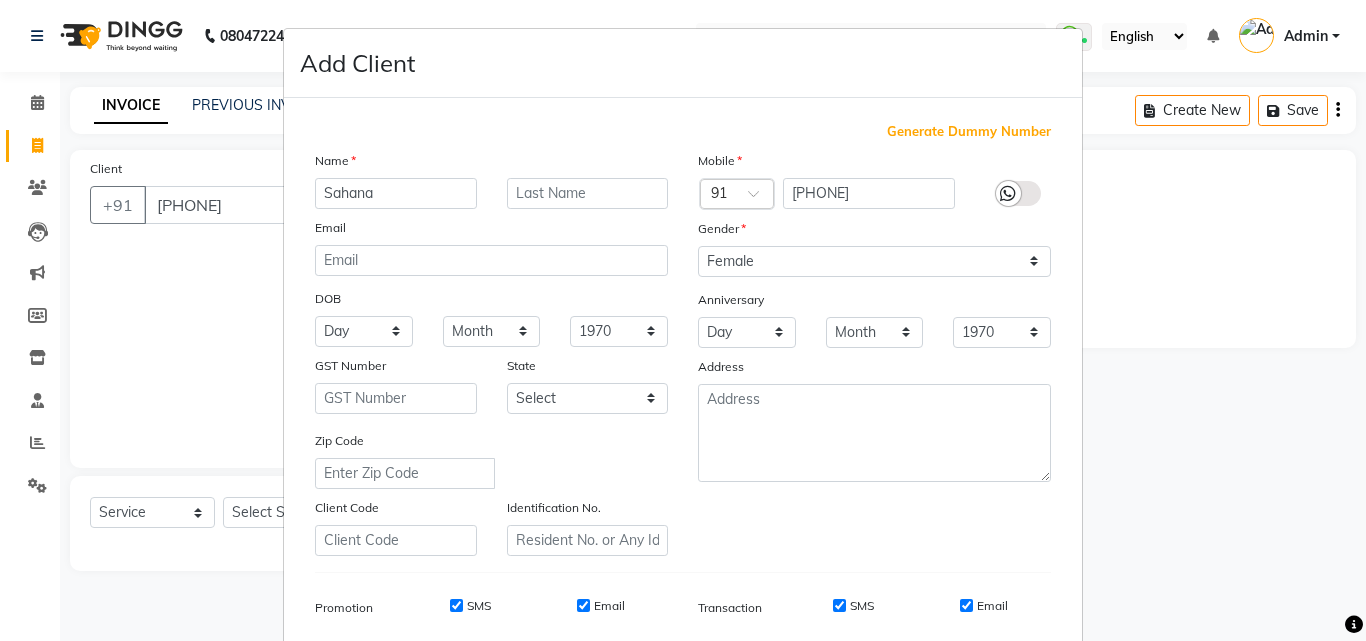 click on "SMS" at bounding box center [839, 605] 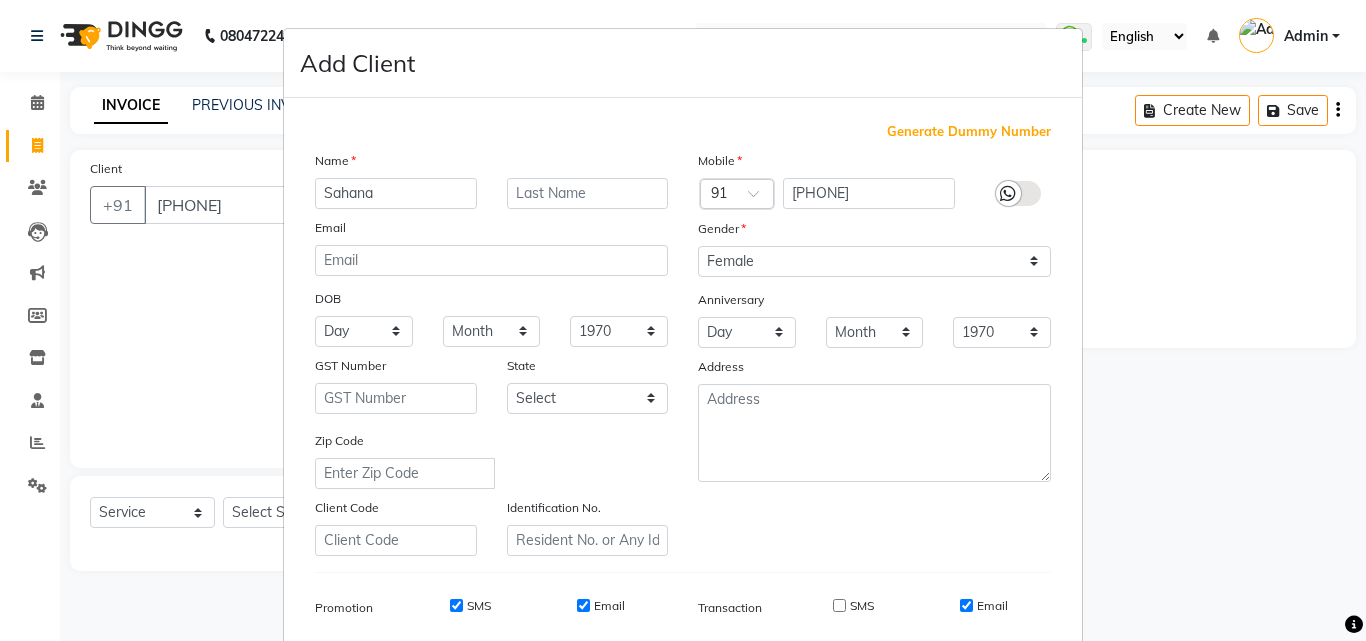 click on "Email" at bounding box center (966, 605) 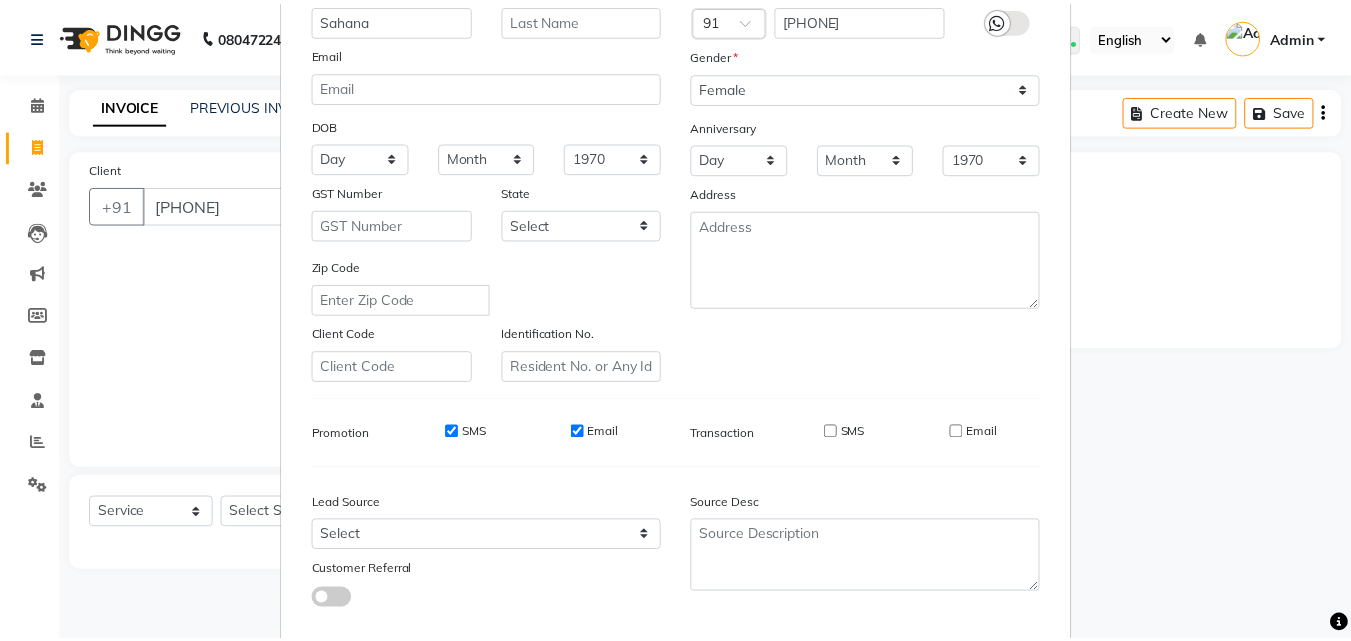 scroll, scrollTop: 282, scrollLeft: 0, axis: vertical 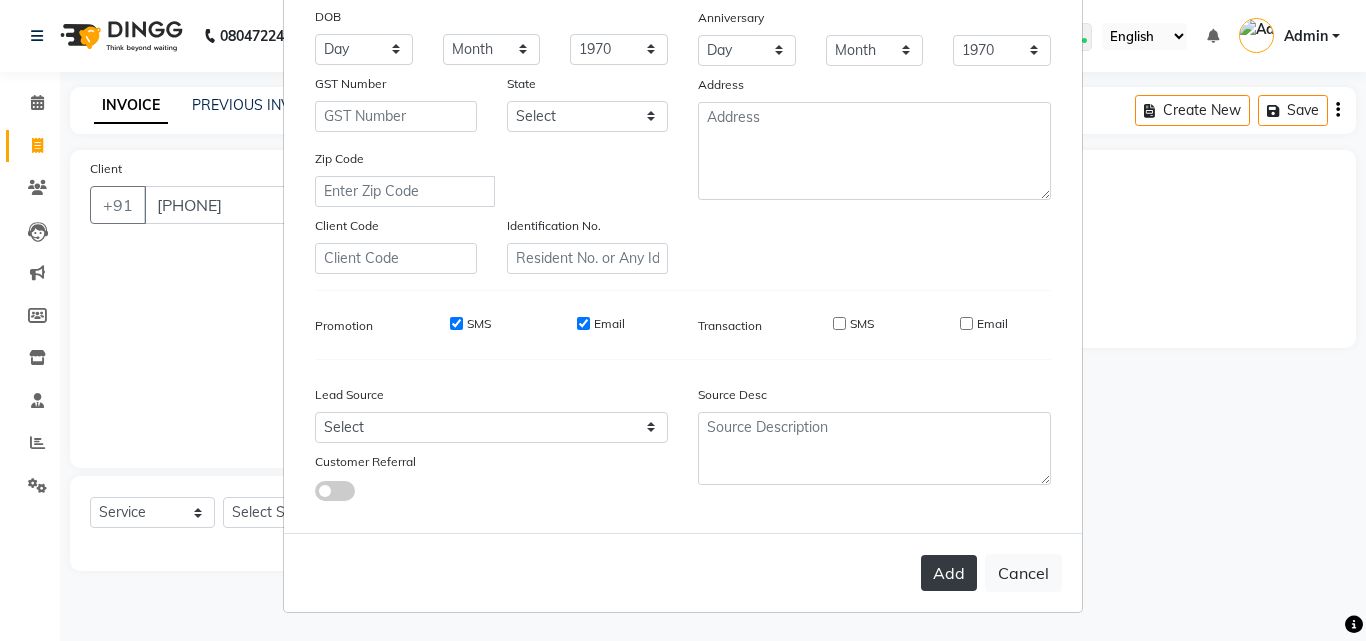 click on "Add" at bounding box center (949, 573) 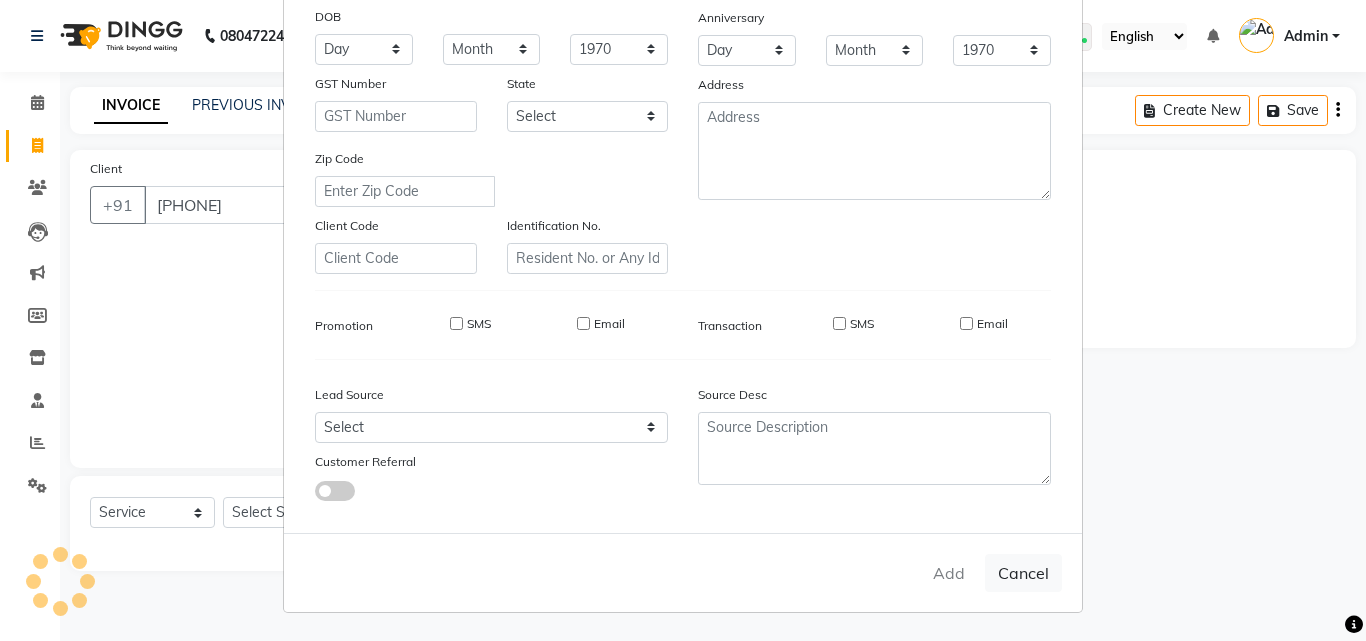 type 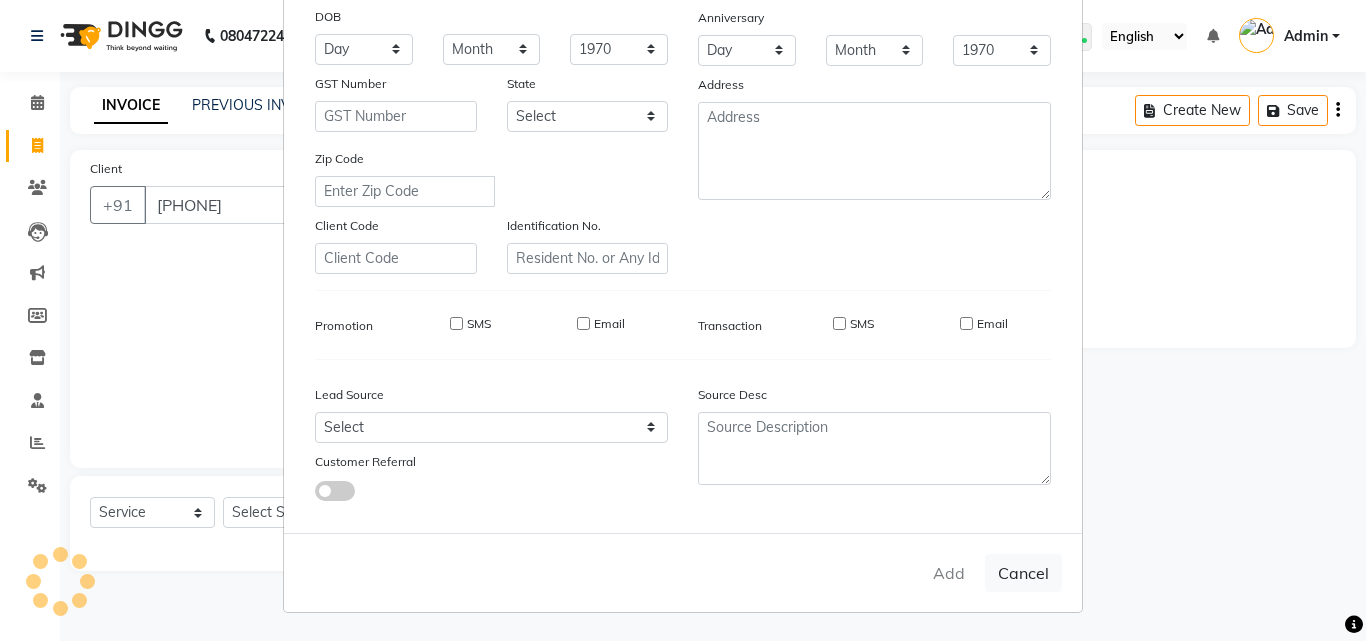 select 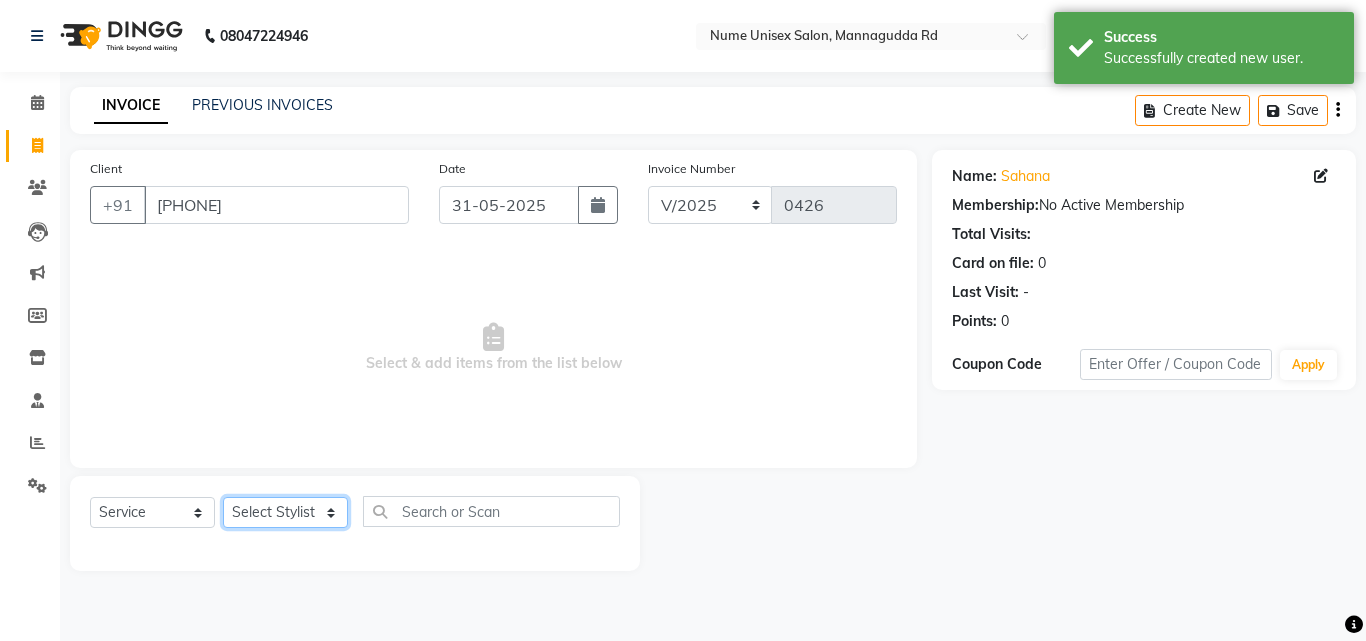click on "Select Stylist Admin Arman Deepa Mangar Jayashree S Lisha Patel Mohd Muzahir Ali Preema Rashmi Shubha Devadiga Sony Priya Syaran" 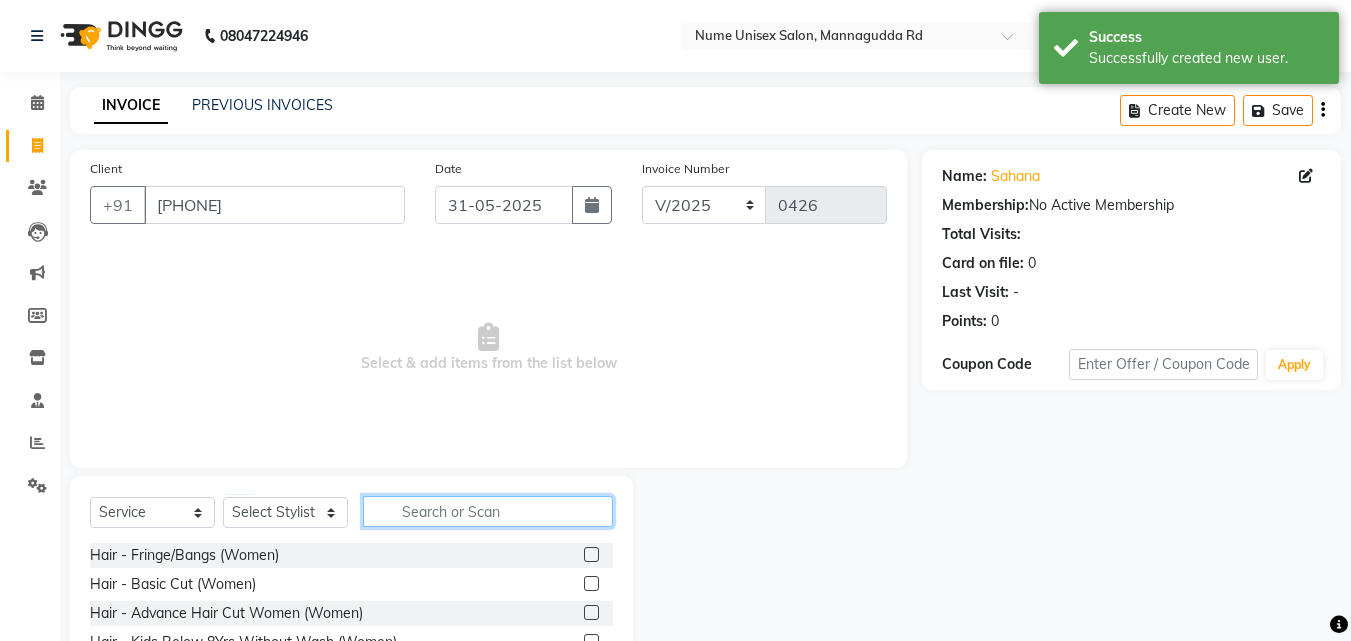 click 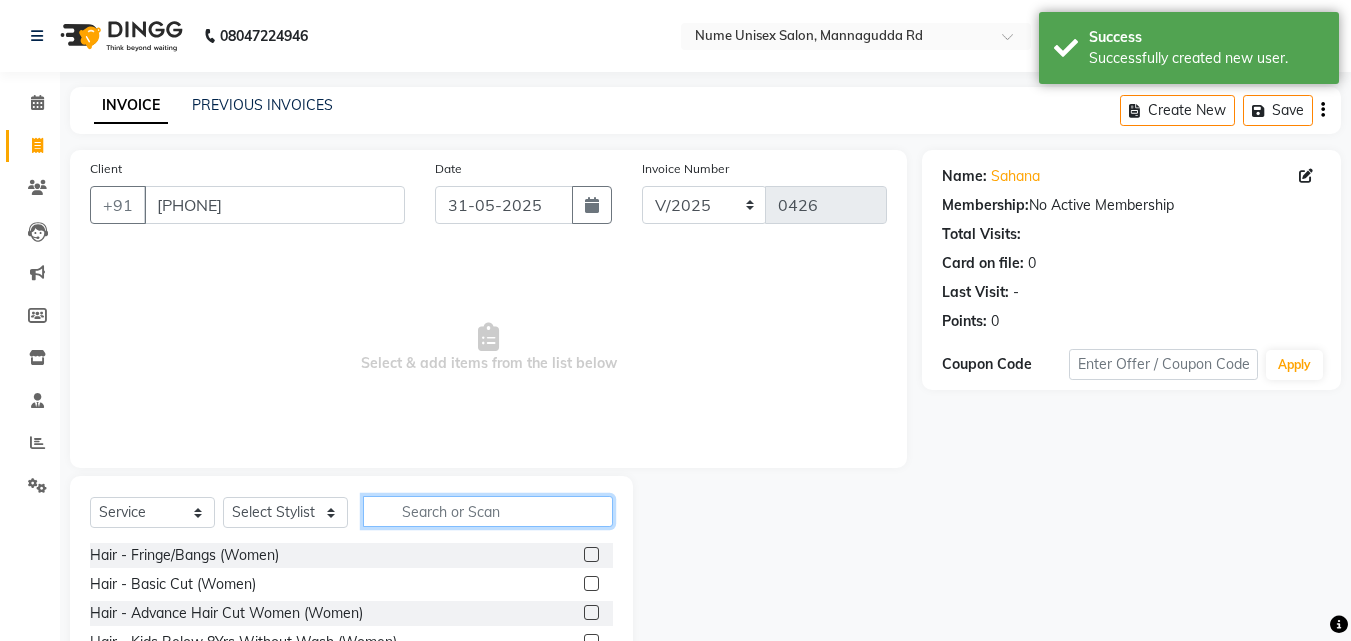 type on "i" 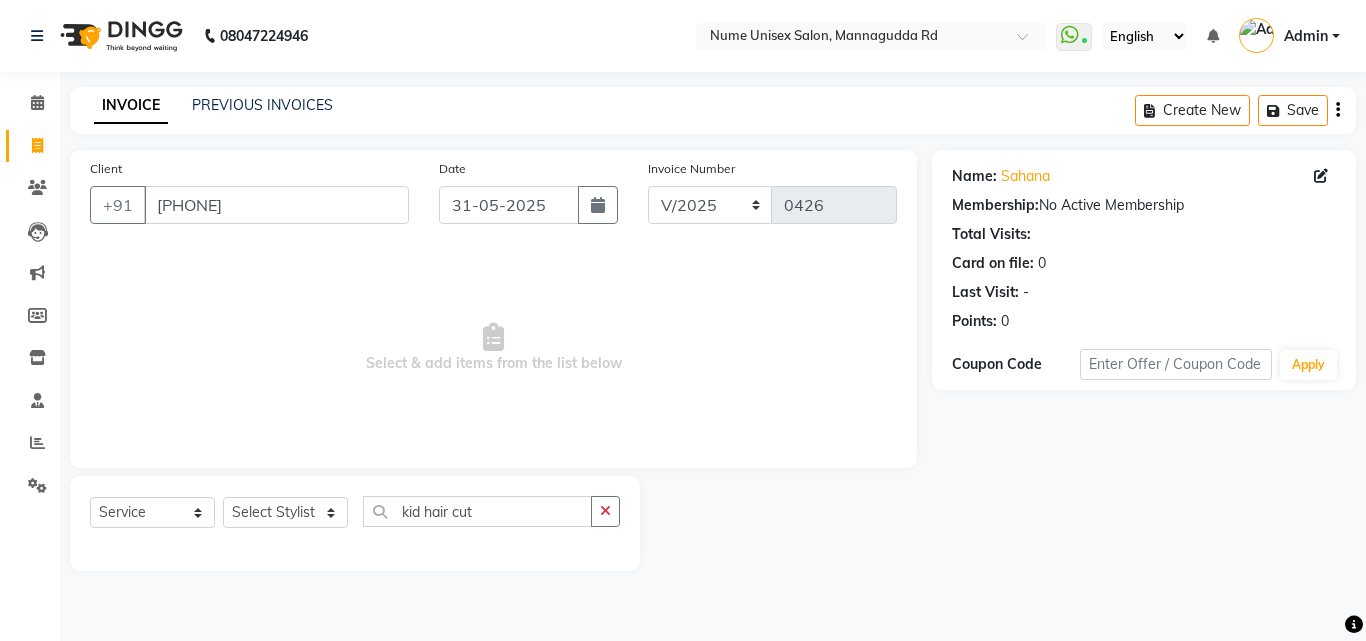 click on "Select & add items from the list below" at bounding box center [493, 348] 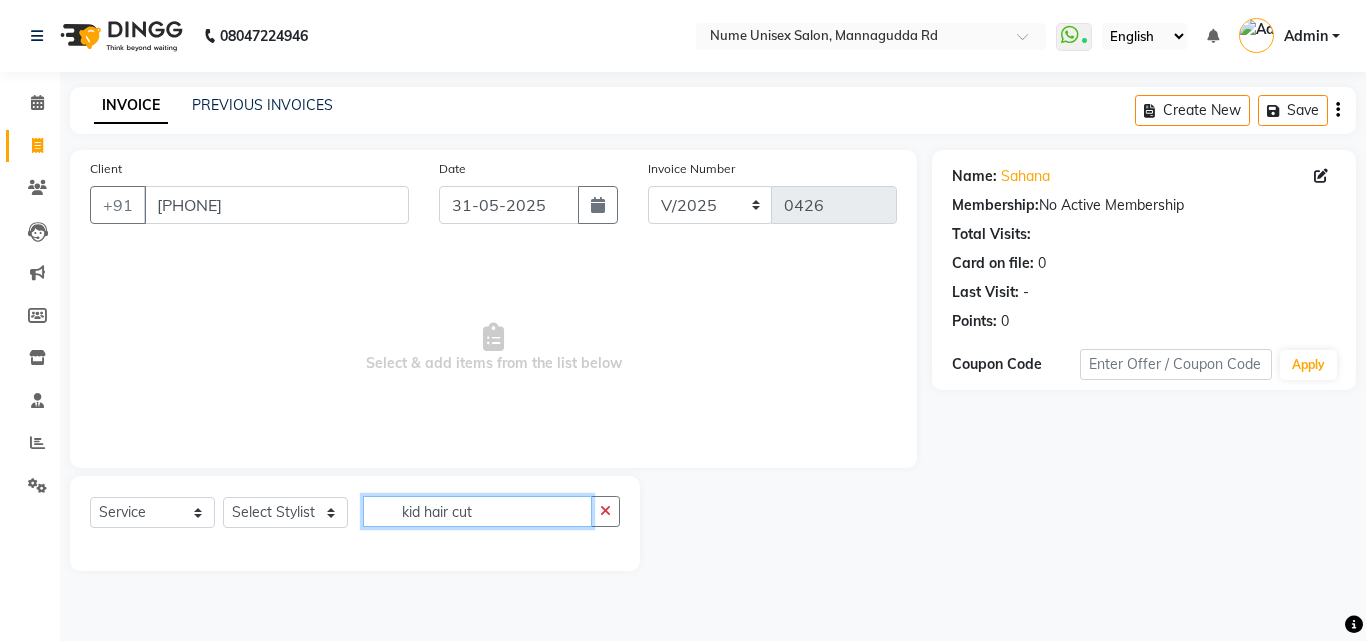 click on "kid hair cut" 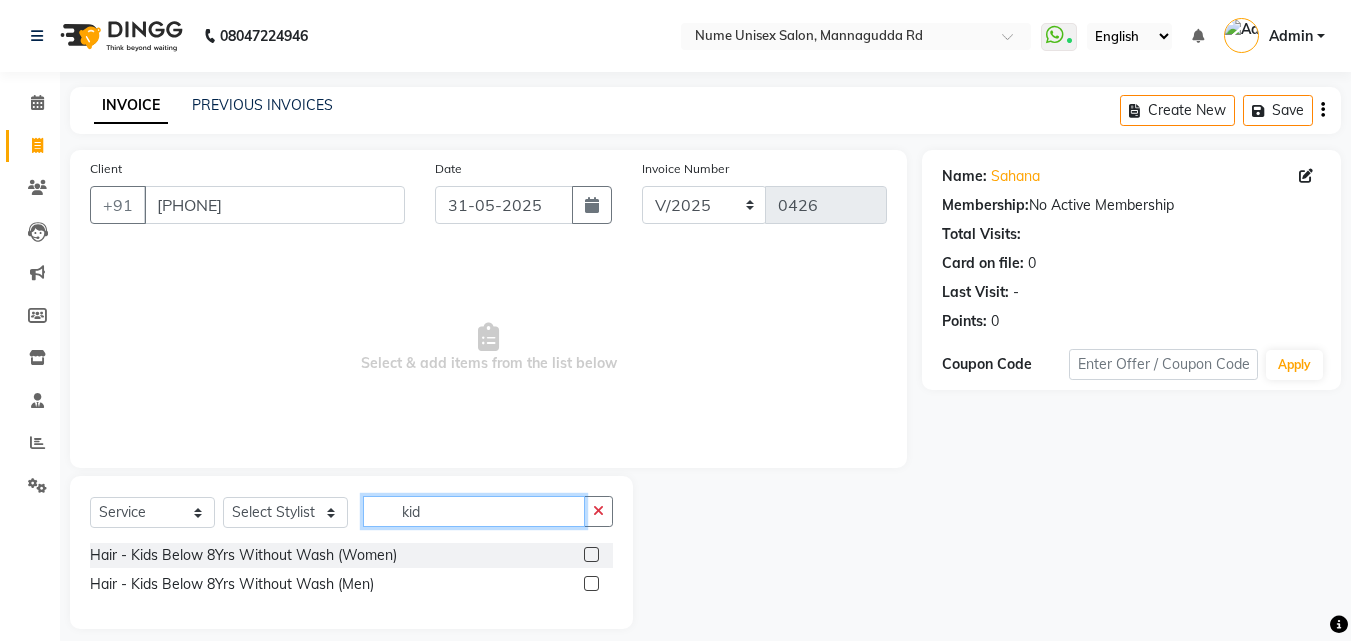 type on "kid" 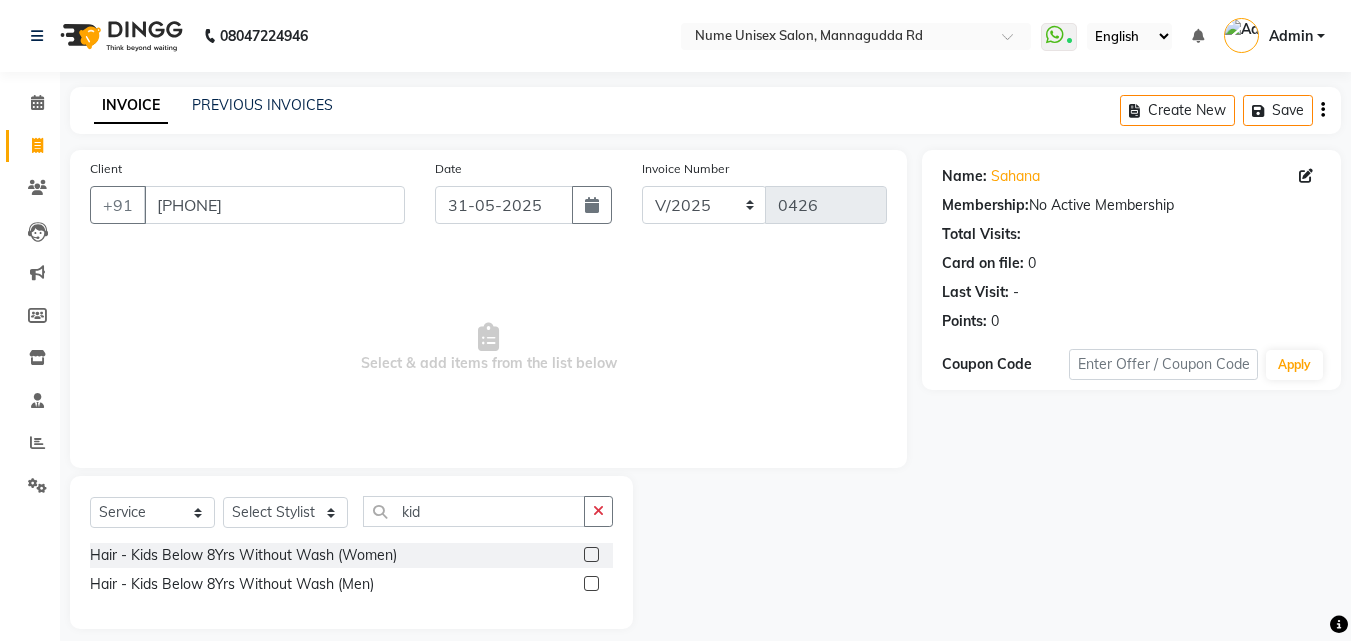click 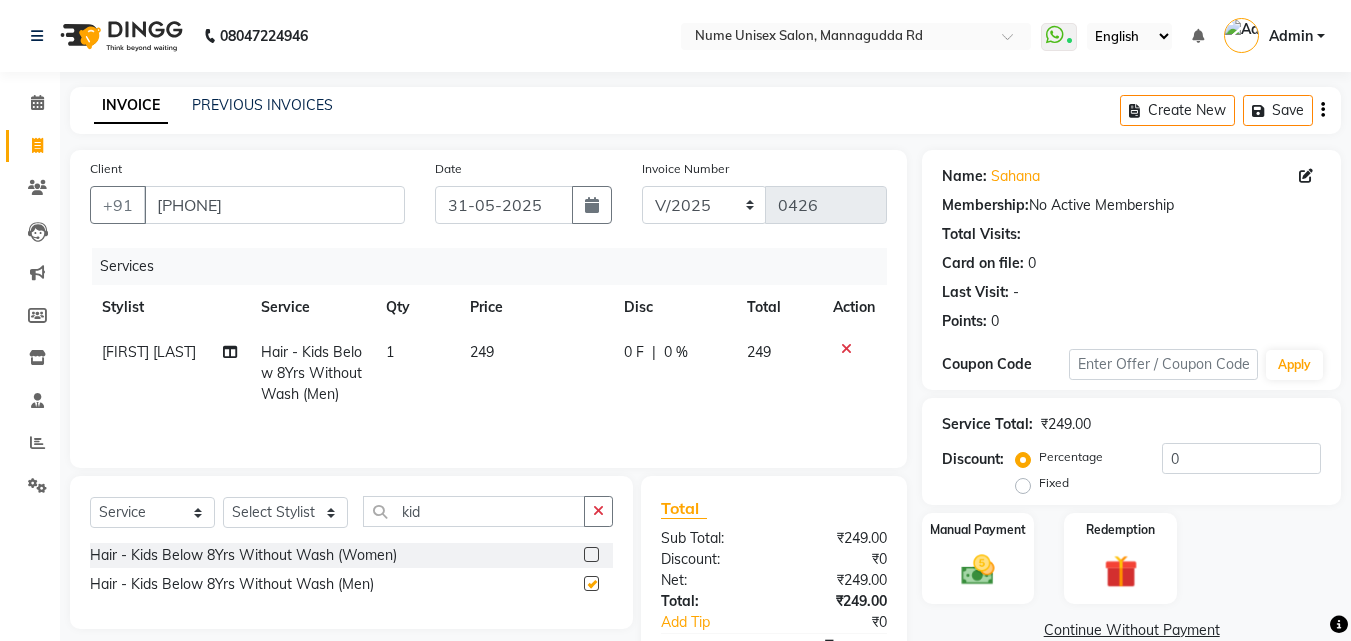 checkbox on "false" 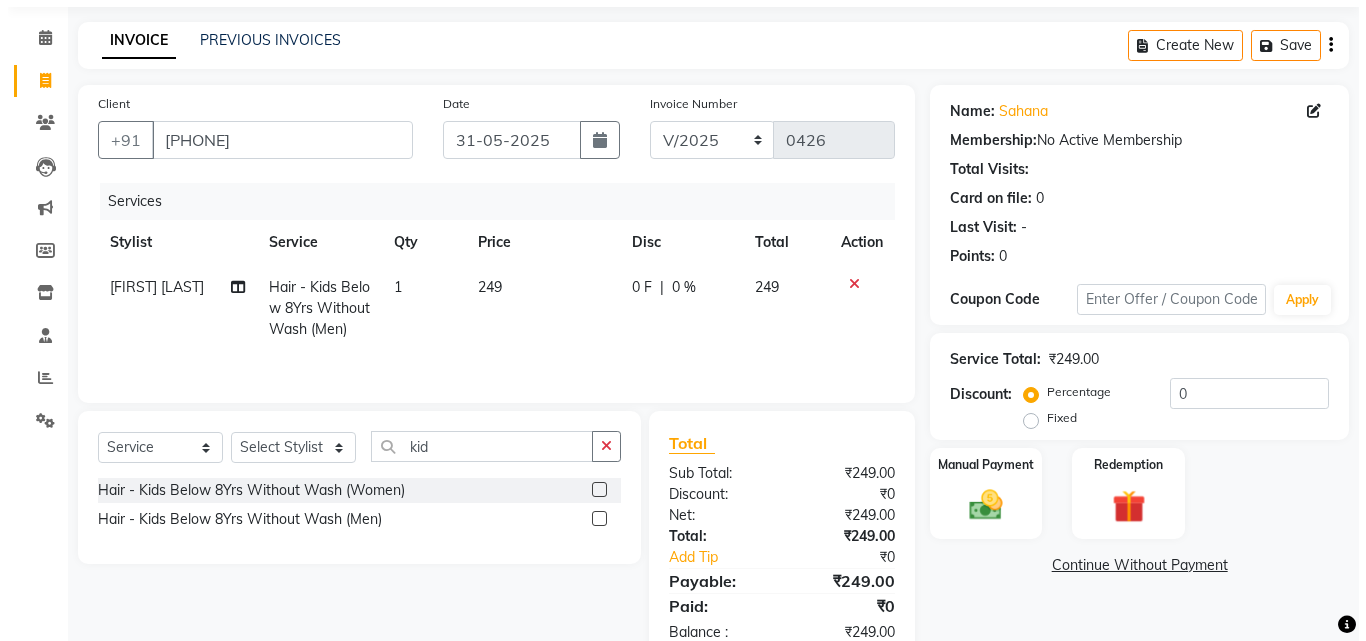scroll, scrollTop: 100, scrollLeft: 0, axis: vertical 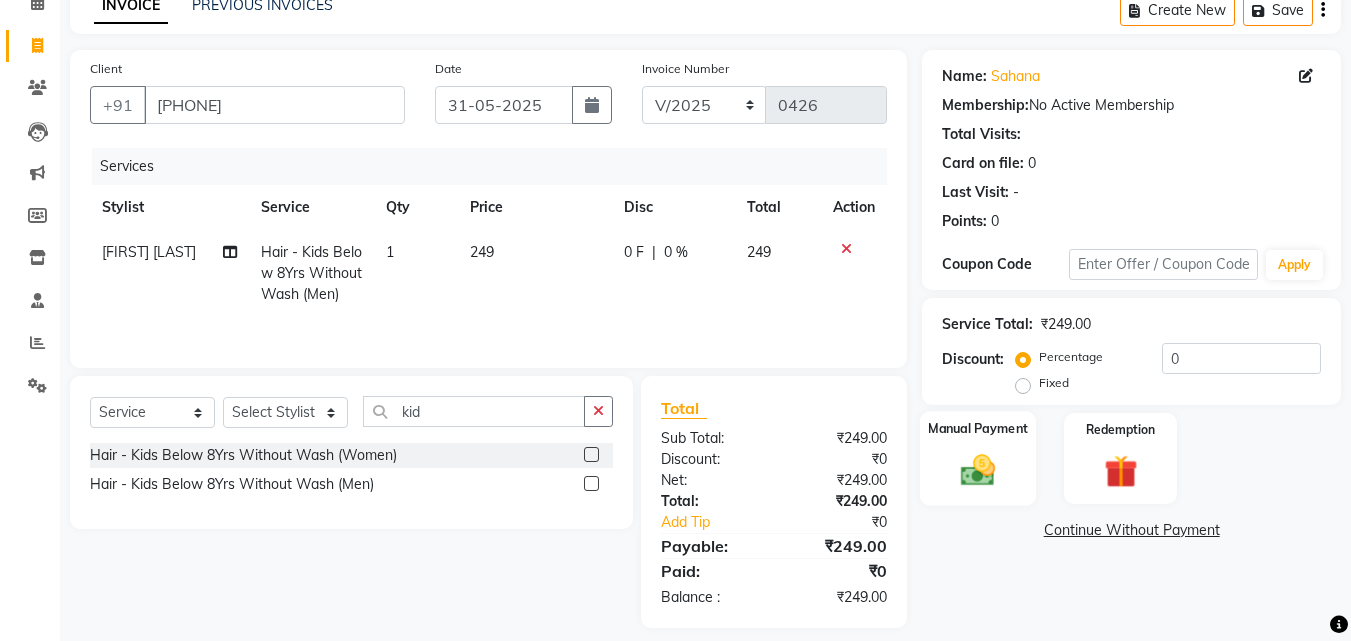 click 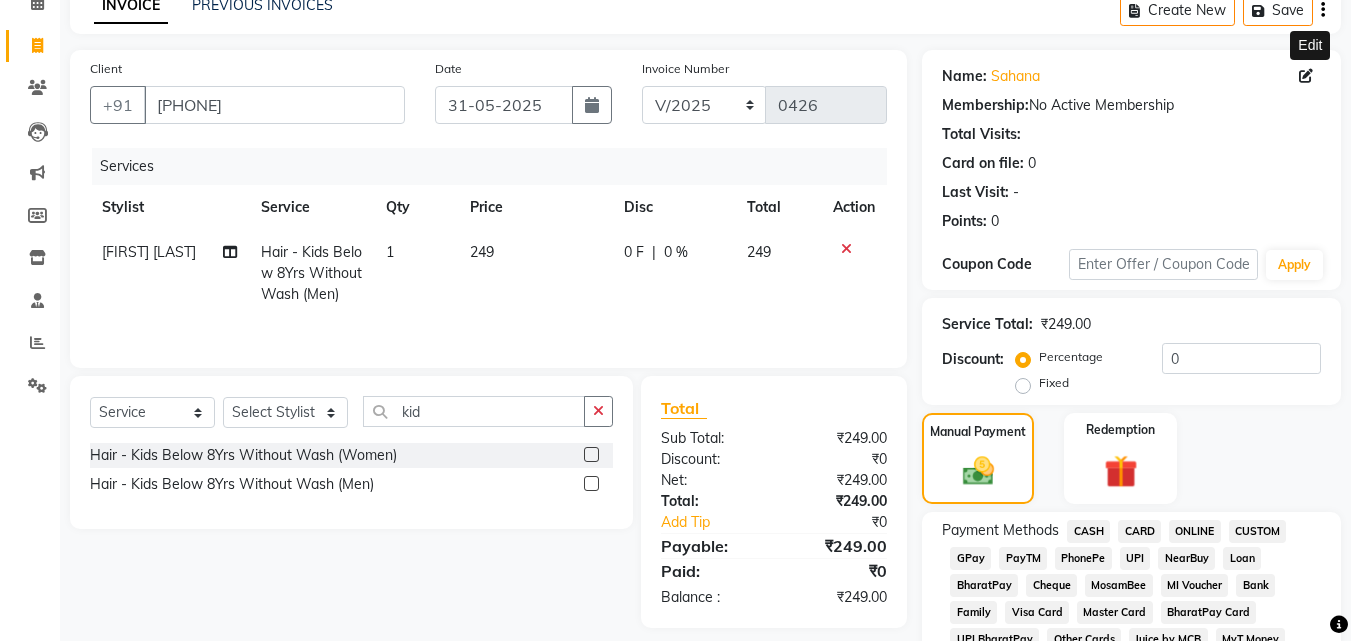 click 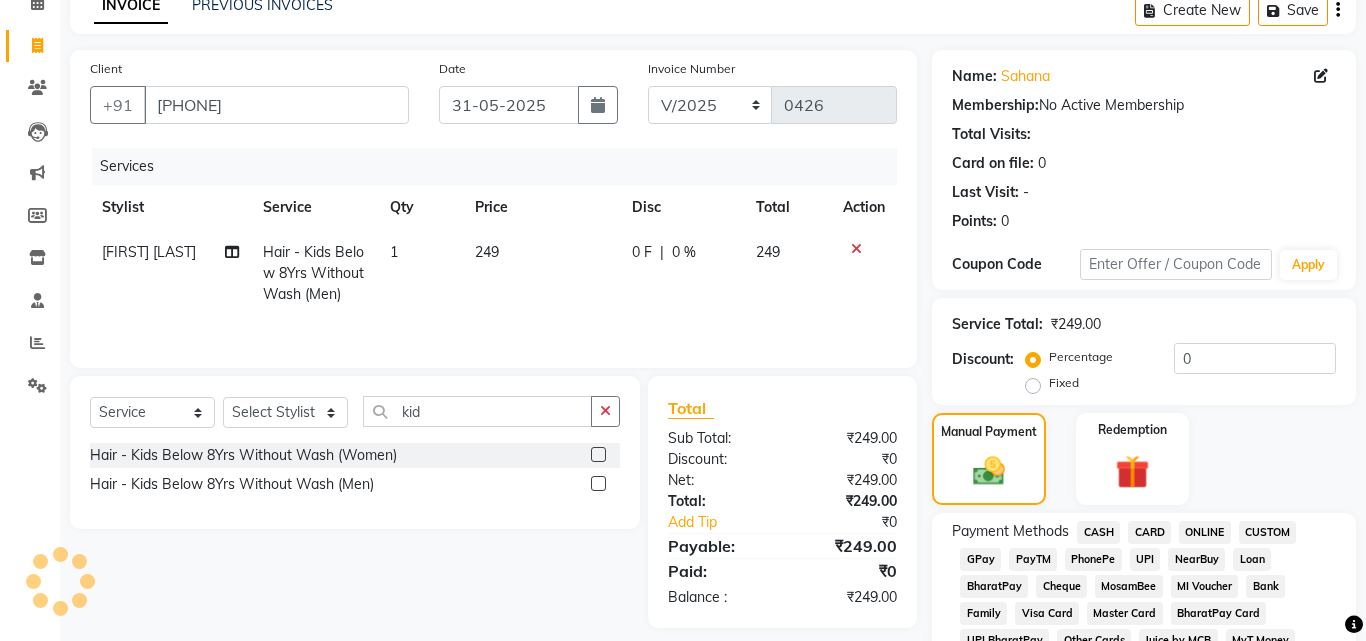 select on "female" 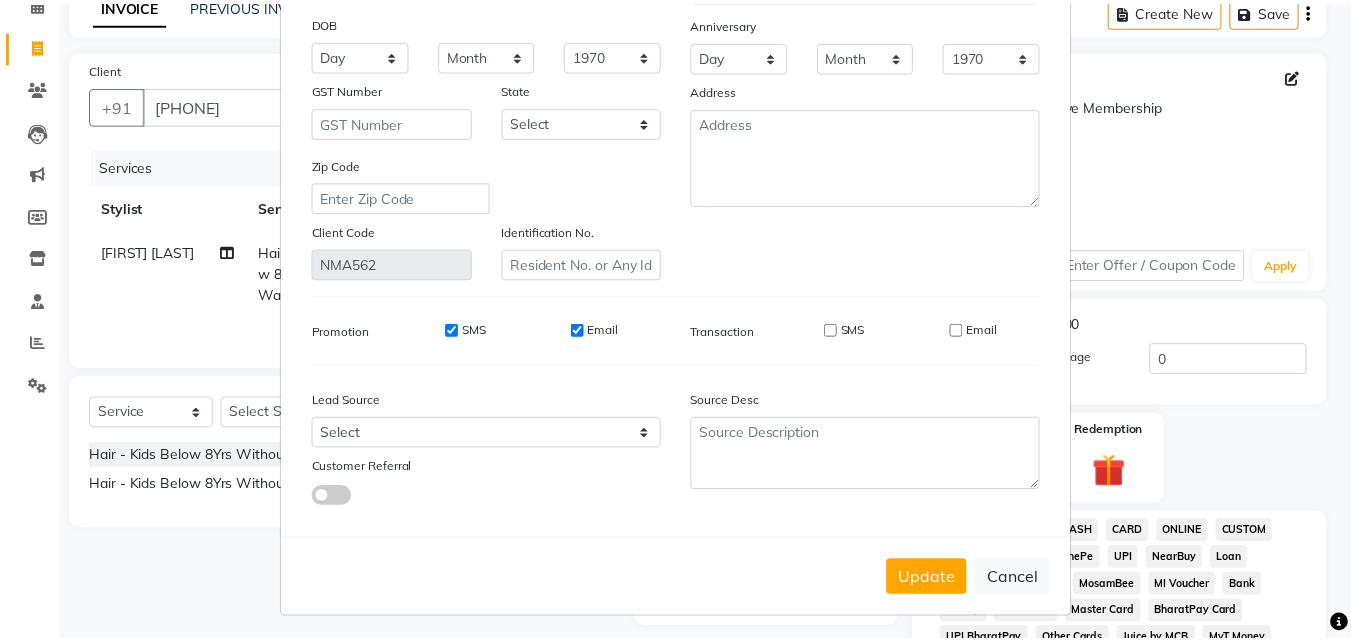 scroll, scrollTop: 246, scrollLeft: 0, axis: vertical 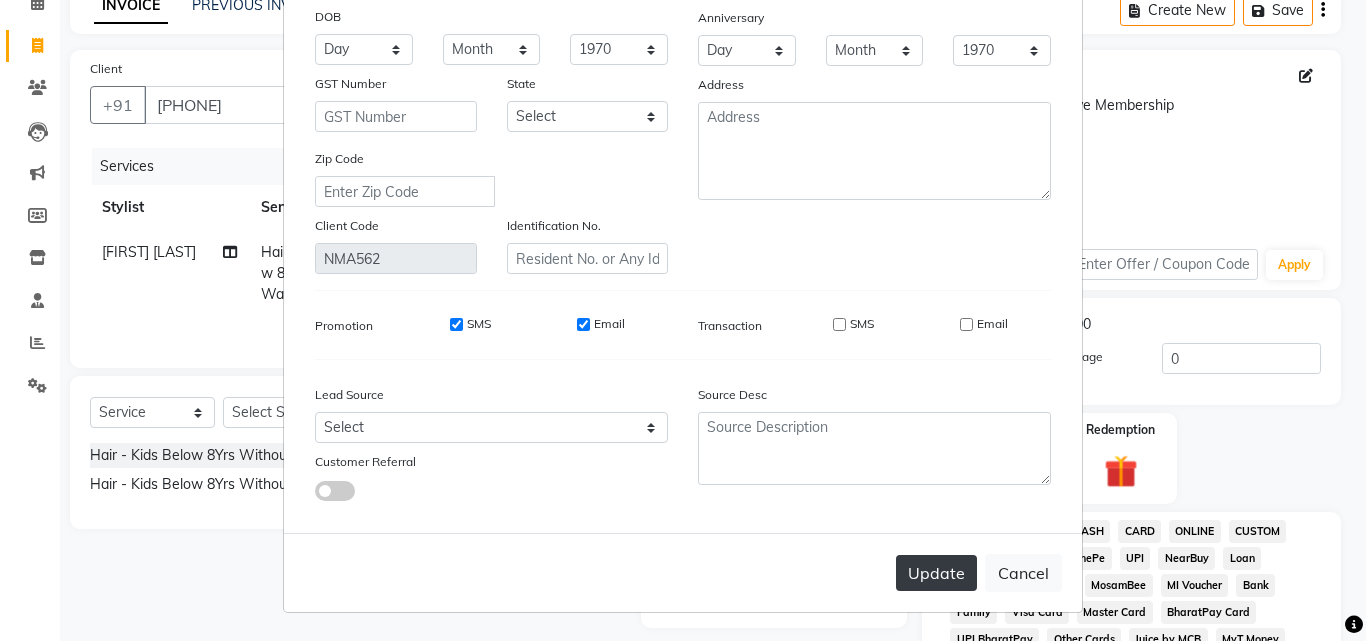 click on "Update" at bounding box center (936, 573) 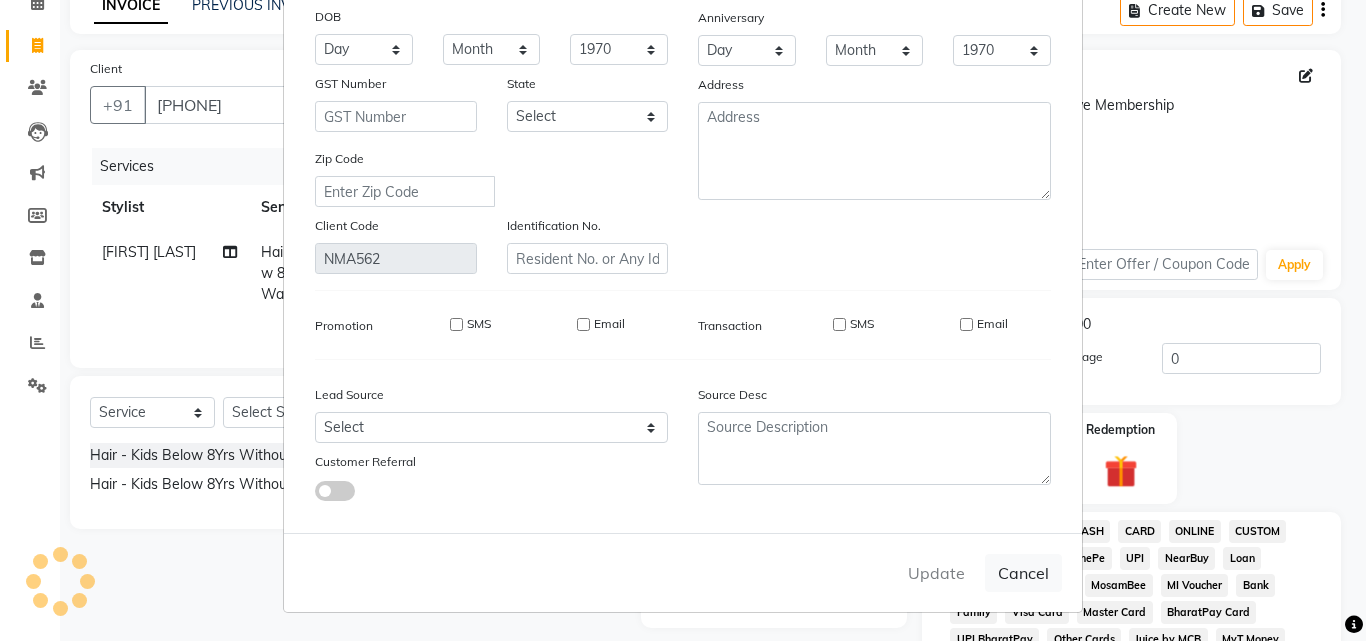 type 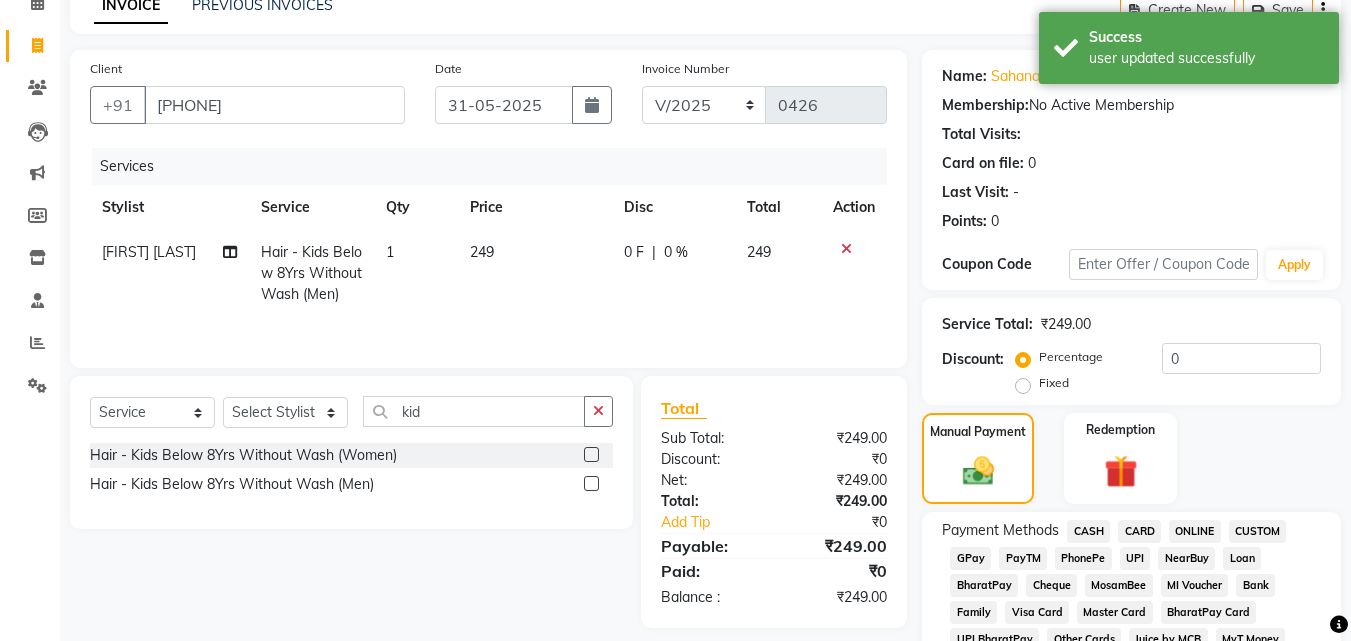 click on "GPay" 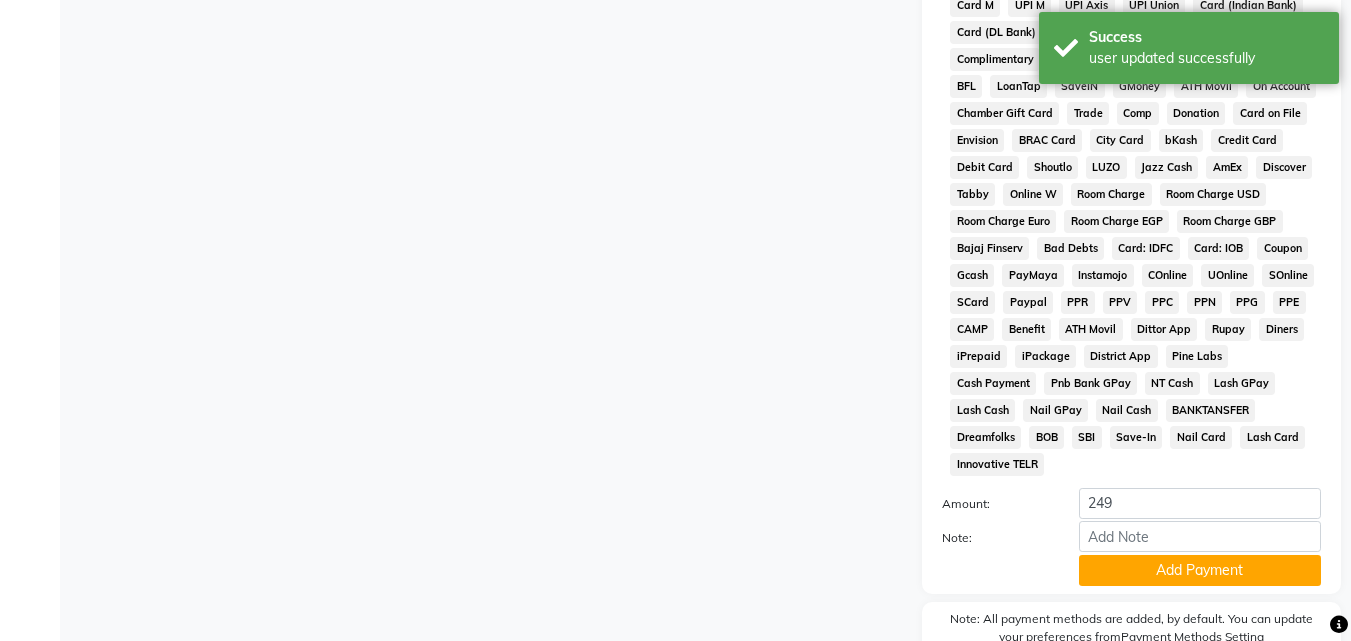 scroll, scrollTop: 861, scrollLeft: 0, axis: vertical 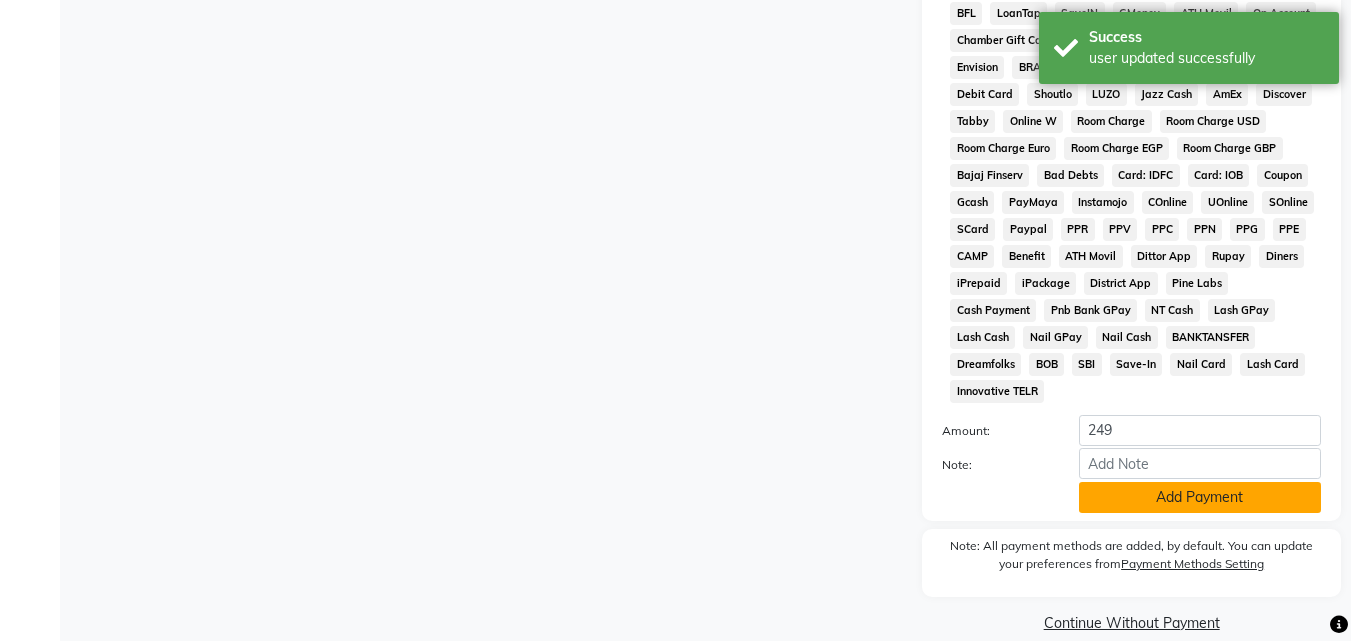 click on "Add Payment" 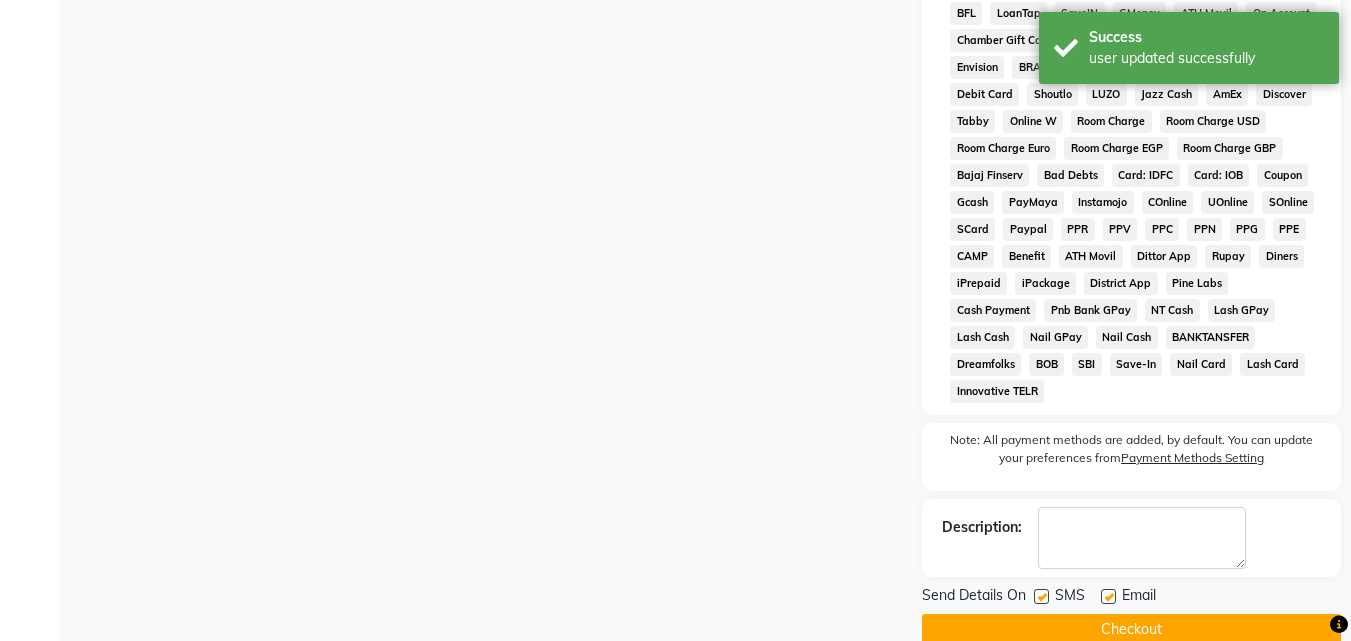 click 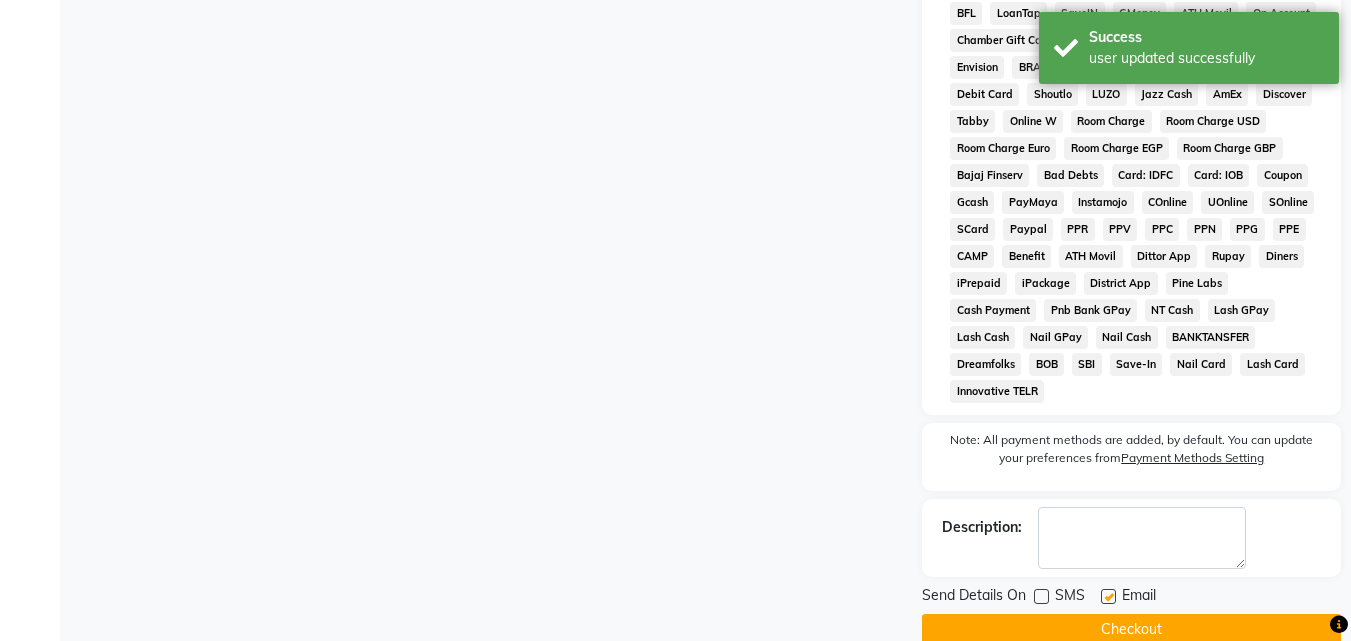 click 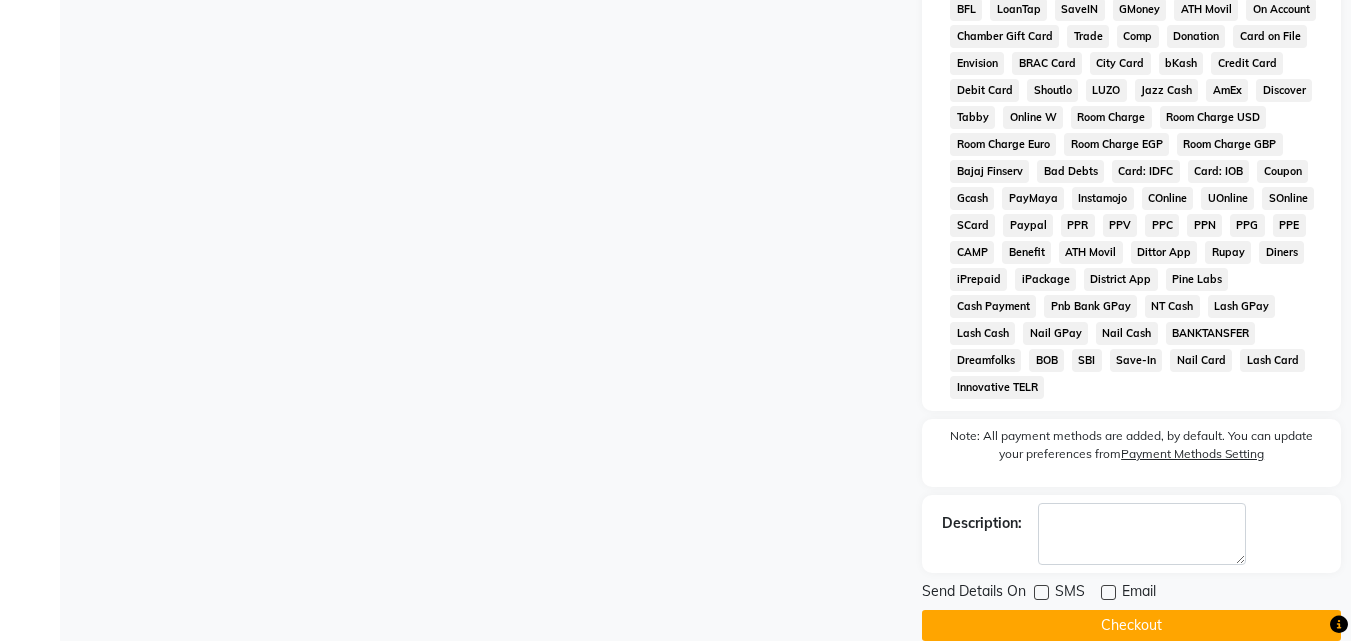 scroll, scrollTop: 868, scrollLeft: 0, axis: vertical 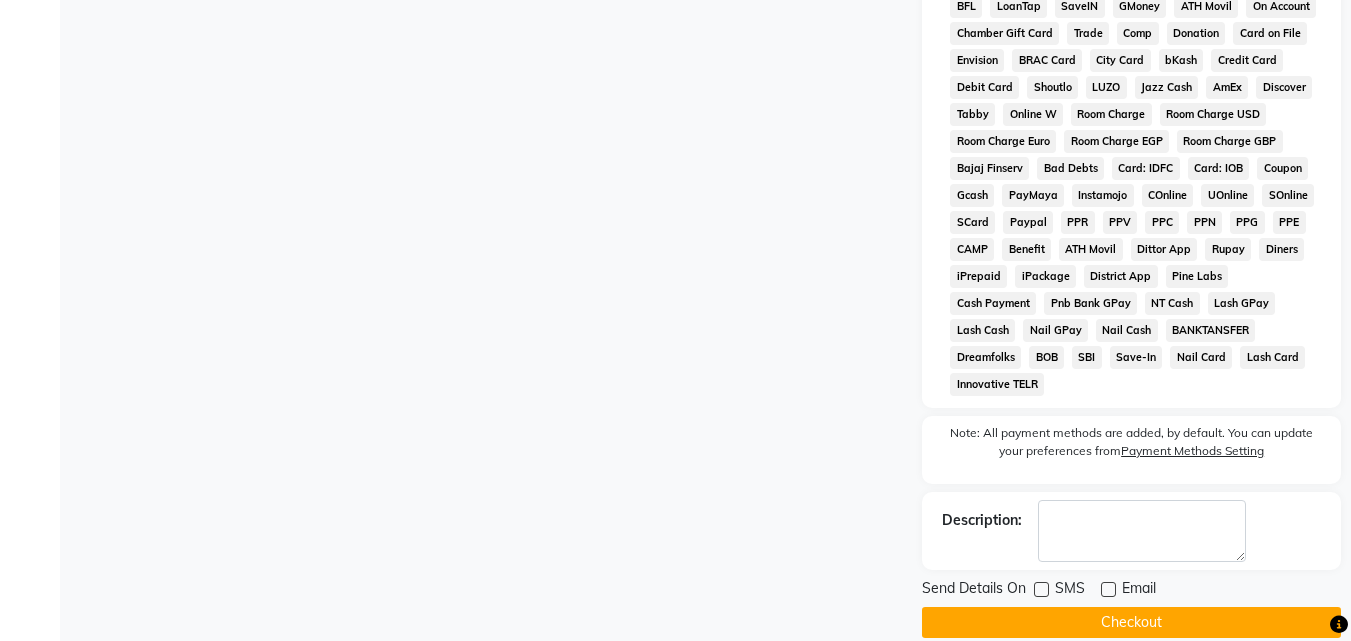 click on "Checkout" 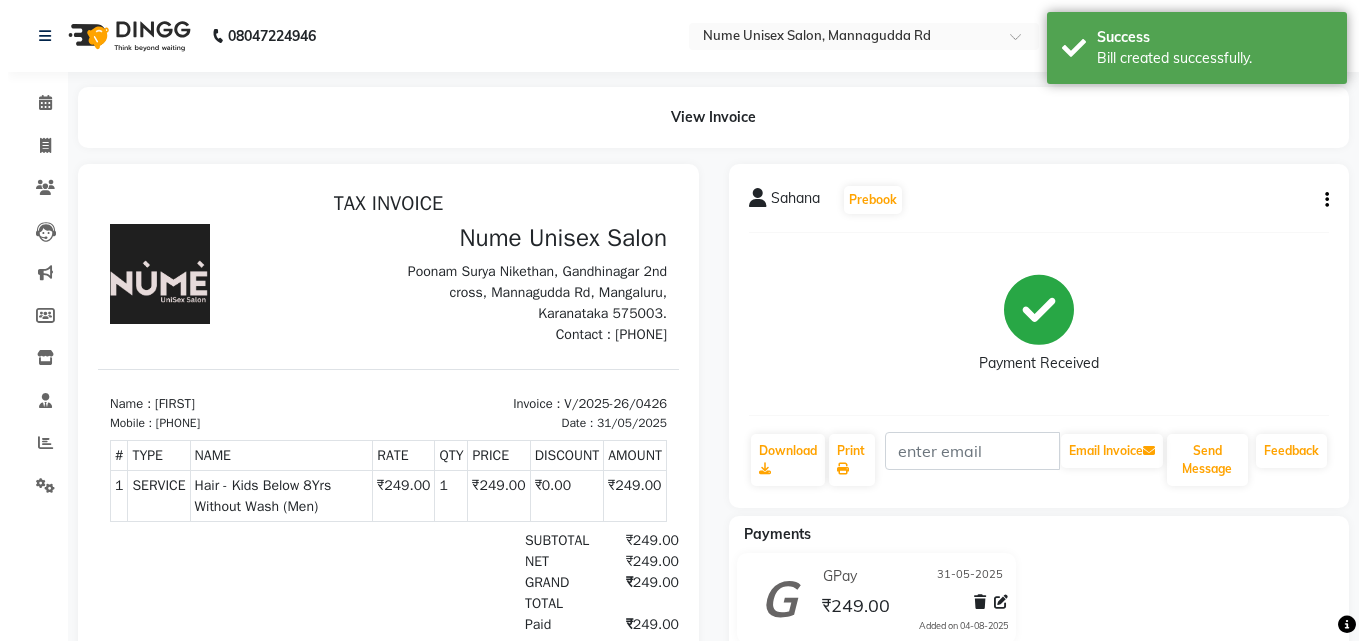 scroll, scrollTop: 0, scrollLeft: 0, axis: both 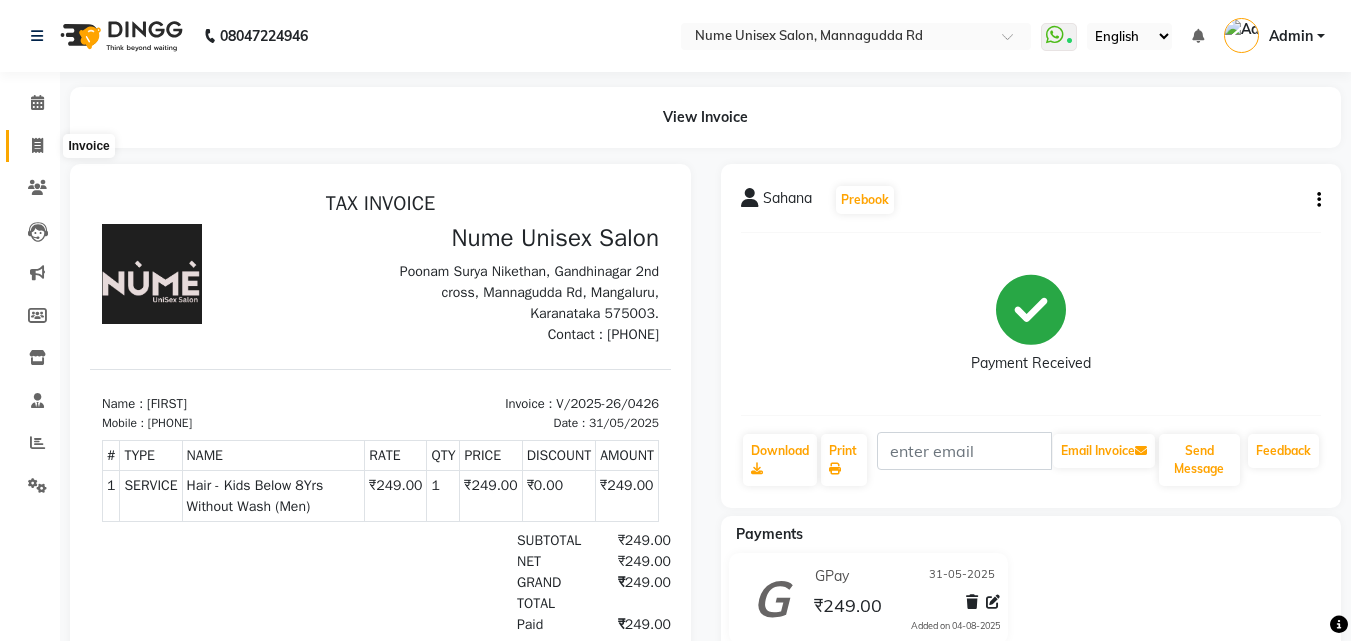 click 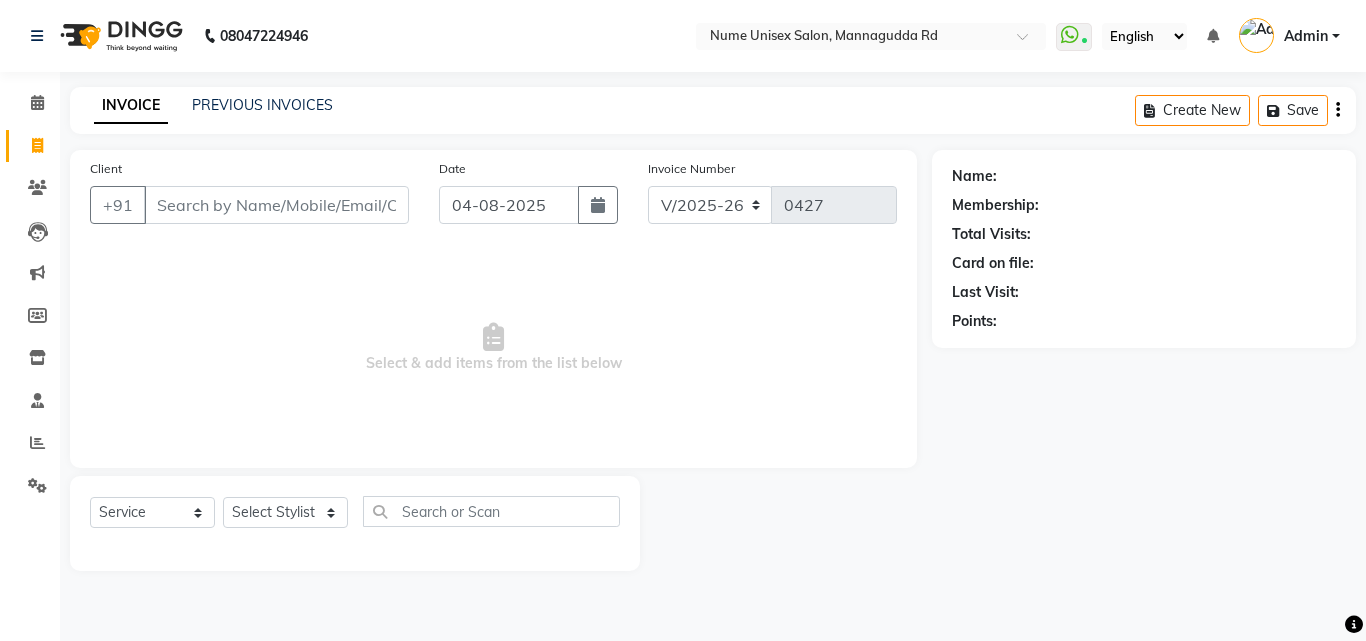 click on "Client" at bounding box center [276, 205] 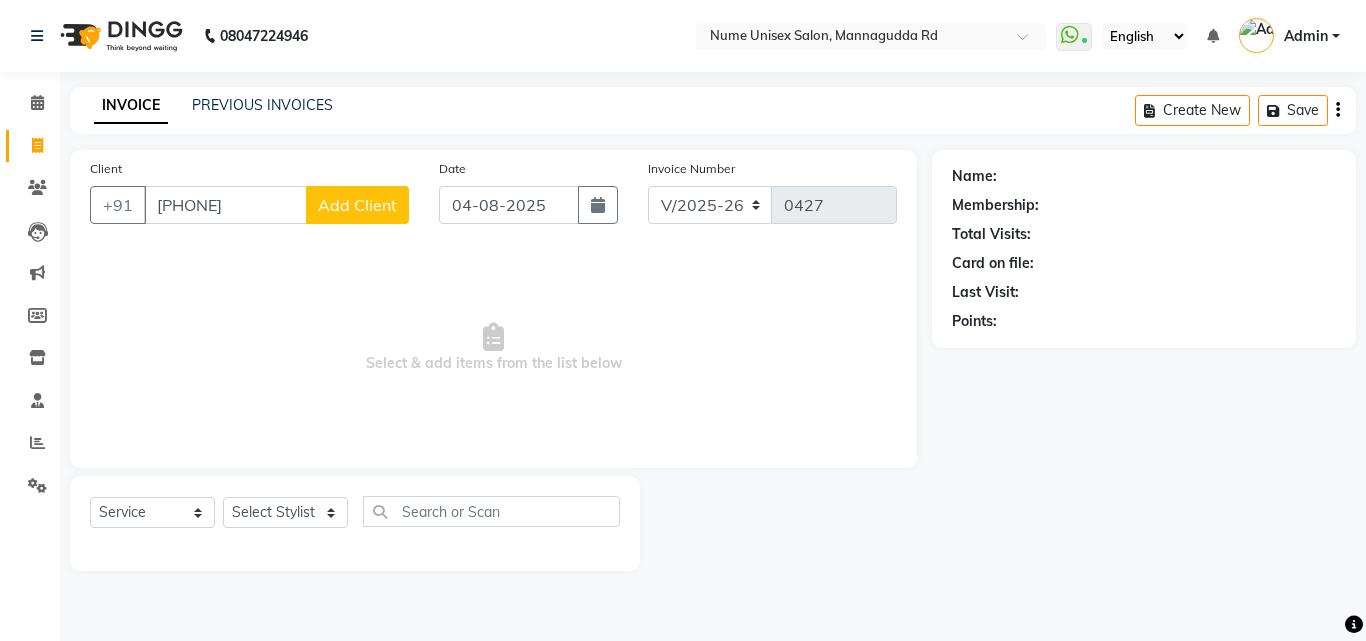 type on "[PHONE]" 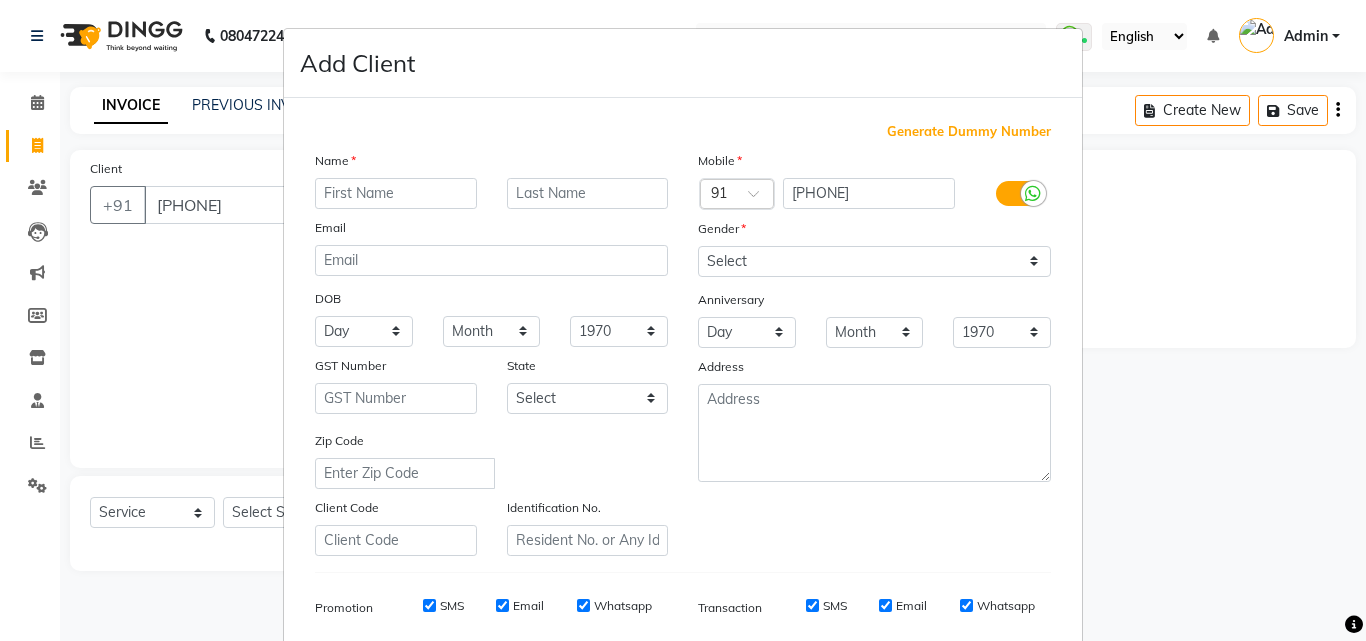 click on "Add Client Generate Dummy Number Name Email DOB Day 01 02 03 04 05 06 07 08 09 10 11 12 13 14 15 16 17 18 19 20 21 22 23 24 25 26 27 28 29 30 31 Month January February March April May June July August September October November December 1940 1941 1942 1943 1944 1945 1946 1947 1948 1949 1950 1951 1952 1953 1954 1955 1956 1957 1958 1959 1960 1961 1962 1963 1964 1965 1966 1967 1968 1969 1970 1971 1972 1973 1974 1975 1976 1977 1978 1979 1980 1981 1982 1983 1984 1985 1986 1987 1988 1989 1990 1991 1992 1993 1994 1995 1996 1997 1998 1999 2000 2001 2002 2003 2004 2005 2006 2007 2008 2009 2010 2011 2012 2013 2014 2015 2016 2017 2018 2019 2020 2021 2022 2023 2024 GST Number State Select Andaman and Nicobar Islands Andhra Pradesh Arunachal Pradesh Assam Bihar Chandigarh Chhattisgarh Dadra and Nagar Haveli Daman and Diu Delhi Goa Gujarat Haryana Himachal Pradesh Jammu and Kashmir Jharkhand Karnataka Kerala Lakshadweep Madhya Pradesh Maharashtra Manipur Meghalaya Mizoram Nagaland Odisha Pondicherry Punjab Rajasthan Sikkim" at bounding box center (683, 320) 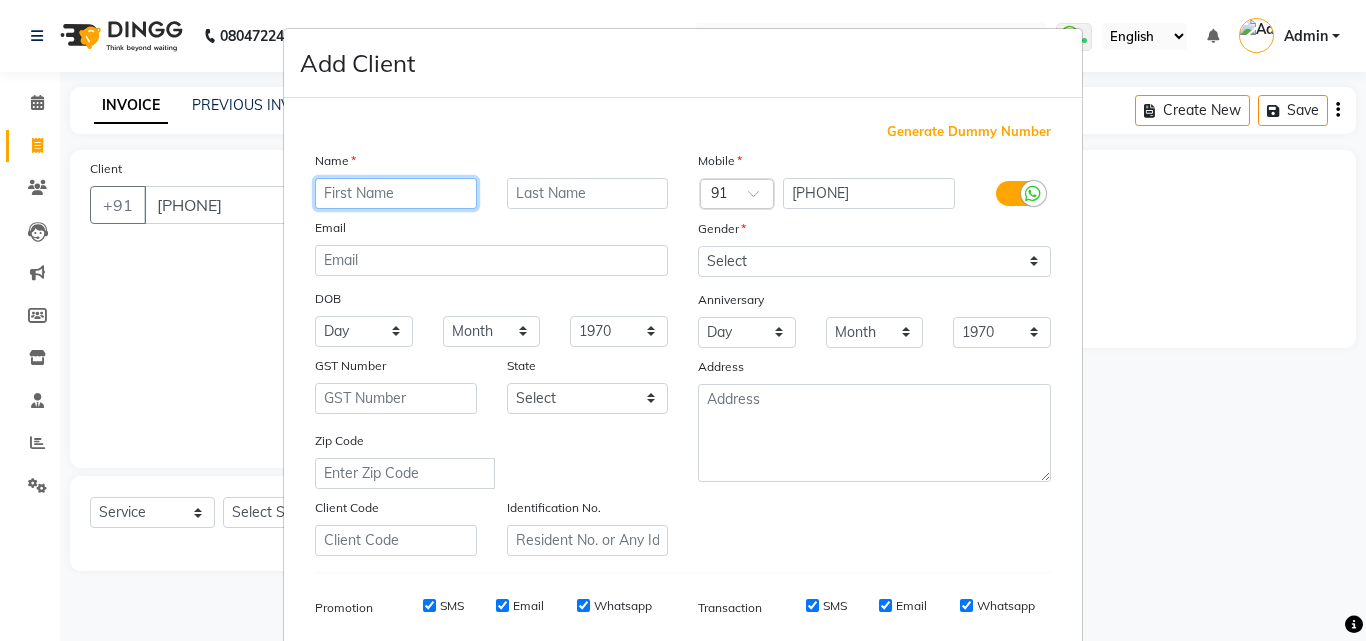 click at bounding box center [396, 193] 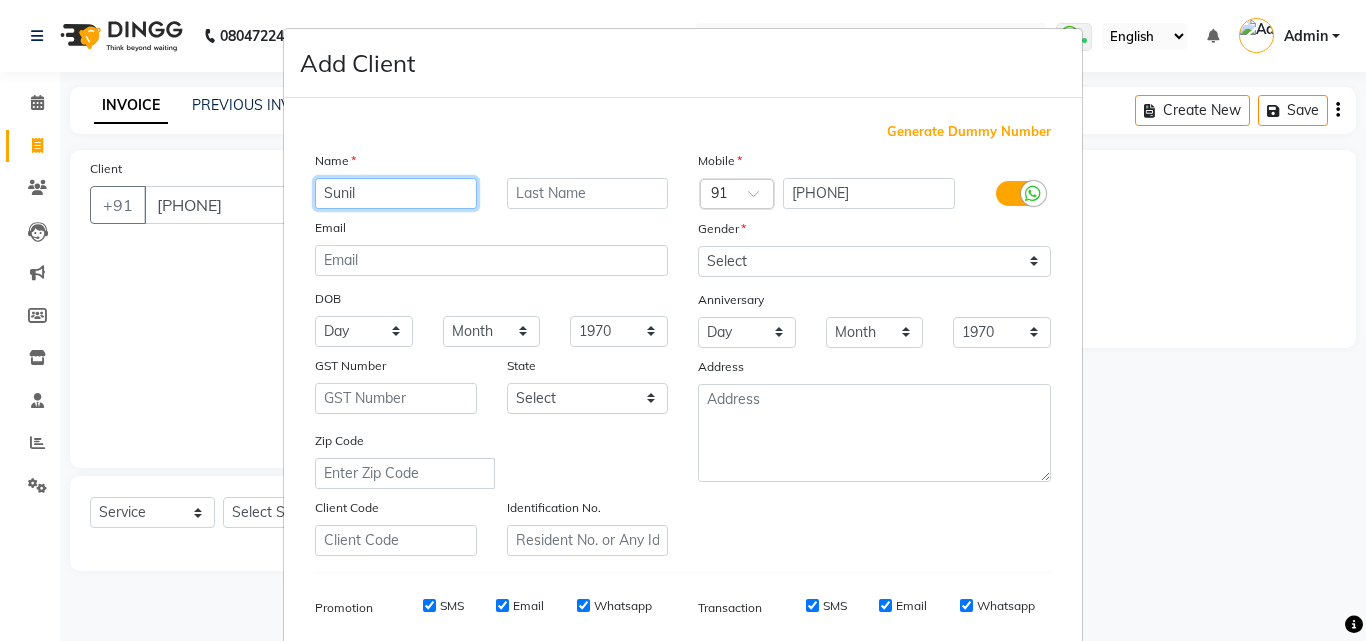 type on "Sunil" 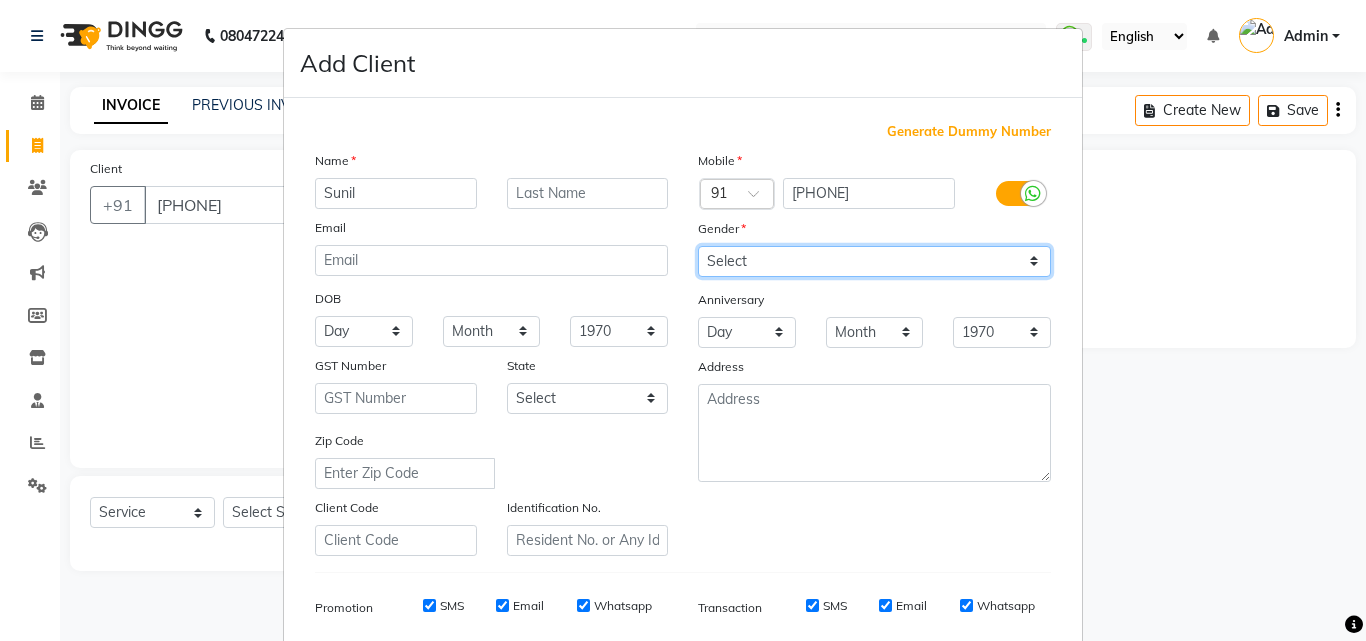 click on "Select Male Female Other Prefer Not To Say" at bounding box center [874, 261] 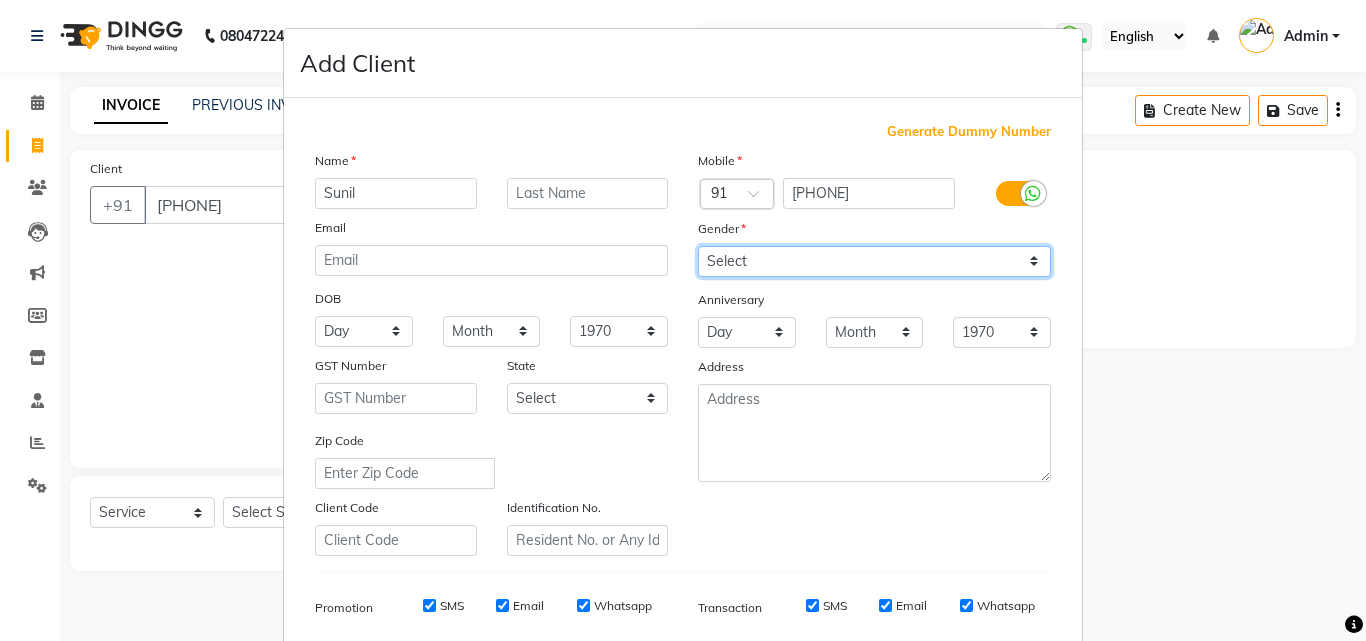select on "male" 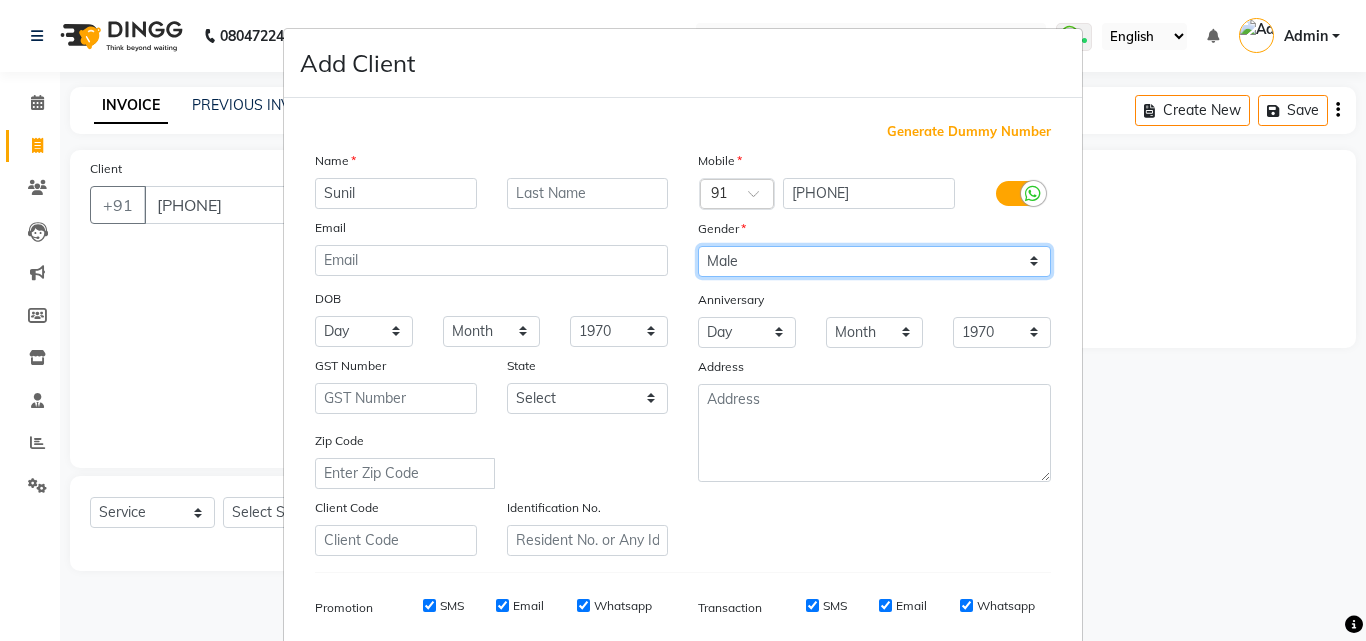 click on "Select Male Female Other Prefer Not To Say" at bounding box center (874, 261) 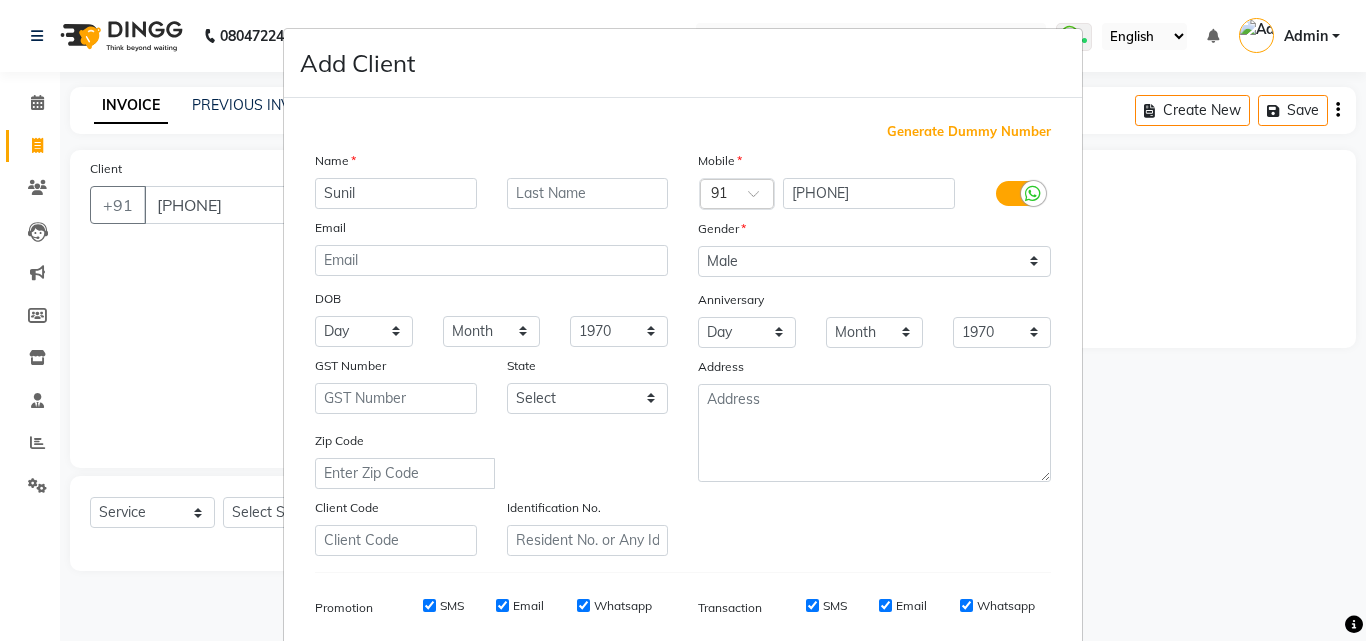 click at bounding box center (1018, 193) 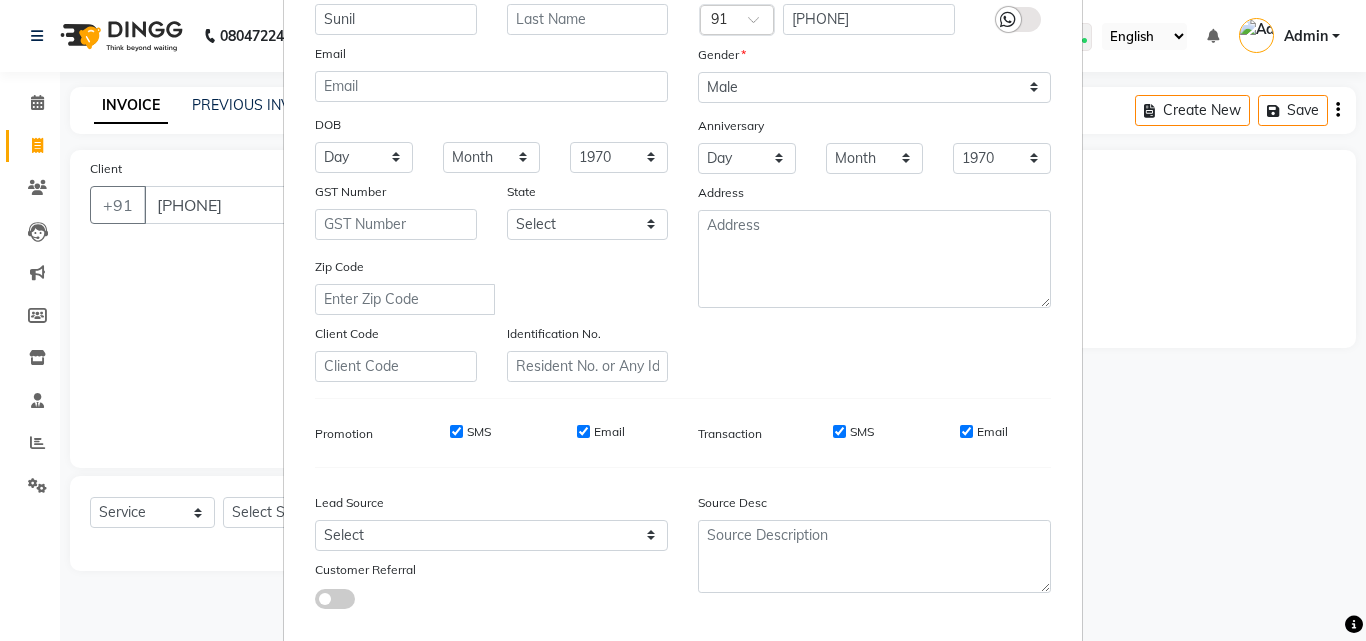 scroll, scrollTop: 282, scrollLeft: 0, axis: vertical 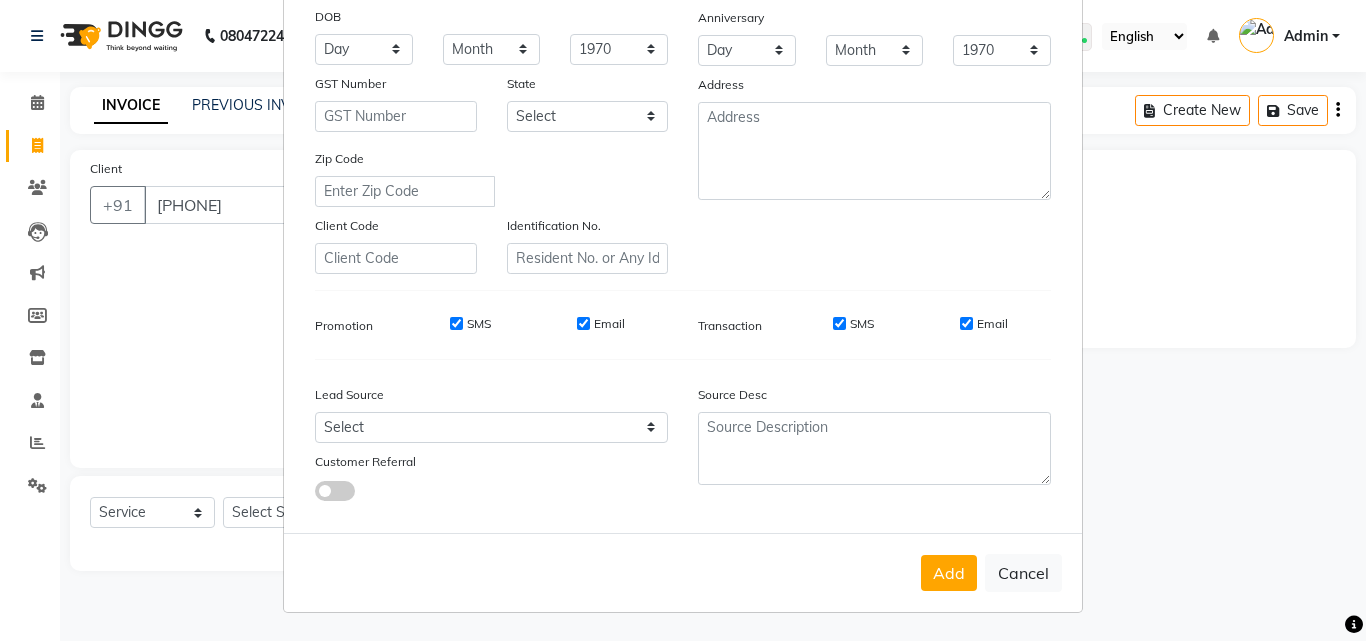 click on "SMS" at bounding box center [839, 323] 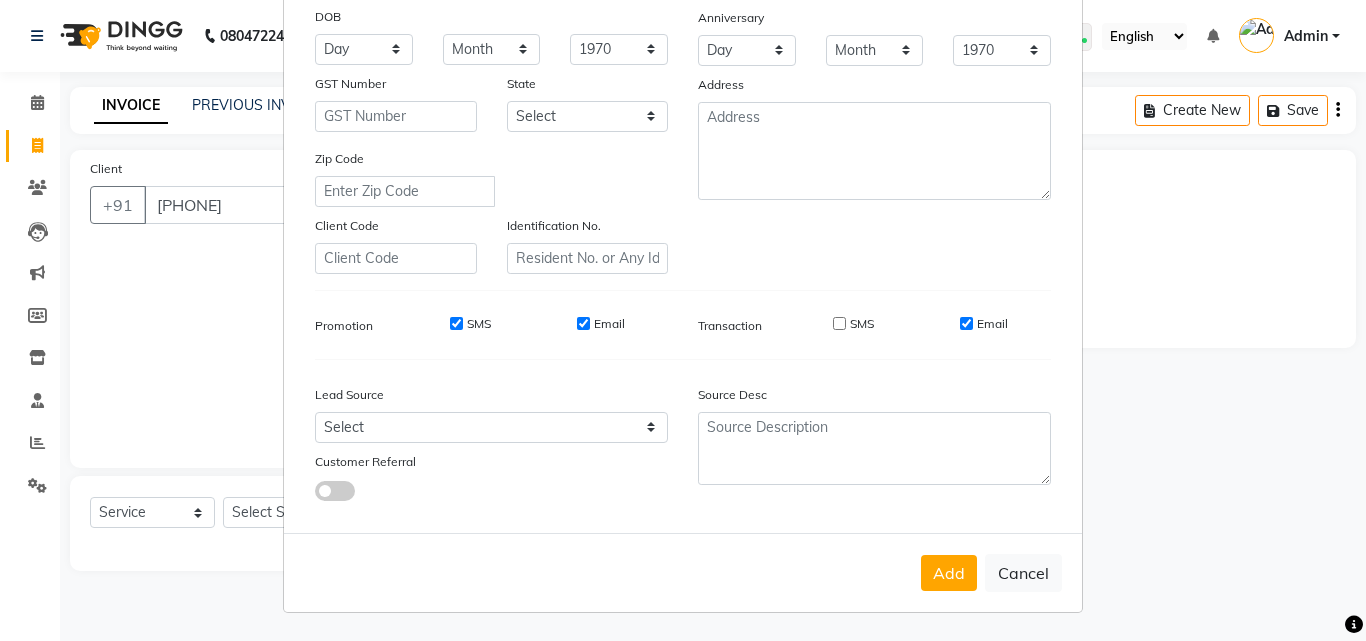 click on "Email" at bounding box center [966, 323] 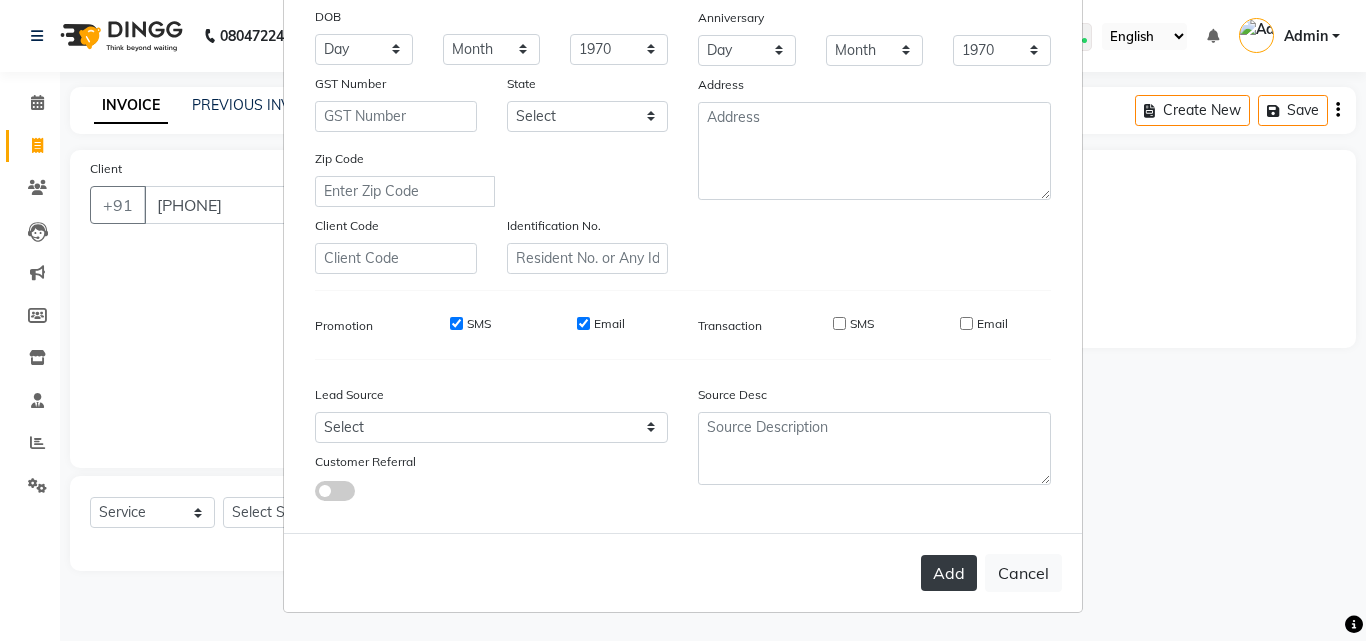 click on "Add" at bounding box center [949, 573] 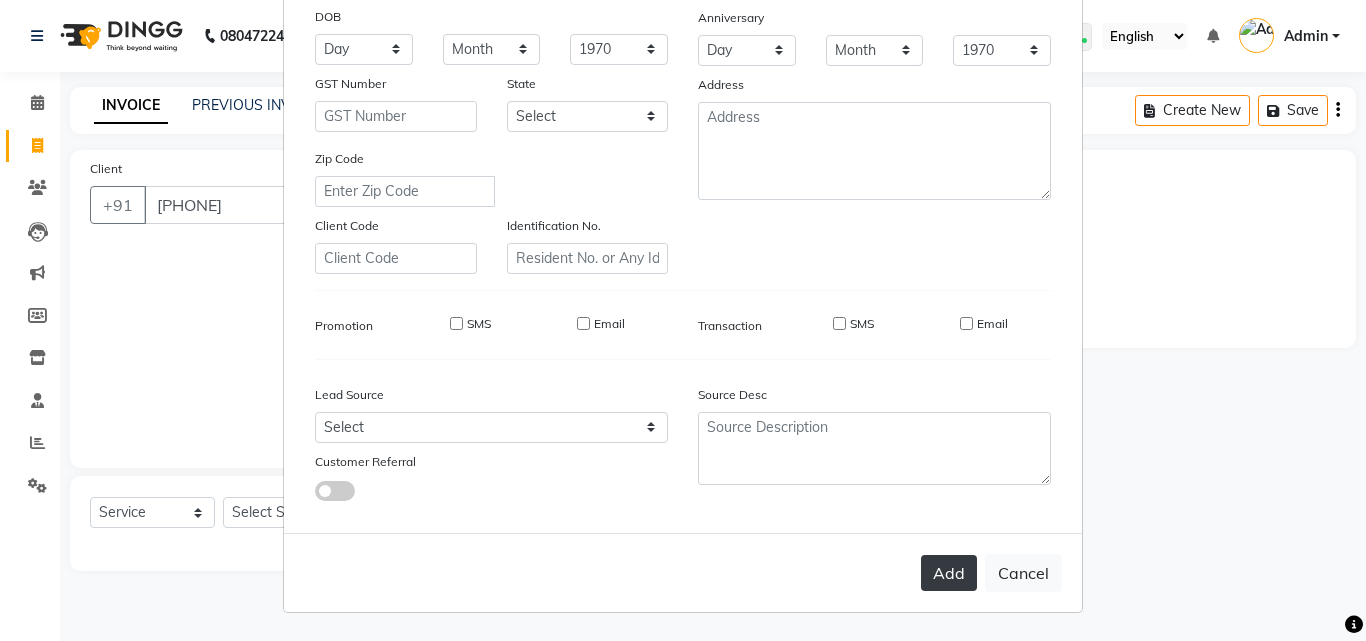 type 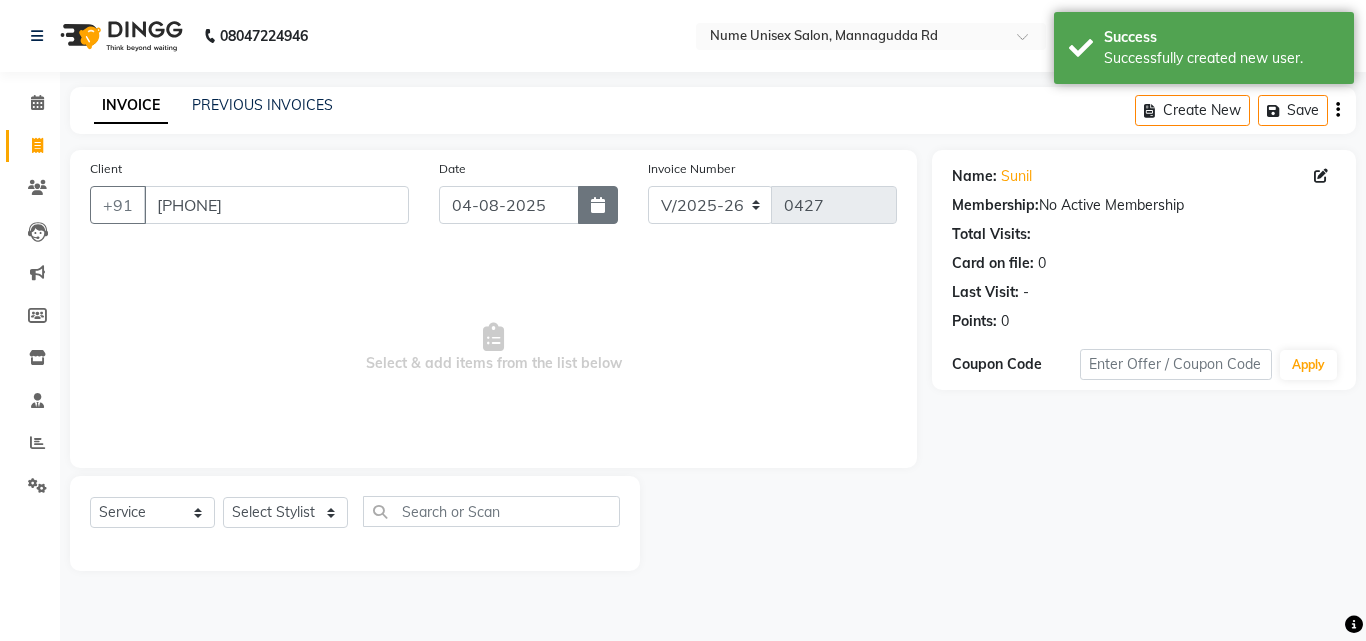 click 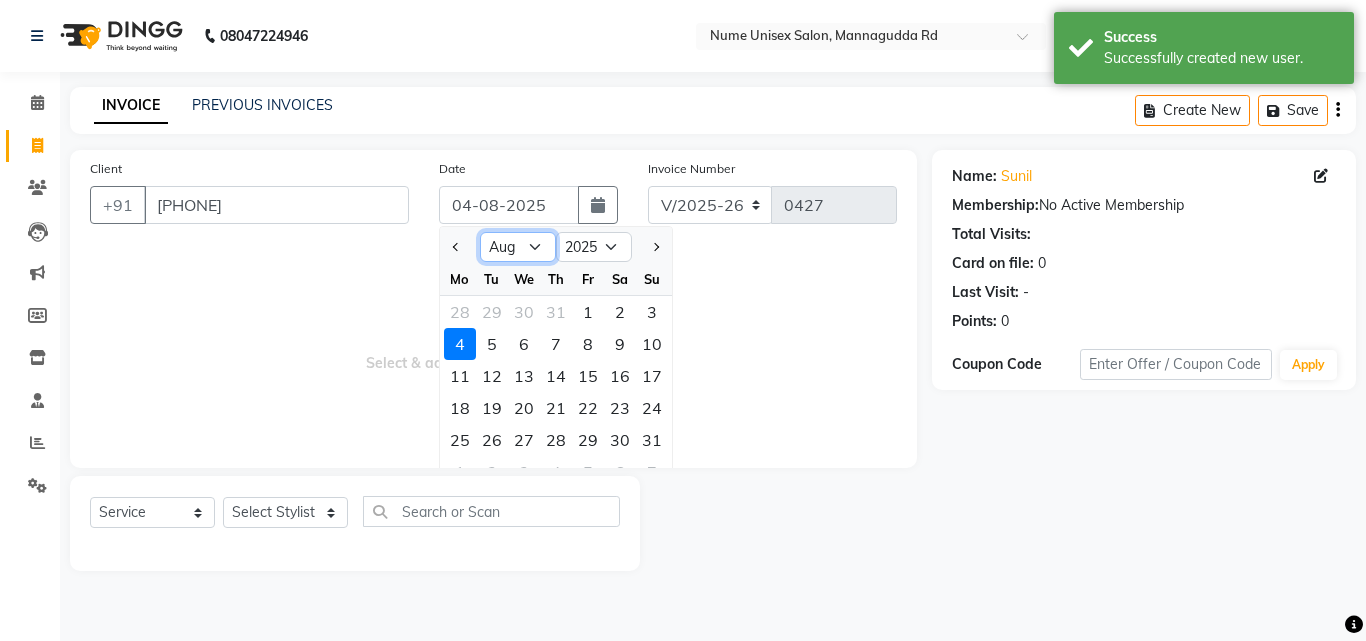 click on "Jan Feb Mar Apr May Jun Jul Aug Sep Oct Nov Dec" 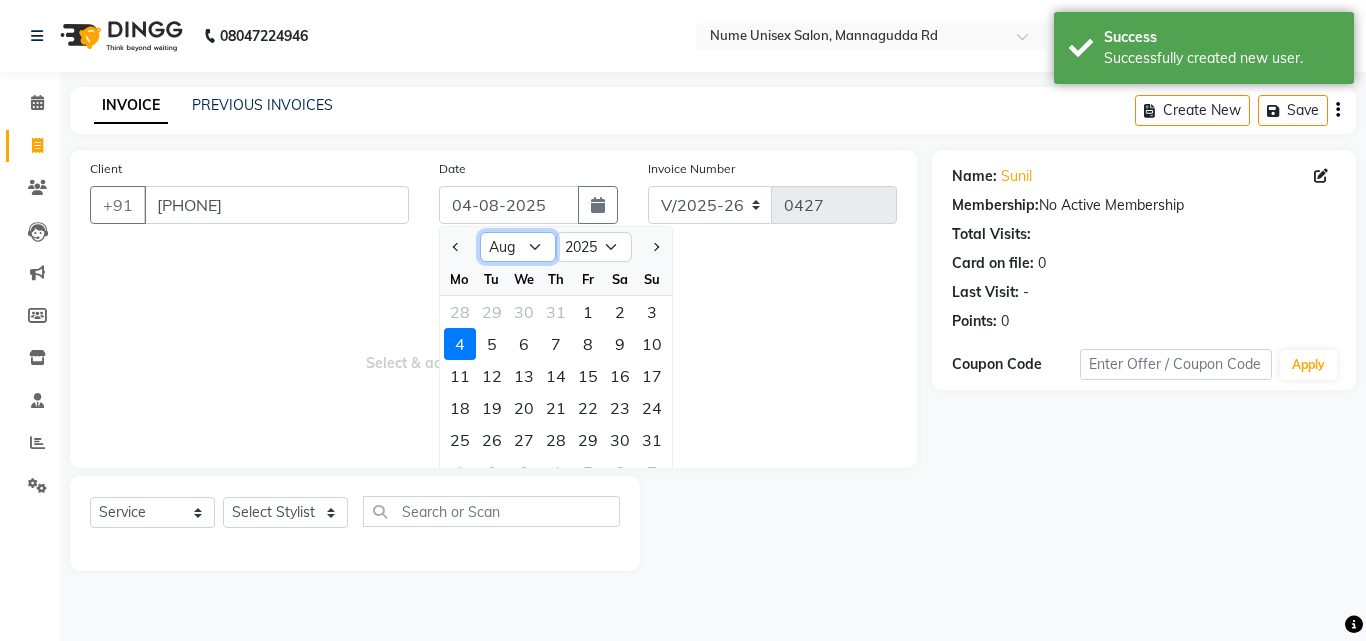 select on "5" 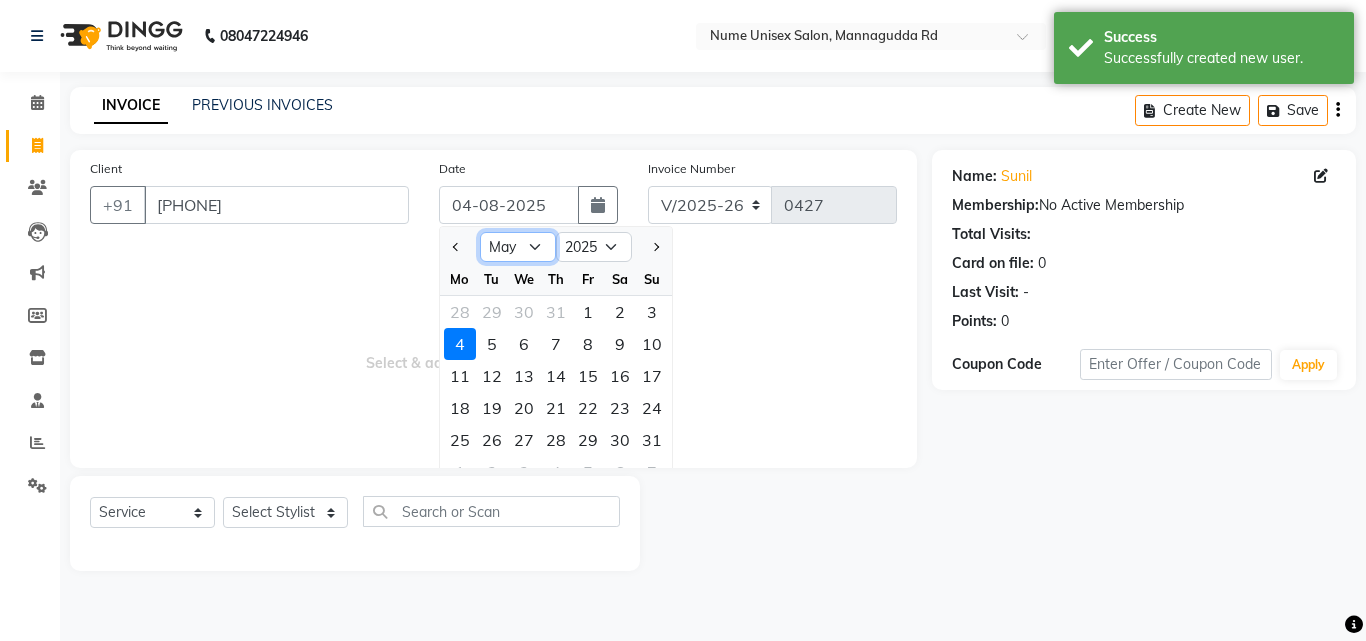 click on "Jan Feb Mar Apr May Jun Jul Aug Sep Oct Nov Dec" 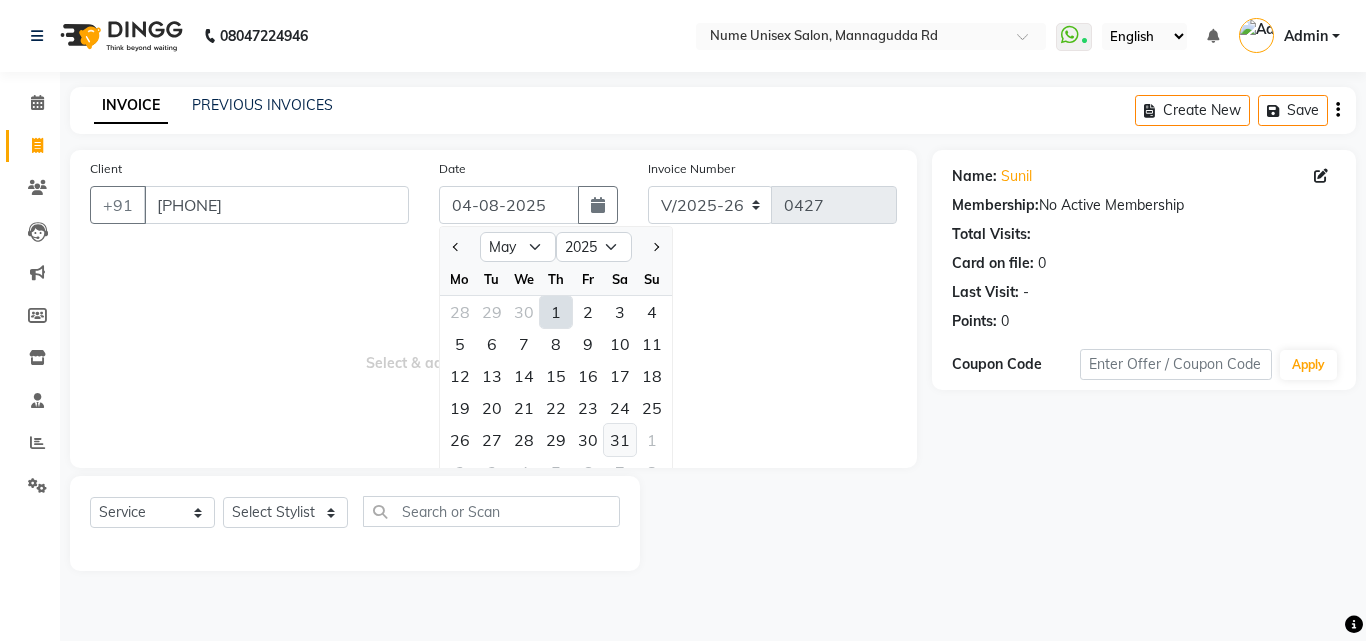 click on "31" 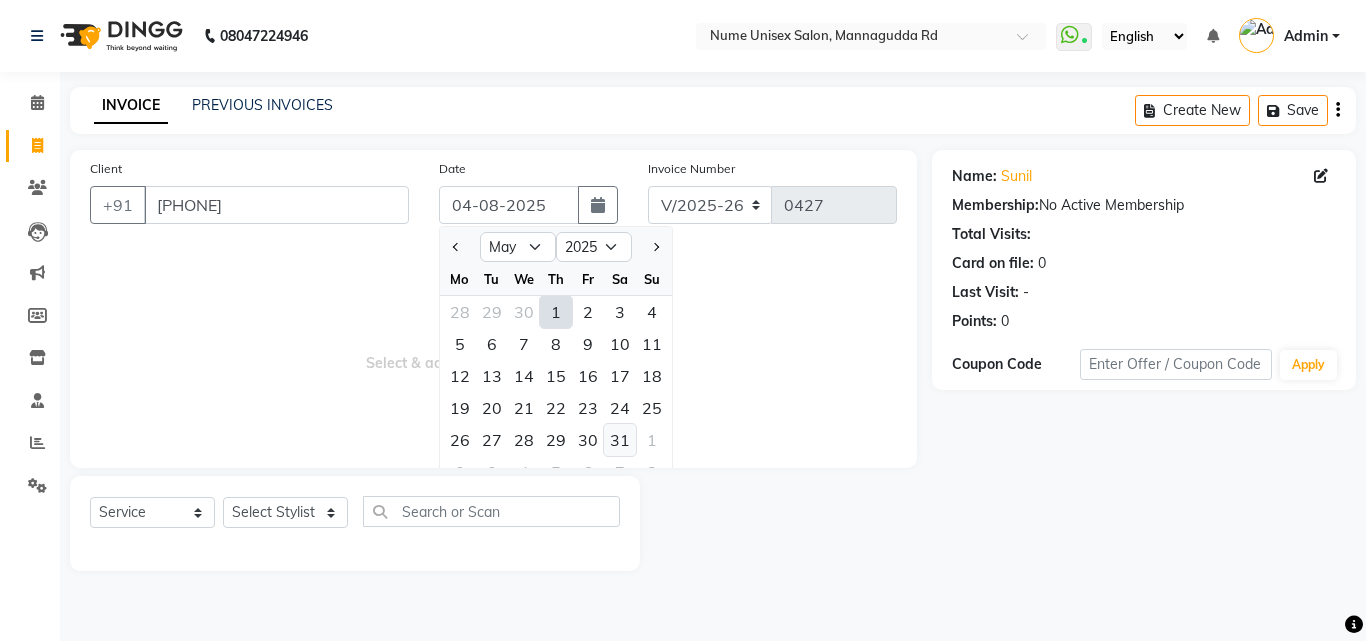type on "31-05-2025" 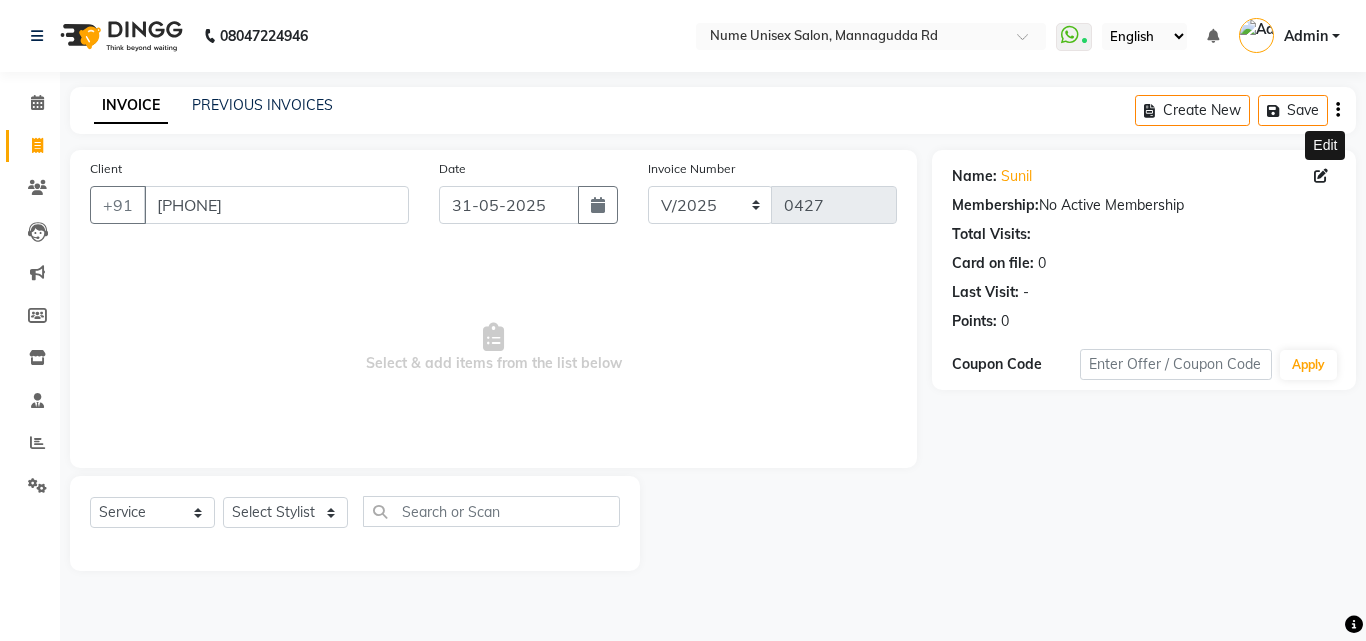 click 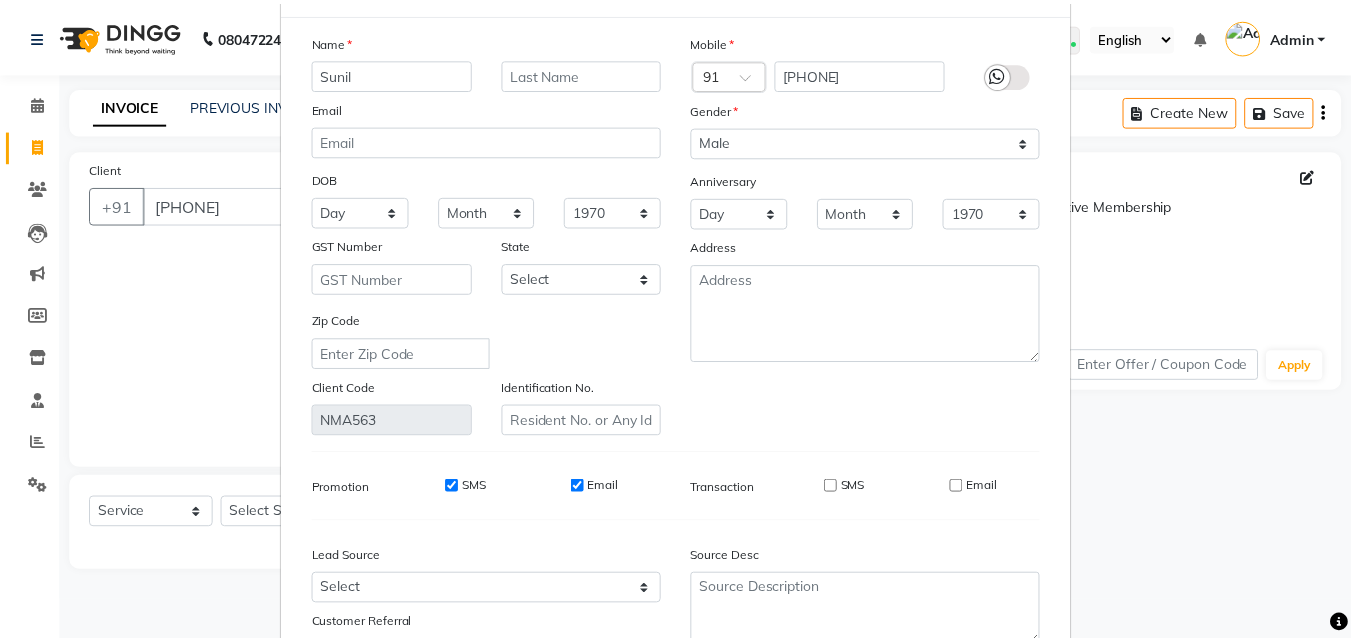 scroll, scrollTop: 246, scrollLeft: 0, axis: vertical 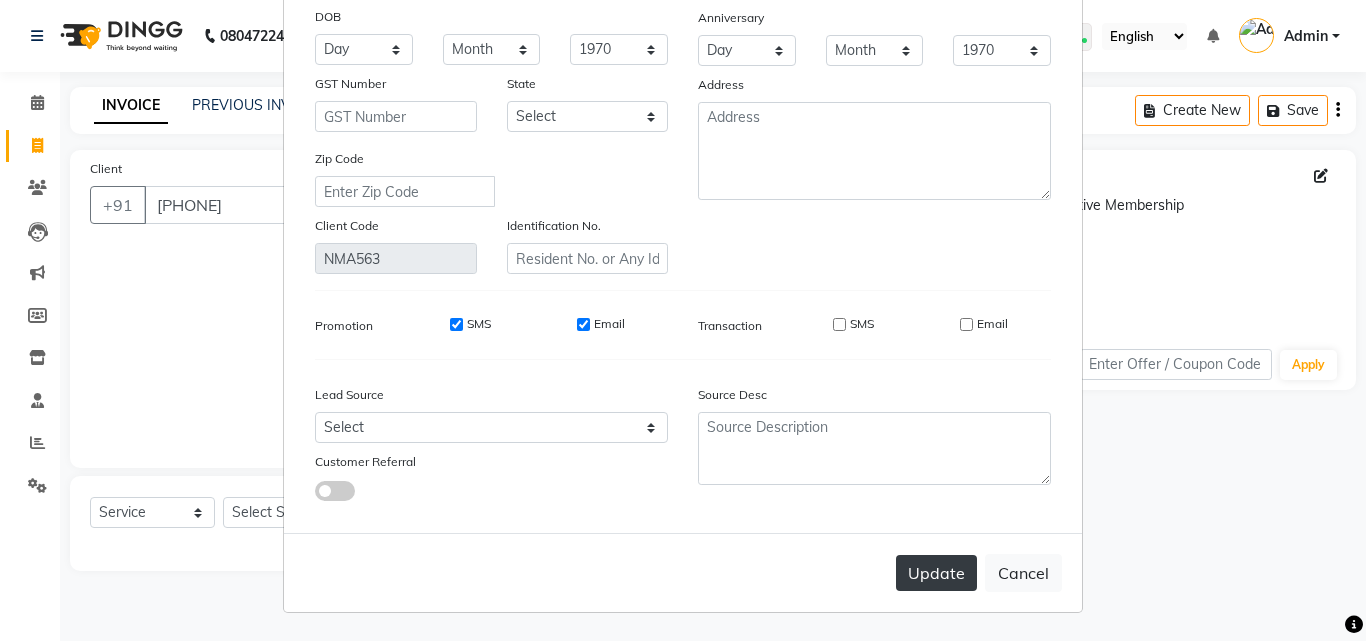 click on "Update" at bounding box center (936, 573) 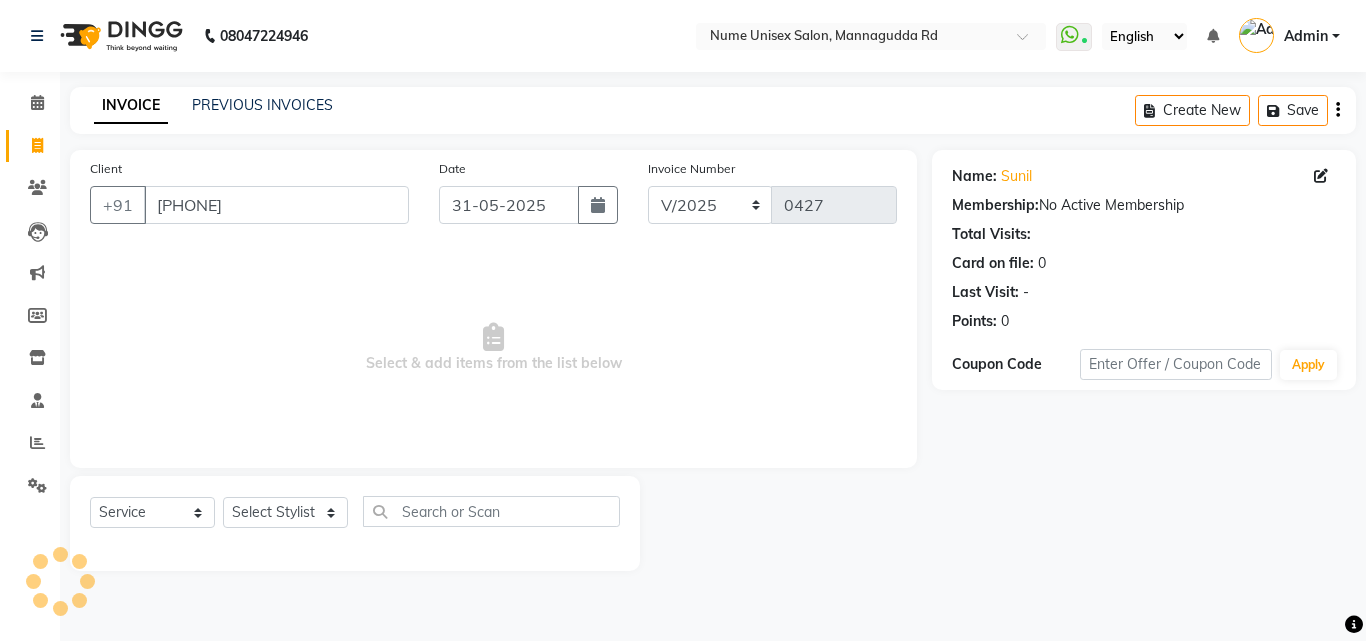 type 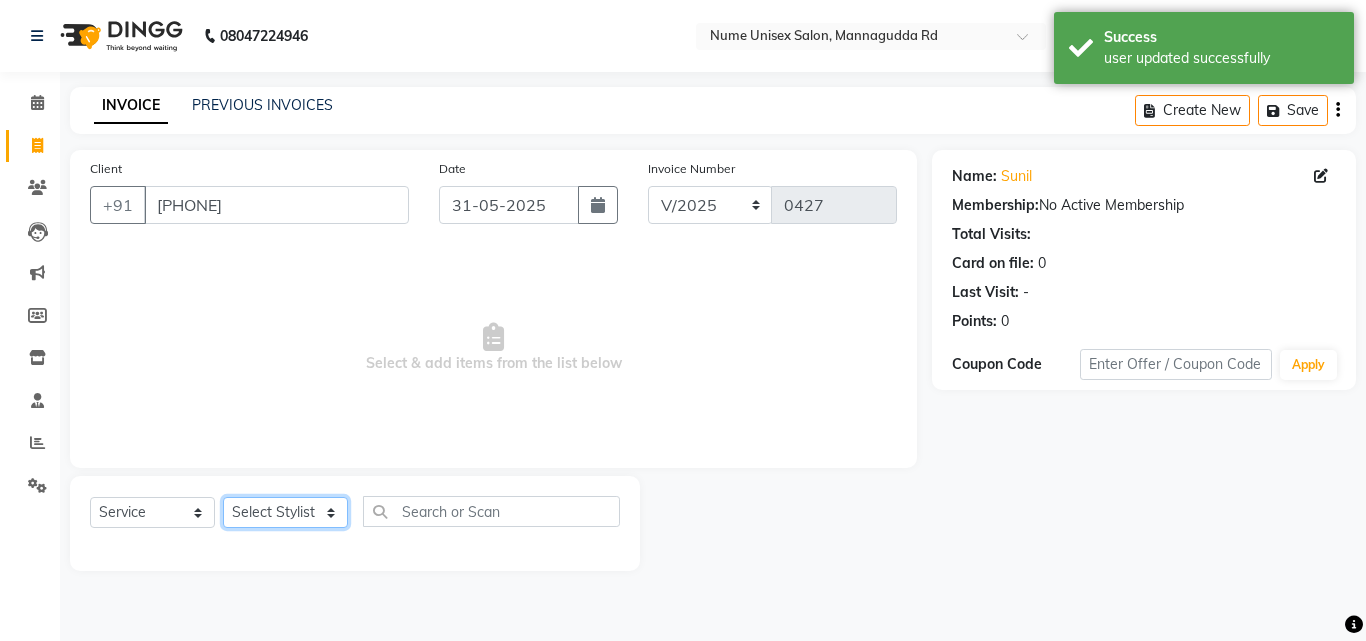 click on "Select Stylist Admin Arman Deepa Mangar Jayashree S Lisha Patel Mohd Muzahir Ali Preema Rashmi Shubha Devadiga Sony Priya Syaran" 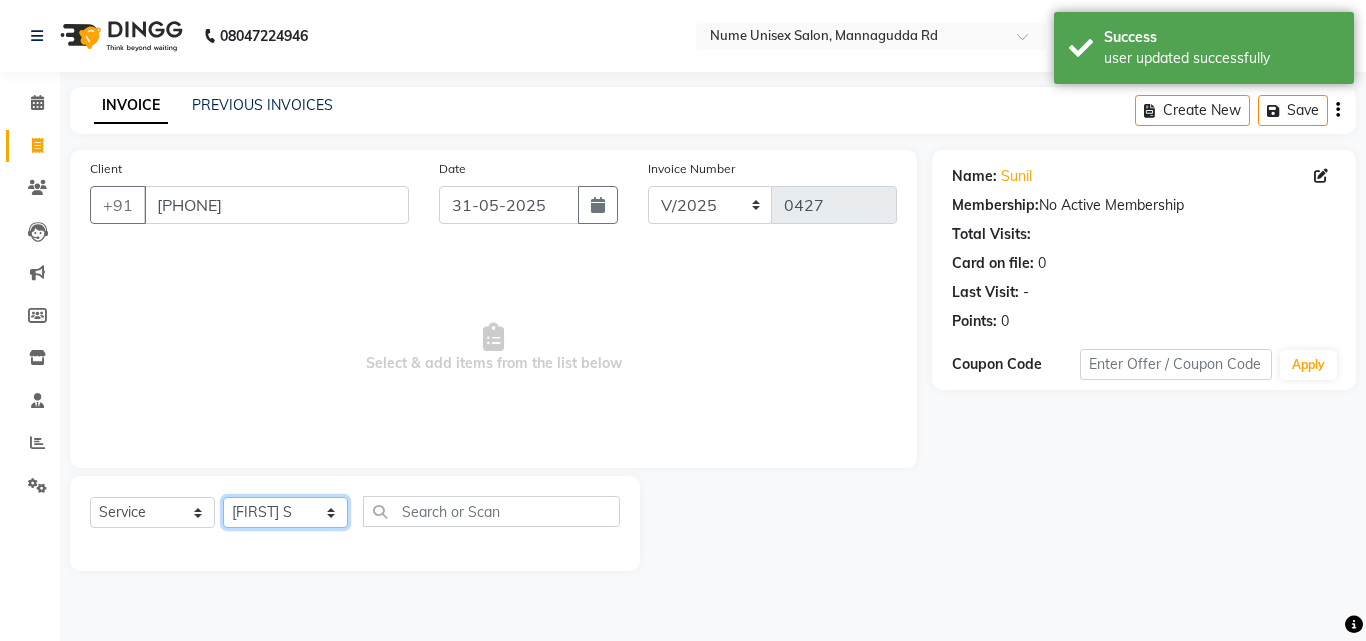 click on "Select Stylist Admin Arman Deepa Mangar Jayashree S Lisha Patel Mohd Muzahir Ali Preema Rashmi Shubha Devadiga Sony Priya Syaran" 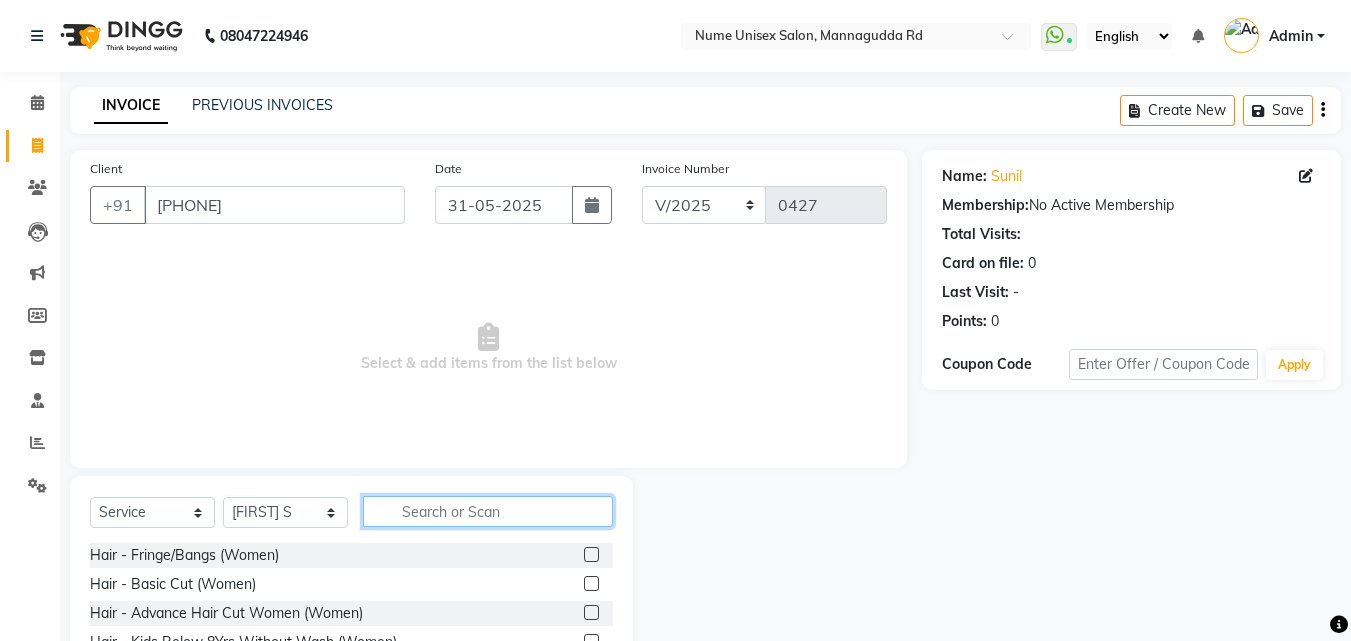 click 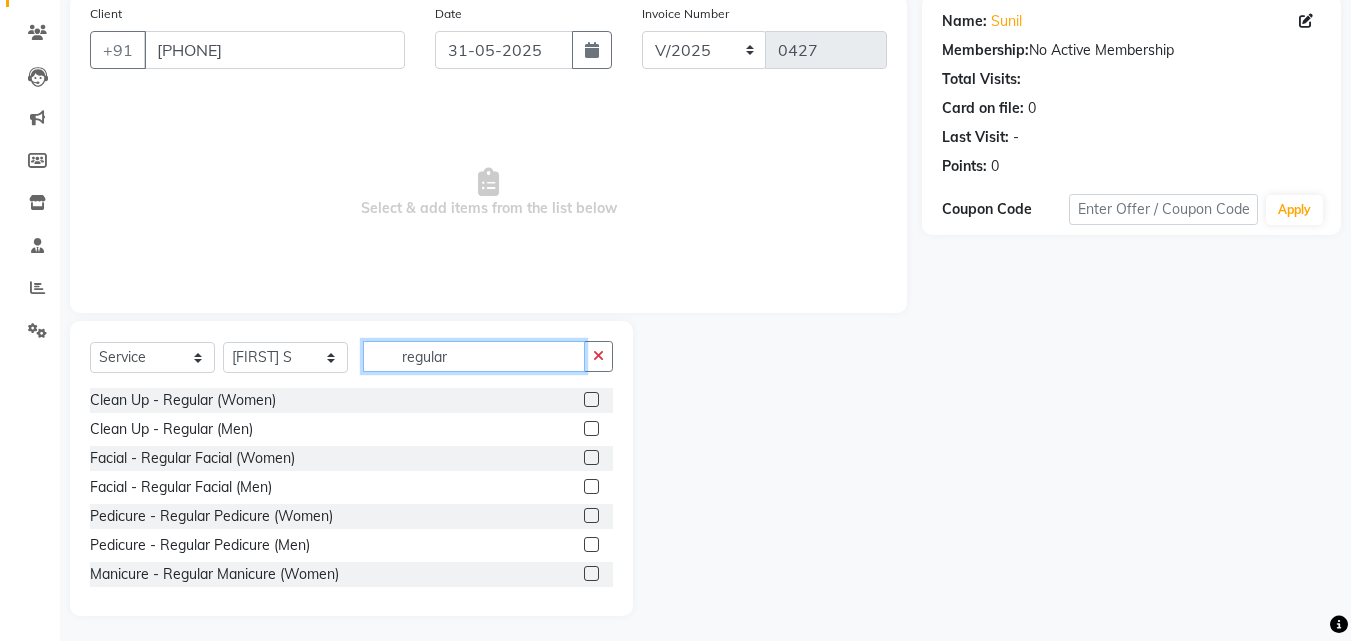 scroll, scrollTop: 160, scrollLeft: 0, axis: vertical 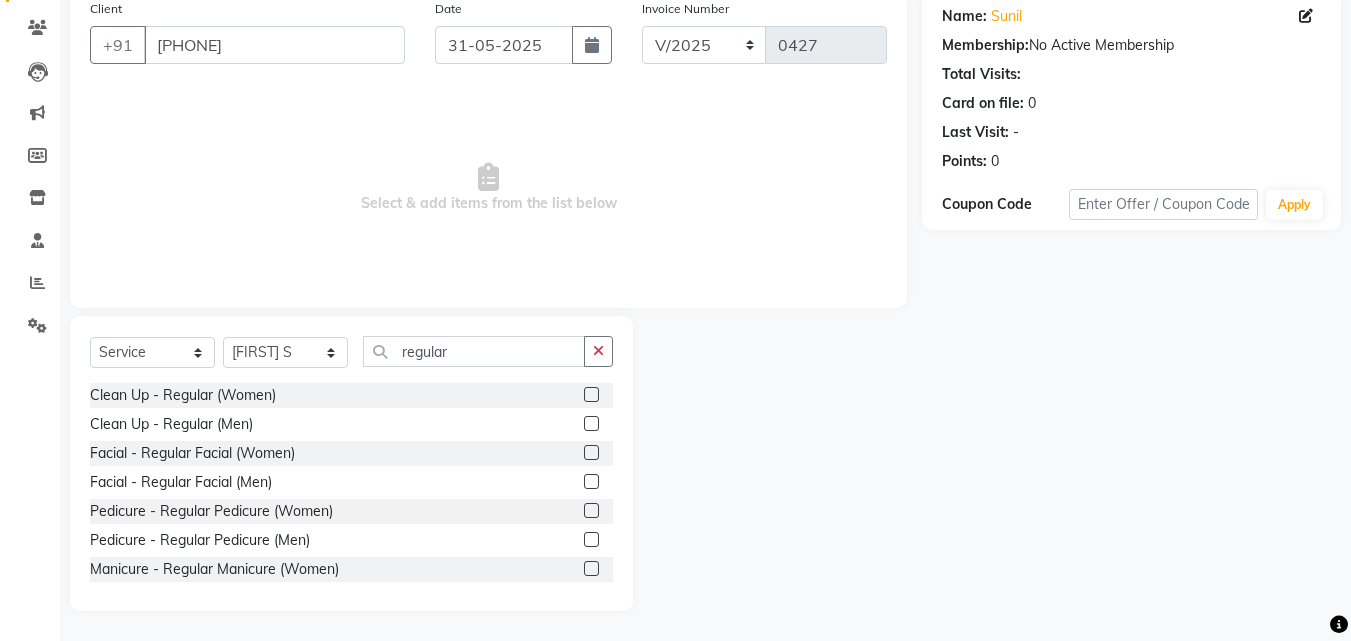 click 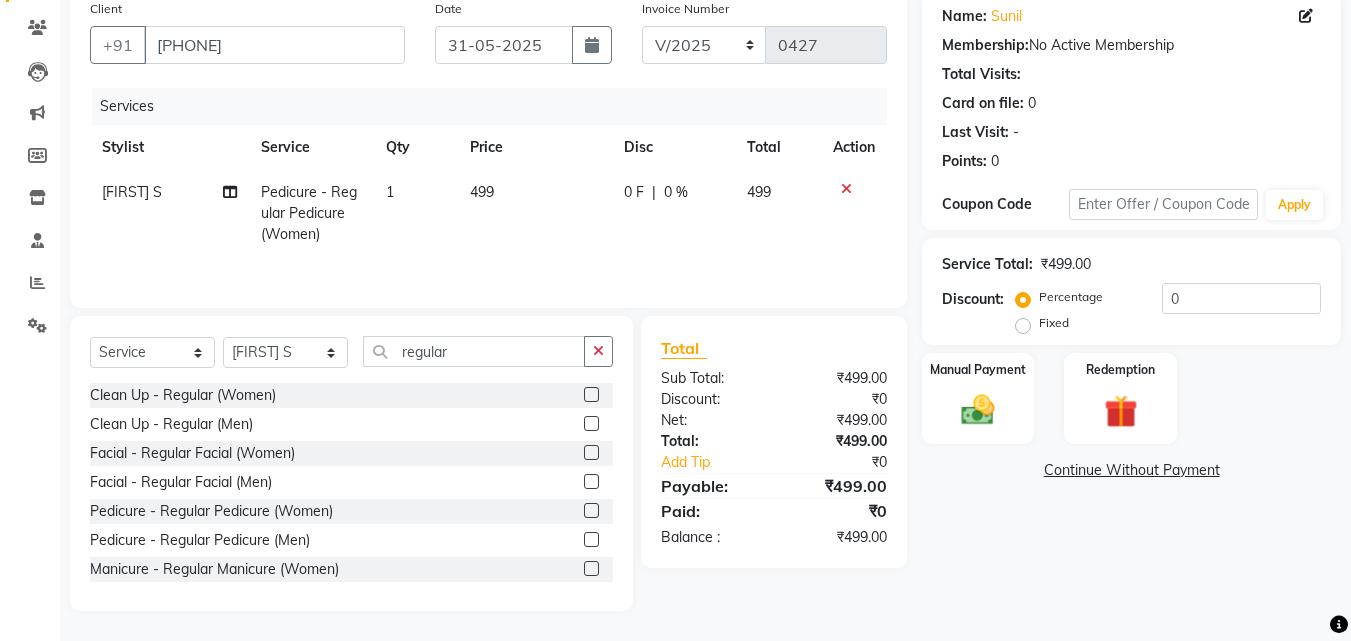 click on "499" 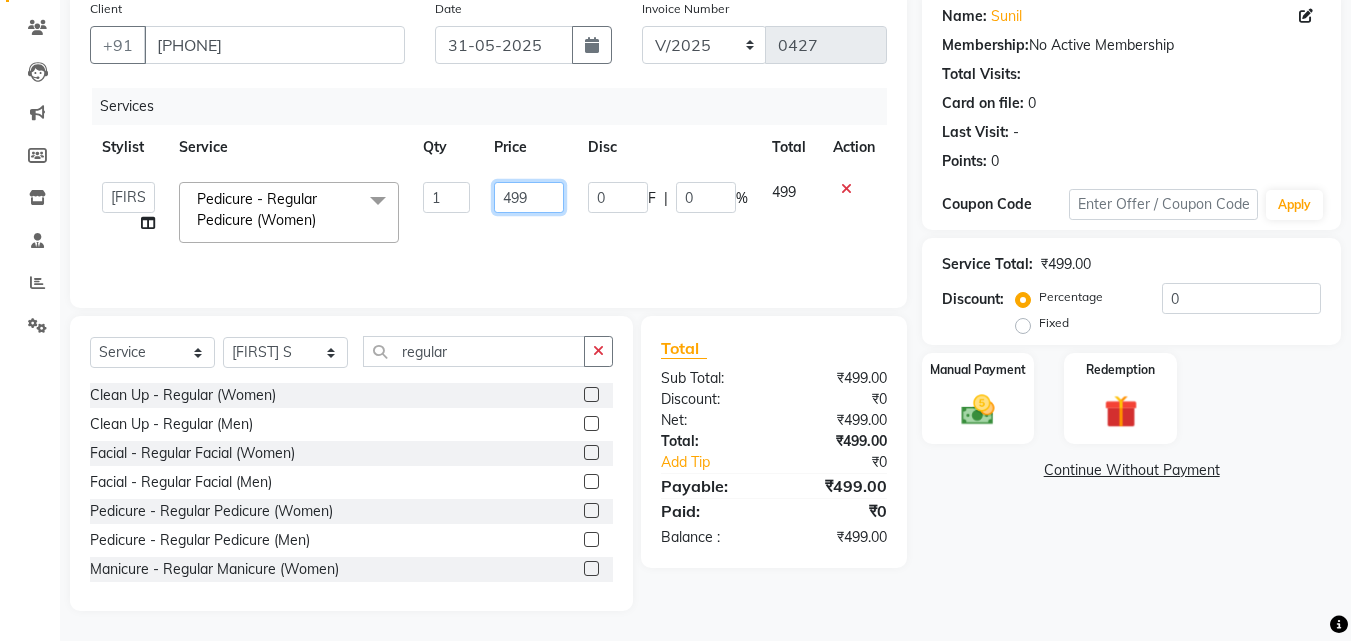 drag, startPoint x: 535, startPoint y: 199, endPoint x: 448, endPoint y: 220, distance: 89.498604 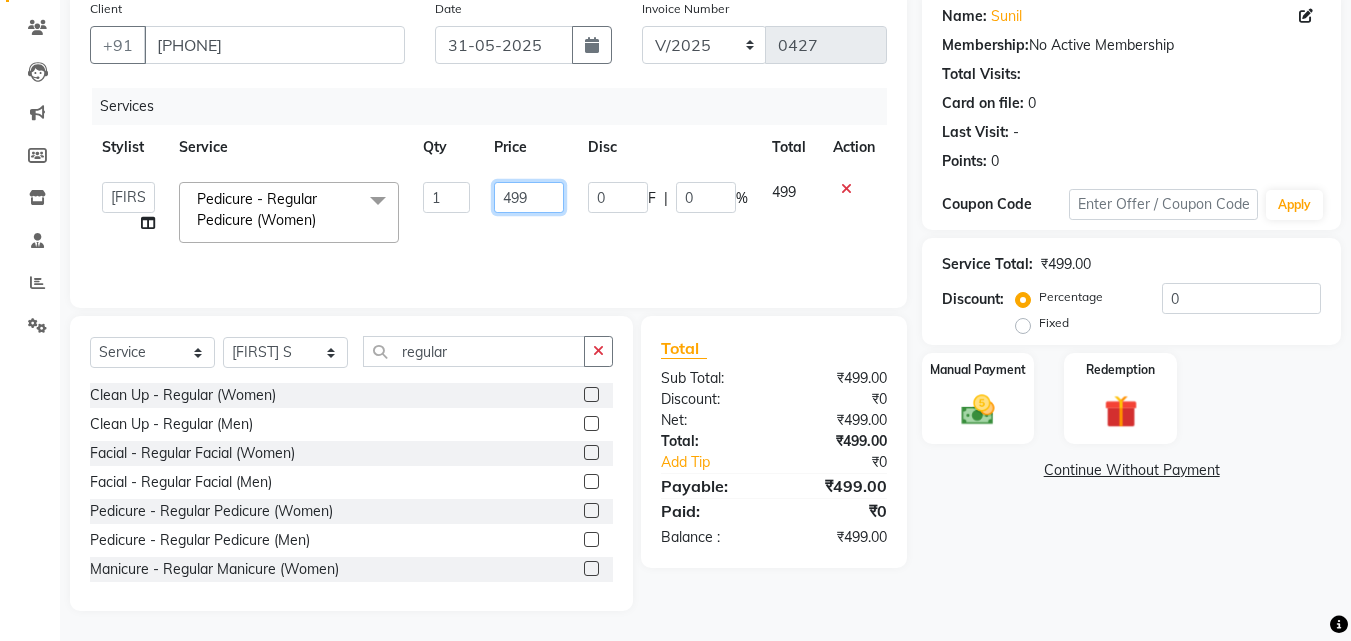 click on "Admin Arman Deepa Mangar Jayashree S Lisha Patel Mohd Muzahir Ali Preema Rashmi Shubha Devadiga Sony Priya Syaran Pedicure - Regular Pedicure (Women) x Hair - Fringe/Bangs (Women) Hair - Basic Cut (Women) Hair - Advance Hair Cut Women (Women) Hair - Kids Below 8Yrs Without Wash (Women) Hair - Wash With Blast Dry (Women) Hair - Without Wash Blow Dry Set (Women) Hair - With Wash Blow Dry Set (Women) Hair - Hair Cut Without Wash (Men) Hair - Hair Cut With Wash (Men) Hair - Undercut & Artwork (Men) Hair - Kids Below 8Yrs Without Wash (Men) Hair - Beard Trim - Zero (Men) Hair - Beard Shave (Men) Hair - Beard Styling (Men) Styling - Ironing Shoulder Lenth (Women) Styling - Ironing Mid Backlenth (Women) Styling - Ironing Waist Lenth (Women) Styling - Ironing Below Waist (Women) Styling - Tongs/Curls Shioulder Lenth (Women) Styling - Tongs/Curls Midback Lenth (Women) Styling - Tongs/Curls Waist Lenth (Women) Styling - Tongs/Curls Below Waist Lenth (Women) Styling - Crimping Waist (Women)" 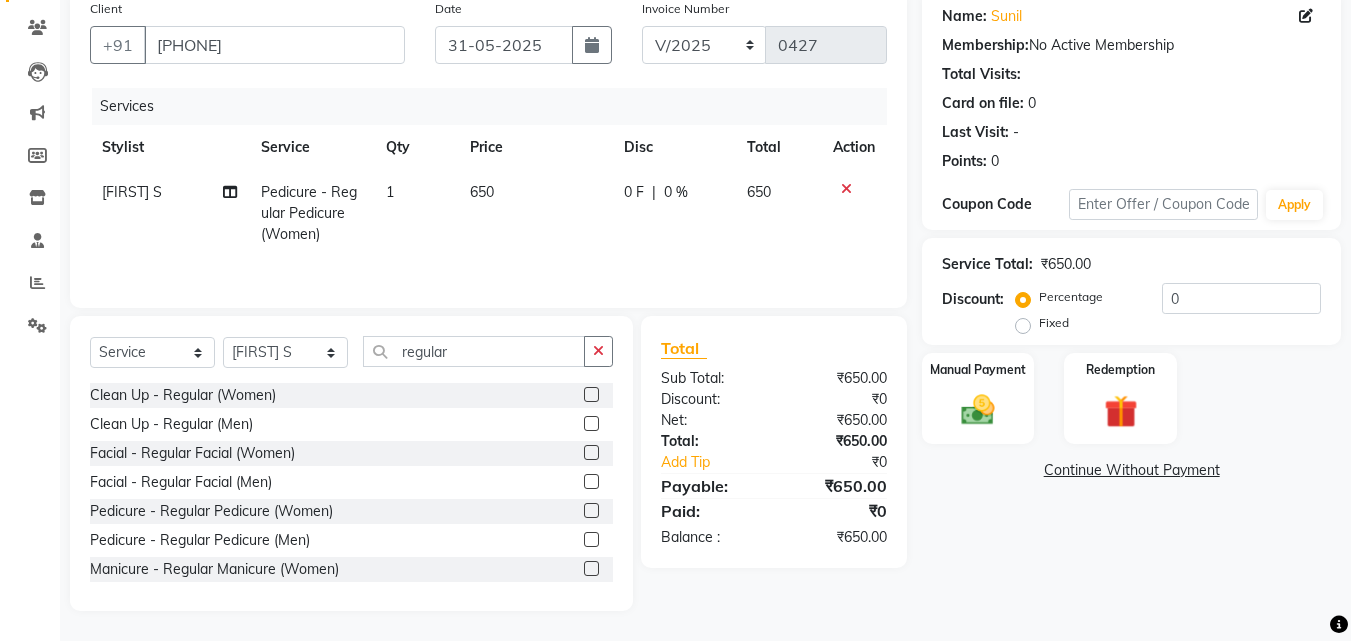 click on "650" 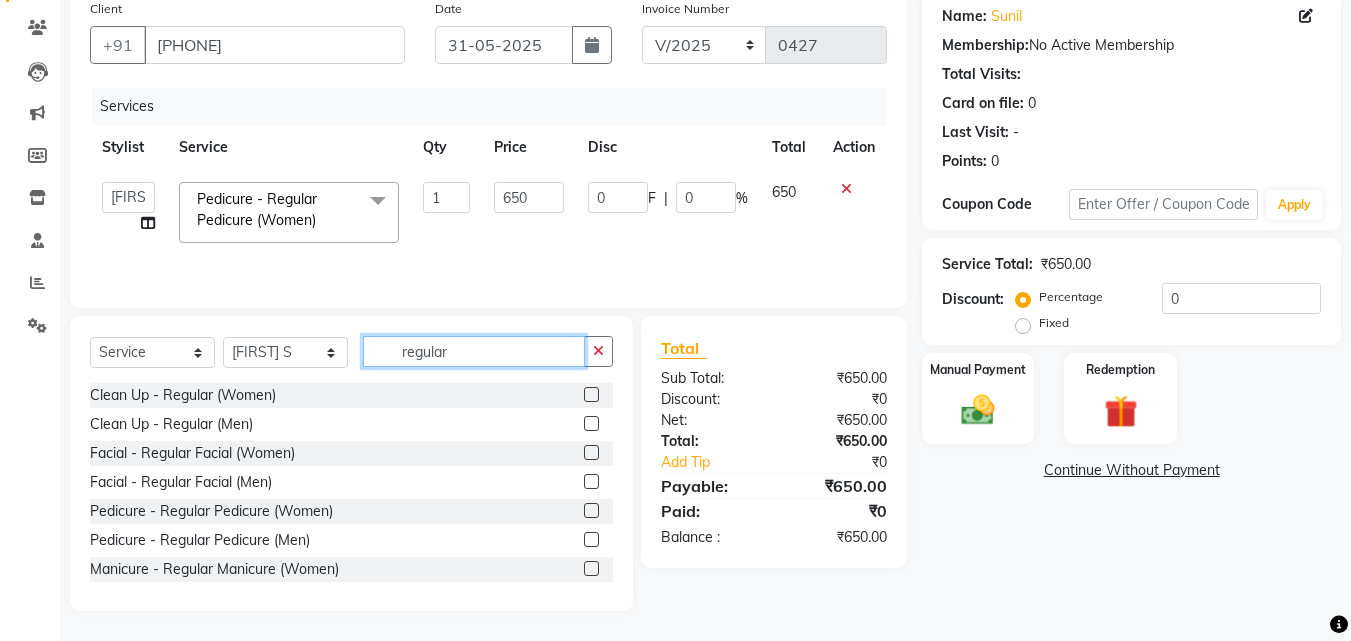 drag, startPoint x: 477, startPoint y: 355, endPoint x: 347, endPoint y: 392, distance: 135.16287 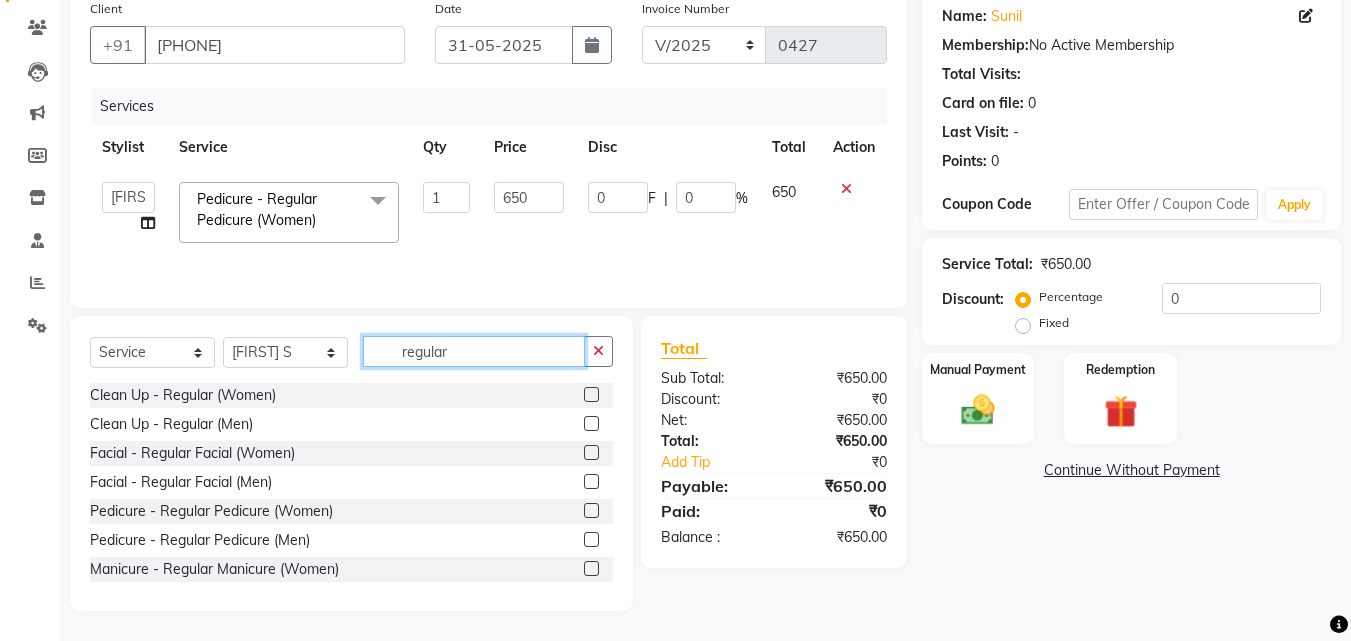 click on "Select Service Product Membership Package Voucher Prepaid Gift Card Select Stylist Admin Arman Deepa Mangar Jayashree S Lisha Patel Mohd Muzahir Ali Preema Rashmi Shubha Devadiga Sony Priya Syaran regular Clean Up - Regular (Women) Clean Up - Regular (Men) Facial - Regular Facial (Women) Facial - Regular Facial (Men) Pedicure - Regular Pedicure (Women) Pedicure - Regular Pedicure (Men) Manicure - Regular Manicure (Women) Manicure - Regular Manicure (Men)" 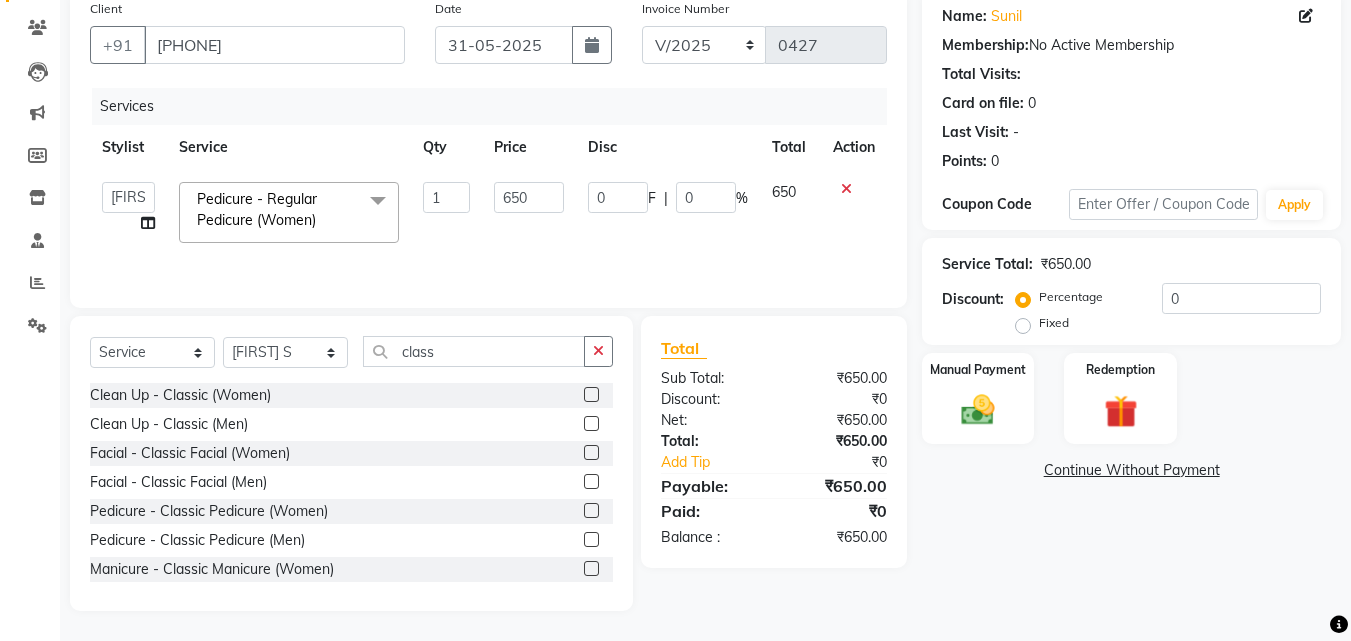 click 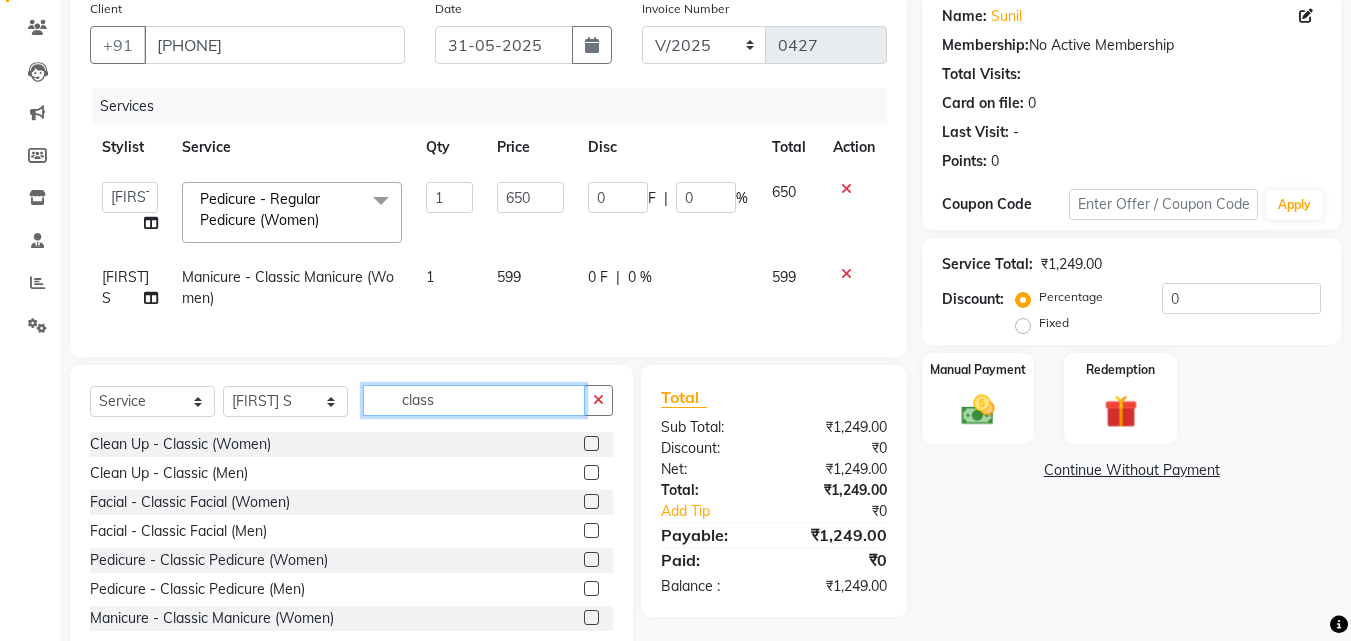 drag, startPoint x: 541, startPoint y: 415, endPoint x: 254, endPoint y: 422, distance: 287.08536 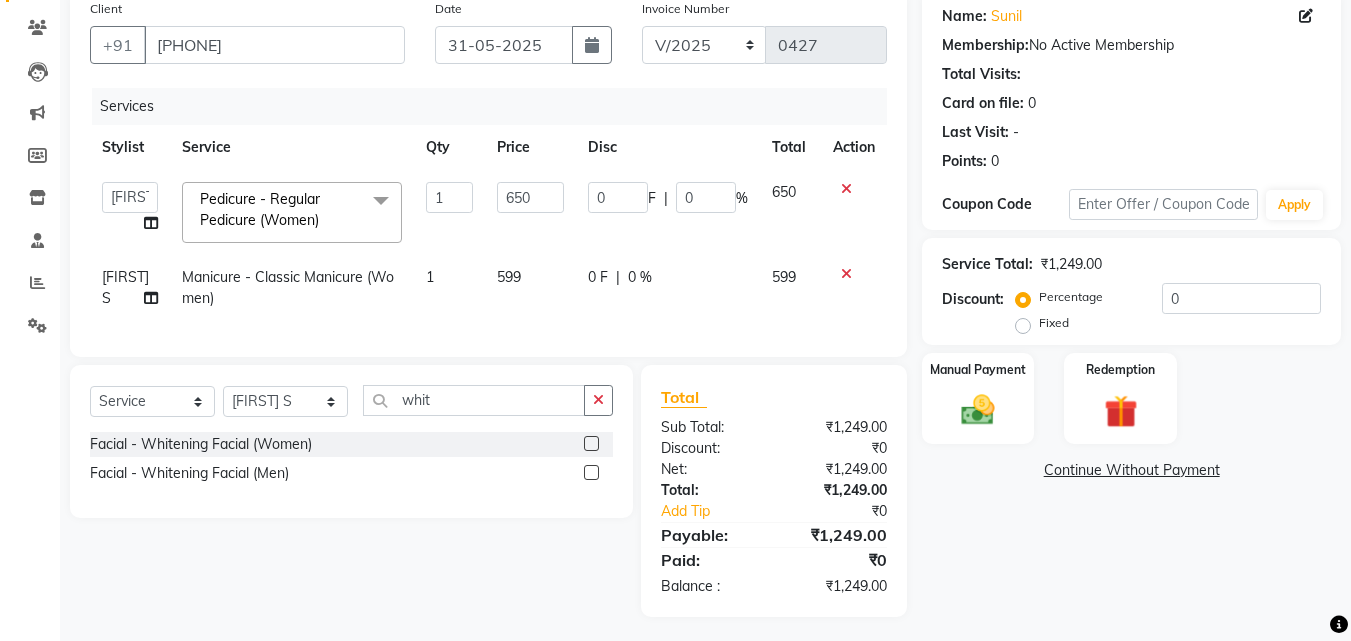 click 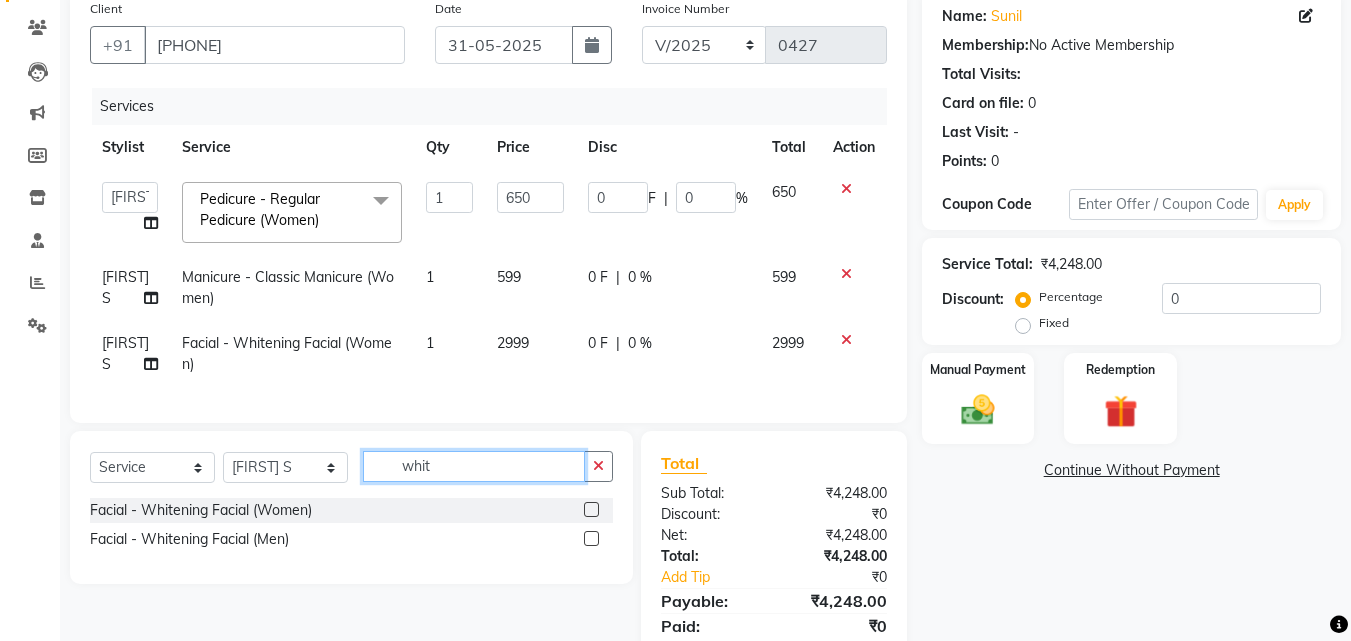 drag, startPoint x: 467, startPoint y: 485, endPoint x: 303, endPoint y: 505, distance: 165.21501 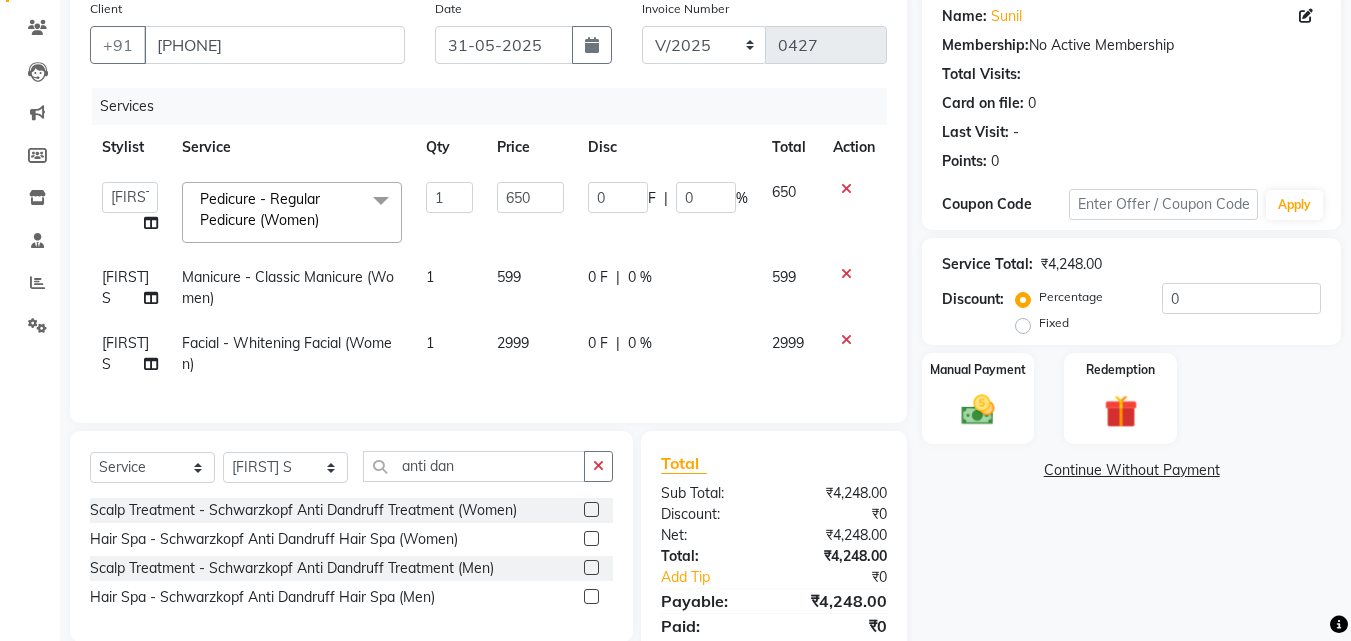 click 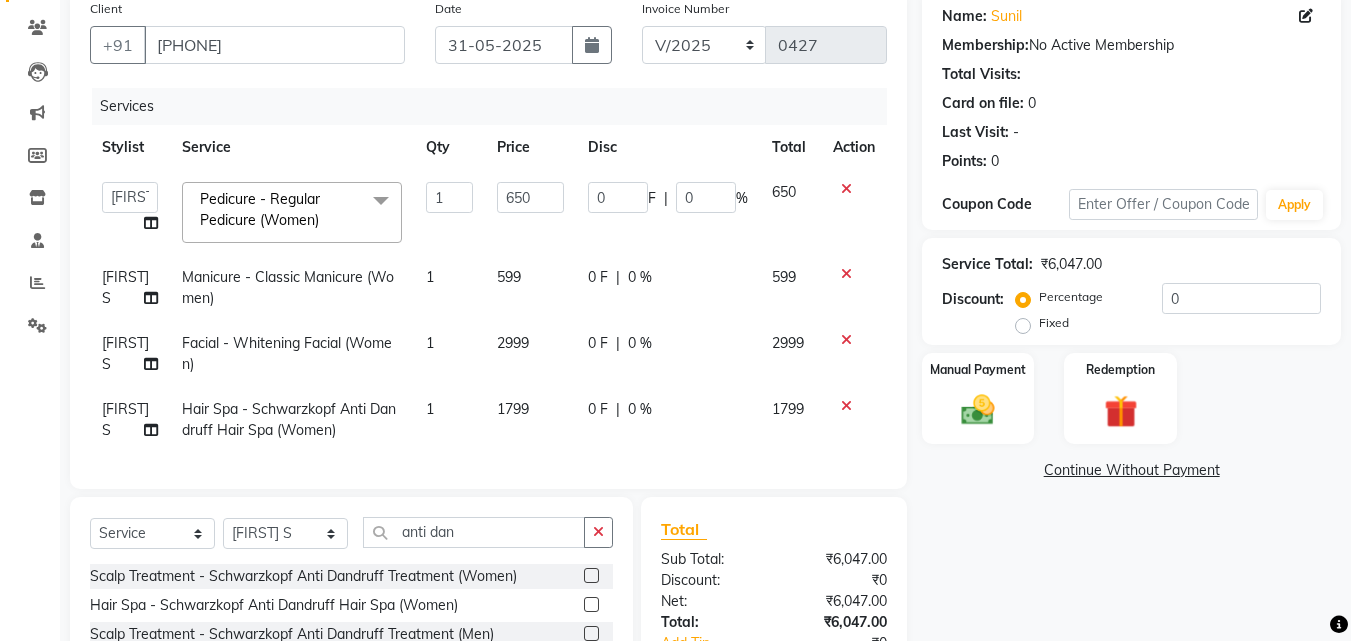 click on "Name: [FIRST] Membership: No Active Membership Total Visits: Card on file: 0 Last Visit: - Points: 0 Coupon Code Apply Service Total: ₹6,047.00 Discount: Percentage Fixed 0 Manual Payment Redemption Continue Without Payment" 